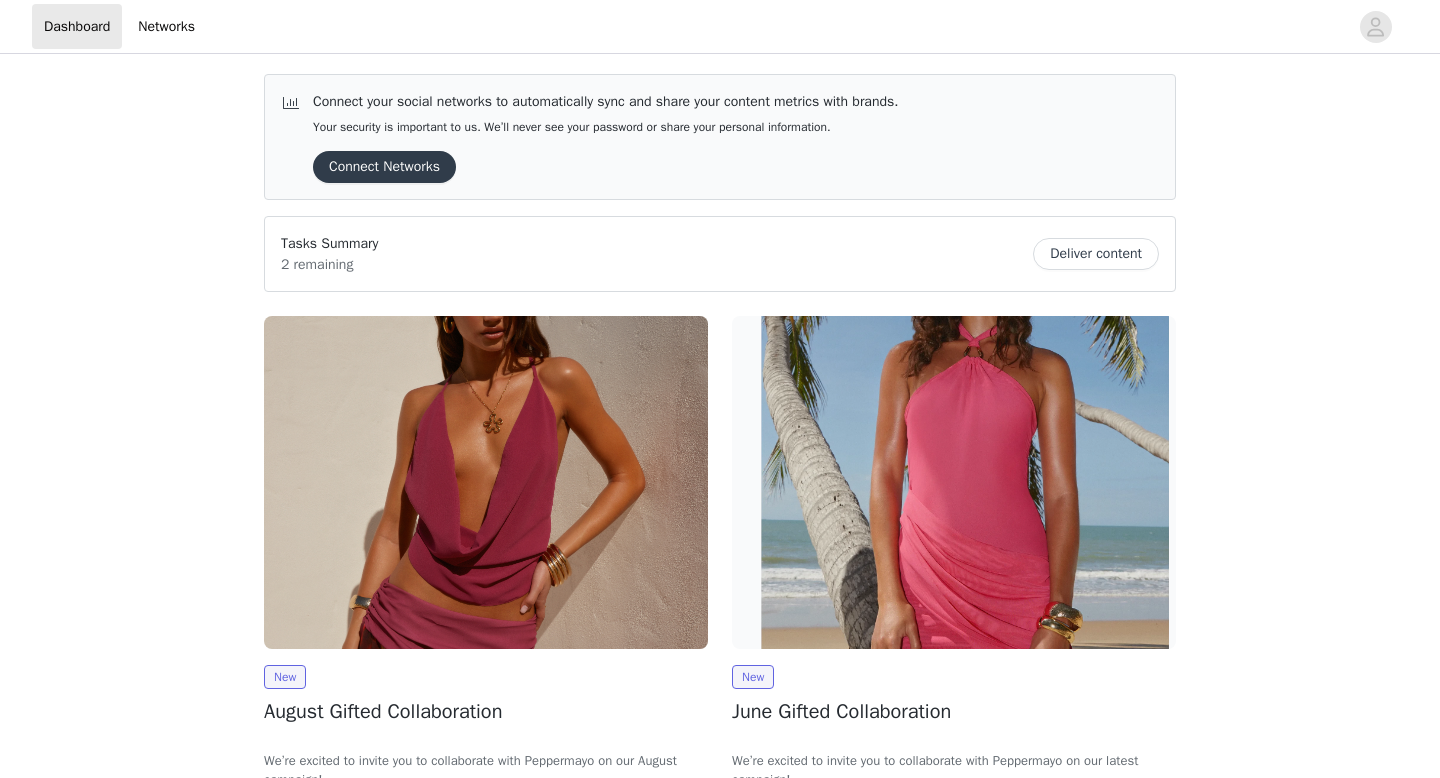 scroll, scrollTop: 0, scrollLeft: 0, axis: both 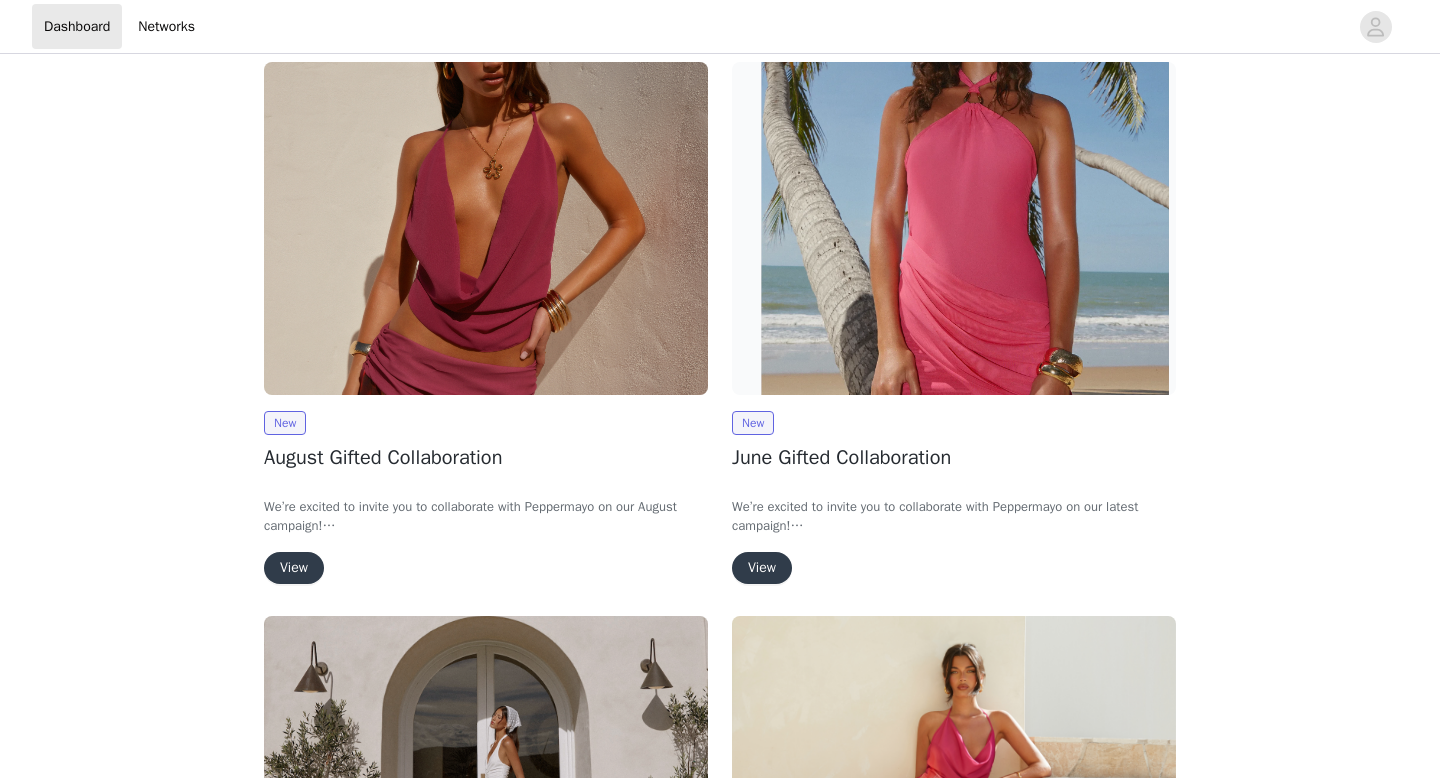 click on "View" at bounding box center [294, 568] 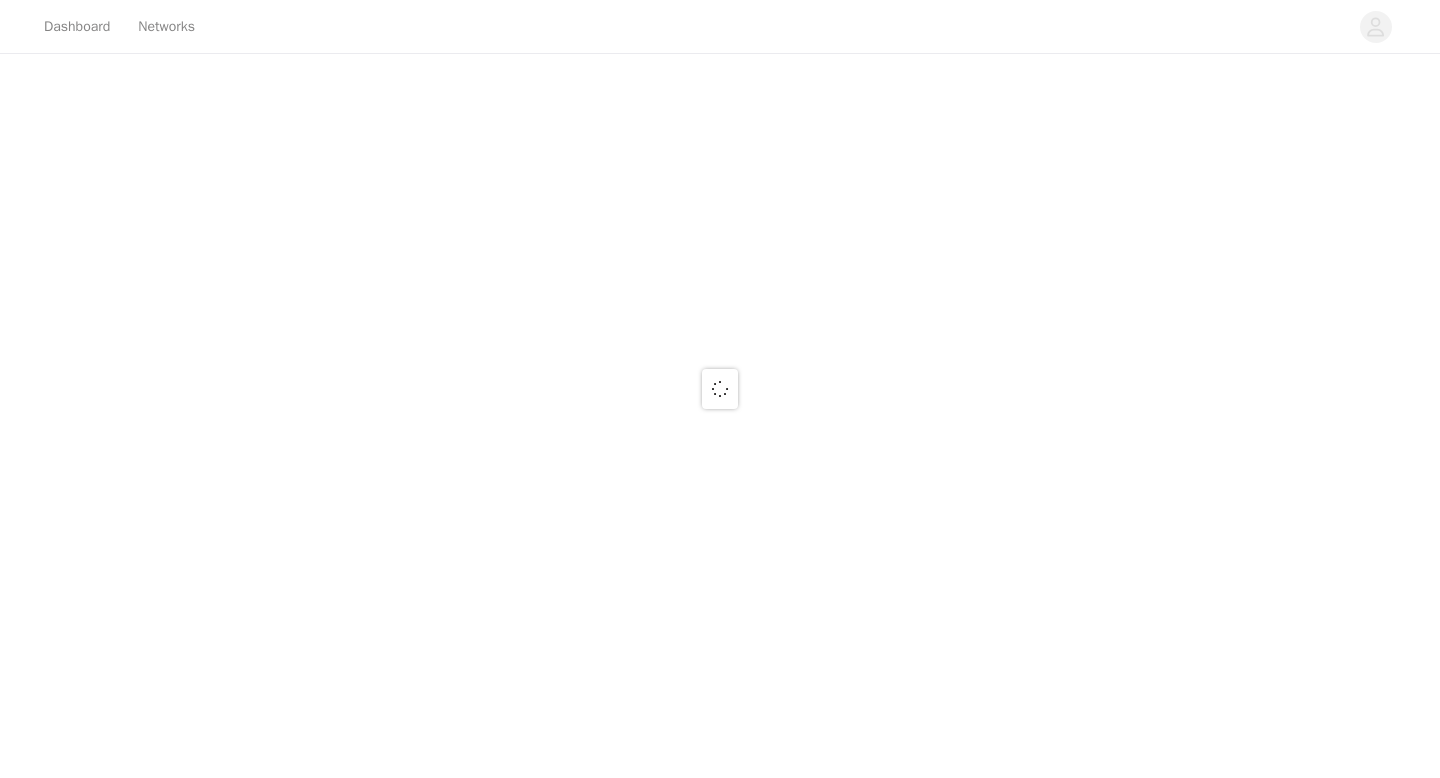 scroll, scrollTop: 0, scrollLeft: 0, axis: both 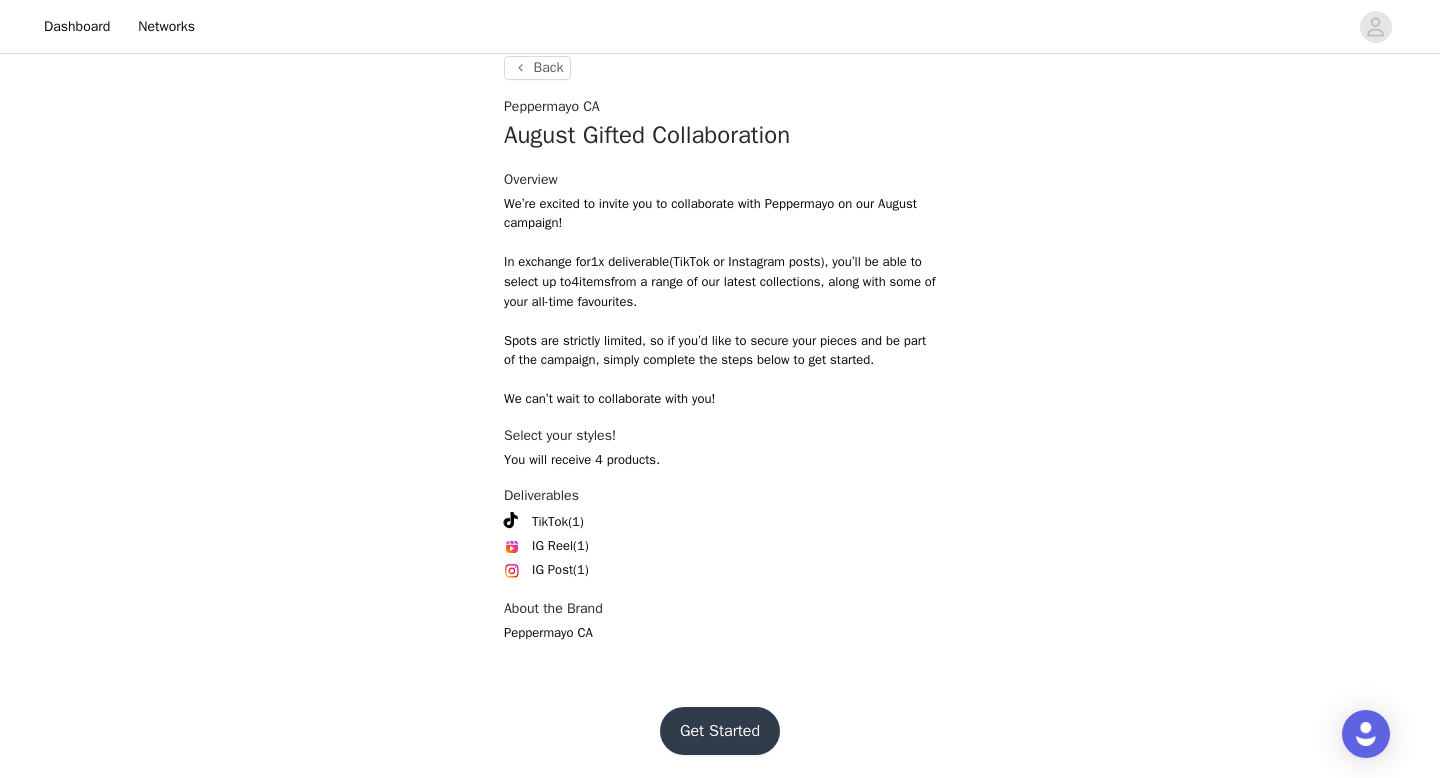 click on "Get Started" at bounding box center (720, 731) 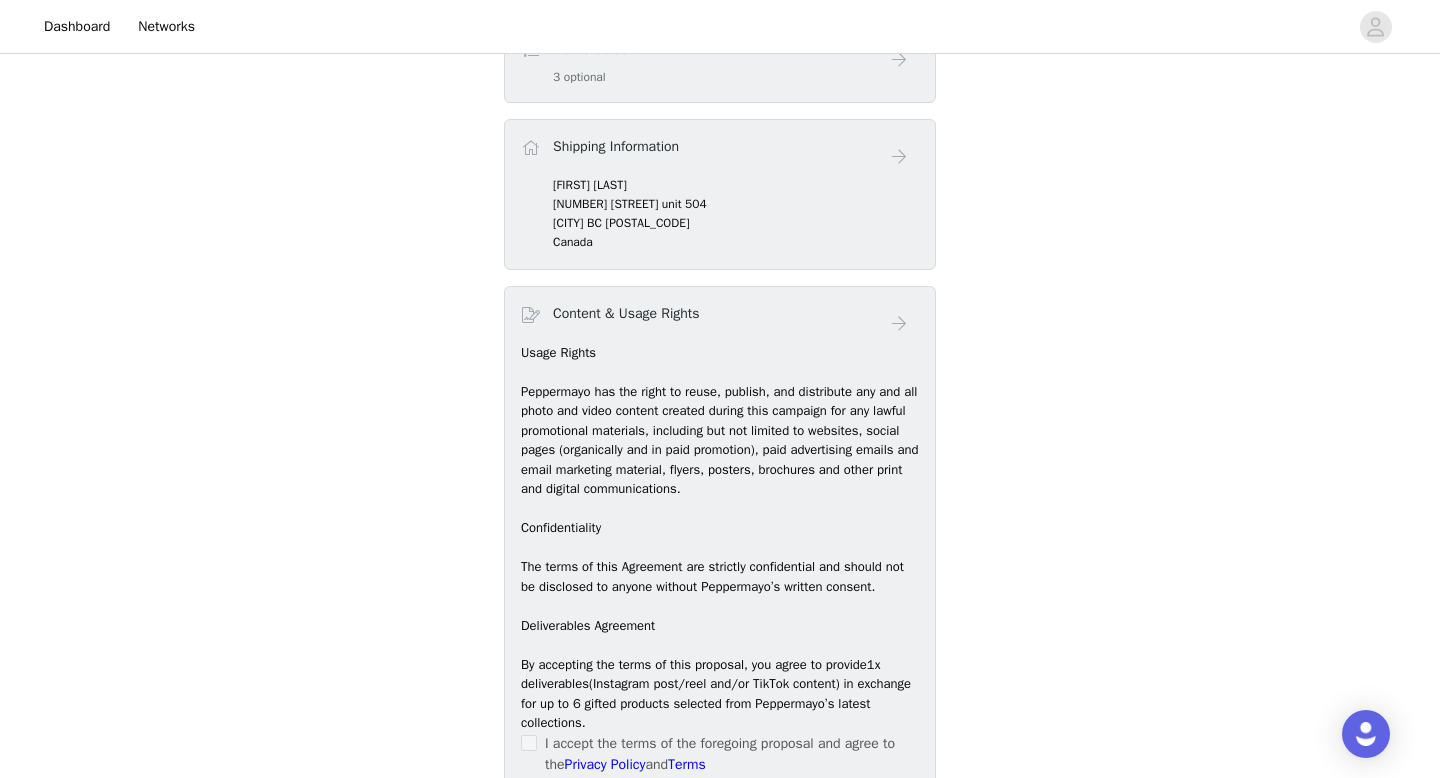 scroll, scrollTop: 514, scrollLeft: 0, axis: vertical 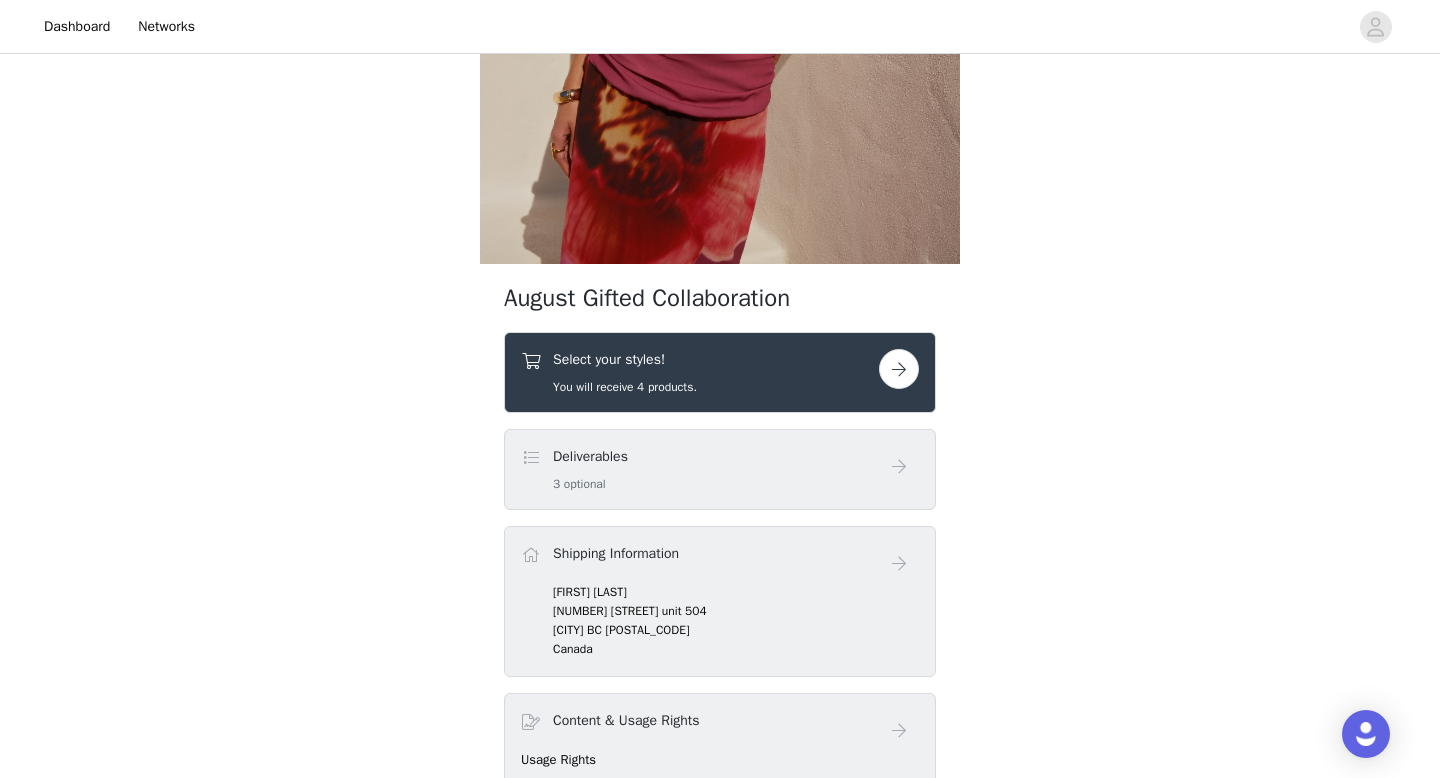 click on "Select your styles!   You will receive 4 products." at bounding box center [700, 372] 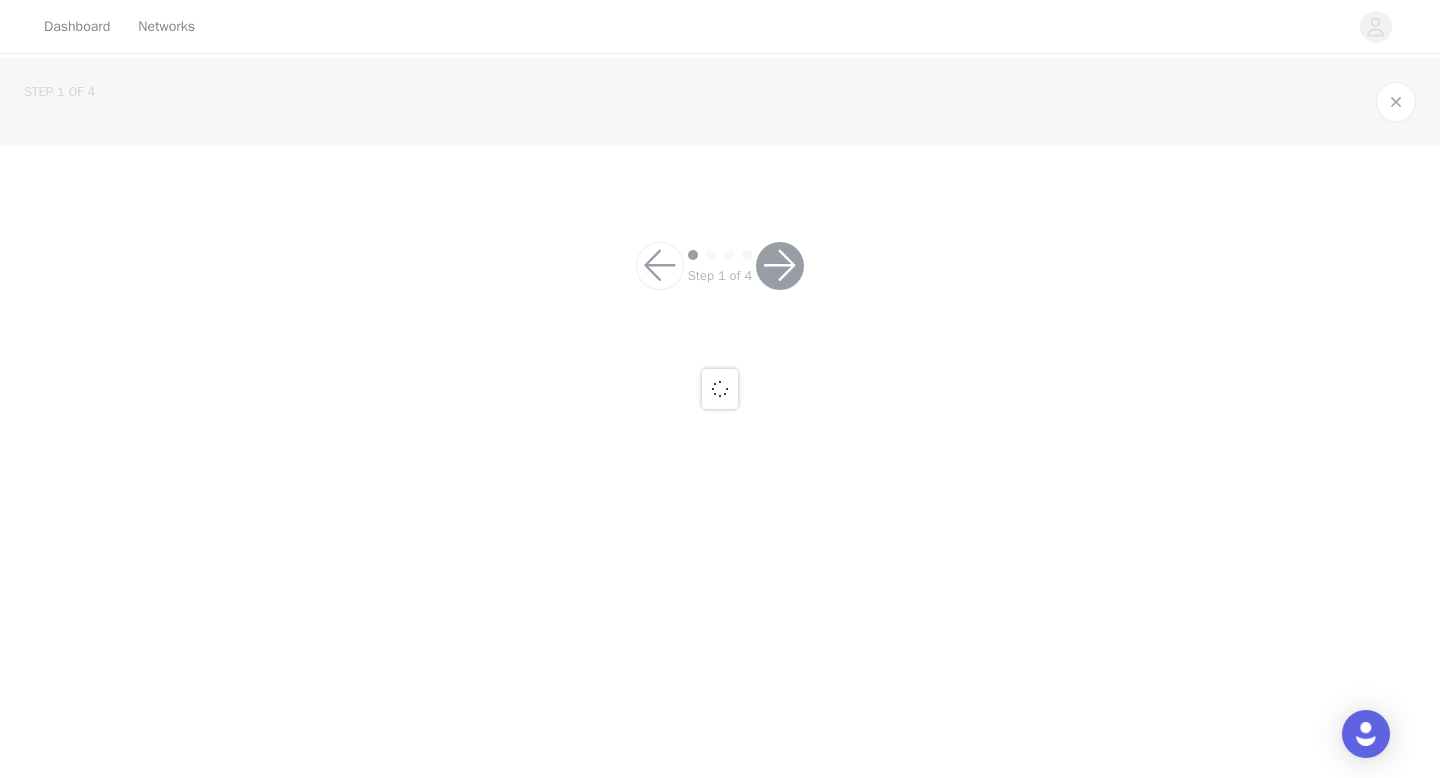 scroll, scrollTop: 0, scrollLeft: 0, axis: both 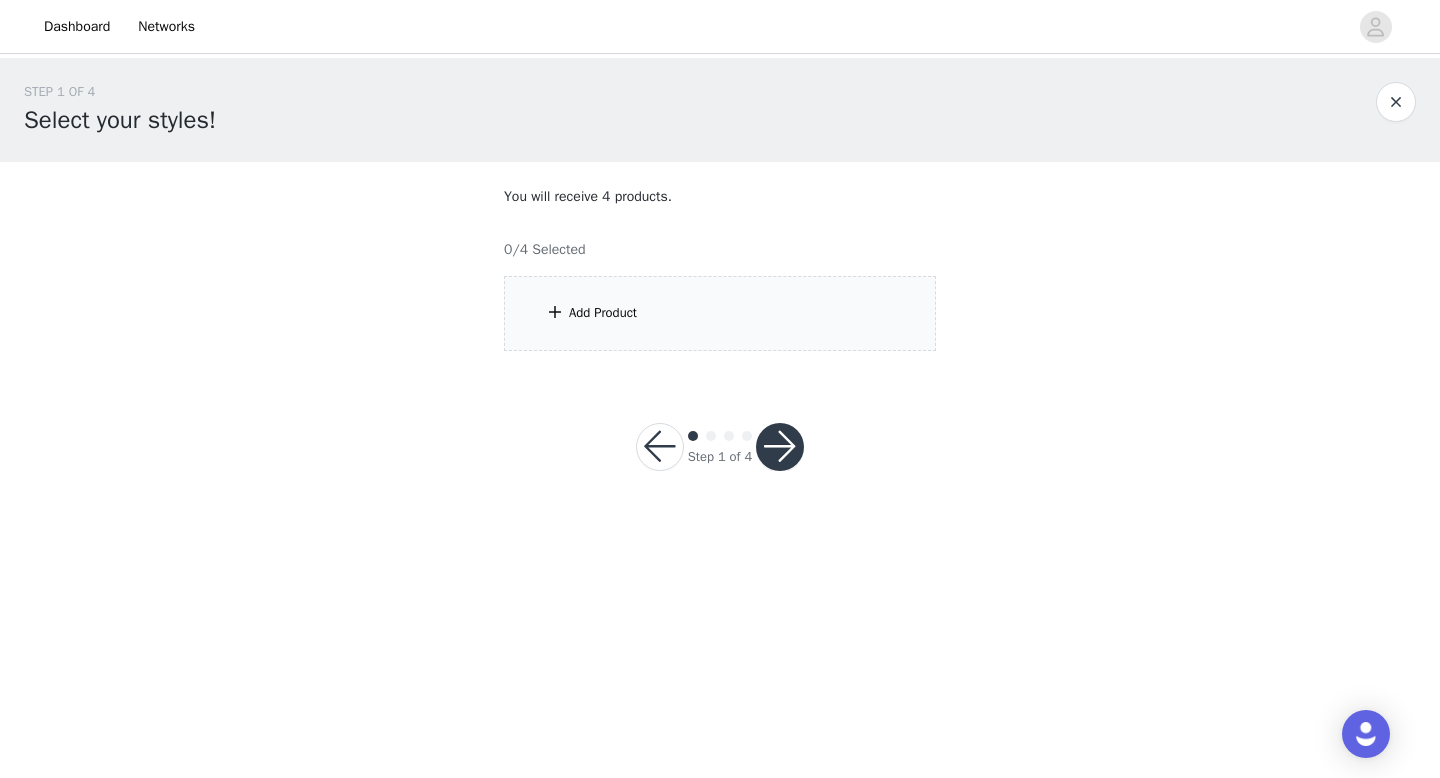 click on "Add Product" at bounding box center [720, 313] 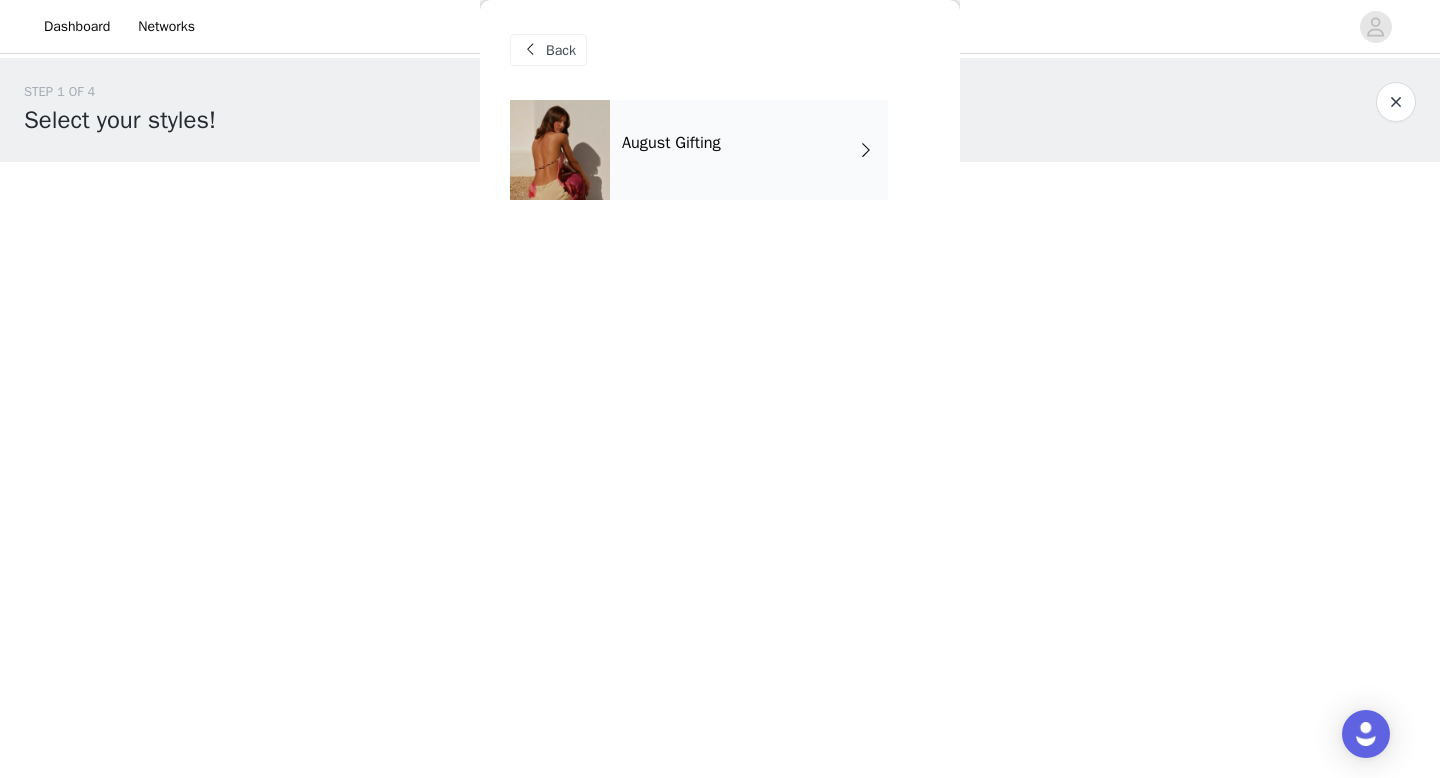 click on "August Gifting" at bounding box center (749, 150) 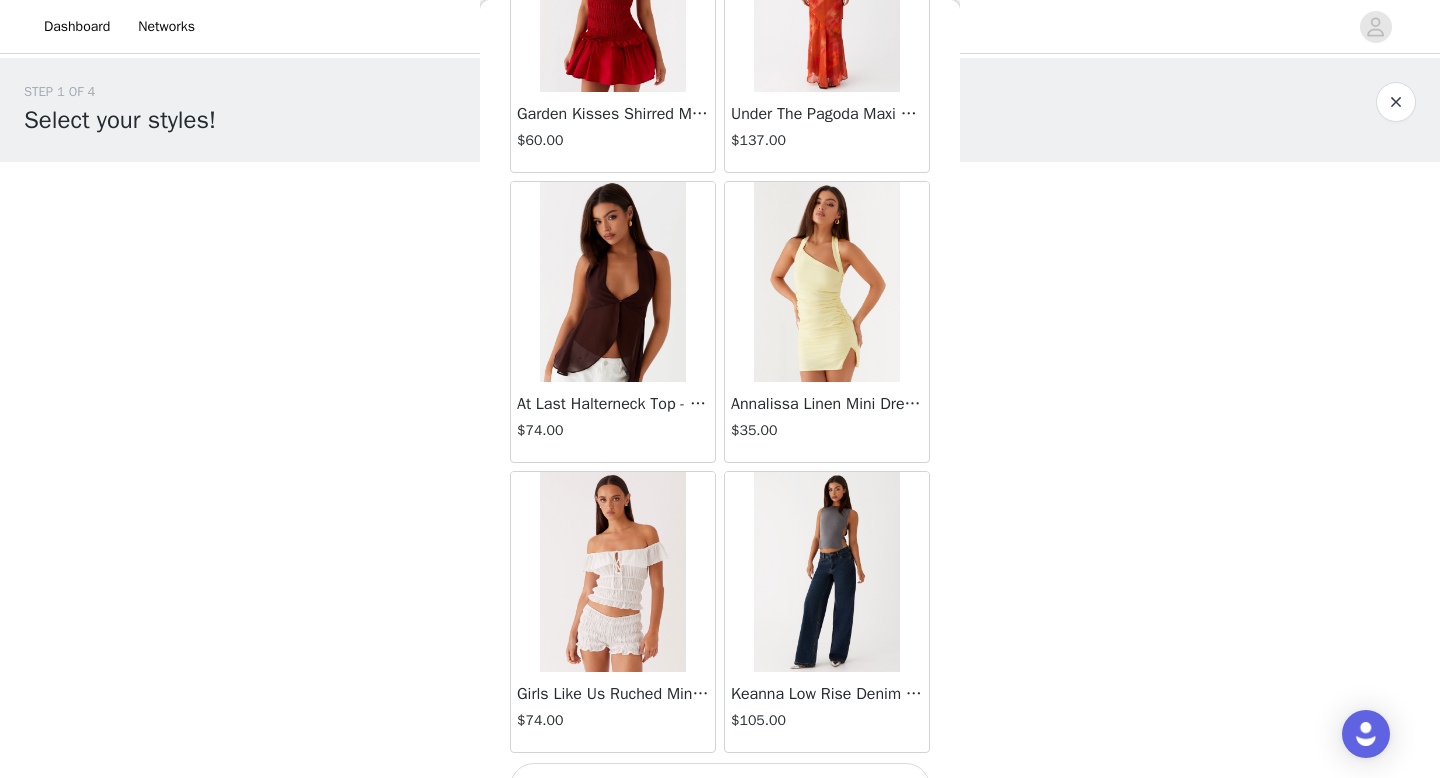scroll, scrollTop: 2282, scrollLeft: 0, axis: vertical 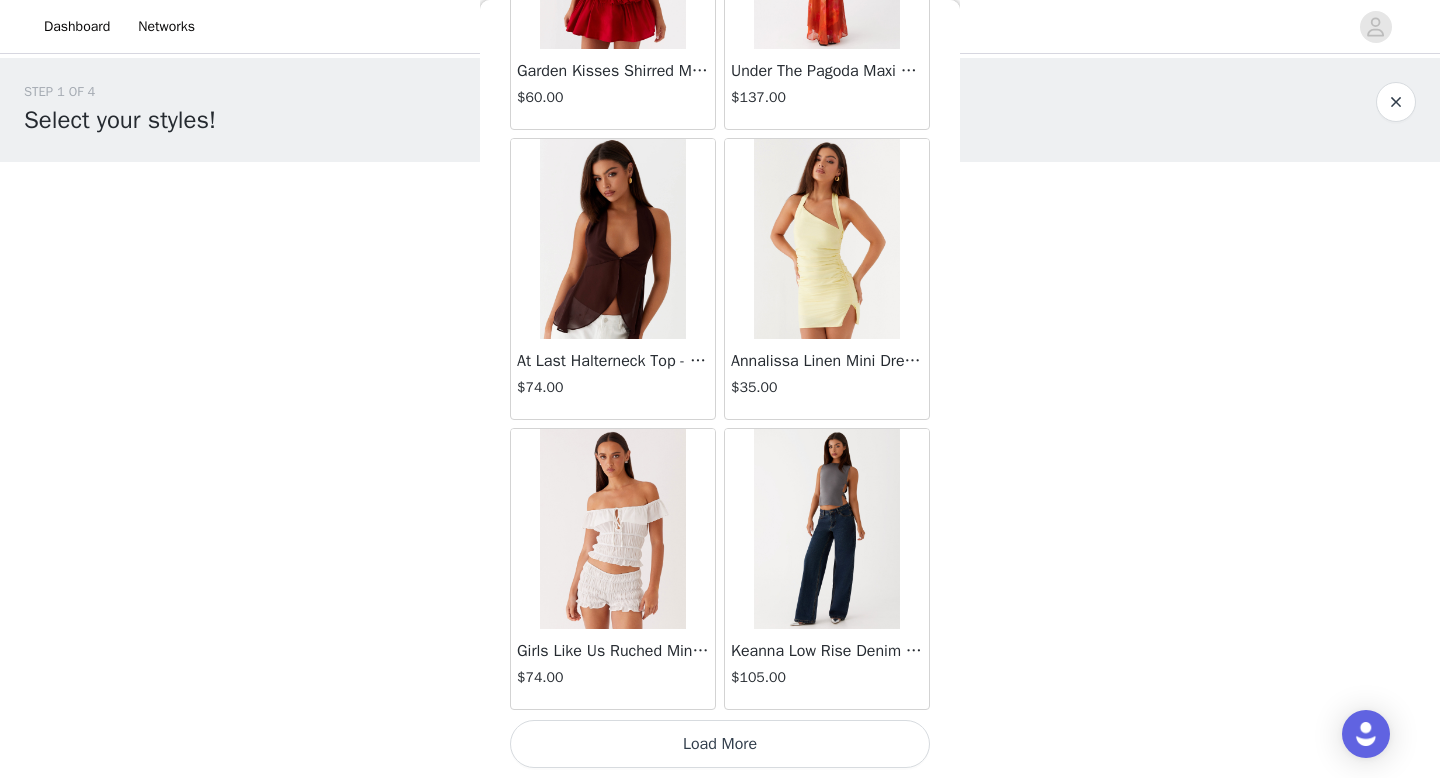 click on "Load More" at bounding box center (720, 744) 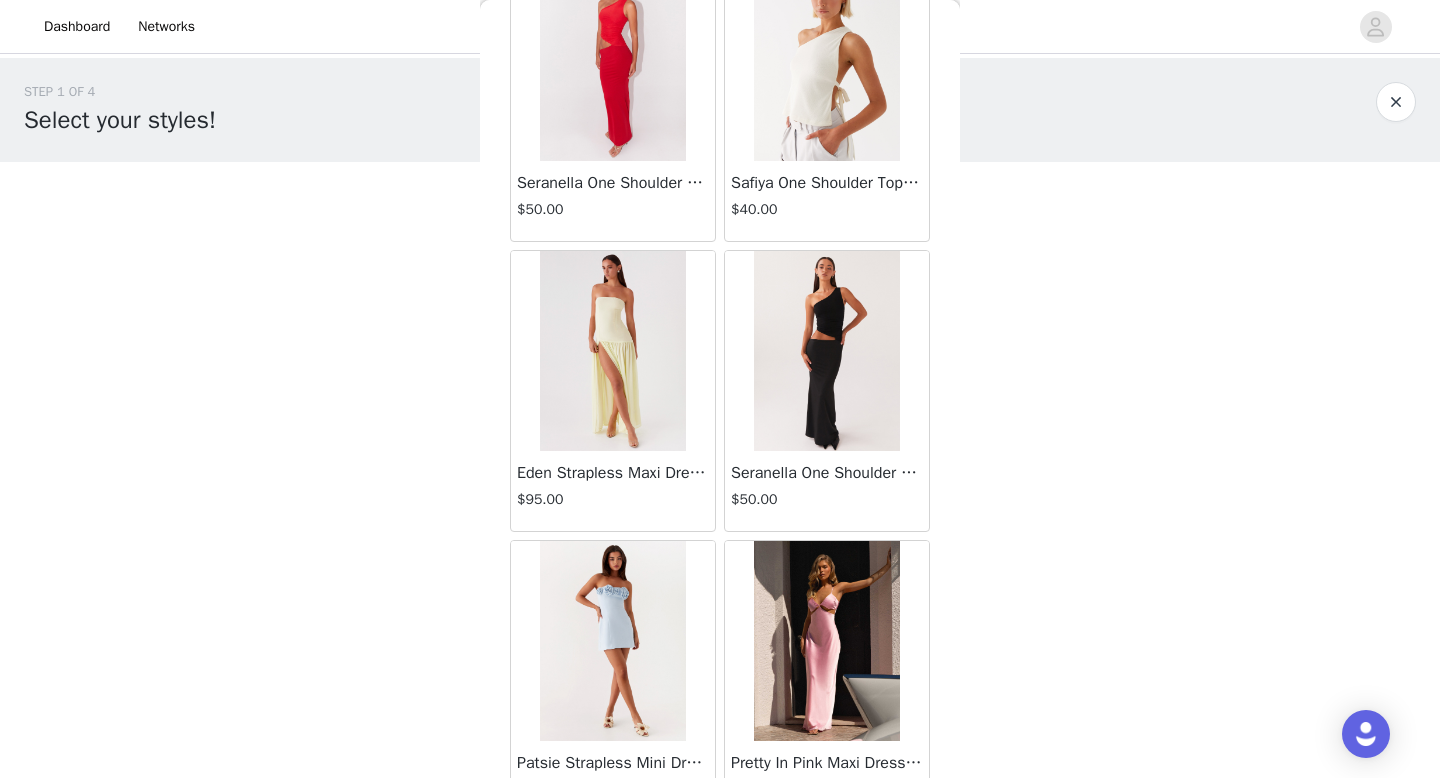 scroll, scrollTop: 5182, scrollLeft: 0, axis: vertical 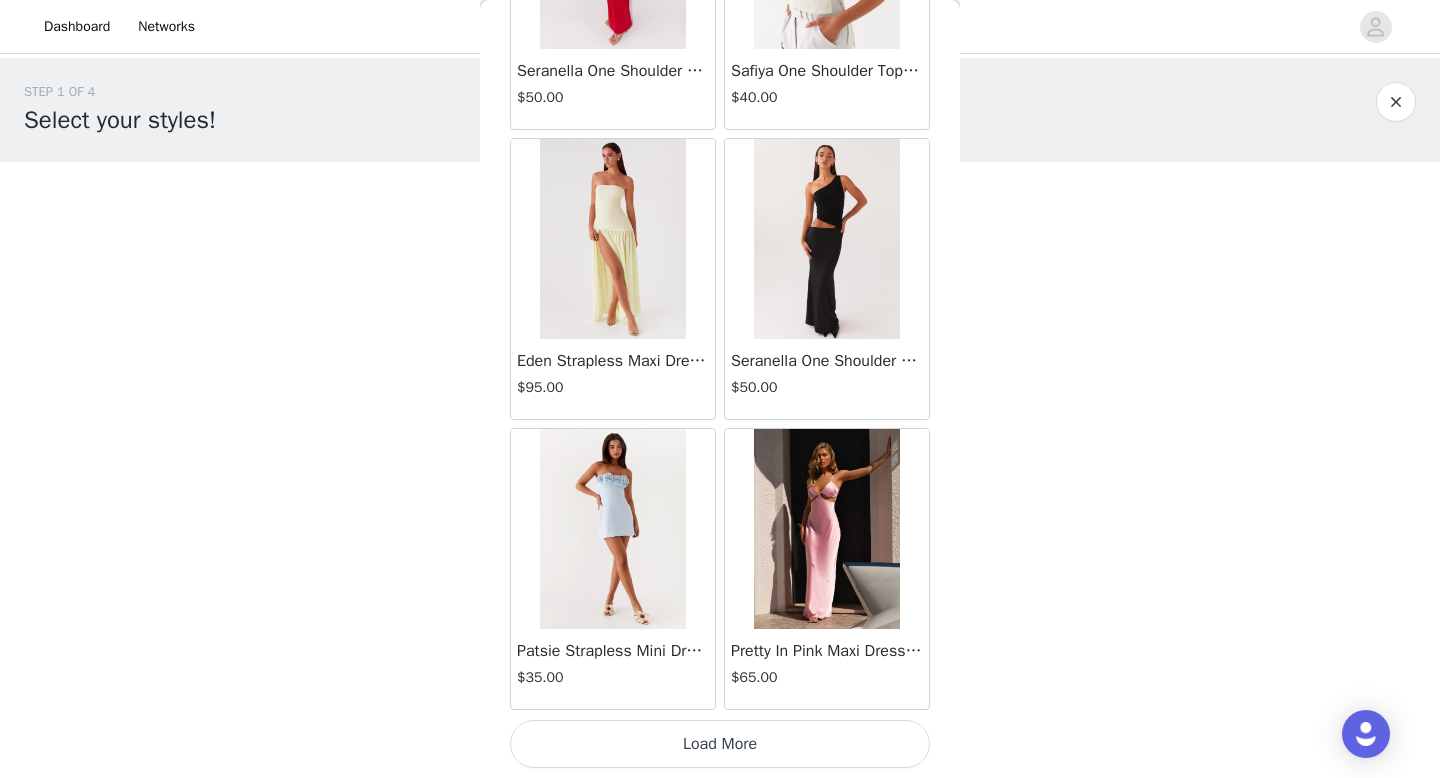 click on "Load More" at bounding box center (720, 744) 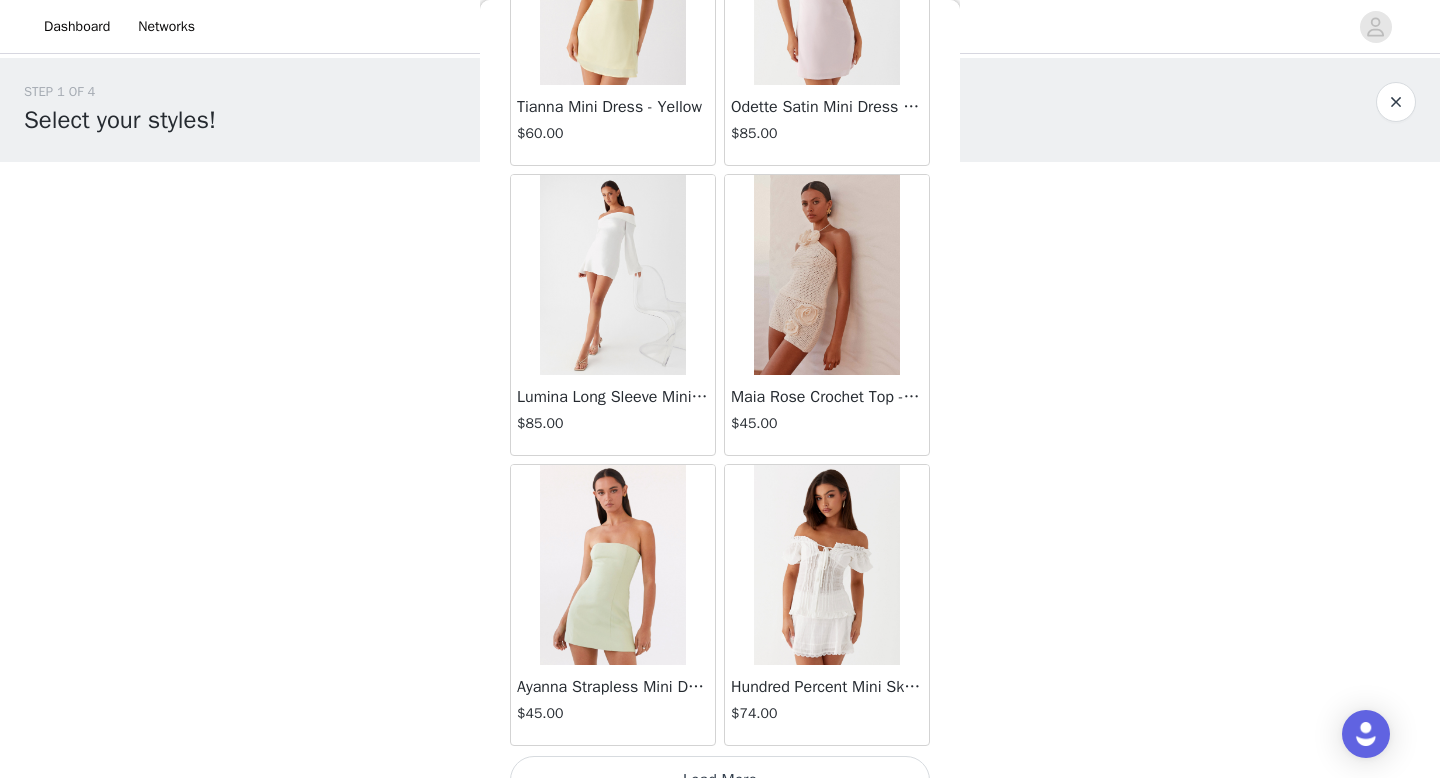 scroll, scrollTop: 8082, scrollLeft: 0, axis: vertical 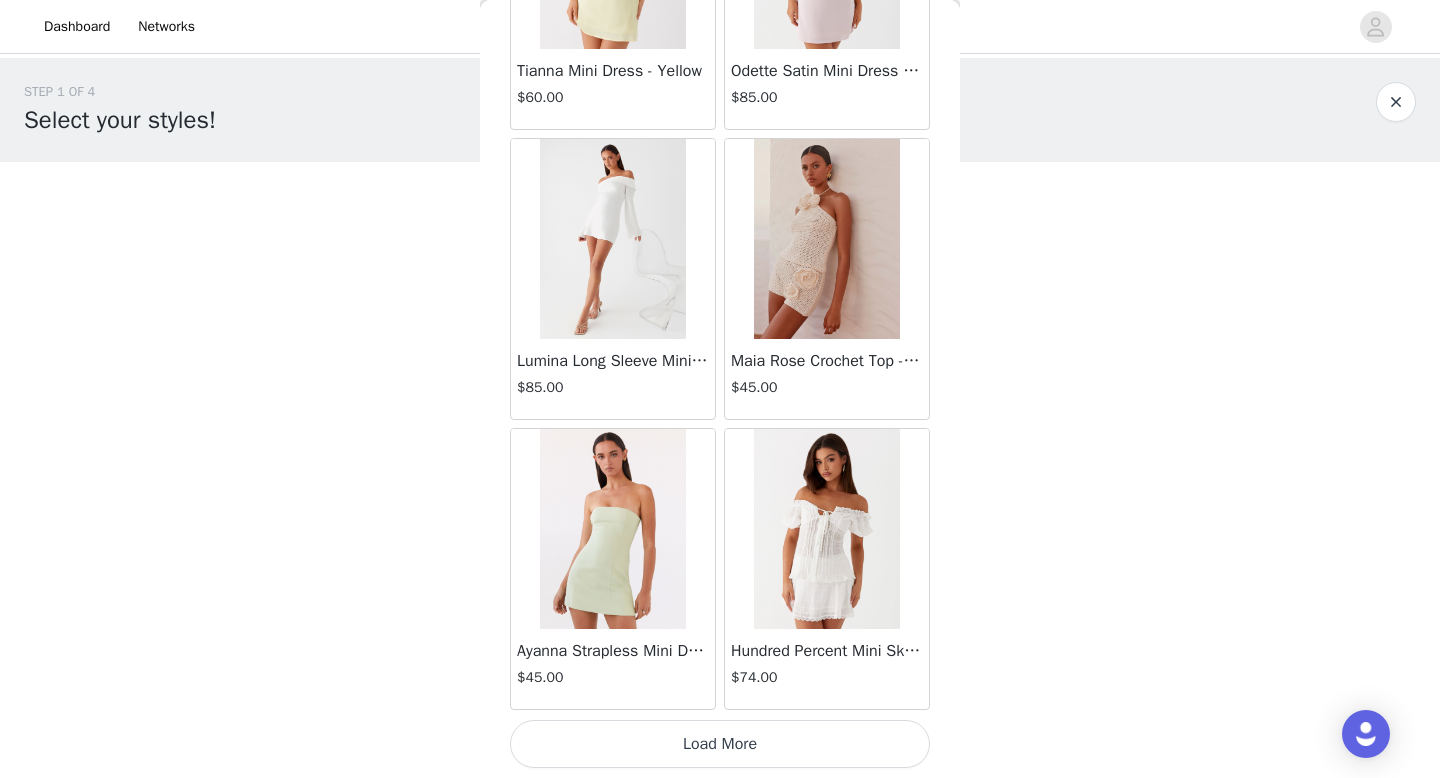 click on "Load More" at bounding box center (720, 744) 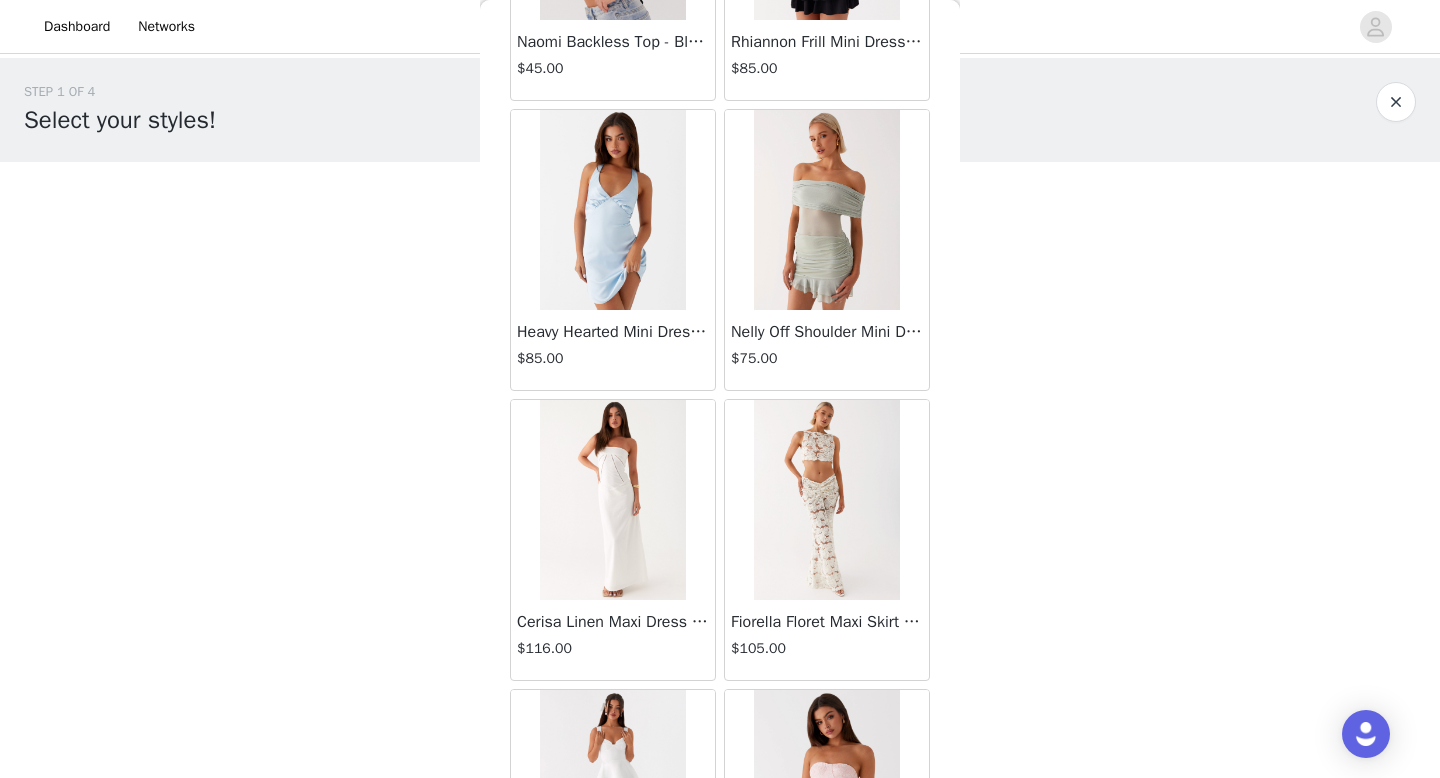 scroll, scrollTop: 9273, scrollLeft: 0, axis: vertical 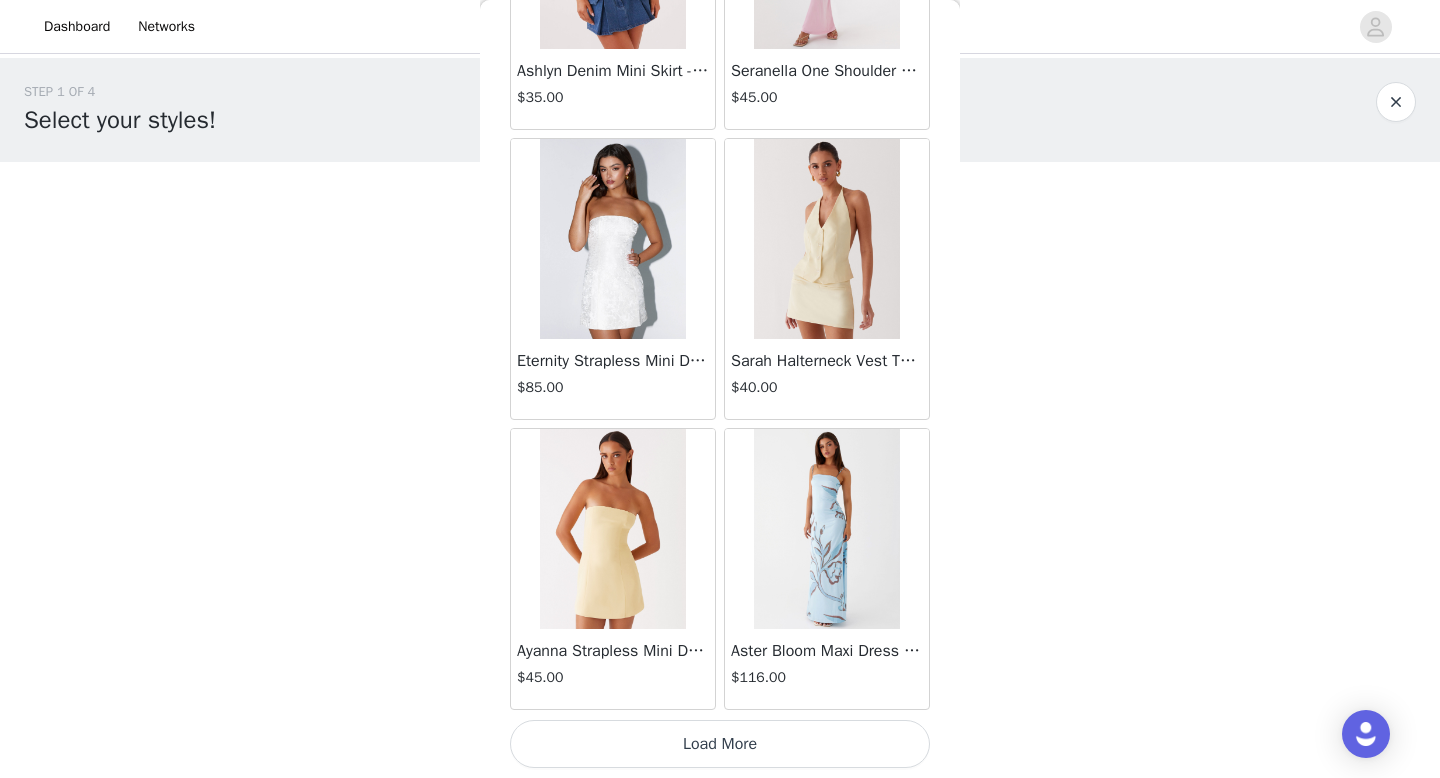 click on "Load More" at bounding box center [720, 744] 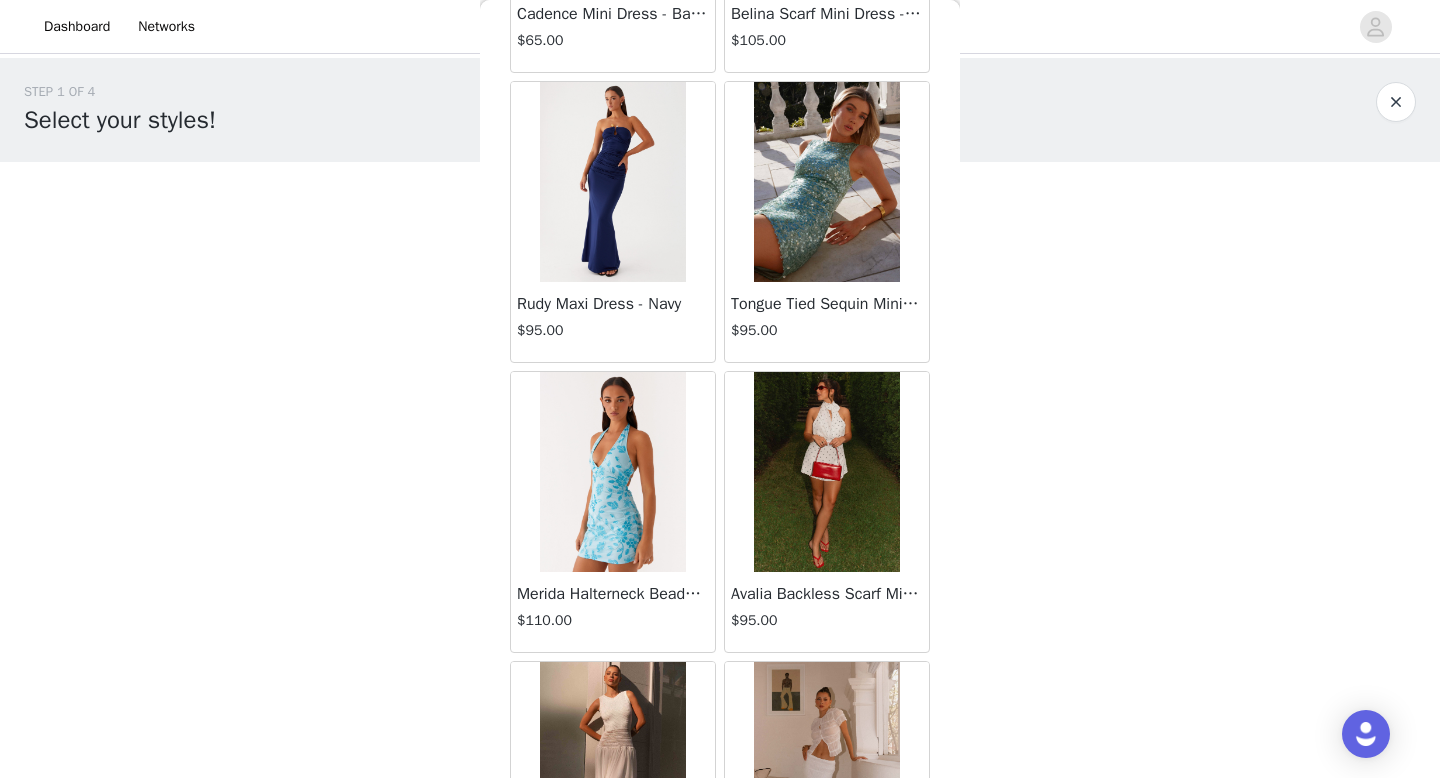 scroll, scrollTop: 13882, scrollLeft: 0, axis: vertical 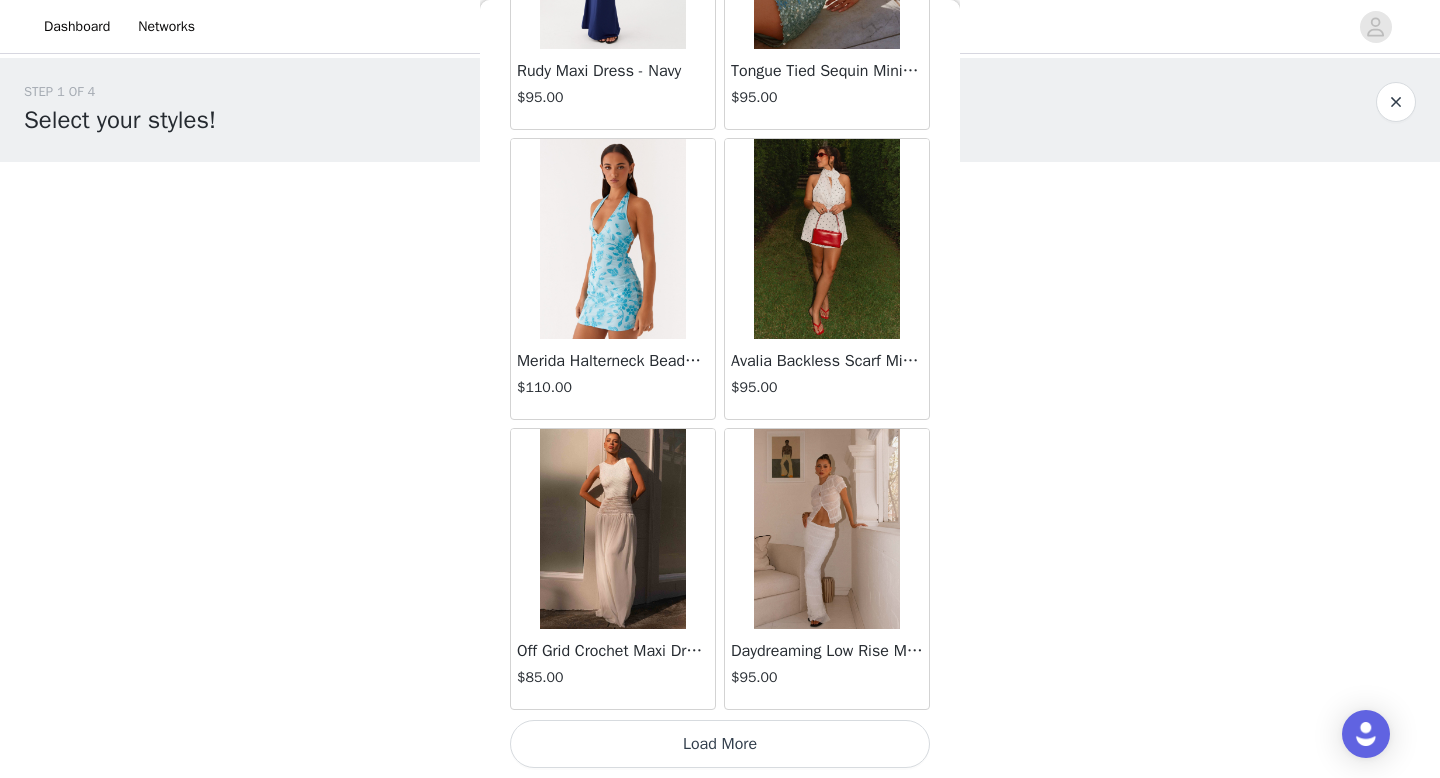 click on "Load More" at bounding box center [720, 744] 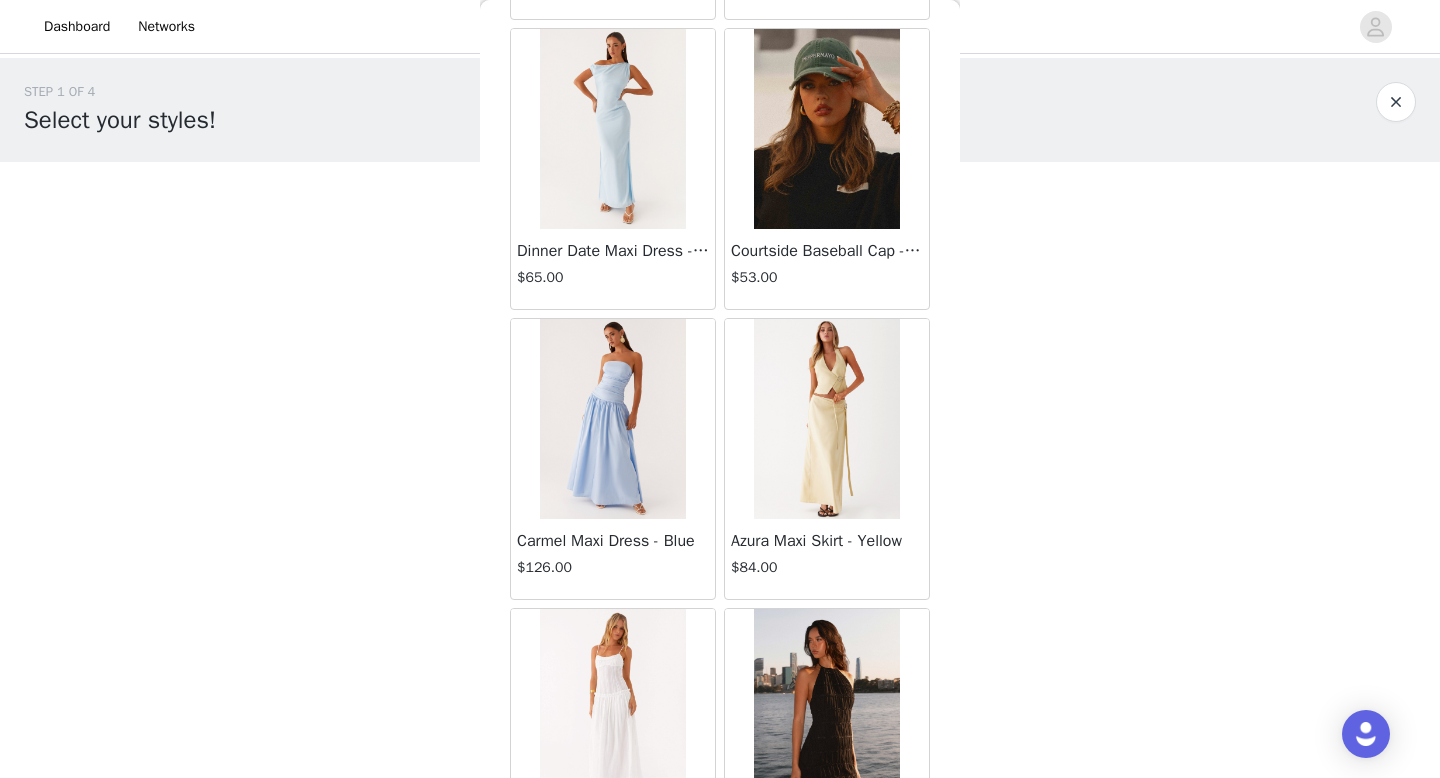 scroll, scrollTop: 16782, scrollLeft: 0, axis: vertical 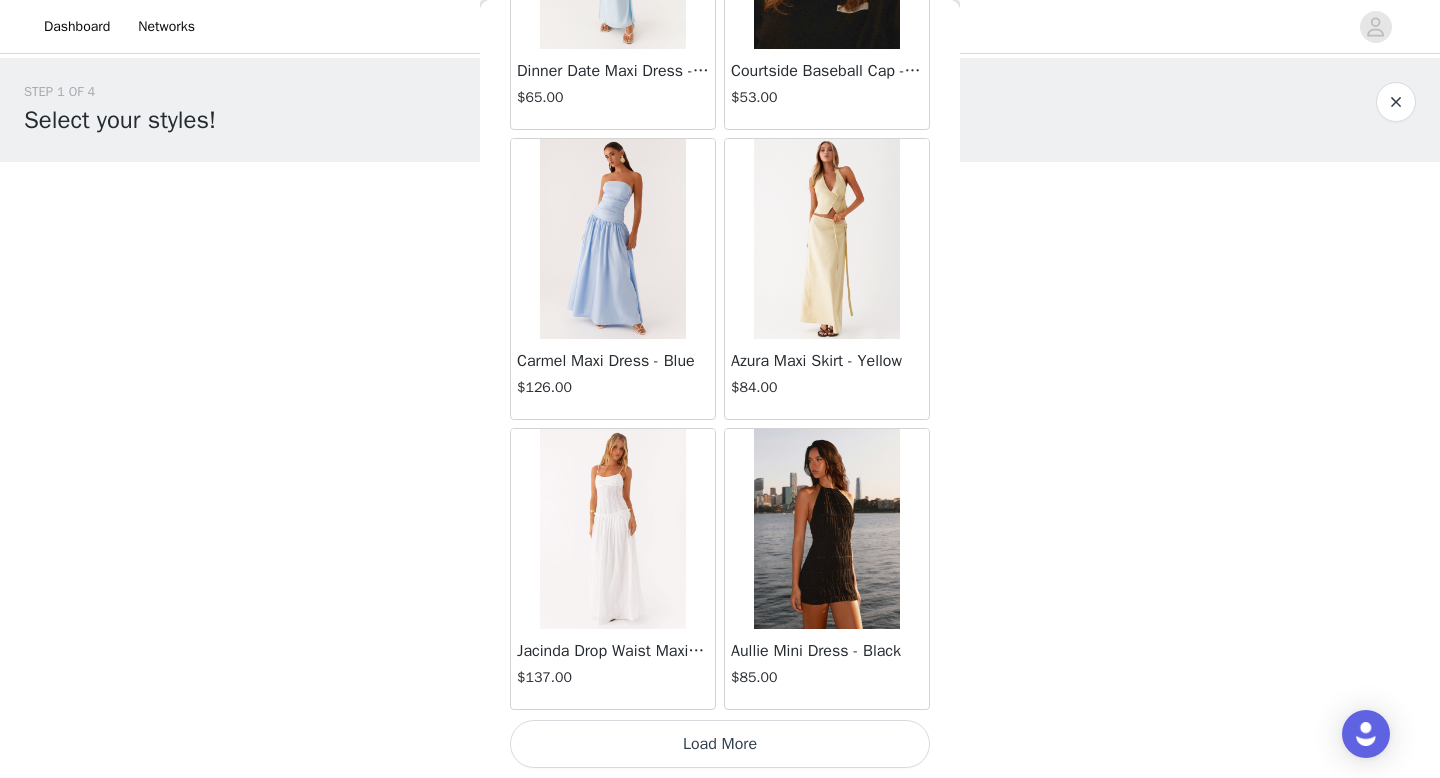 click on "Load More" at bounding box center [720, 744] 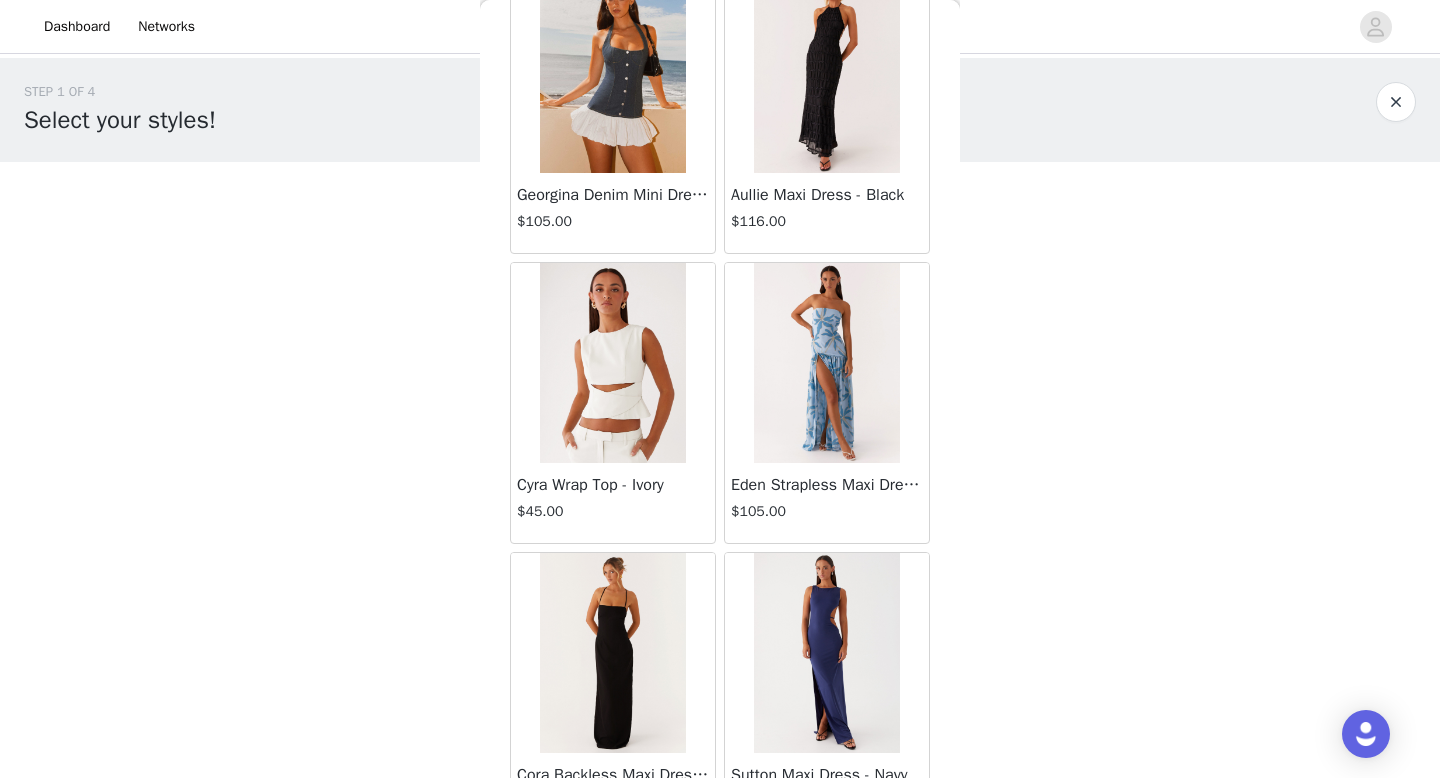 scroll, scrollTop: 19682, scrollLeft: 0, axis: vertical 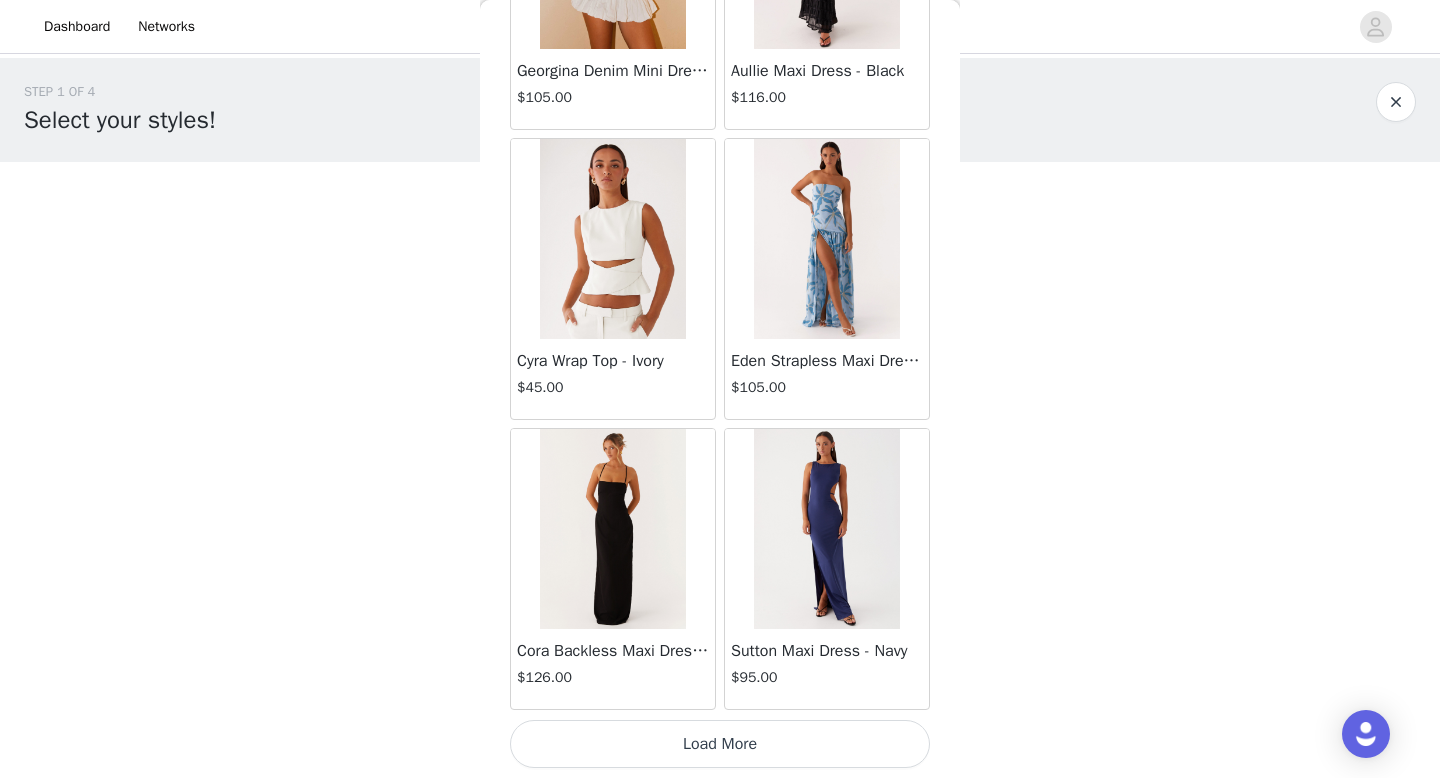 click on "Load More" at bounding box center (720, 744) 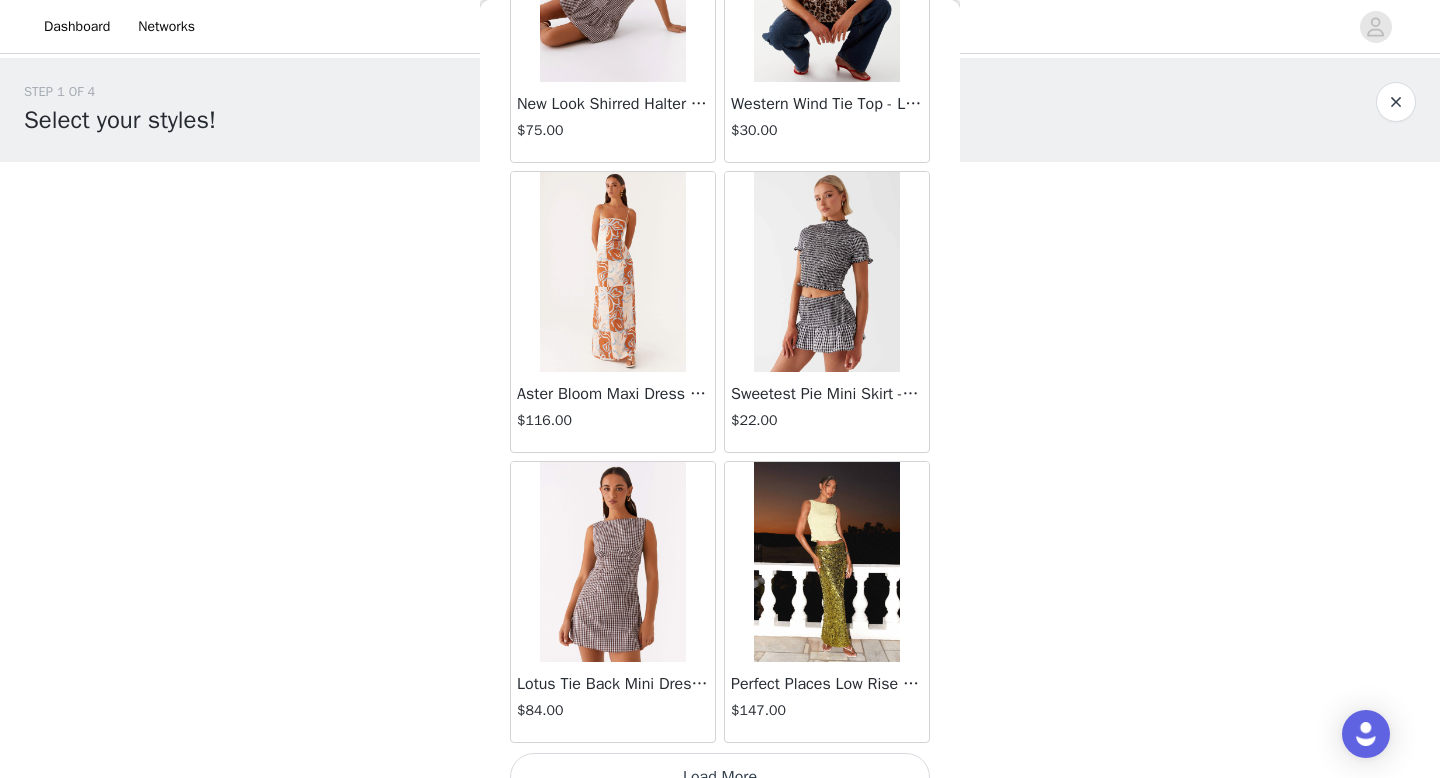 scroll, scrollTop: 22582, scrollLeft: 0, axis: vertical 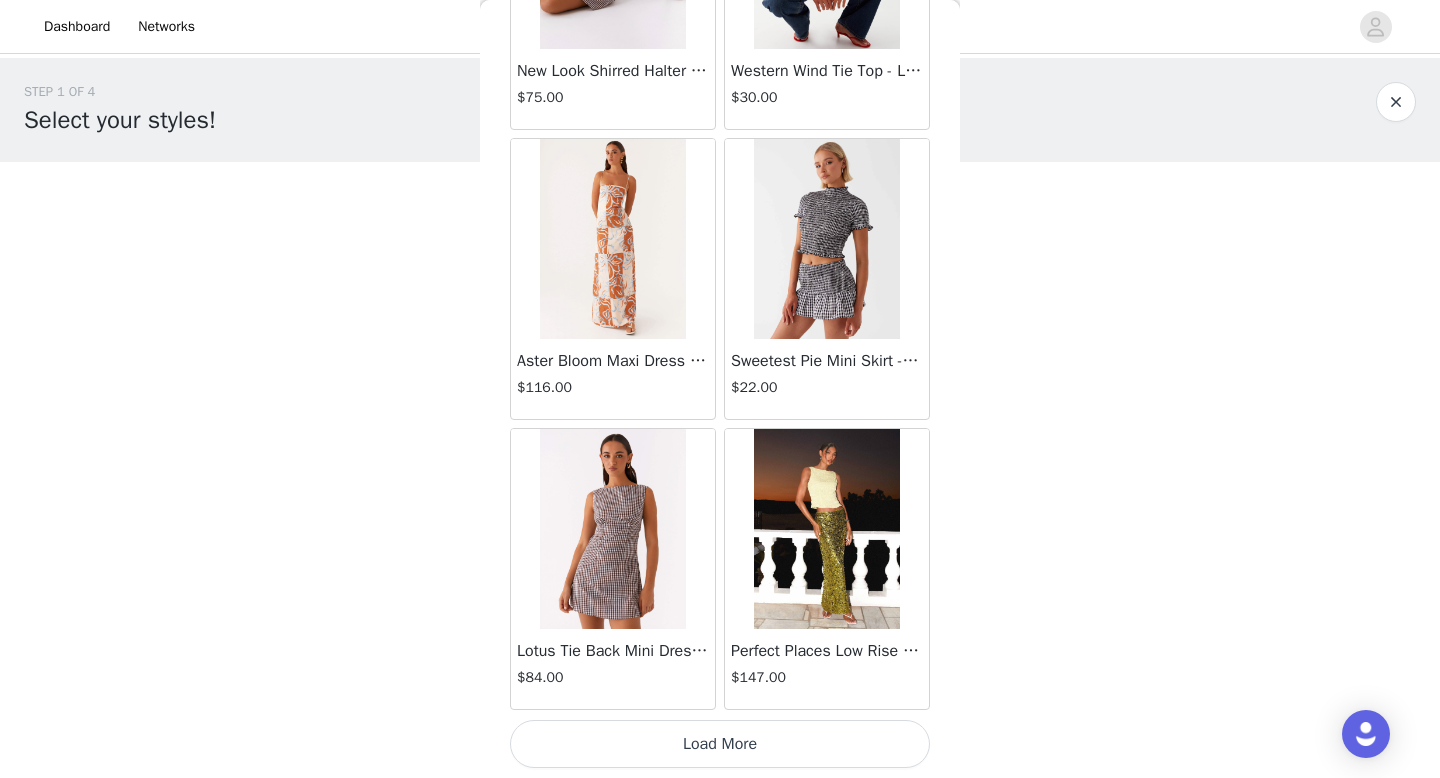 click on "Load More" at bounding box center (720, 744) 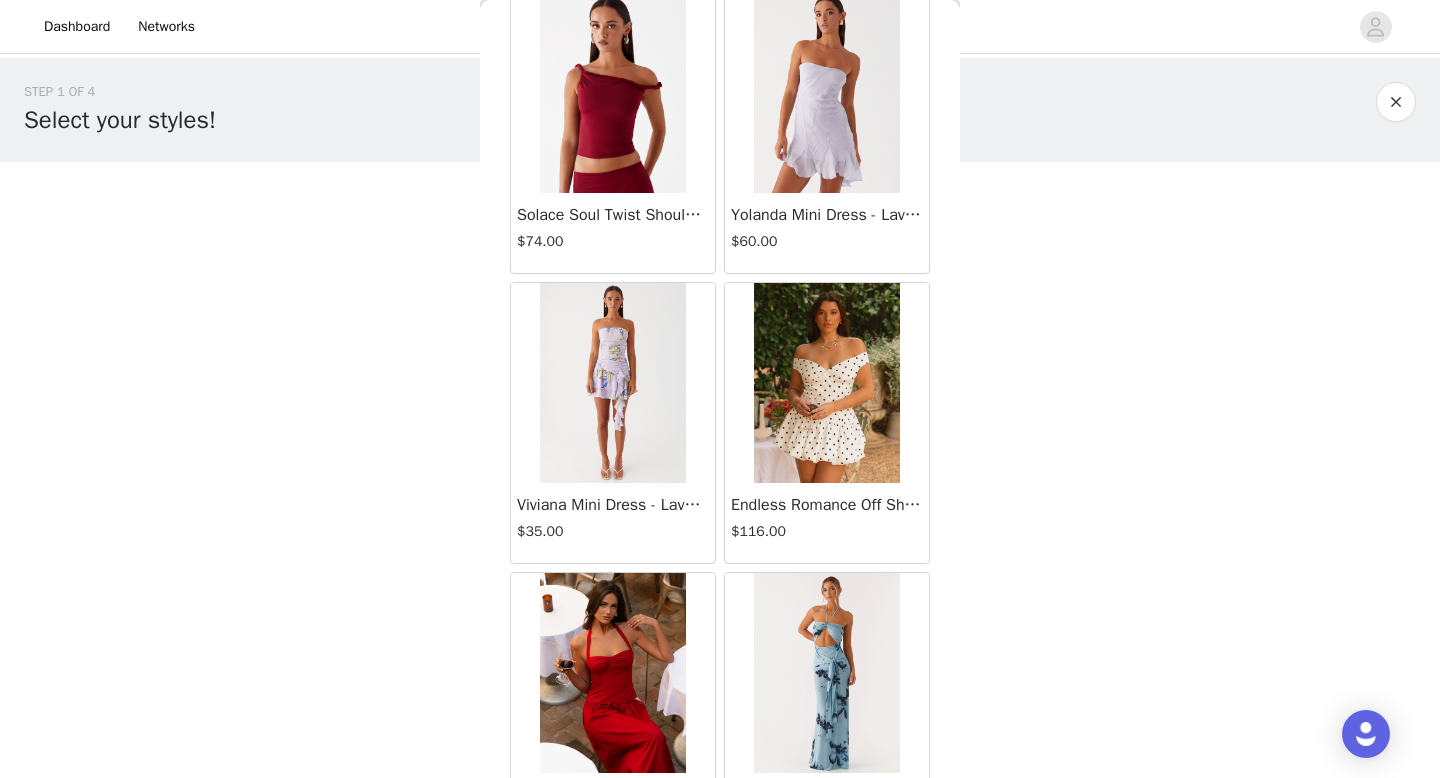 scroll, scrollTop: 25482, scrollLeft: 0, axis: vertical 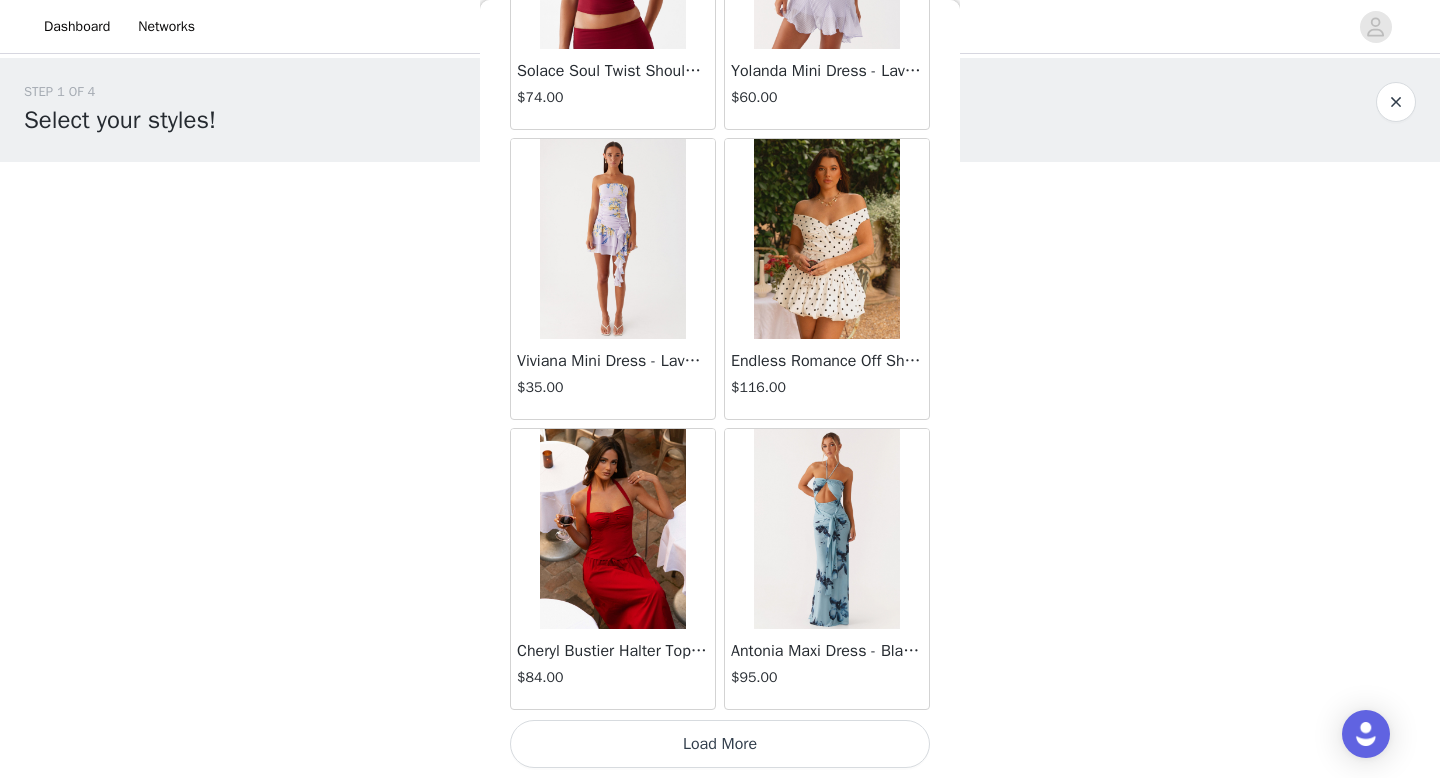 click on "Load More" at bounding box center [720, 744] 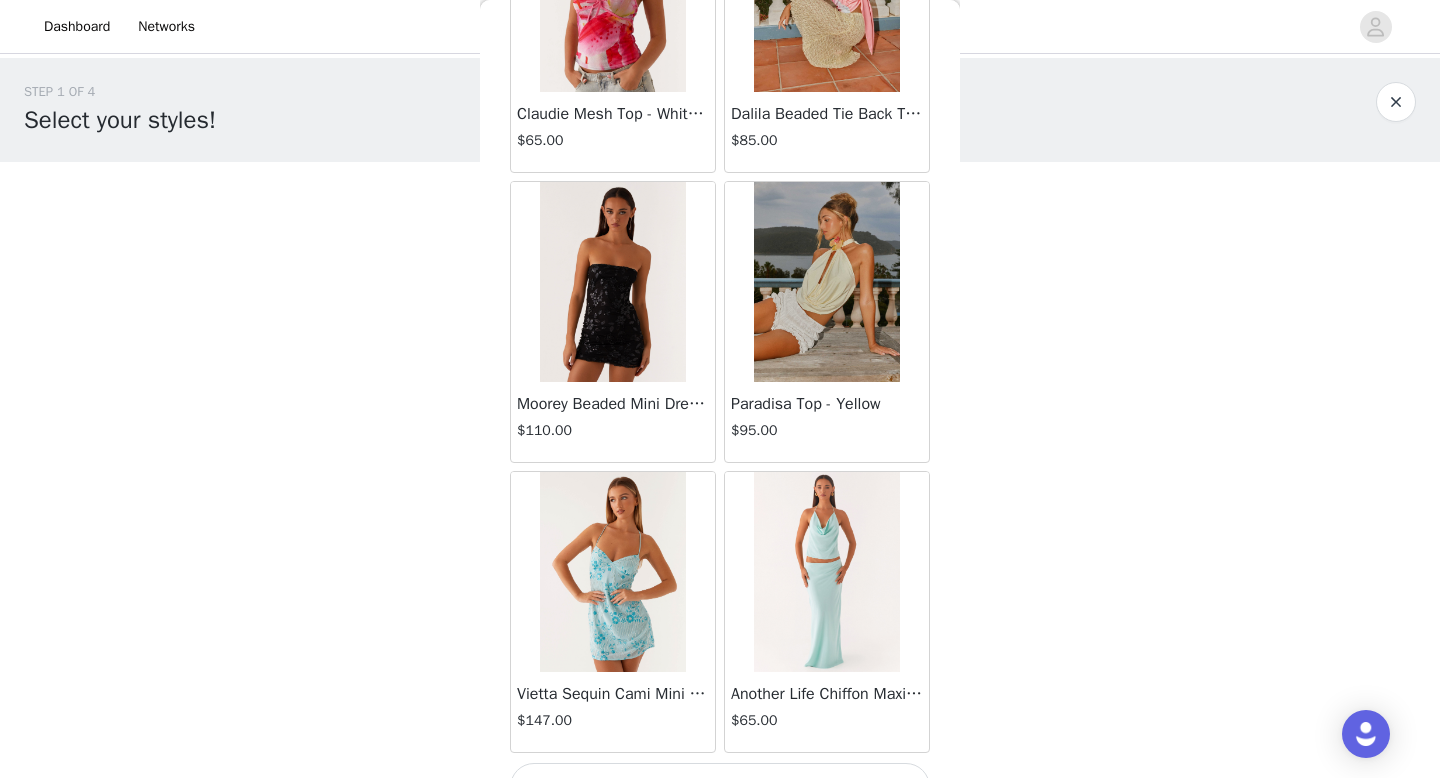 scroll, scrollTop: 28382, scrollLeft: 0, axis: vertical 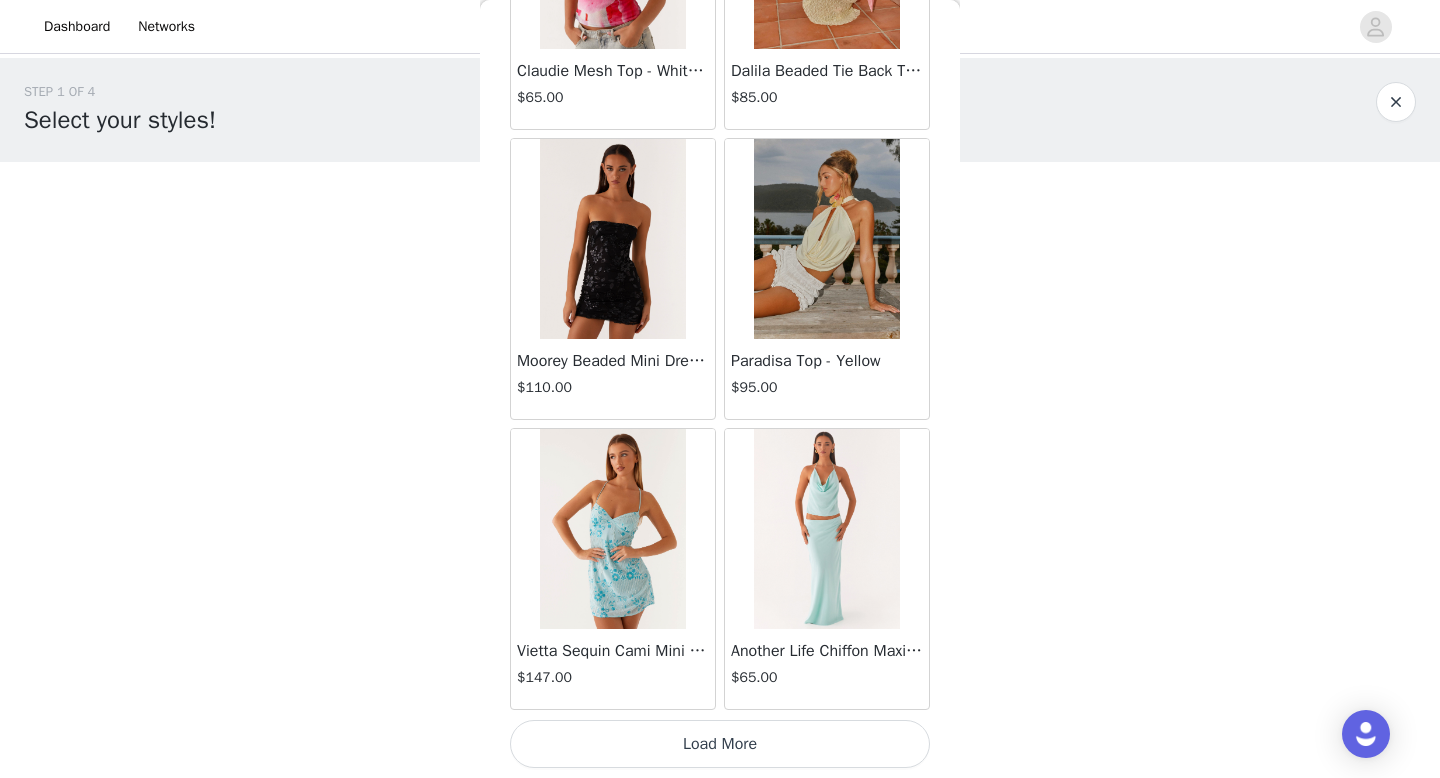 click on "Load More" at bounding box center [720, 744] 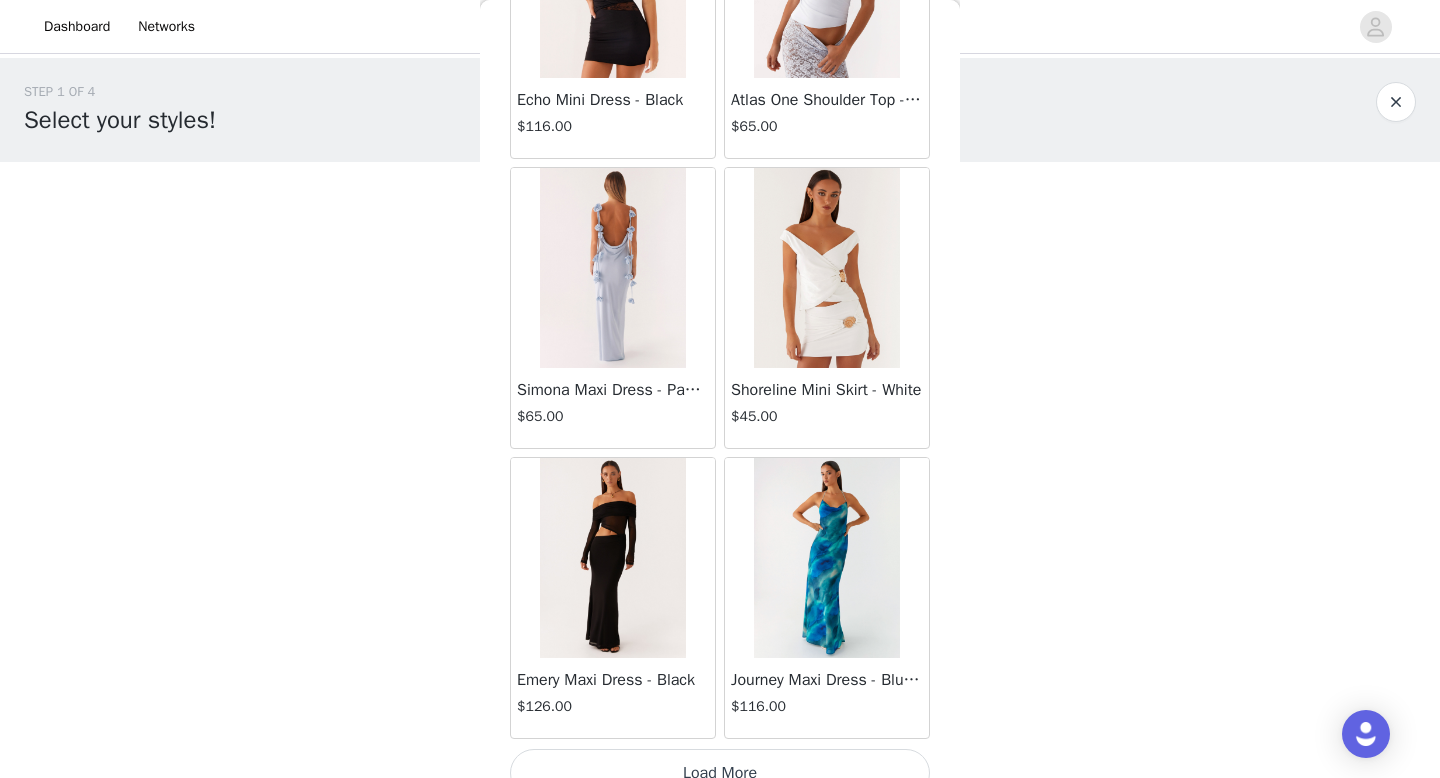 scroll, scrollTop: 31282, scrollLeft: 0, axis: vertical 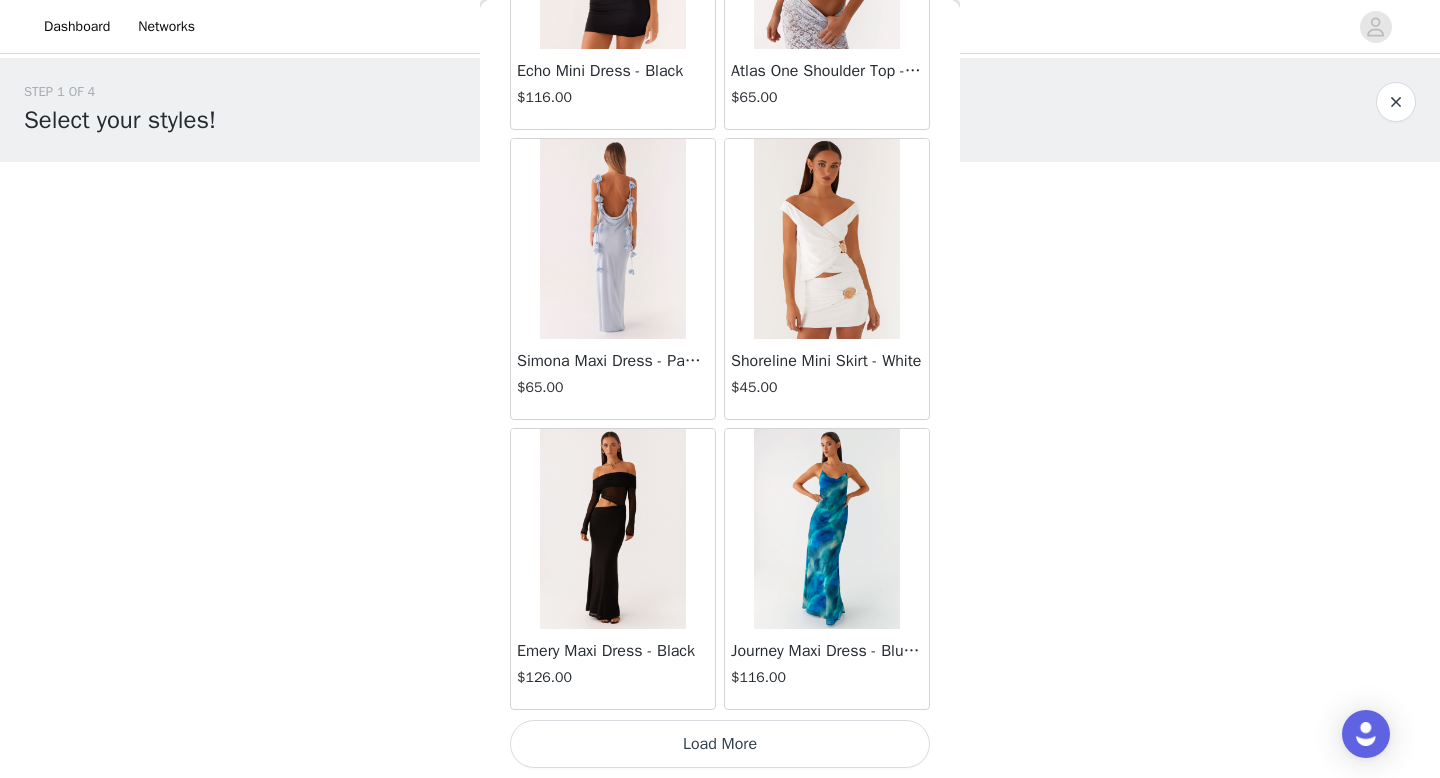 click on "Load More" at bounding box center (720, 744) 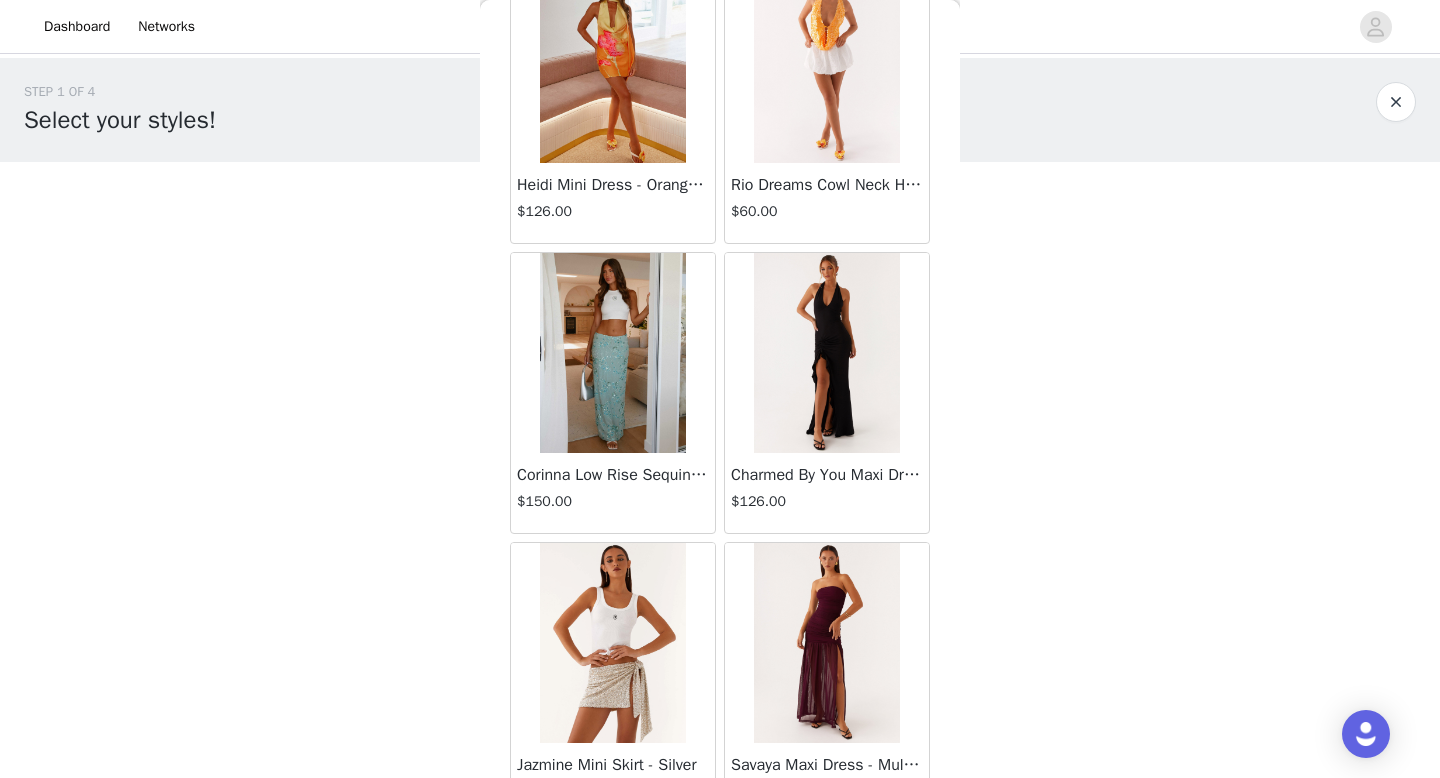scroll, scrollTop: 34182, scrollLeft: 0, axis: vertical 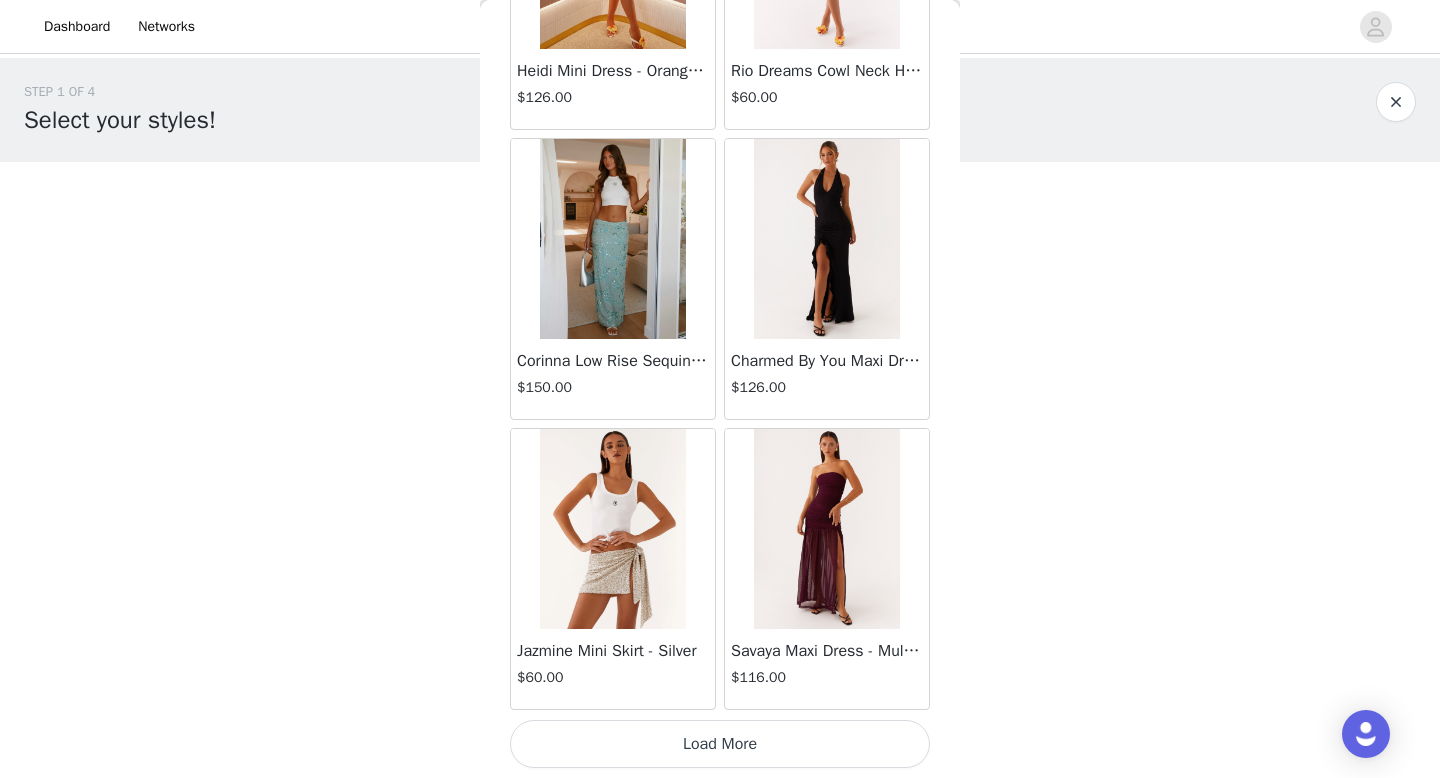 click on "Load More" at bounding box center (720, 744) 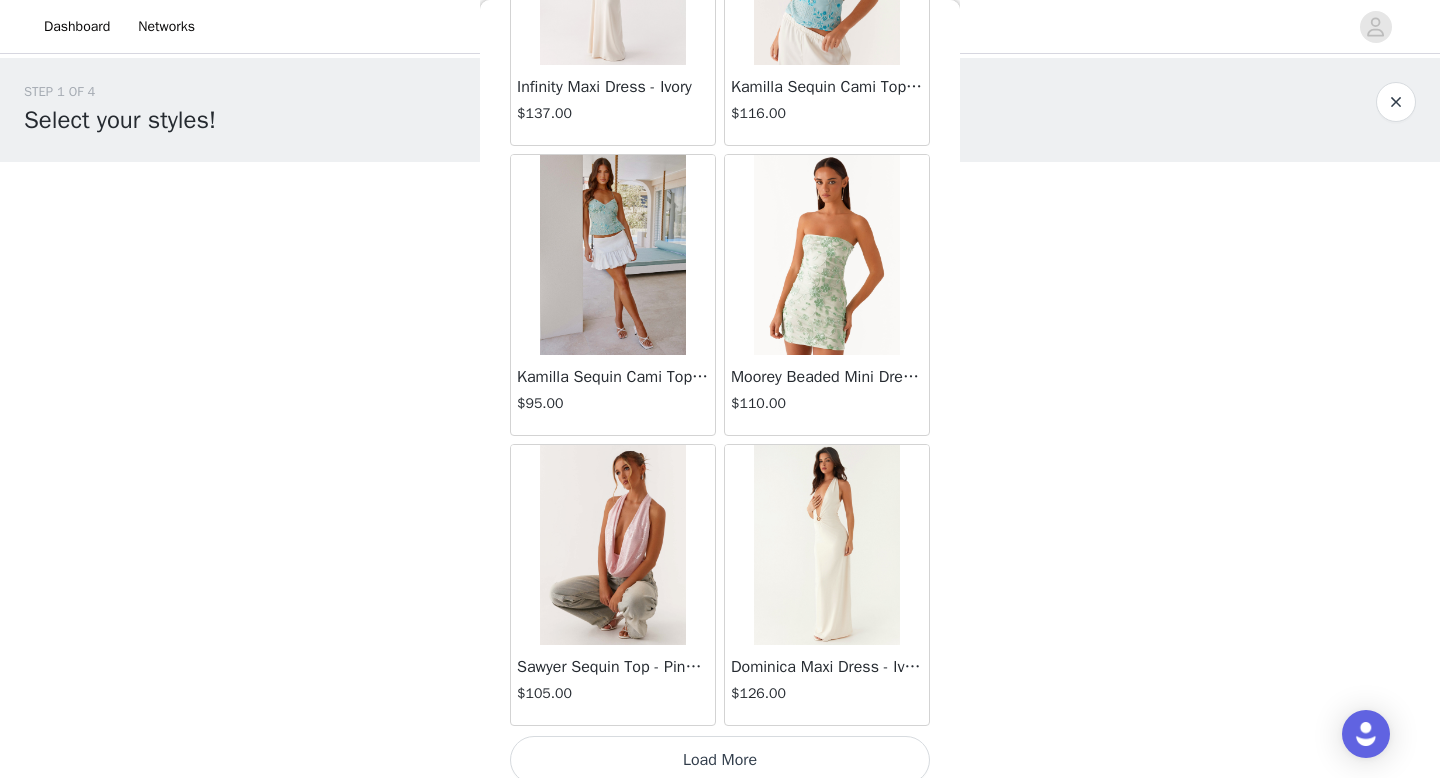 scroll, scrollTop: 37082, scrollLeft: 0, axis: vertical 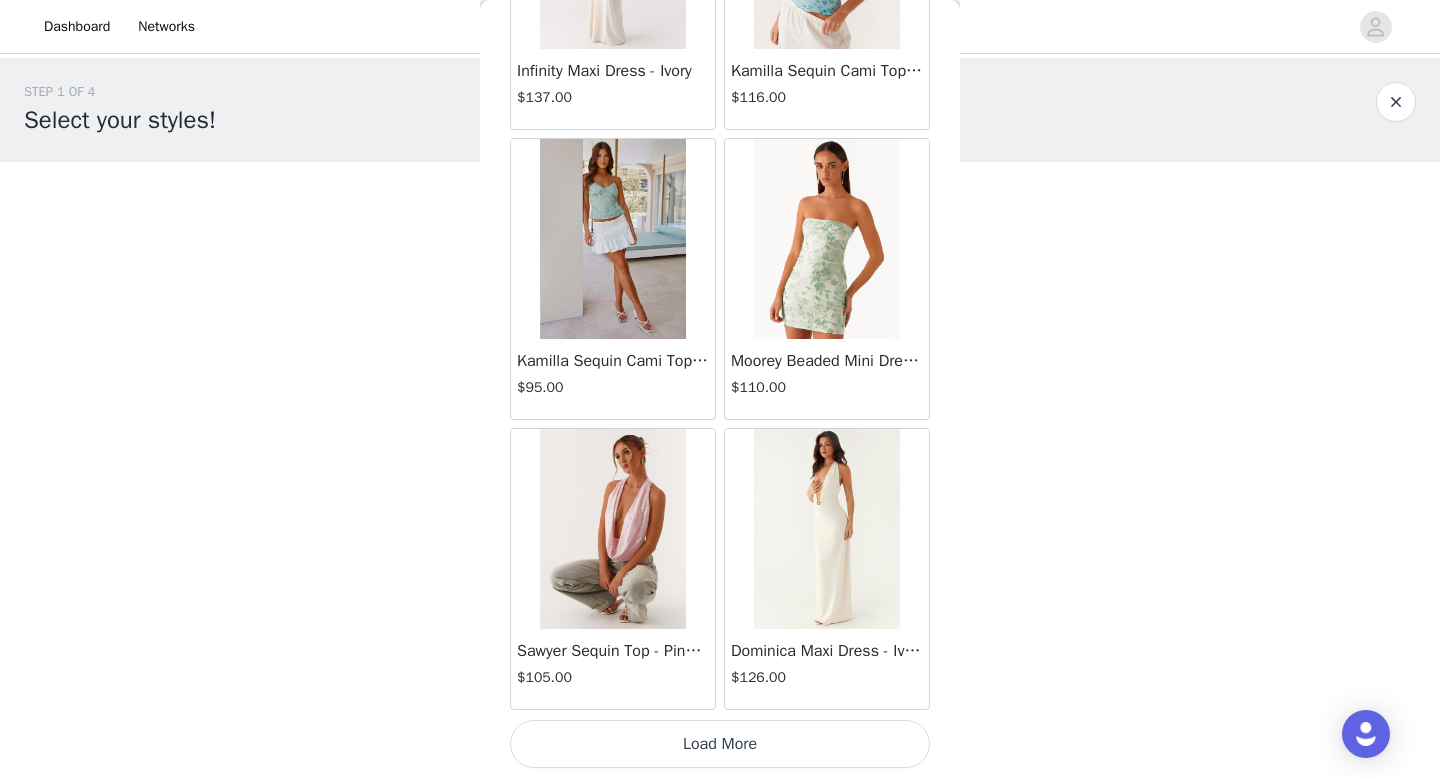 click on "Load More" at bounding box center [720, 744] 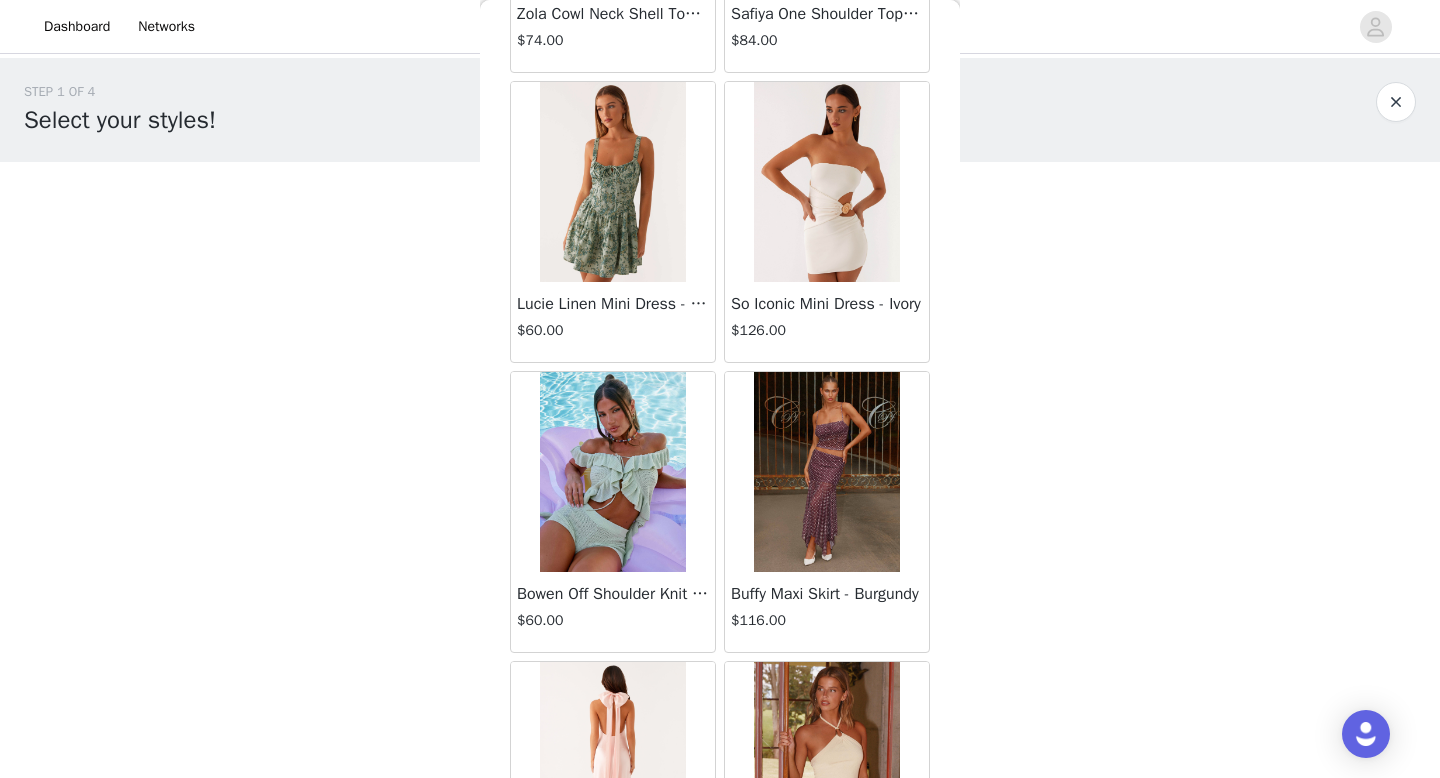 scroll, scrollTop: 39982, scrollLeft: 0, axis: vertical 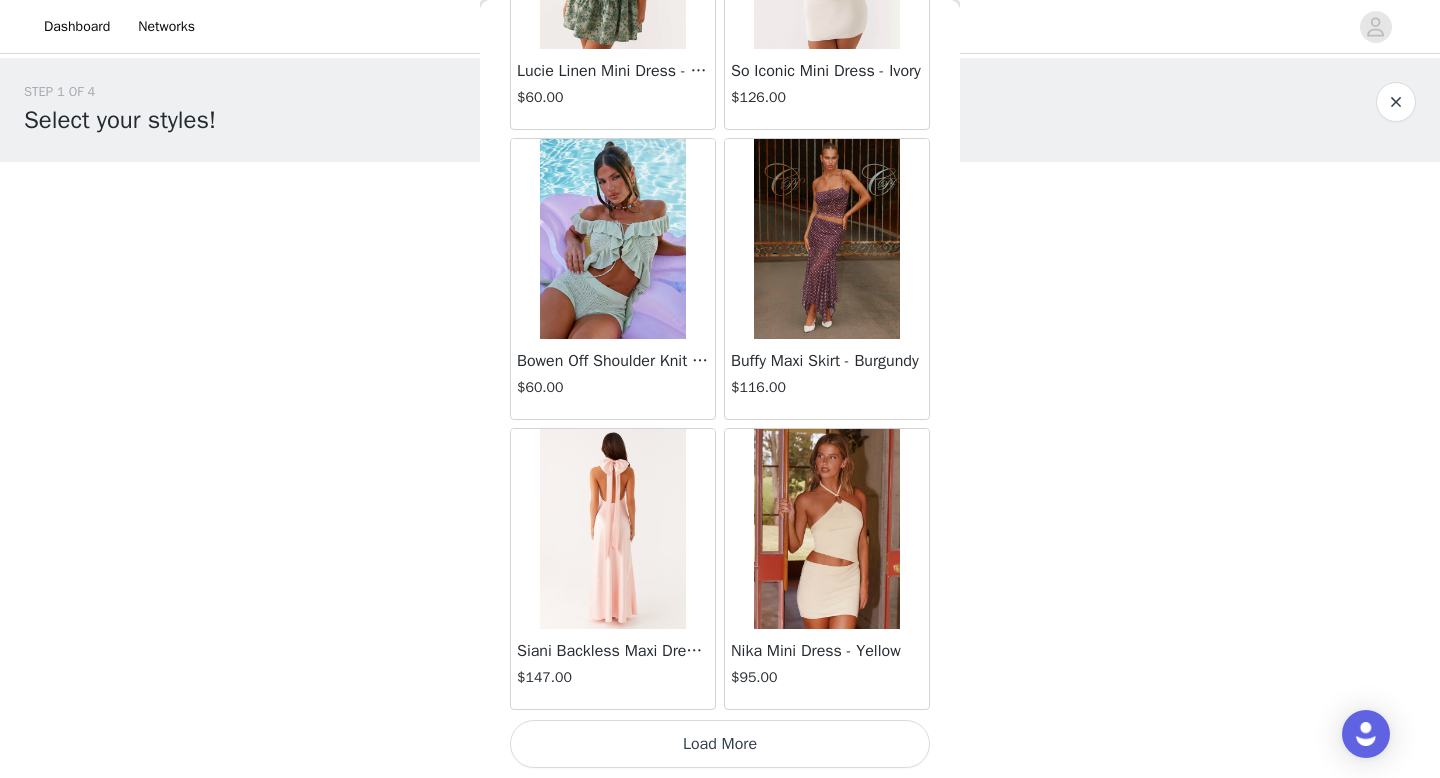 click on "Load More" at bounding box center (720, 744) 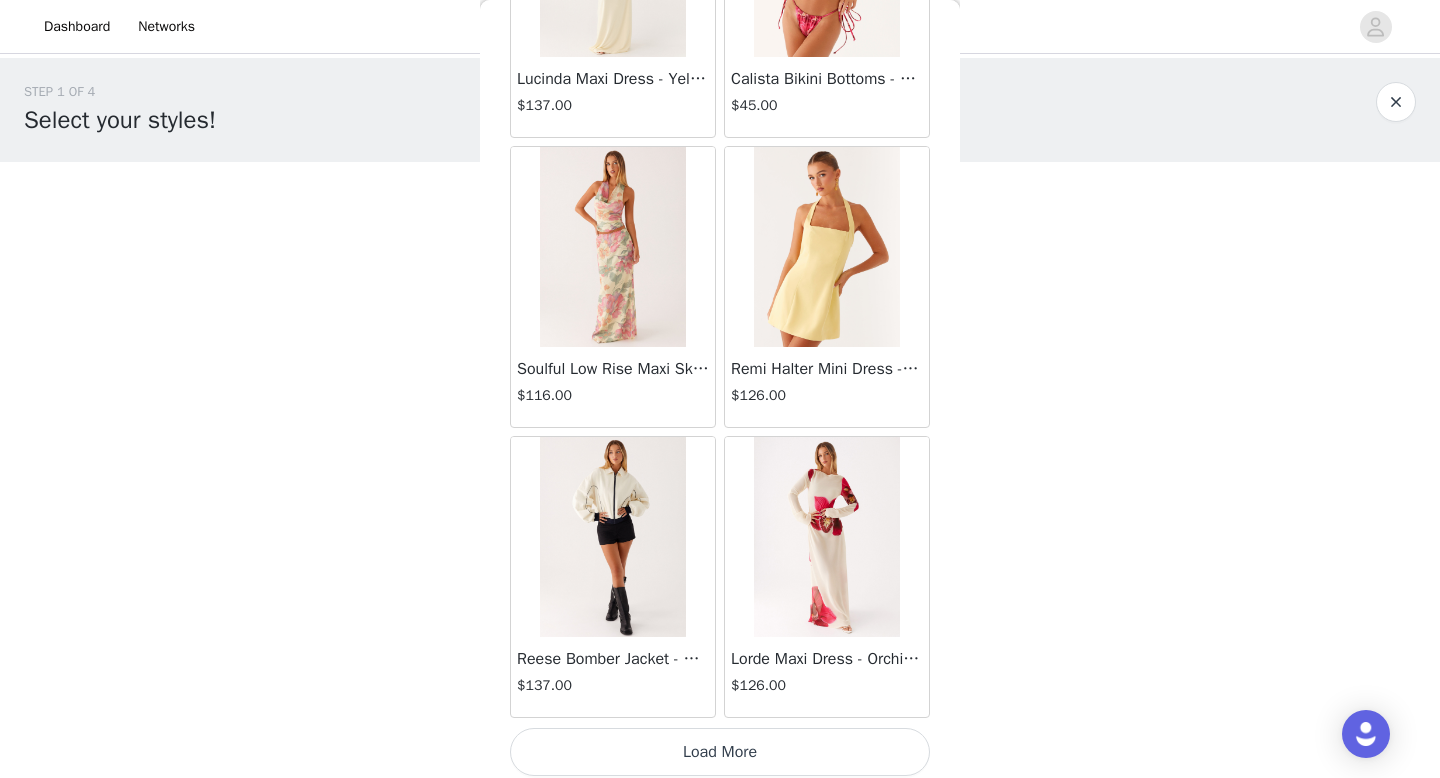 scroll, scrollTop: 42882, scrollLeft: 0, axis: vertical 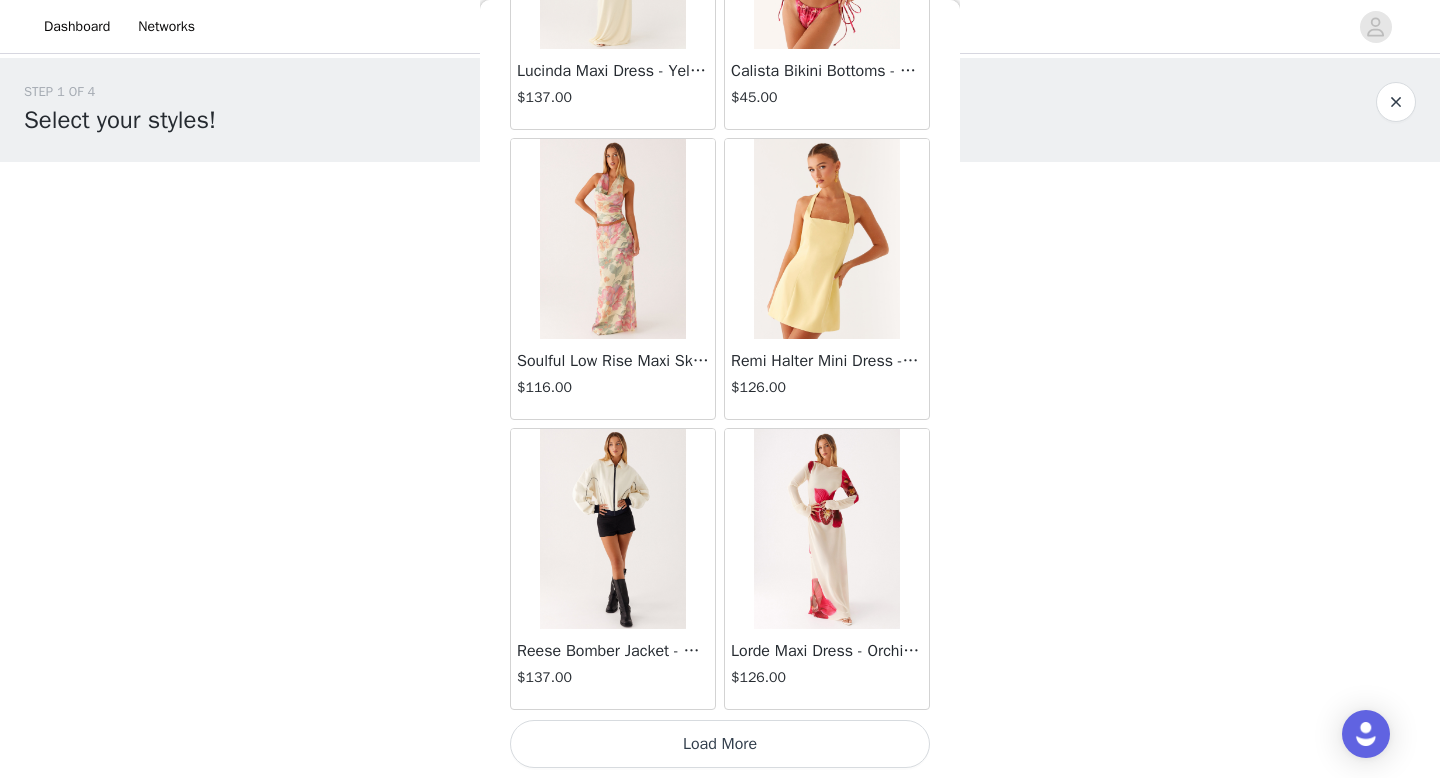 click on "Load More" at bounding box center [720, 744] 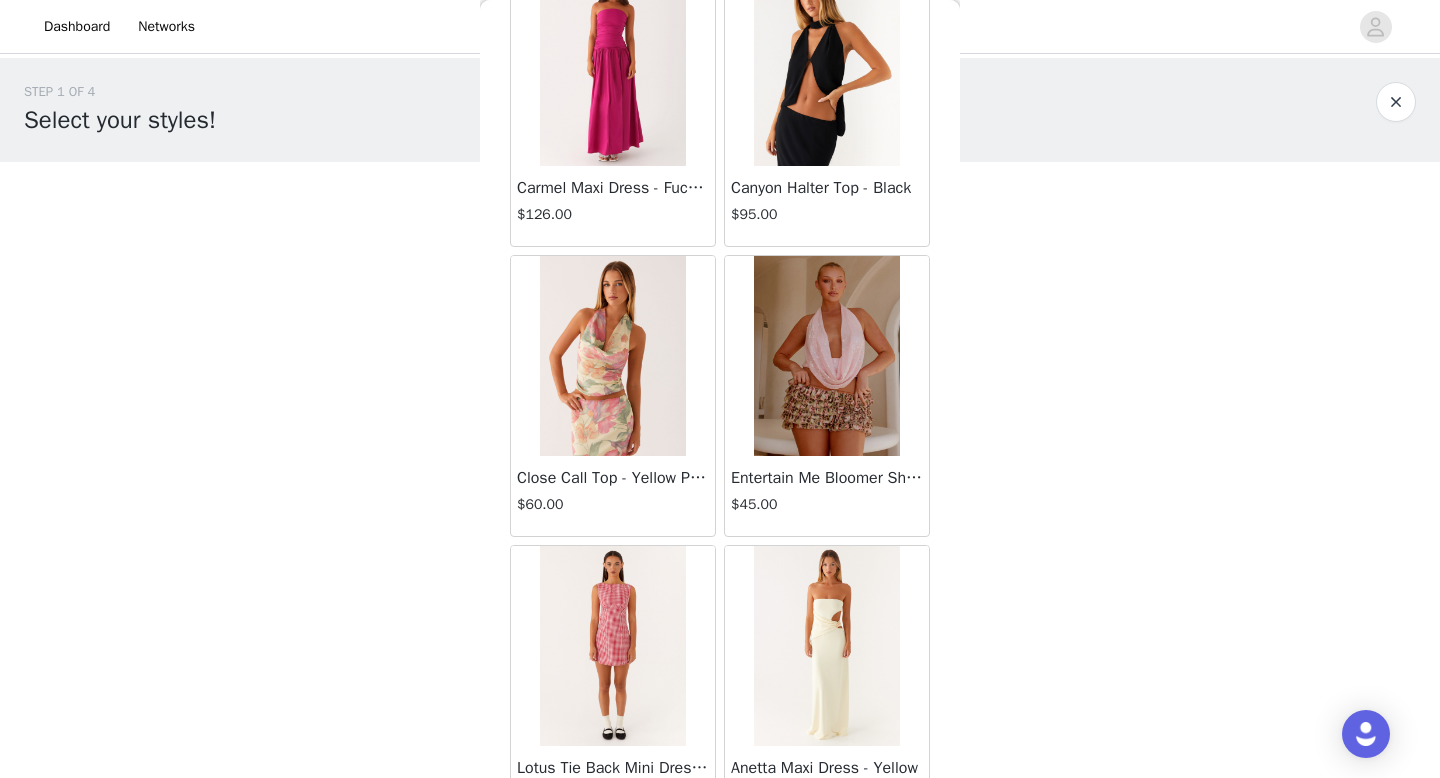 scroll, scrollTop: 45782, scrollLeft: 0, axis: vertical 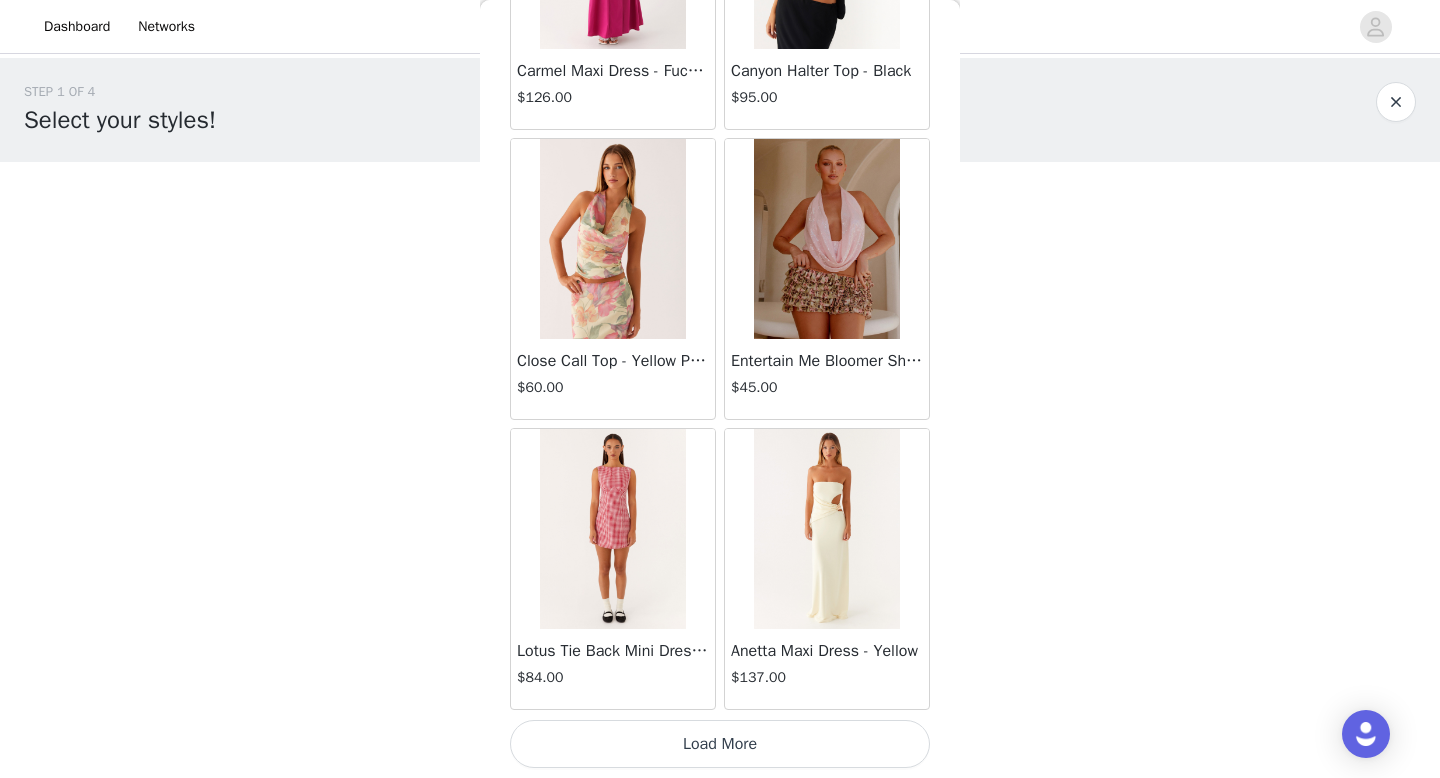 click on "Load More" at bounding box center [720, 744] 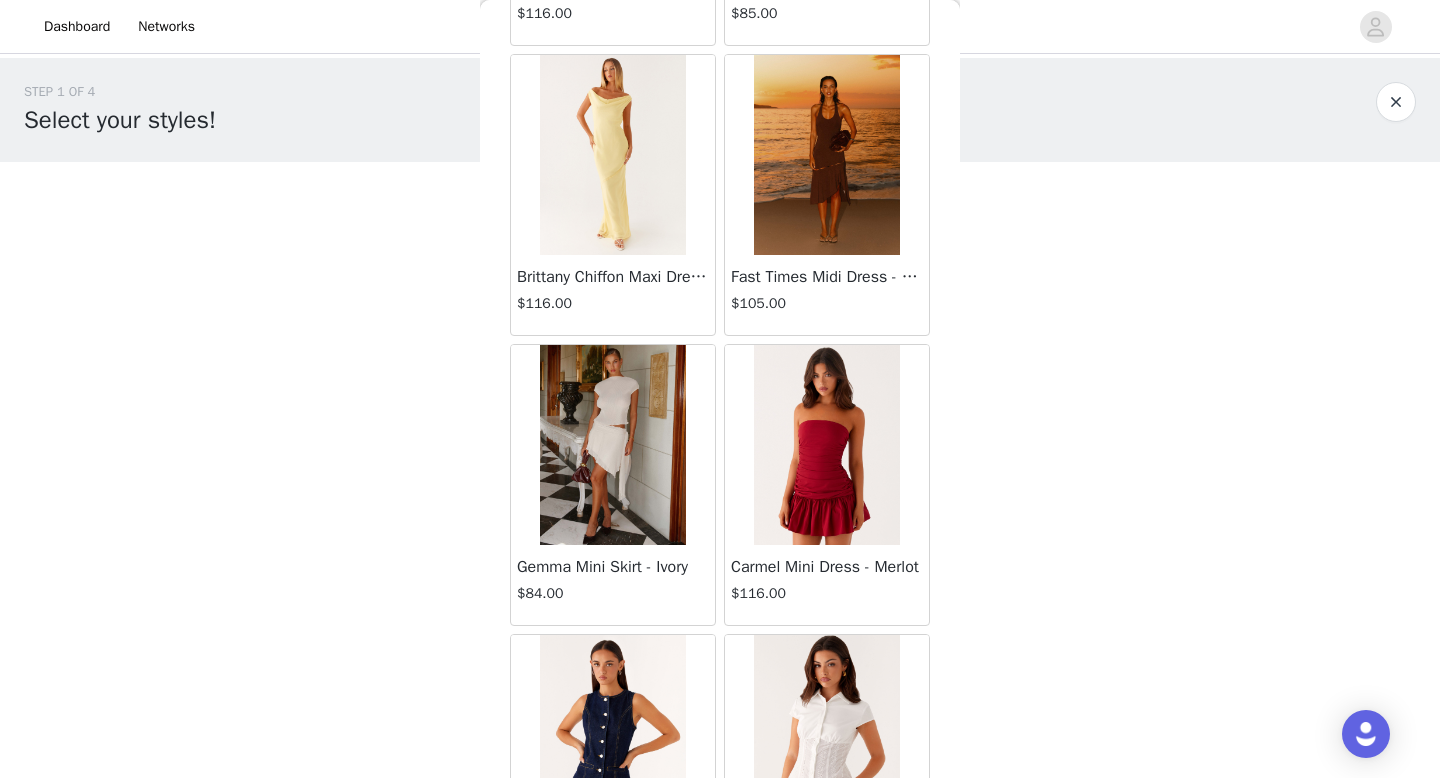scroll, scrollTop: 48682, scrollLeft: 0, axis: vertical 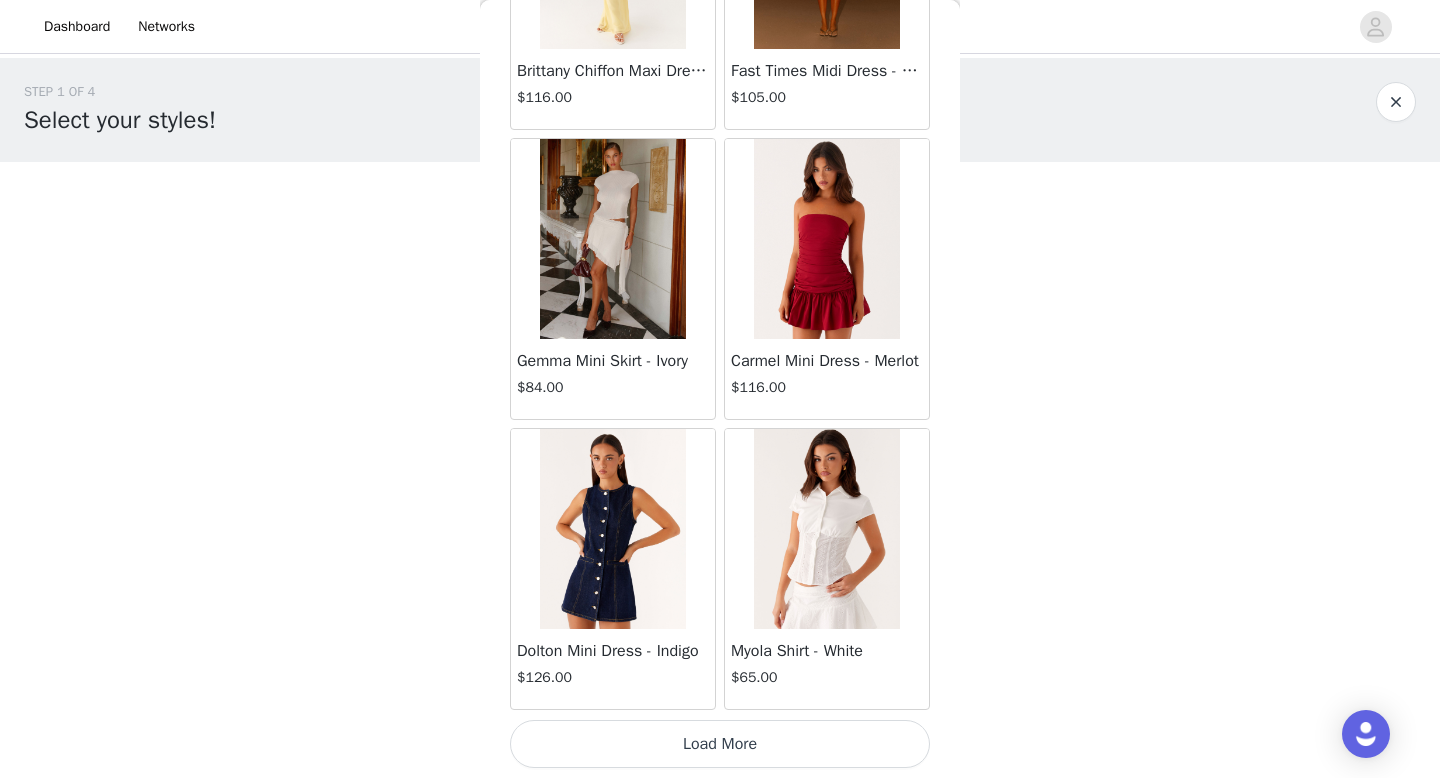 click on "Load More" at bounding box center [720, 744] 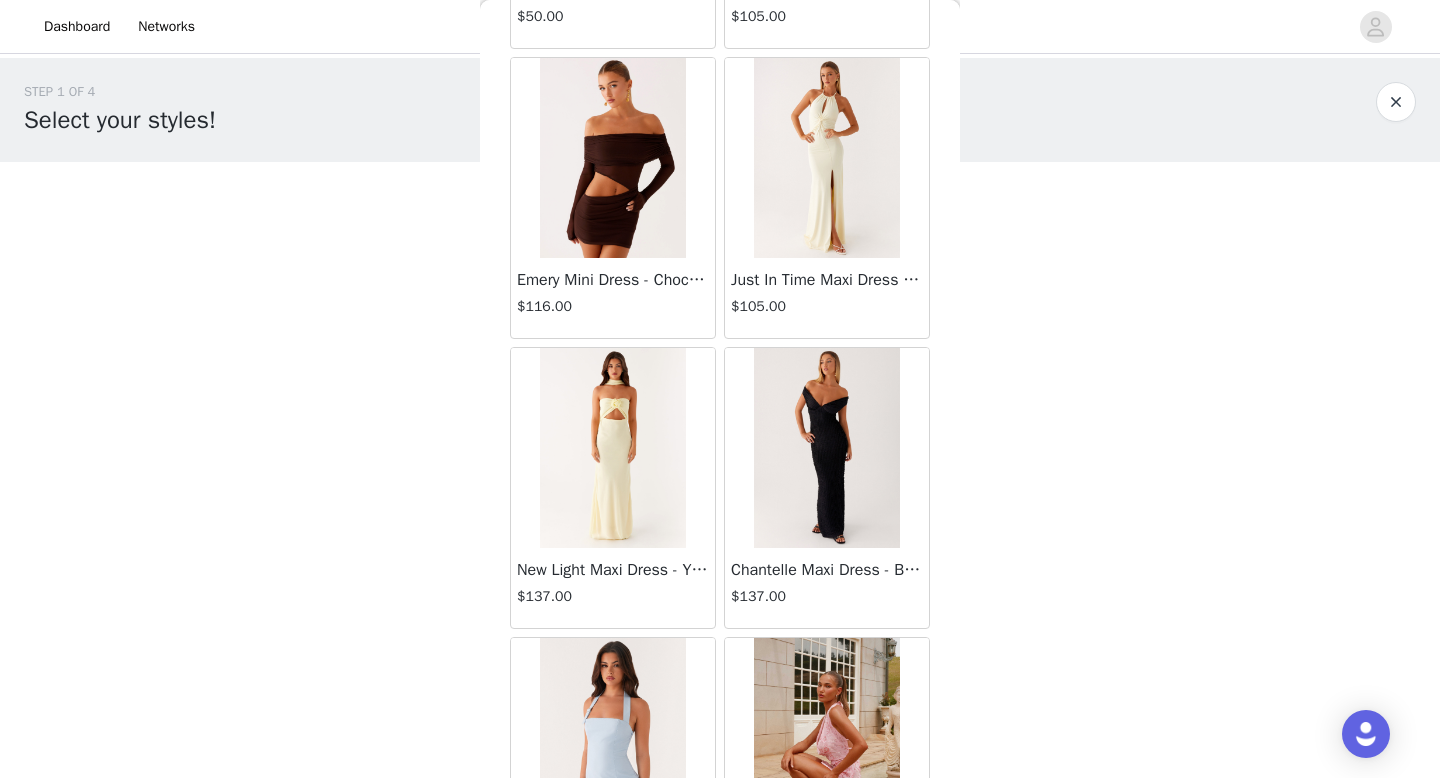 scroll, scrollTop: 51582, scrollLeft: 0, axis: vertical 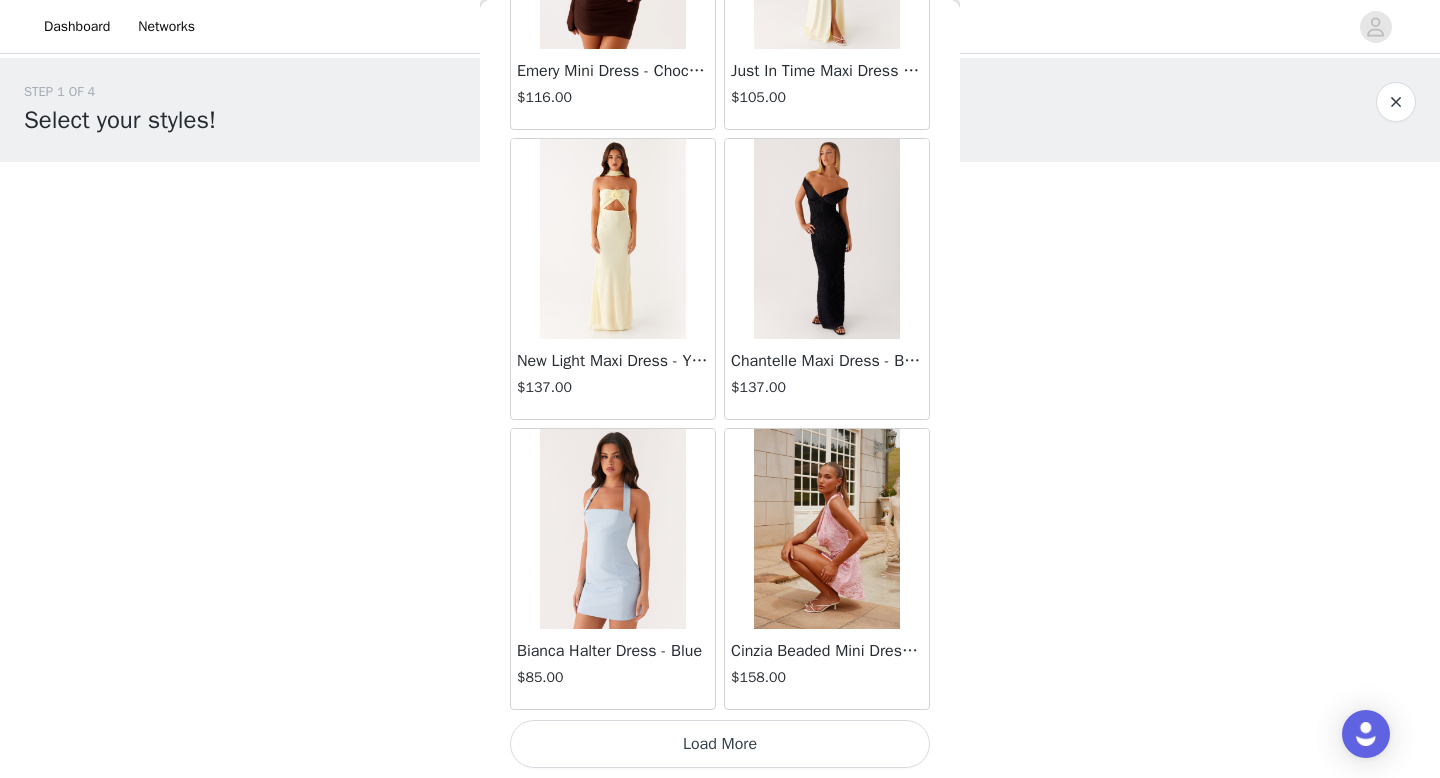 click on "Load More" at bounding box center [720, 744] 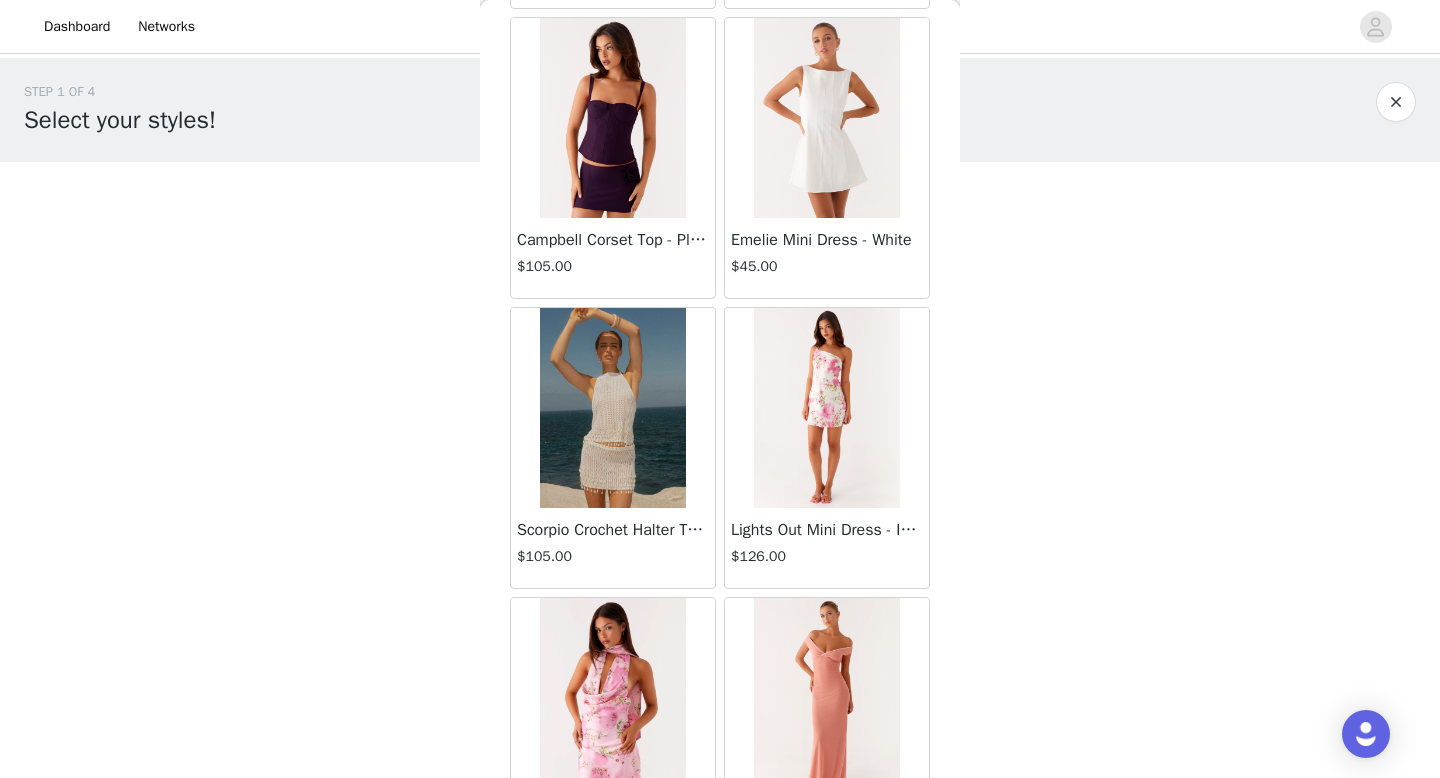scroll, scrollTop: 54482, scrollLeft: 0, axis: vertical 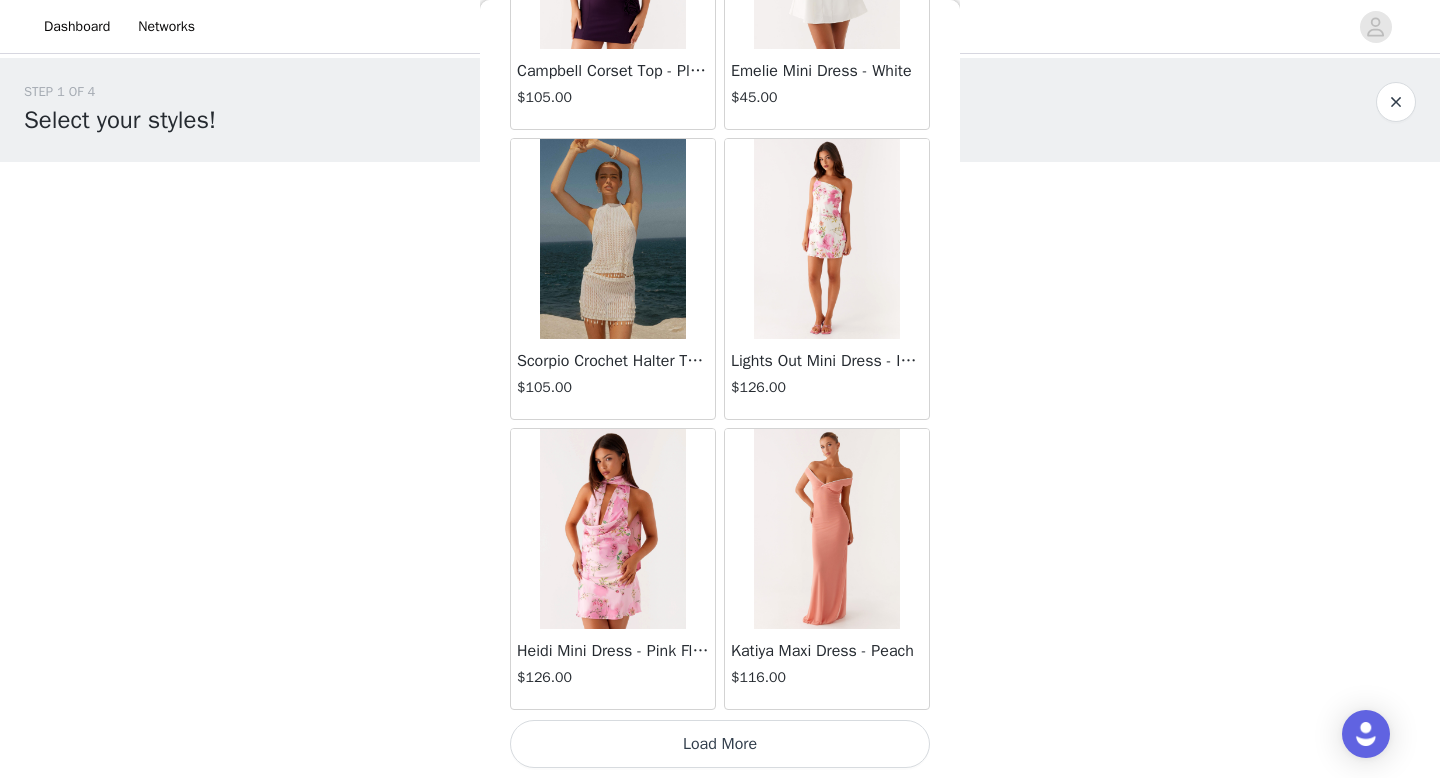 click on "Load More" at bounding box center (720, 744) 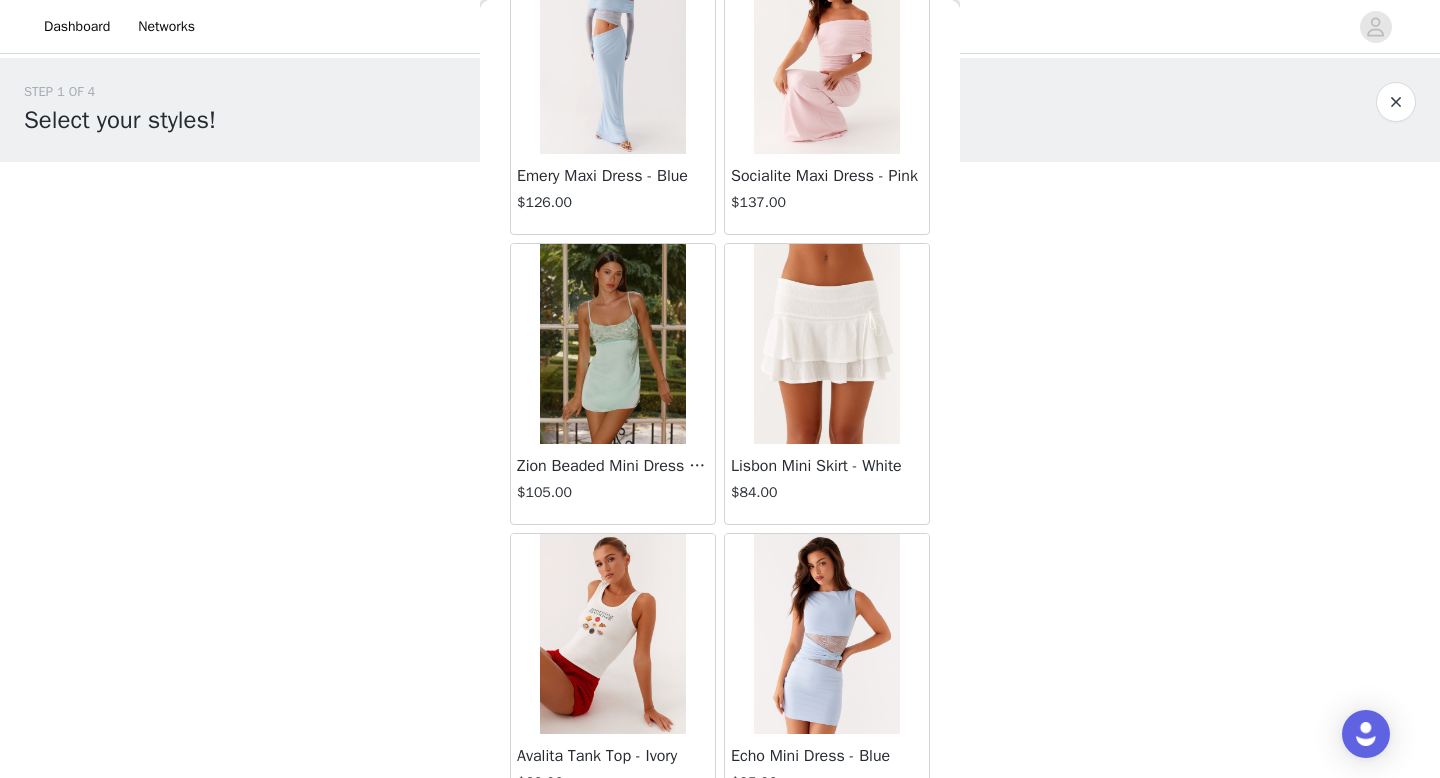 scroll, scrollTop: 57382, scrollLeft: 0, axis: vertical 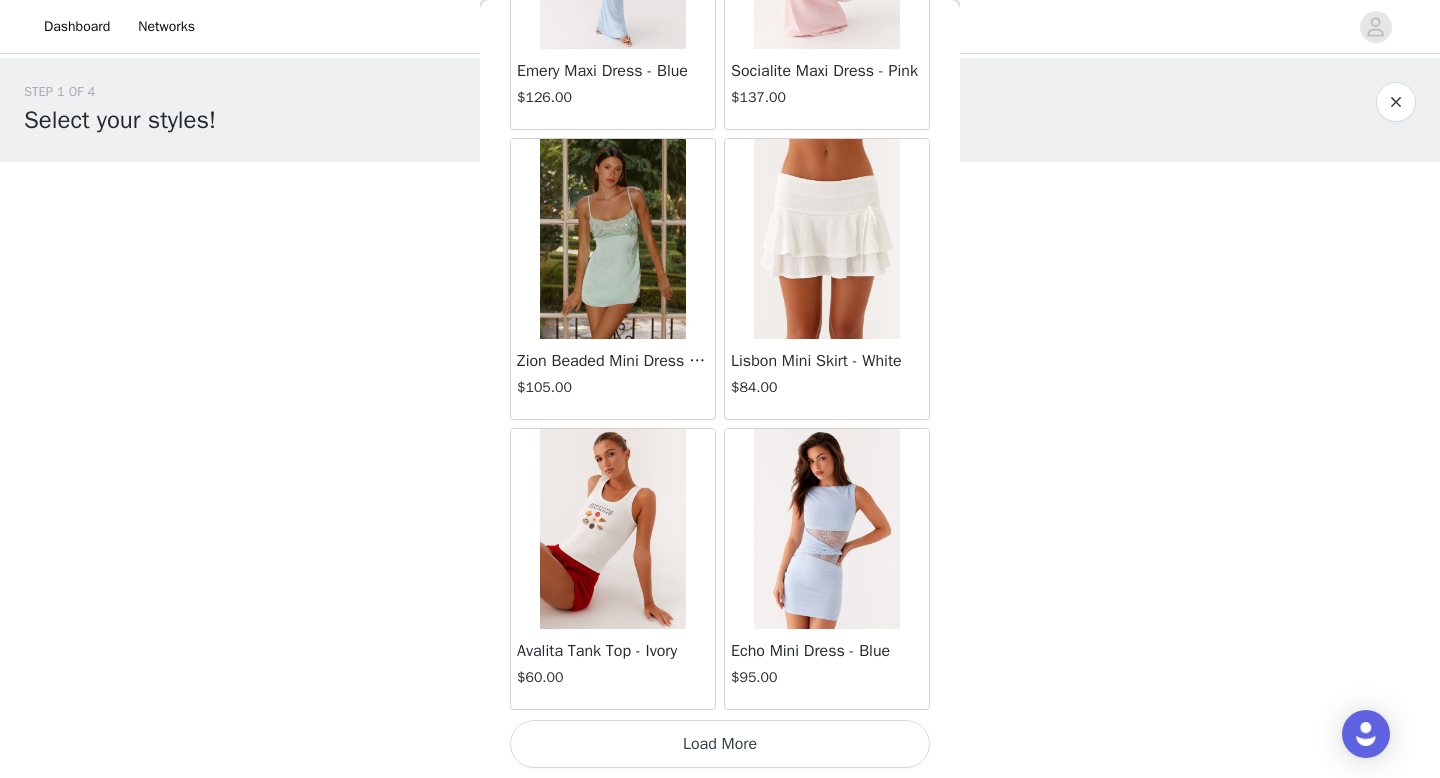 click on "Load More" at bounding box center [720, 744] 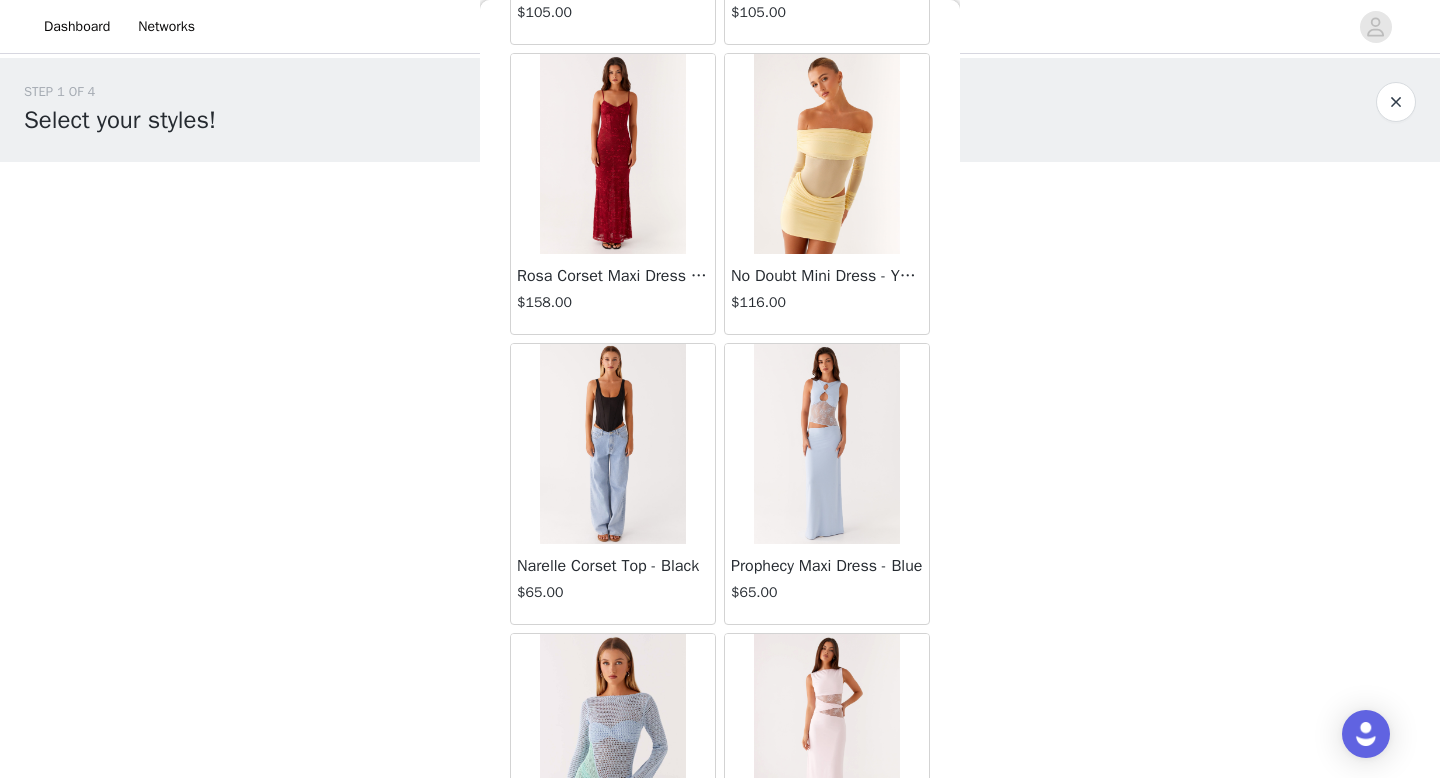 scroll, scrollTop: 60282, scrollLeft: 0, axis: vertical 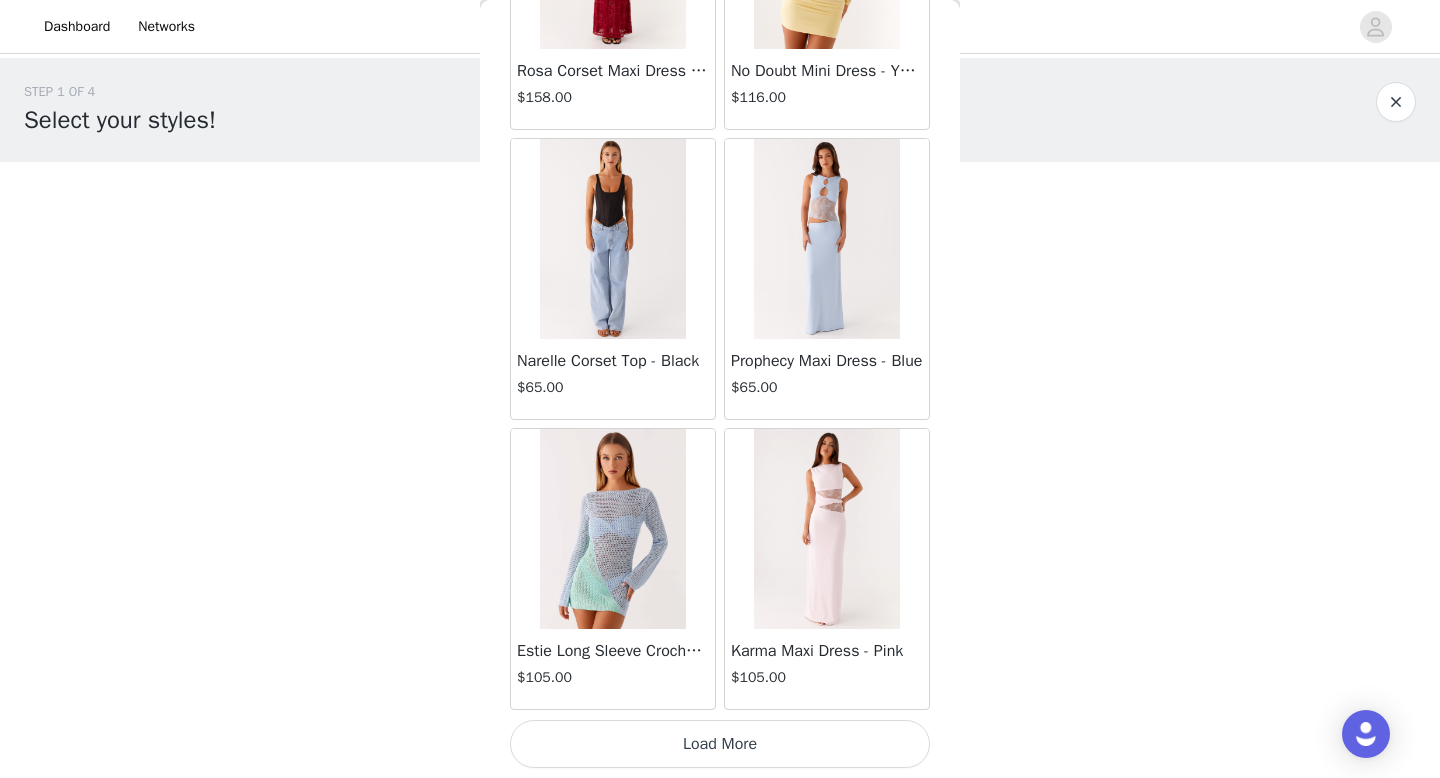 click on "Load More" at bounding box center [720, 744] 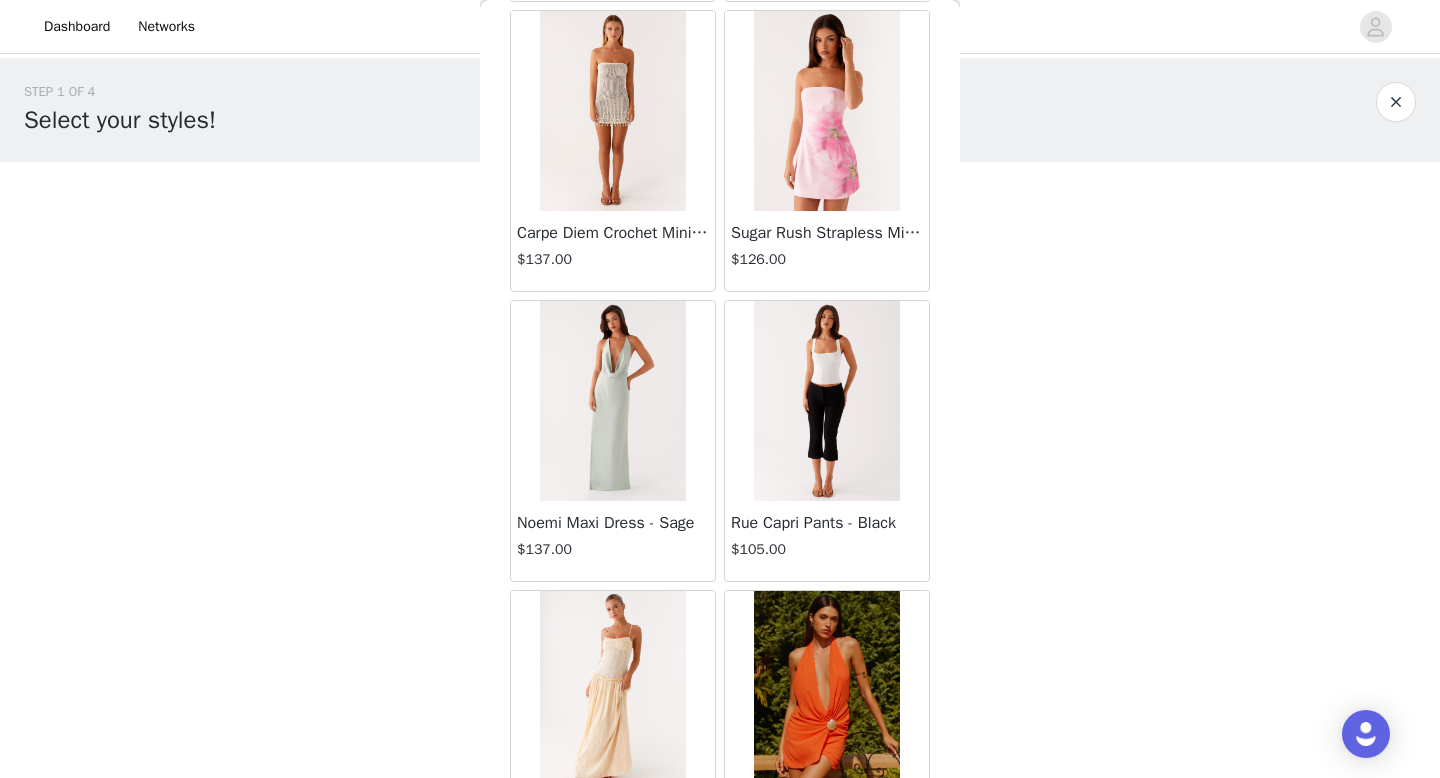 scroll, scrollTop: 62576, scrollLeft: 0, axis: vertical 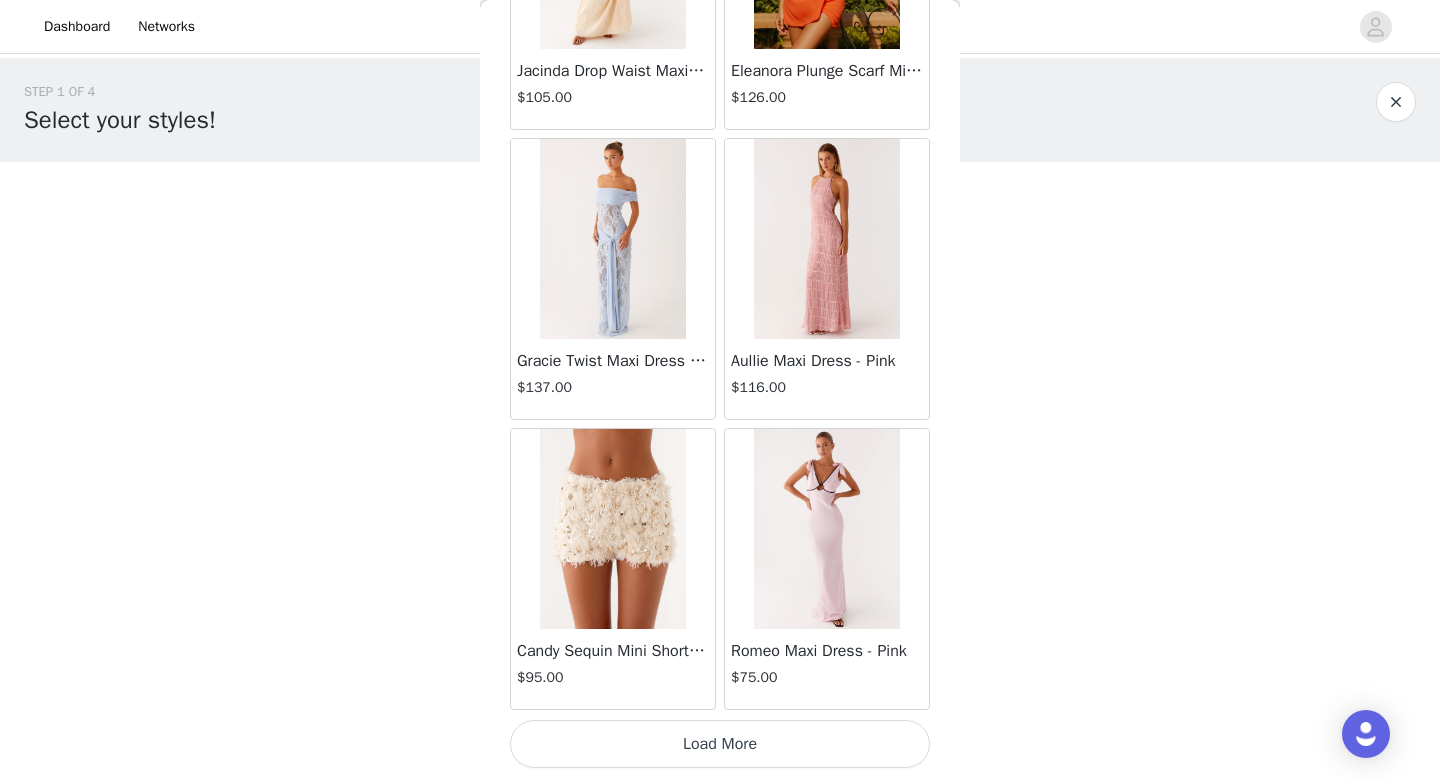 click on "Load More" at bounding box center [720, 744] 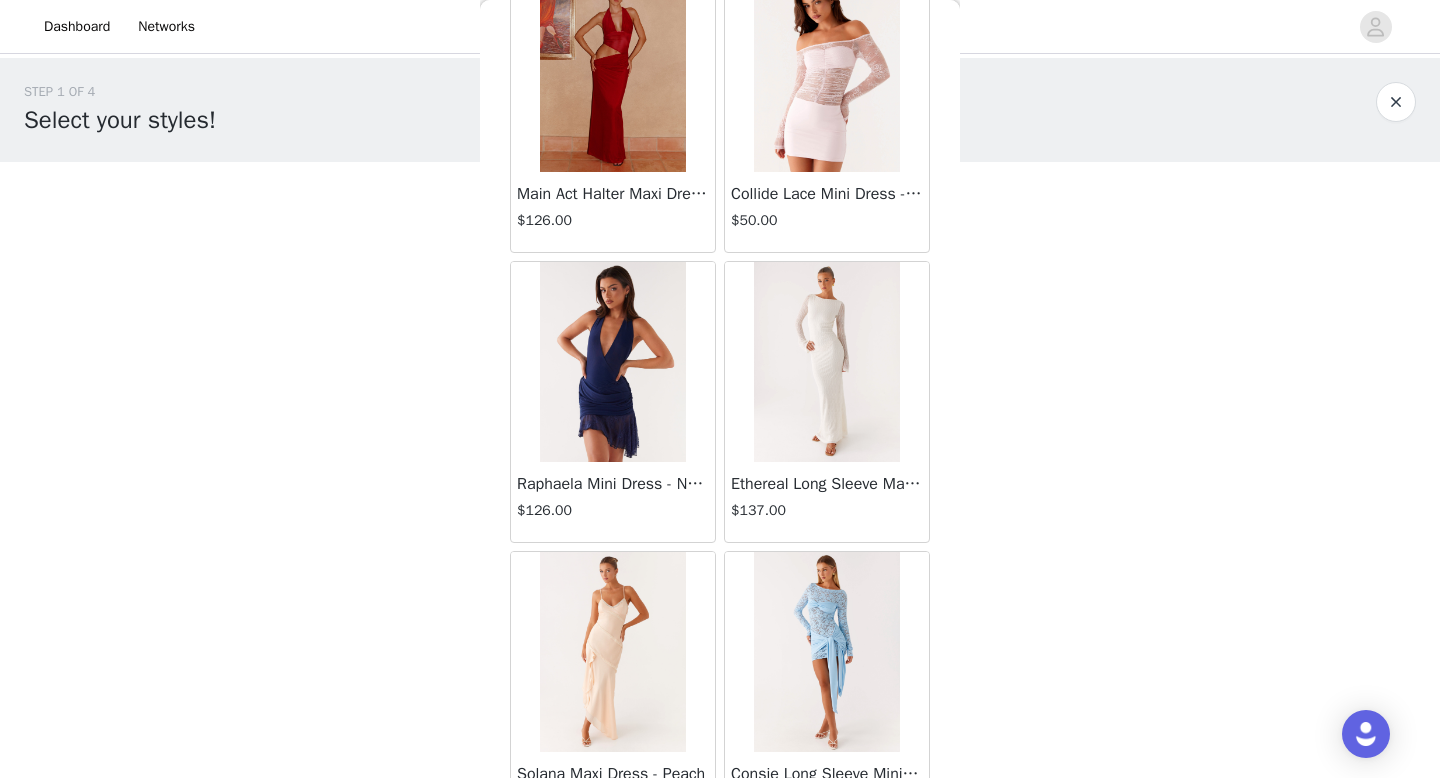 scroll, scrollTop: 66082, scrollLeft: 0, axis: vertical 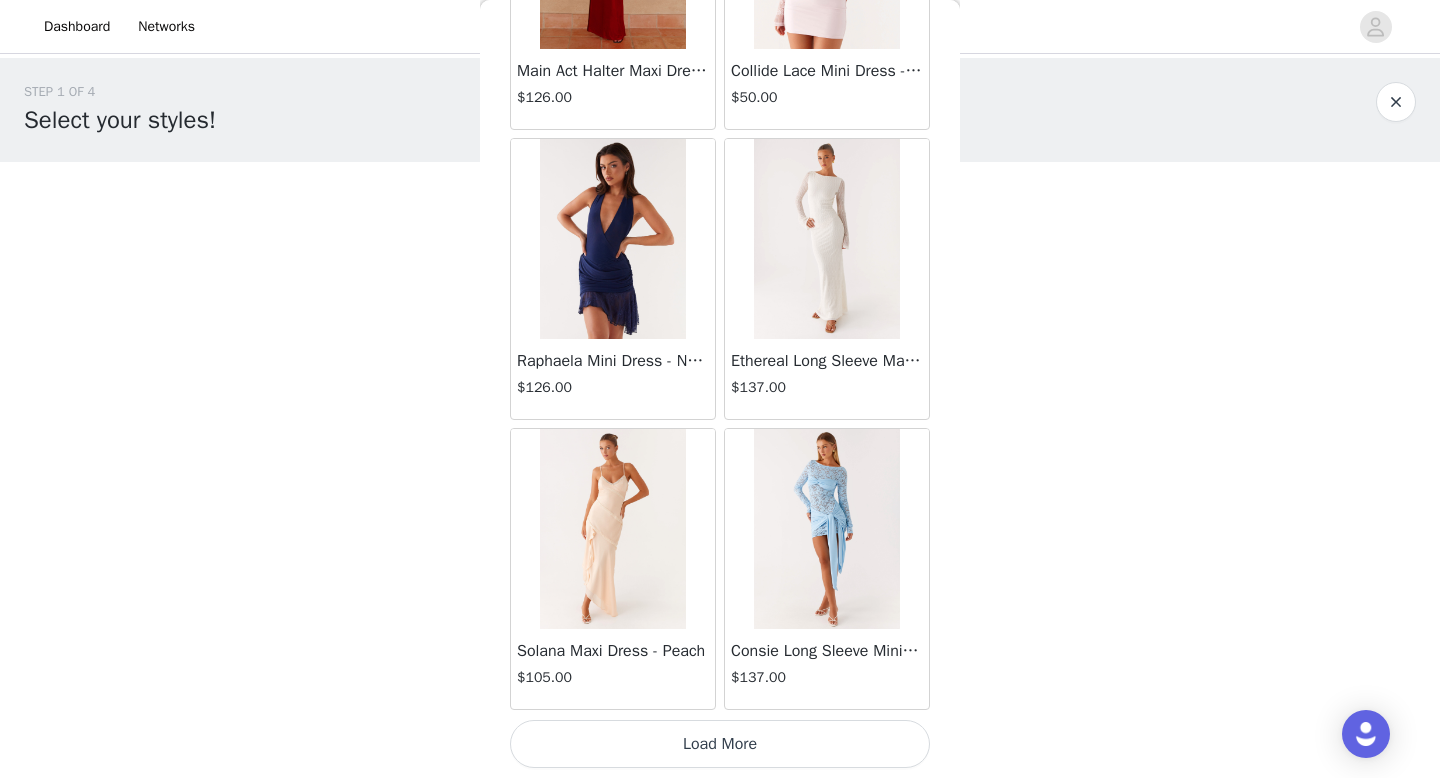 click on "Load More" at bounding box center [720, 744] 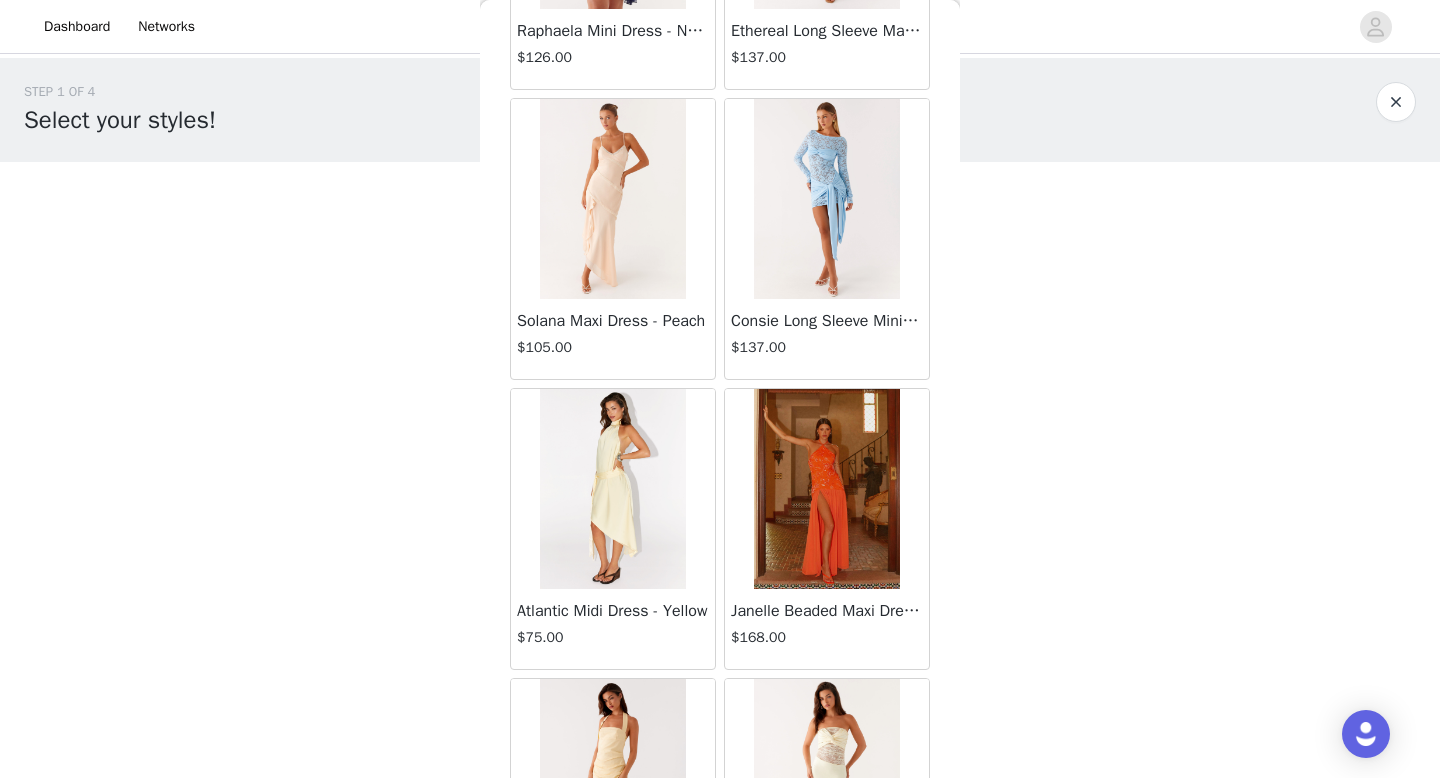 scroll, scrollTop: 66419, scrollLeft: 0, axis: vertical 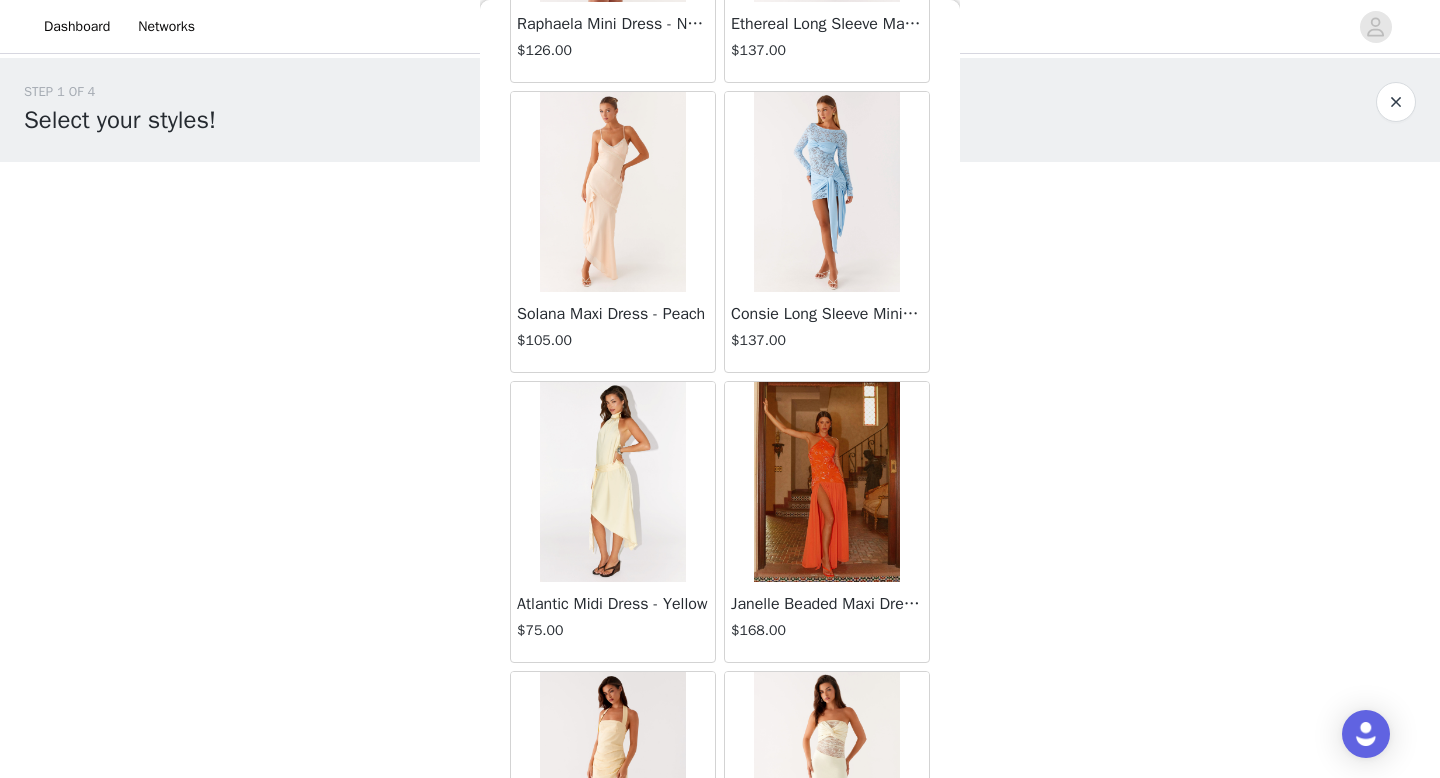 click on "Solana Maxi Dress - Peach" at bounding box center [613, 314] 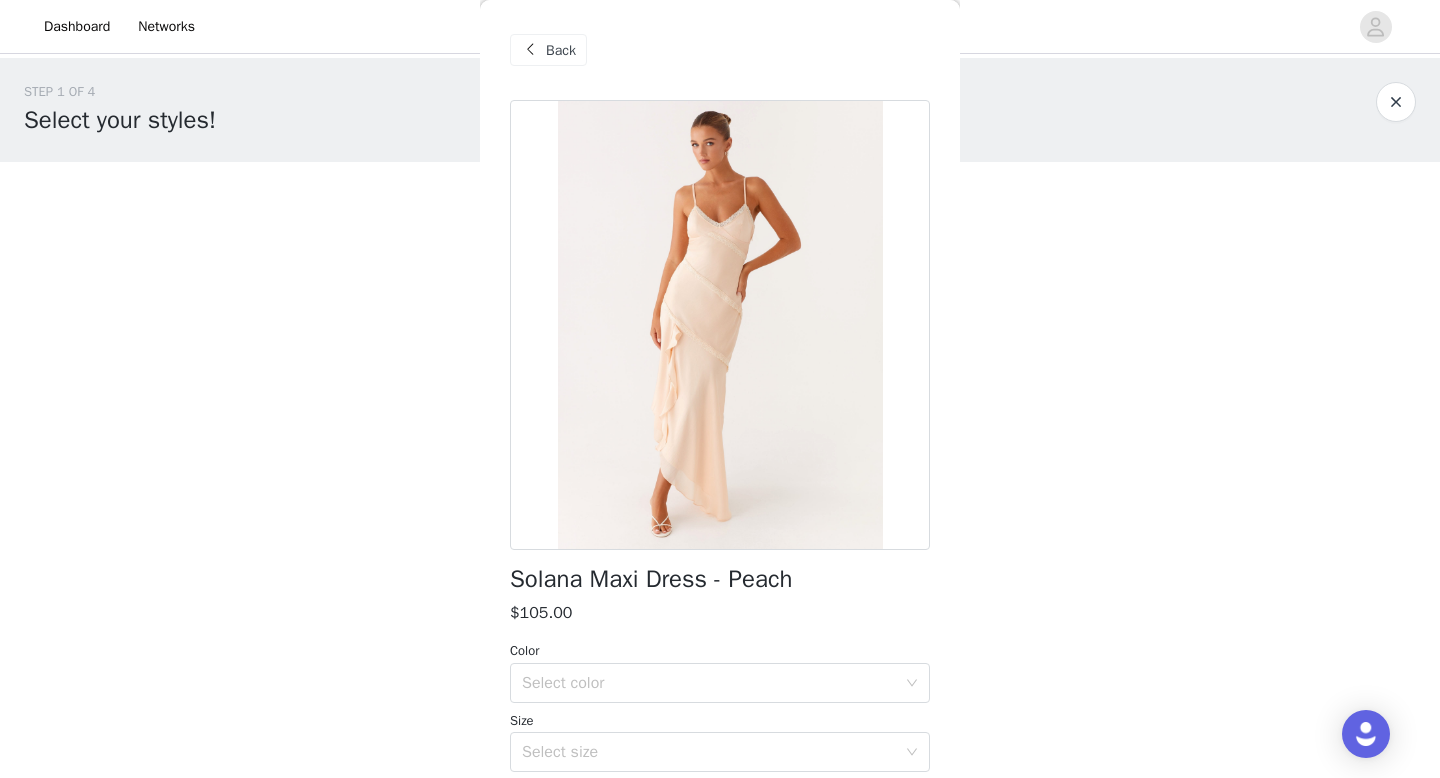 scroll, scrollTop: 188, scrollLeft: 0, axis: vertical 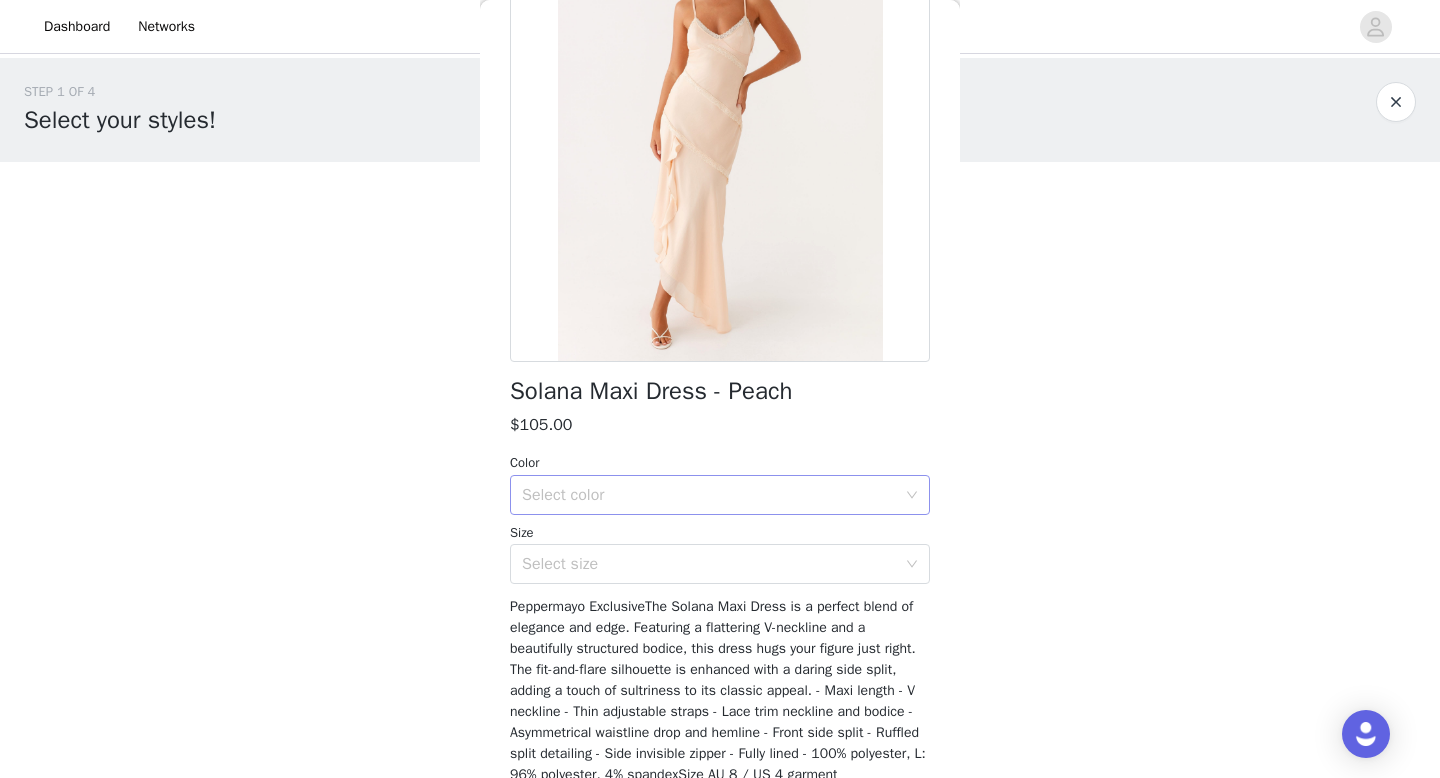 click on "Select color" at bounding box center [709, 495] 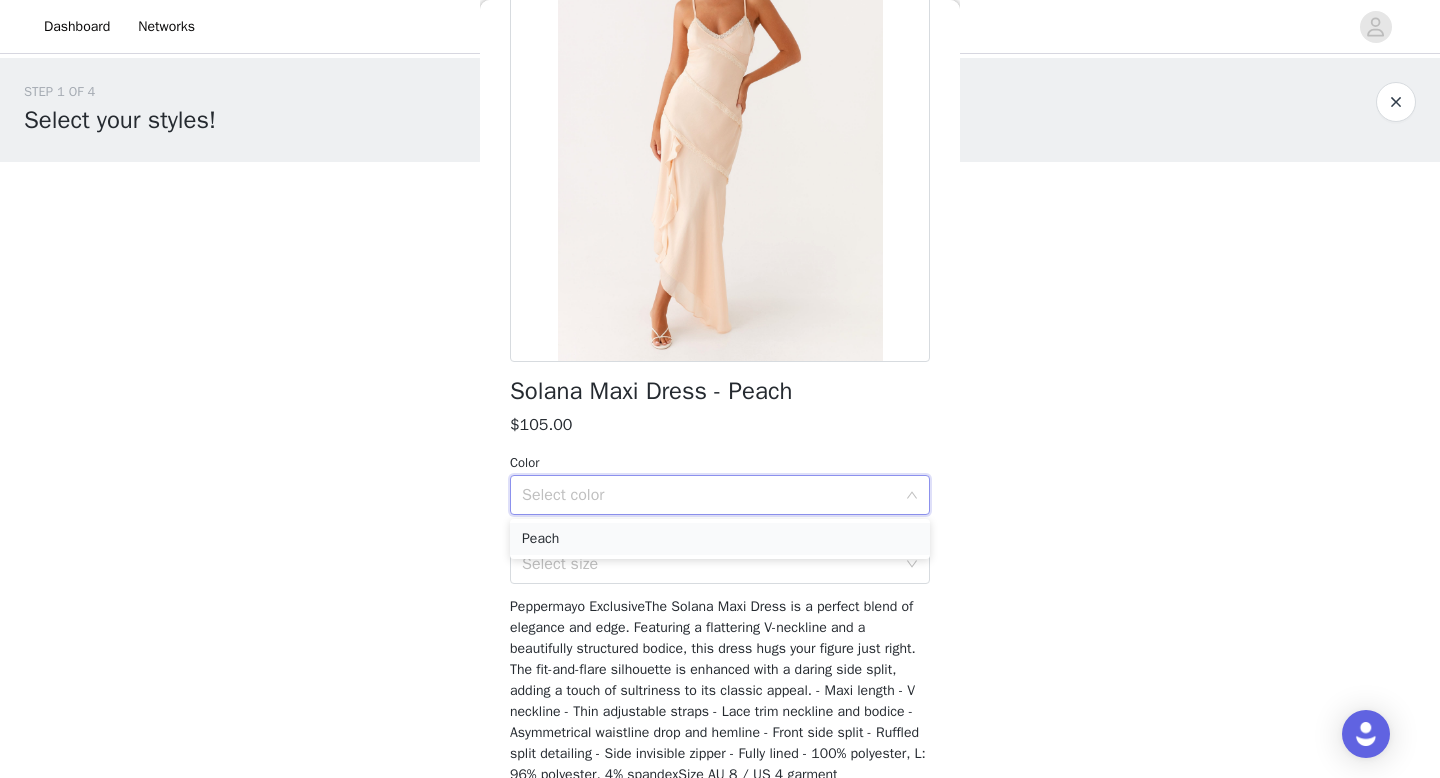 click on "Peach" at bounding box center (720, 539) 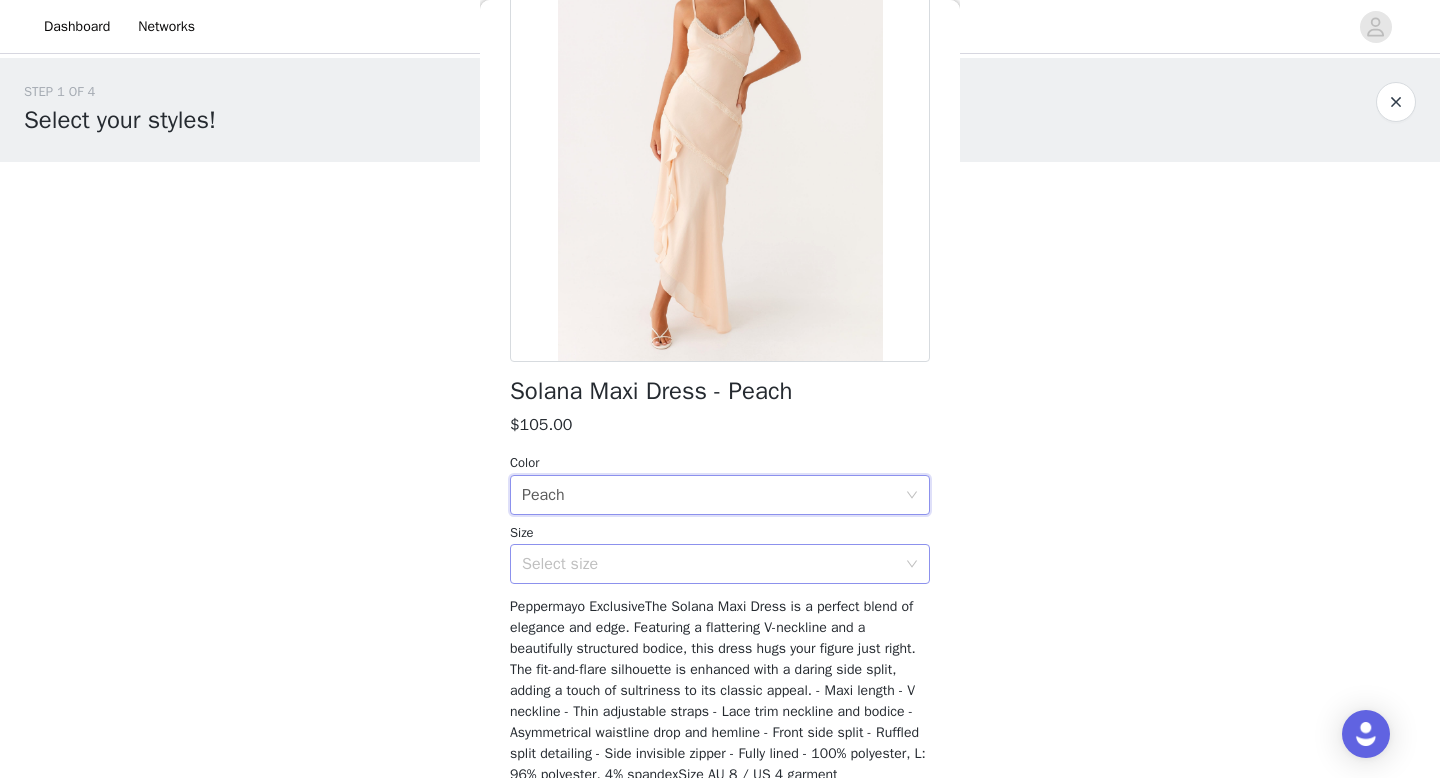 click on "Select size" at bounding box center [709, 564] 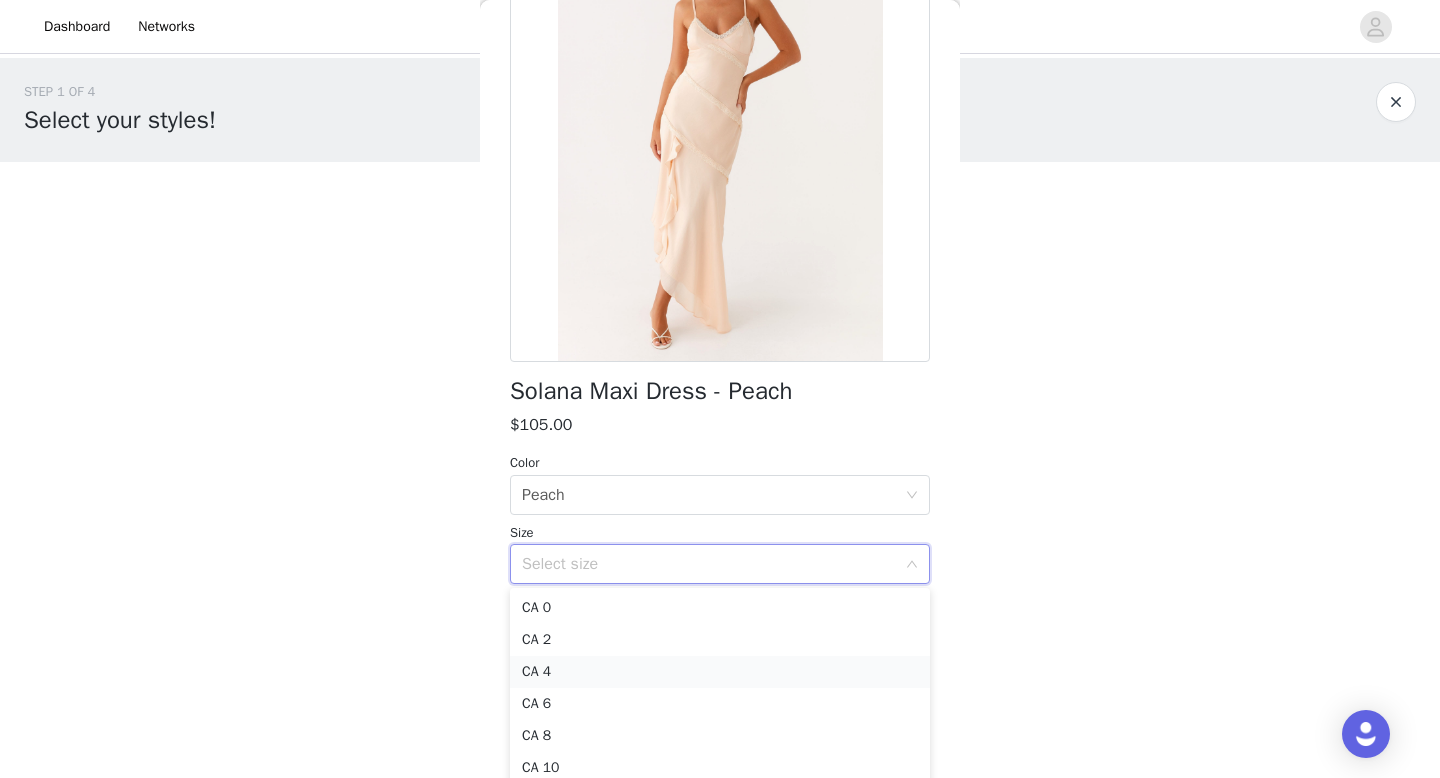 scroll, scrollTop: 78, scrollLeft: 0, axis: vertical 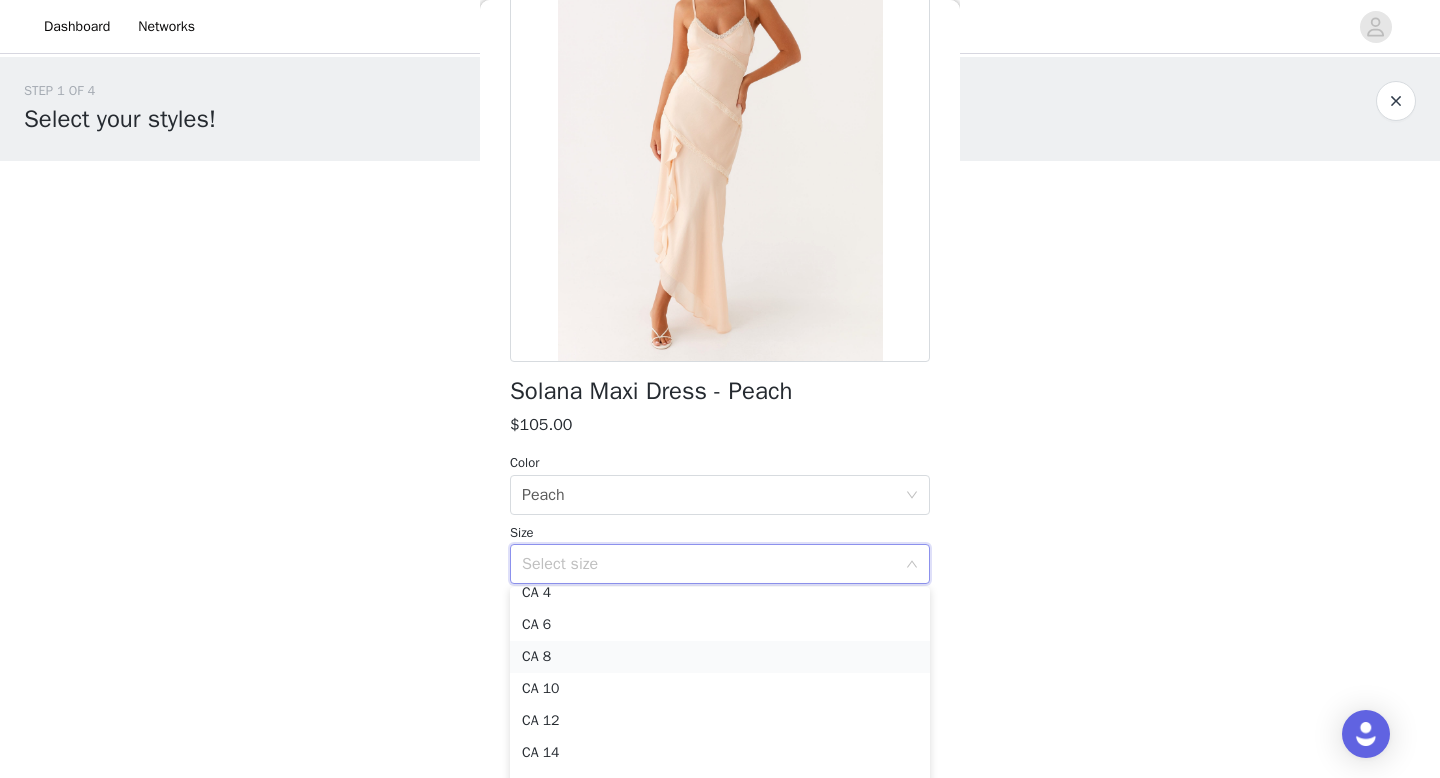 click on "CA 8" at bounding box center [720, 657] 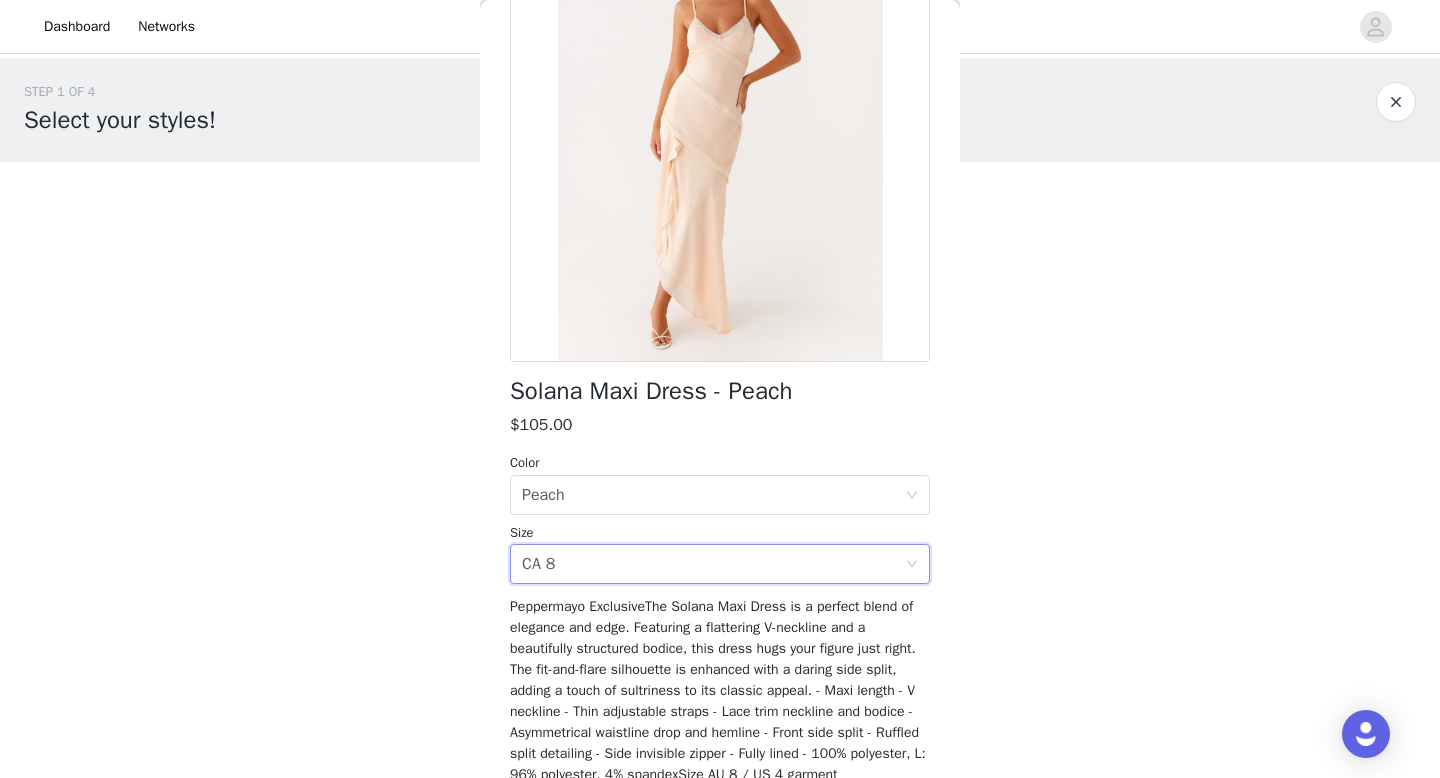 scroll, scrollTop: 0, scrollLeft: 0, axis: both 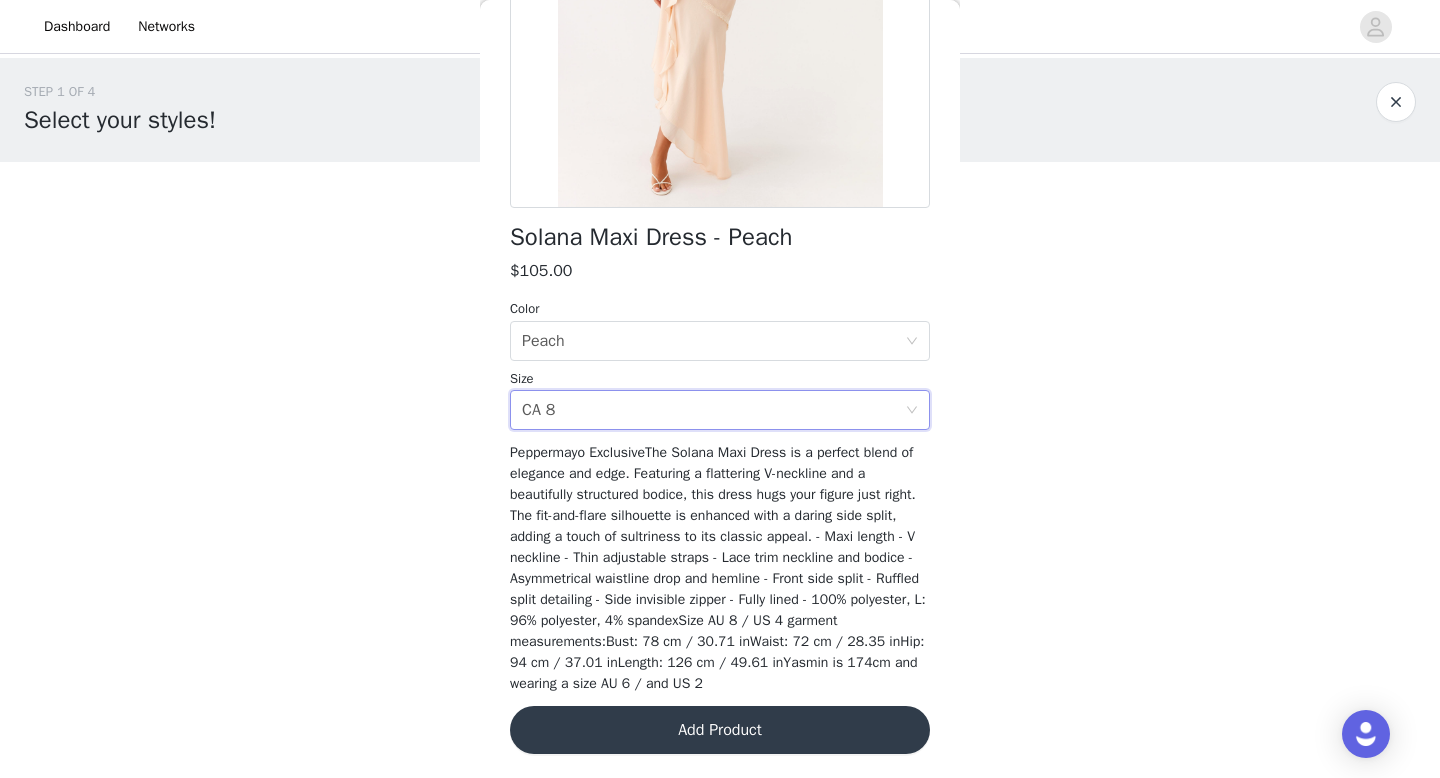 click on "Add Product" at bounding box center (720, 730) 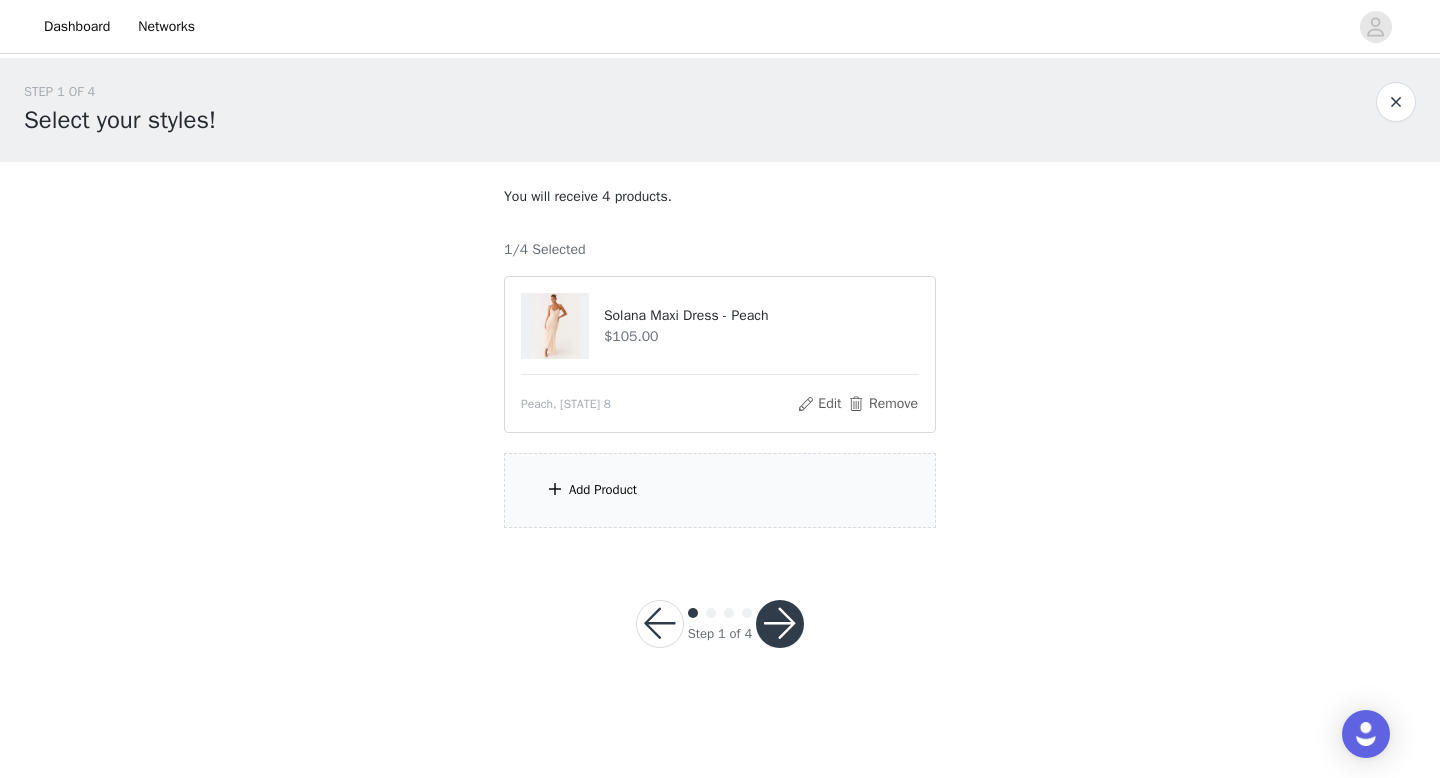 click on "Add Product" at bounding box center [720, 490] 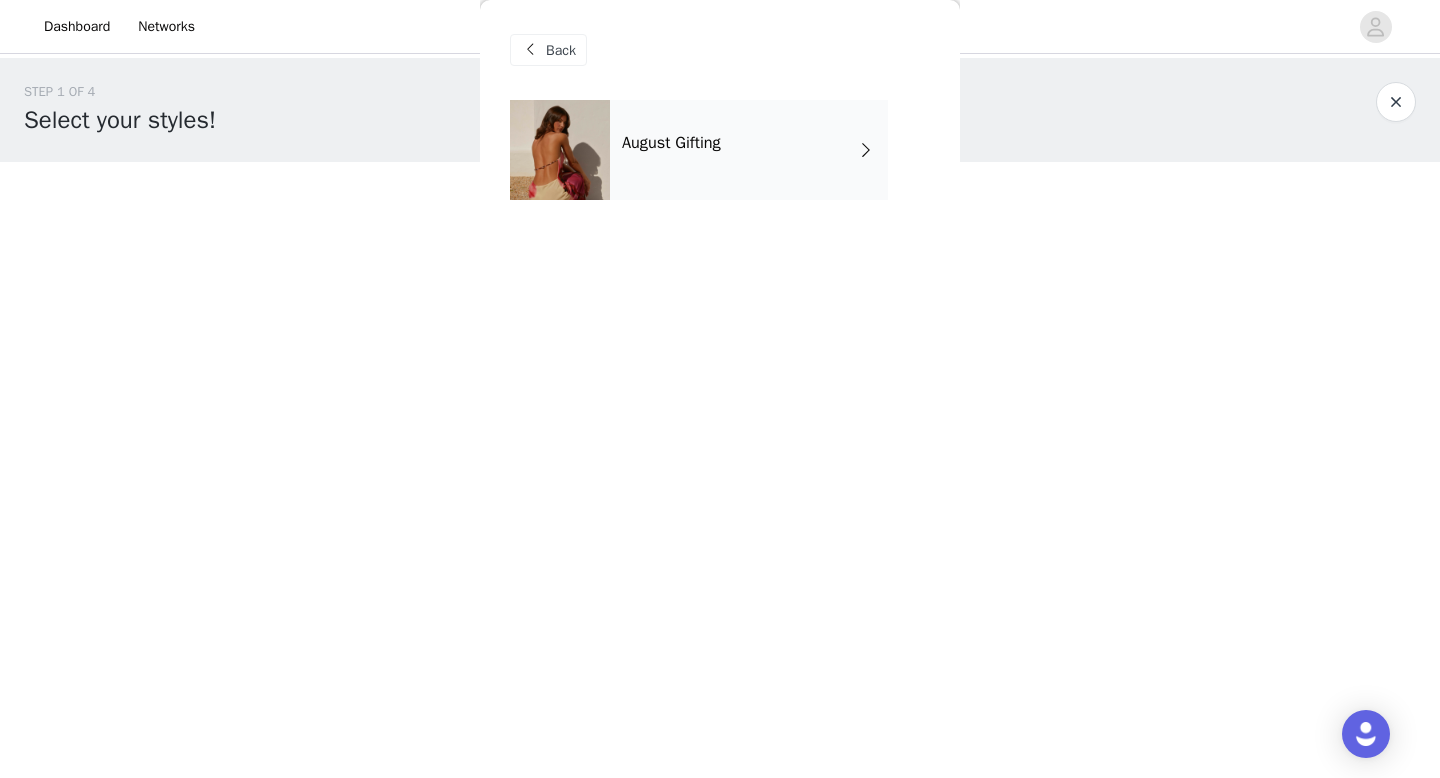 click on "August Gifting" at bounding box center [749, 150] 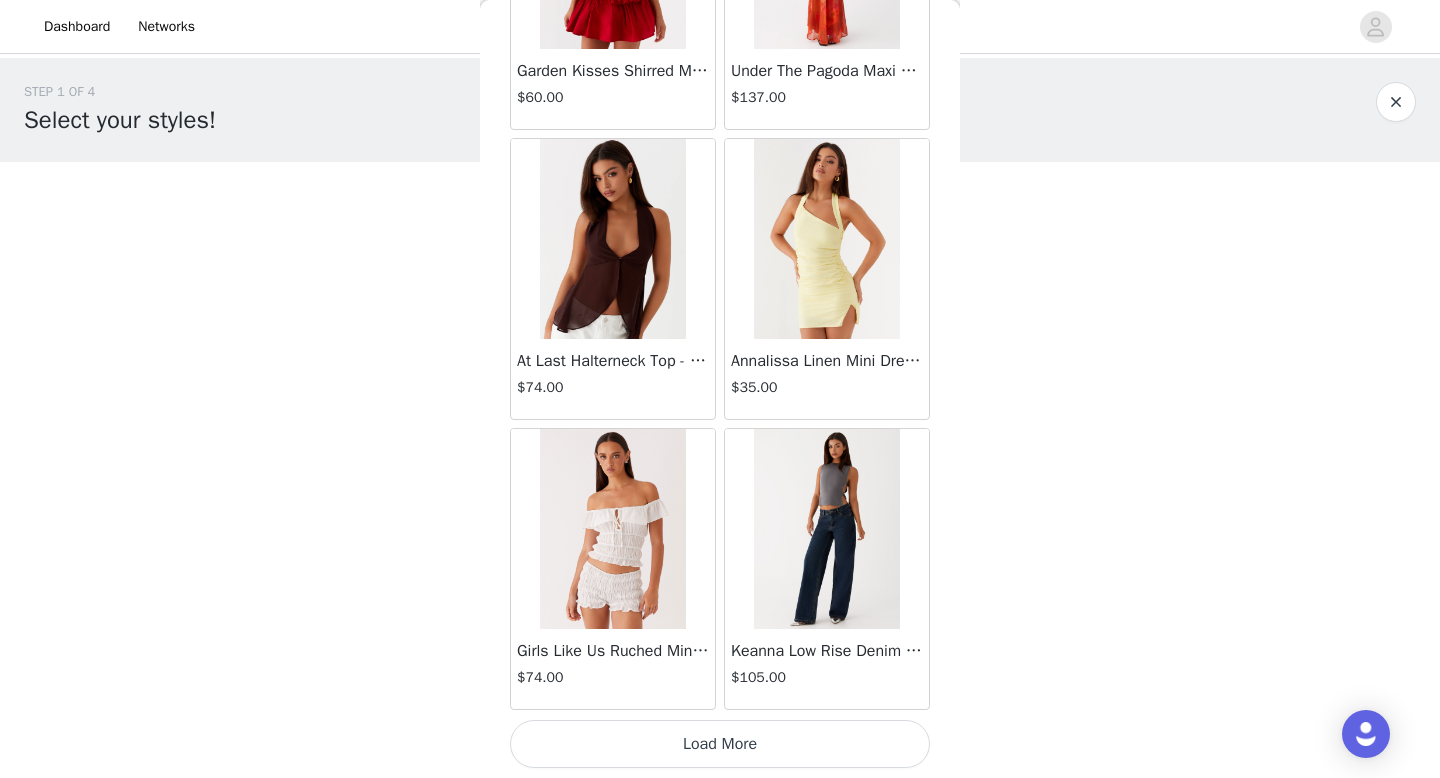 click on "Load More" at bounding box center [720, 744] 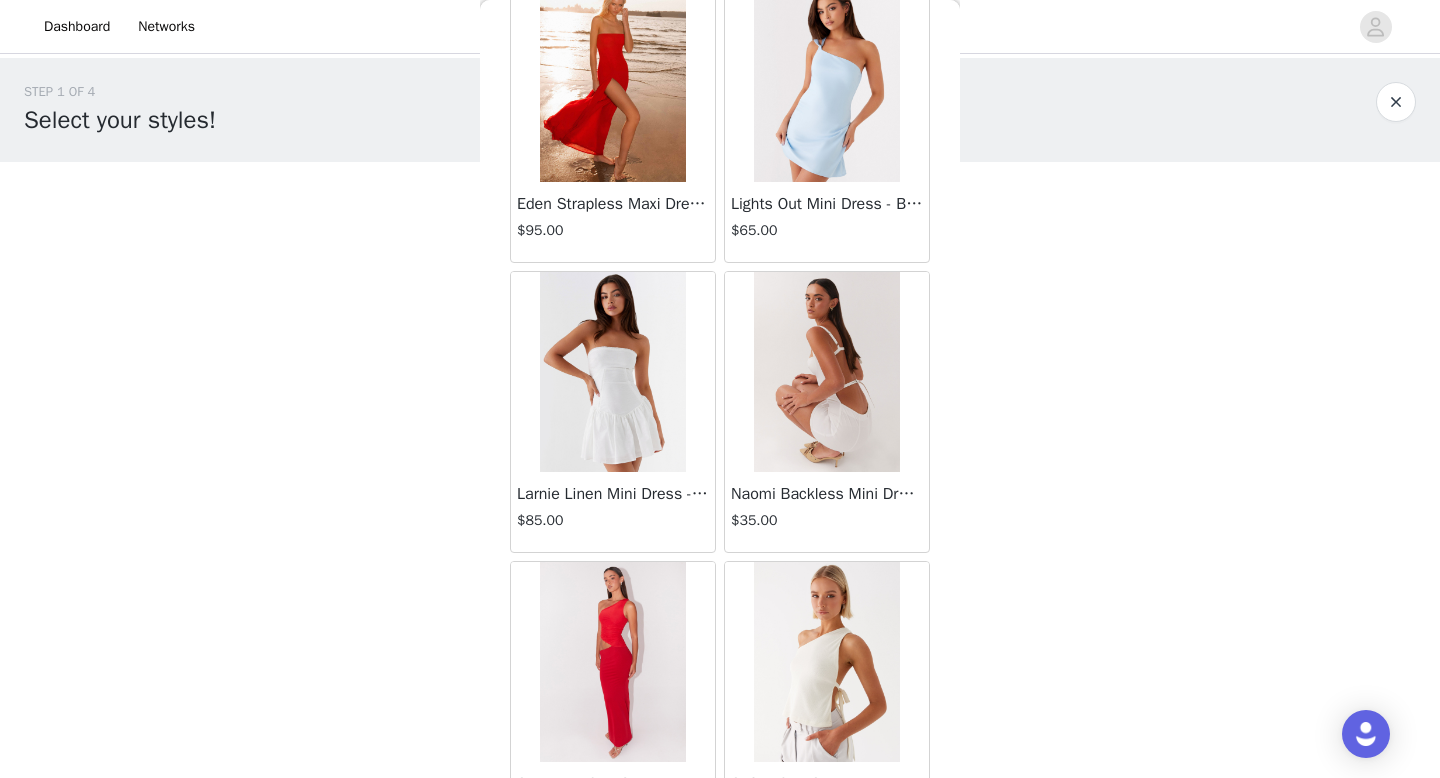 scroll, scrollTop: 5182, scrollLeft: 0, axis: vertical 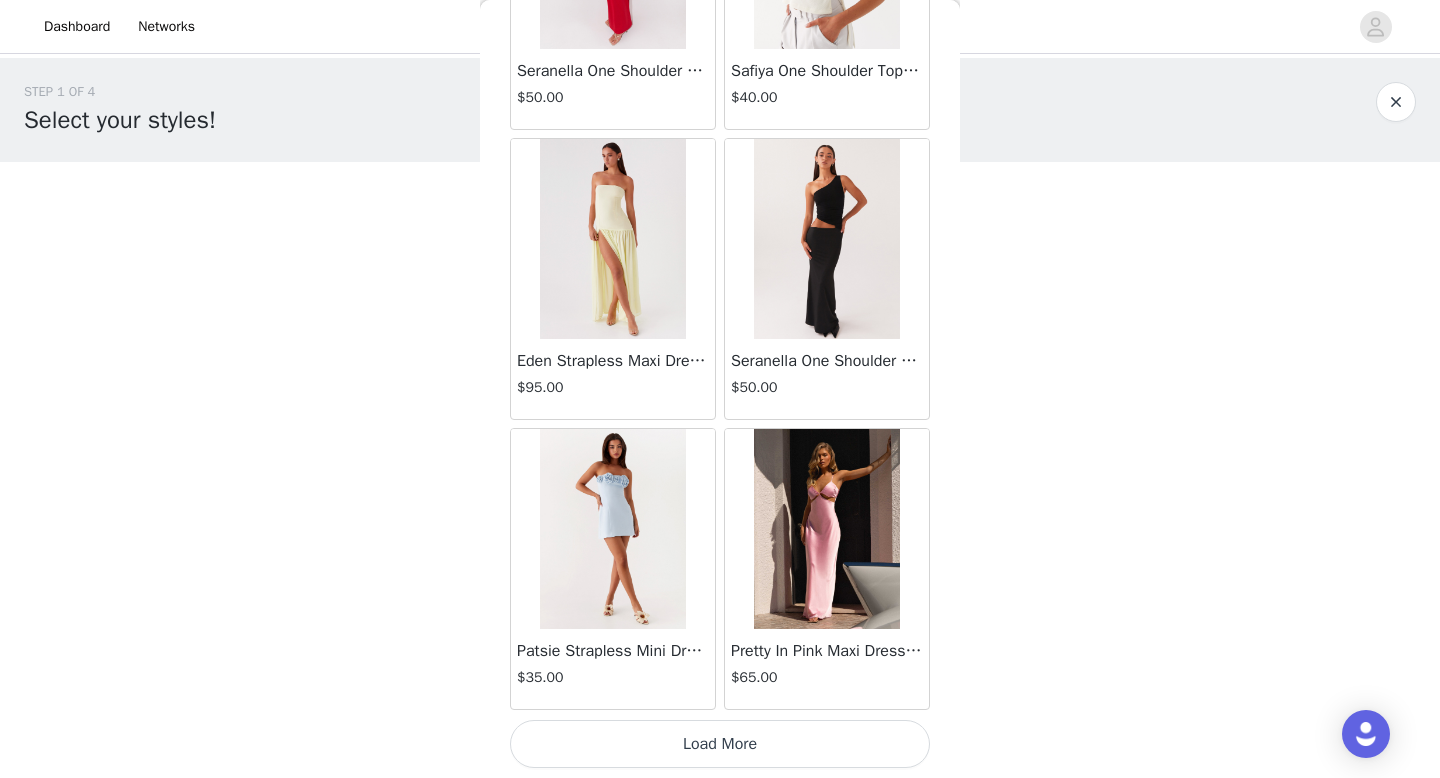 click on "Load More" at bounding box center (720, 744) 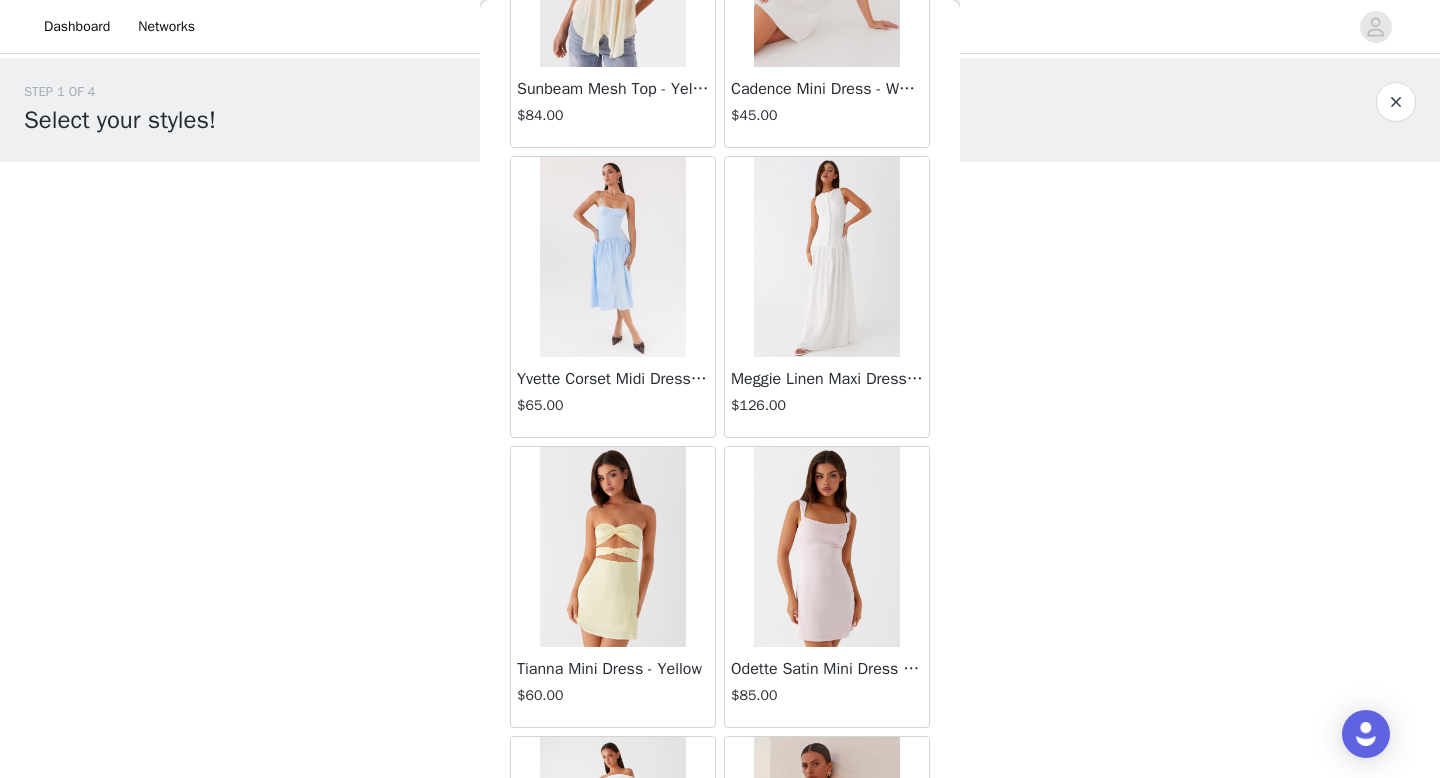 scroll, scrollTop: 8082, scrollLeft: 0, axis: vertical 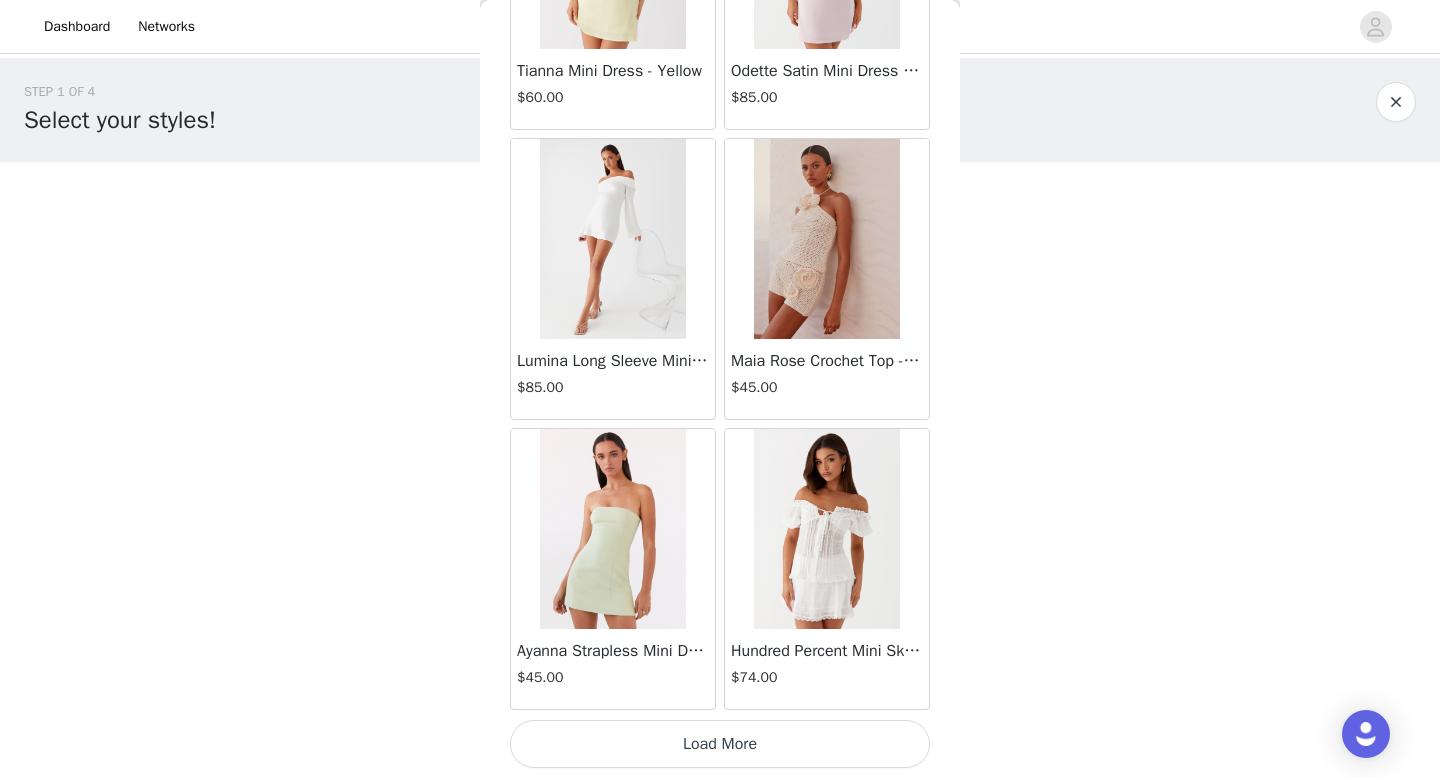 click on "Load More" at bounding box center (720, 744) 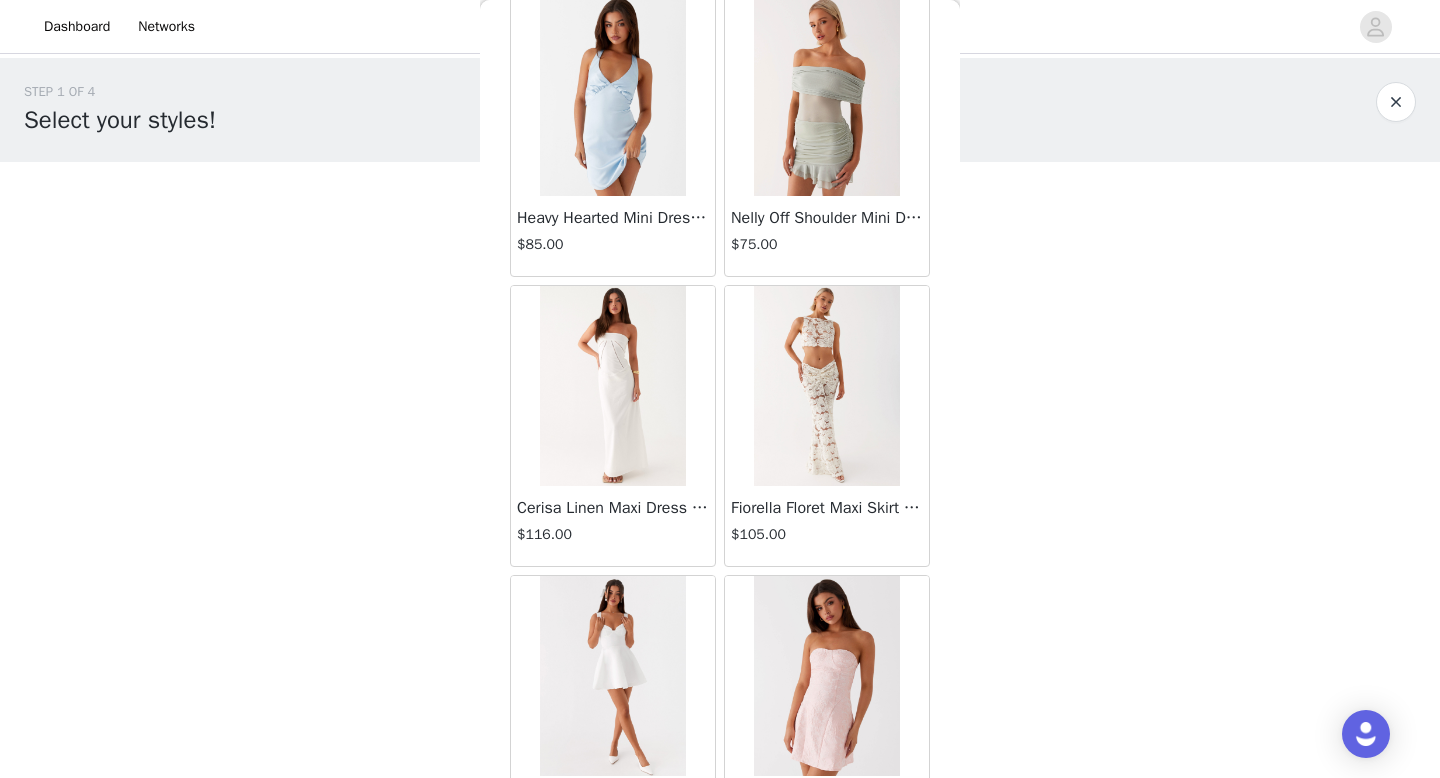scroll, scrollTop: 10982, scrollLeft: 0, axis: vertical 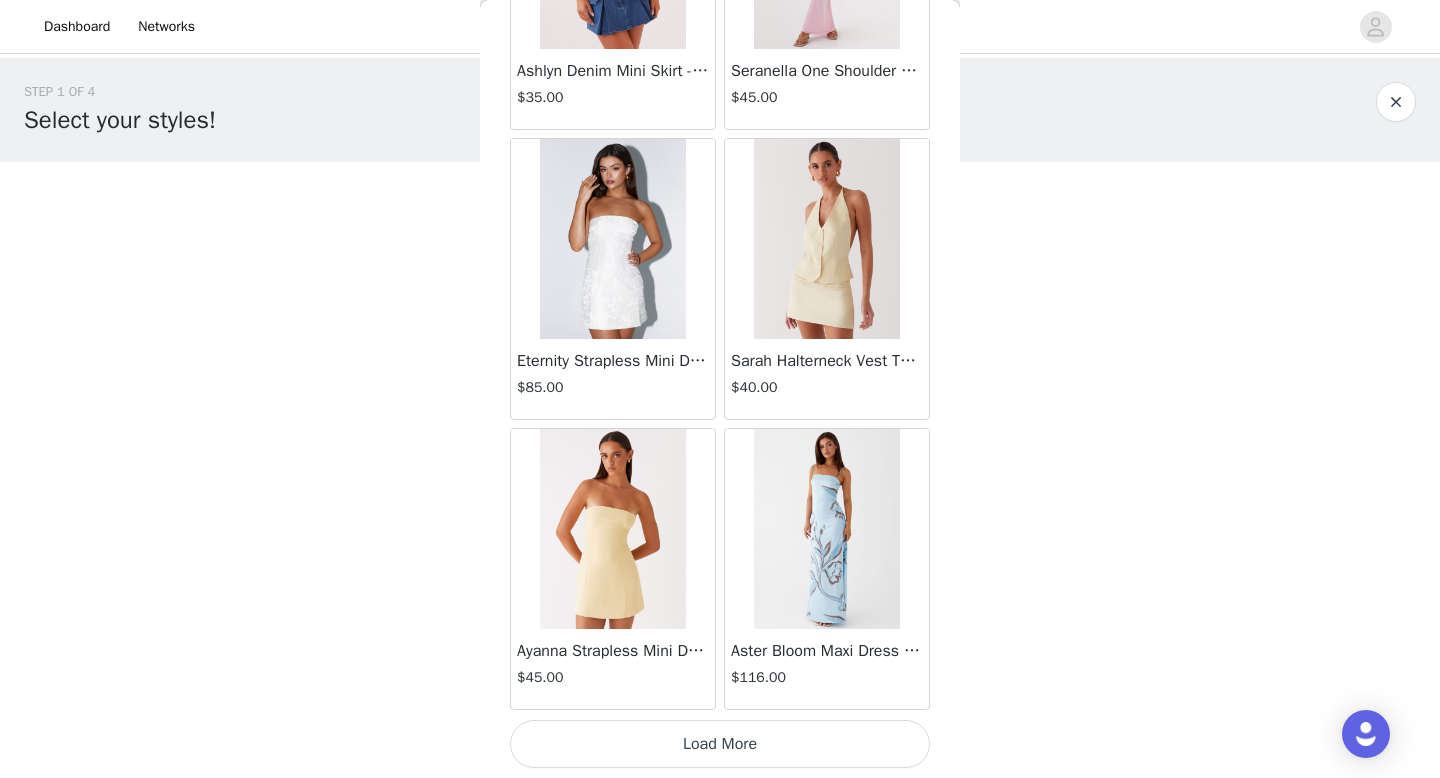 click on "Load More" at bounding box center [720, 744] 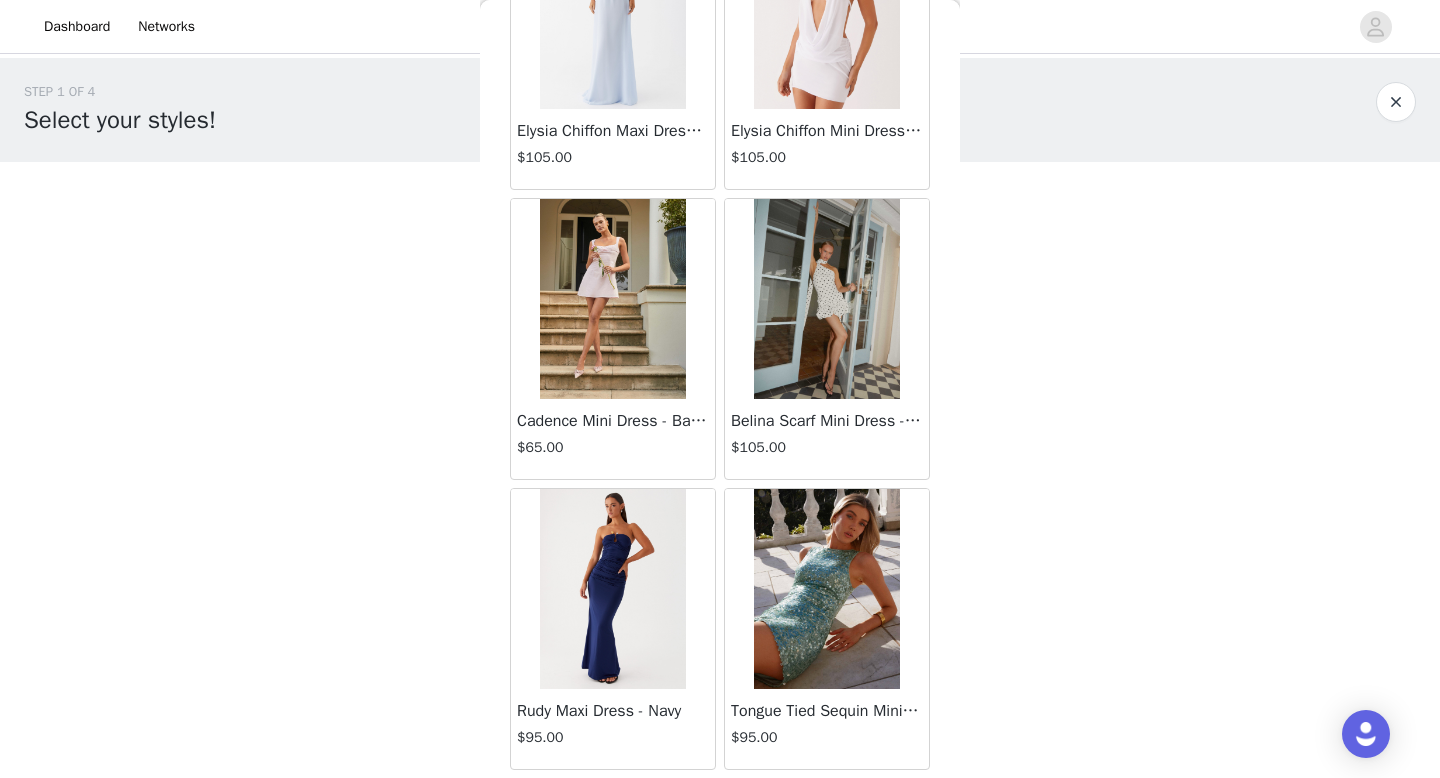 scroll, scrollTop: 13882, scrollLeft: 0, axis: vertical 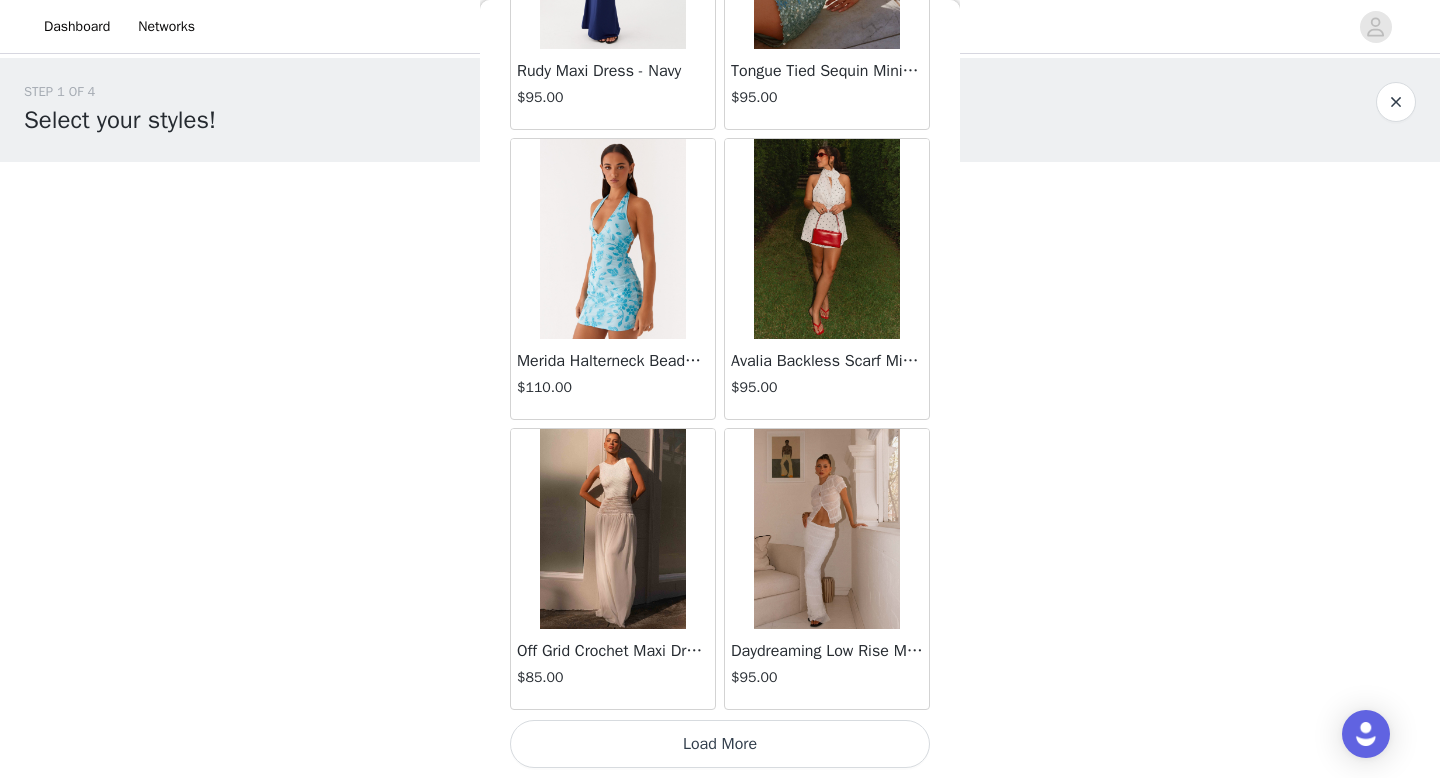 click on "Load More" at bounding box center [720, 744] 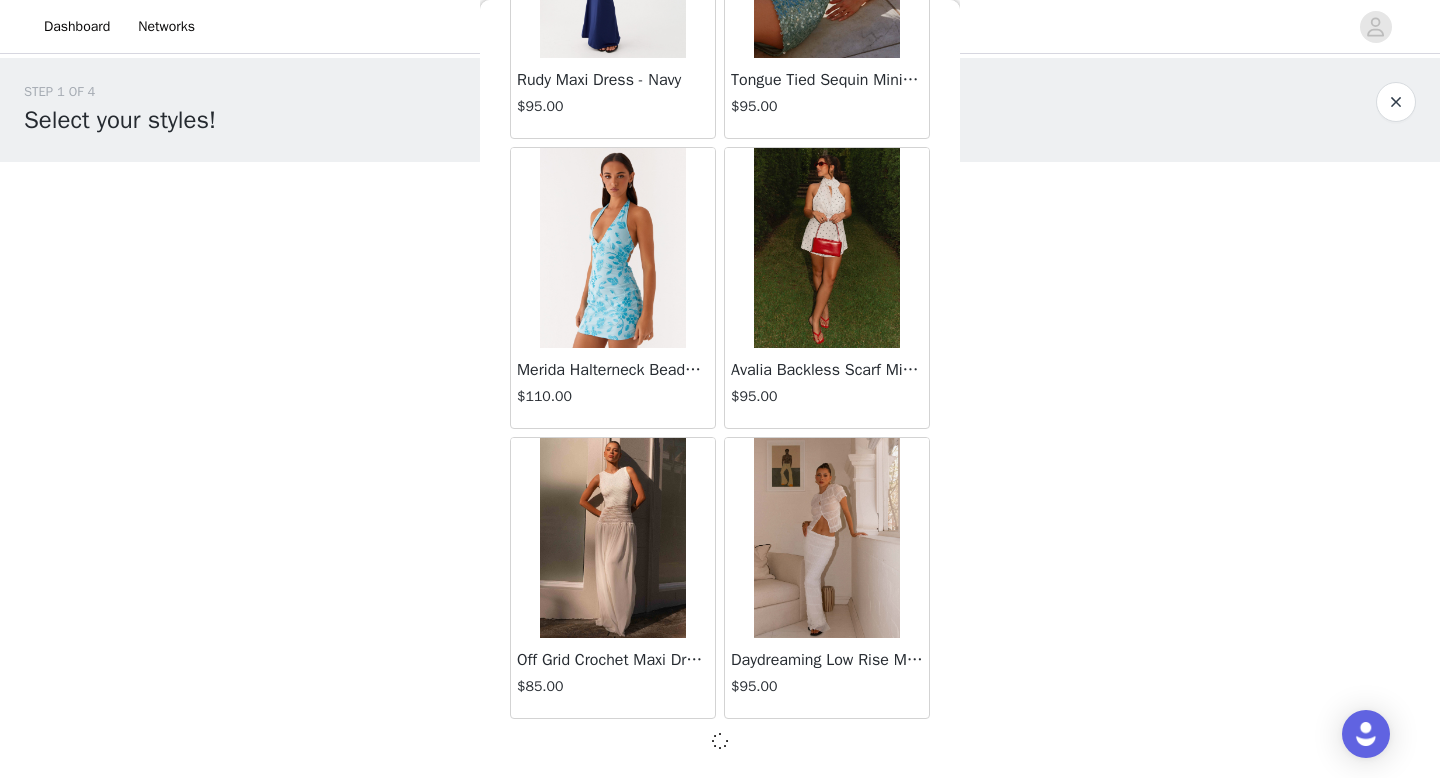 scroll, scrollTop: 13873, scrollLeft: 0, axis: vertical 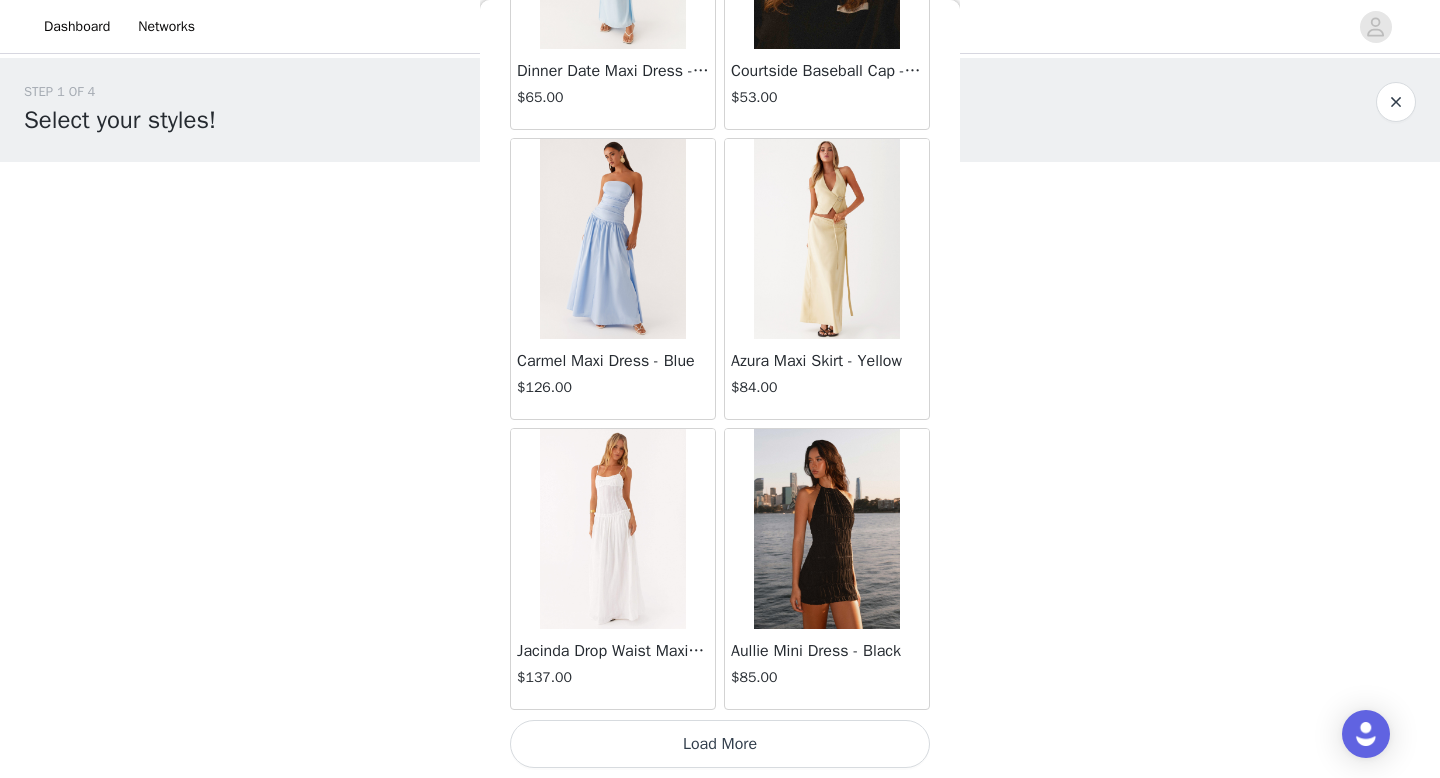 click on "Load More" at bounding box center (720, 744) 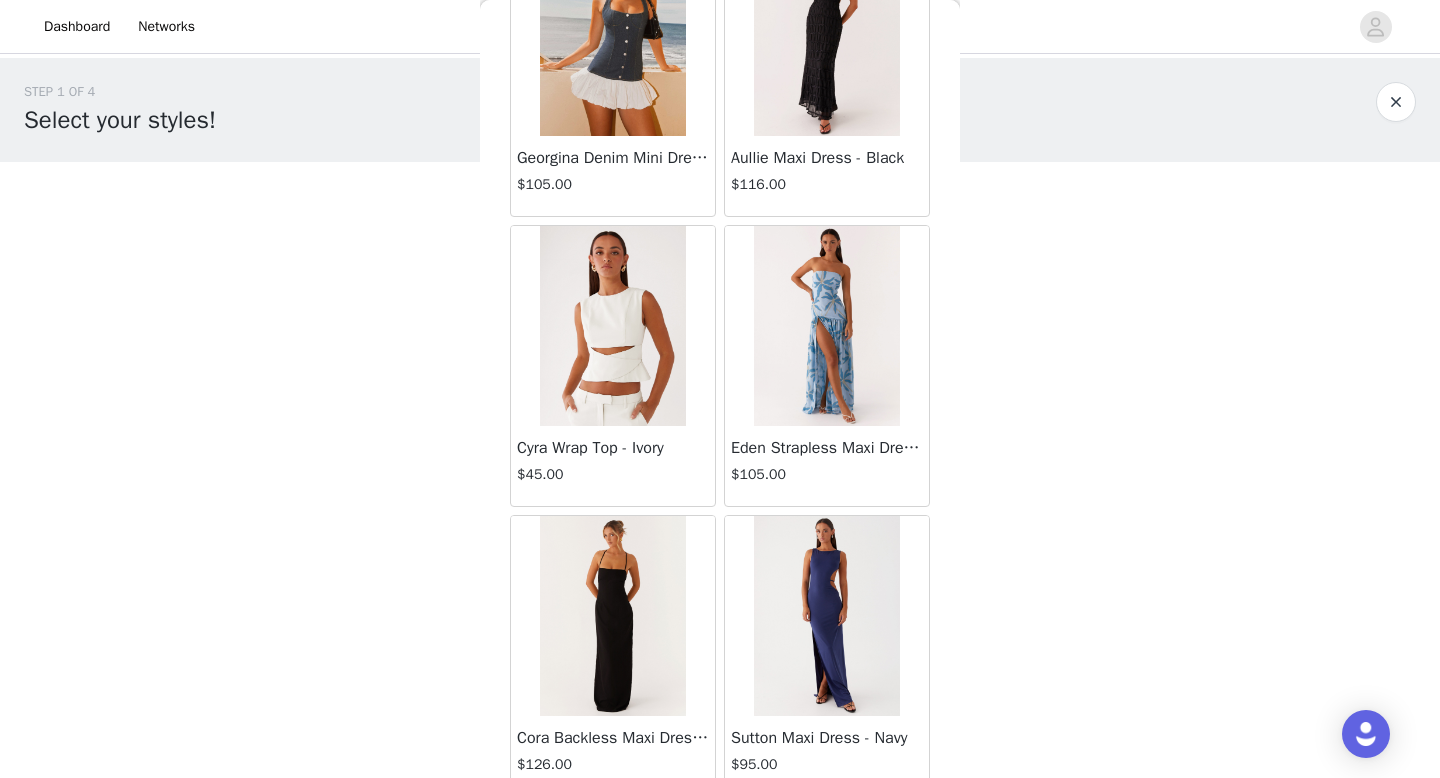 scroll, scrollTop: 19682, scrollLeft: 0, axis: vertical 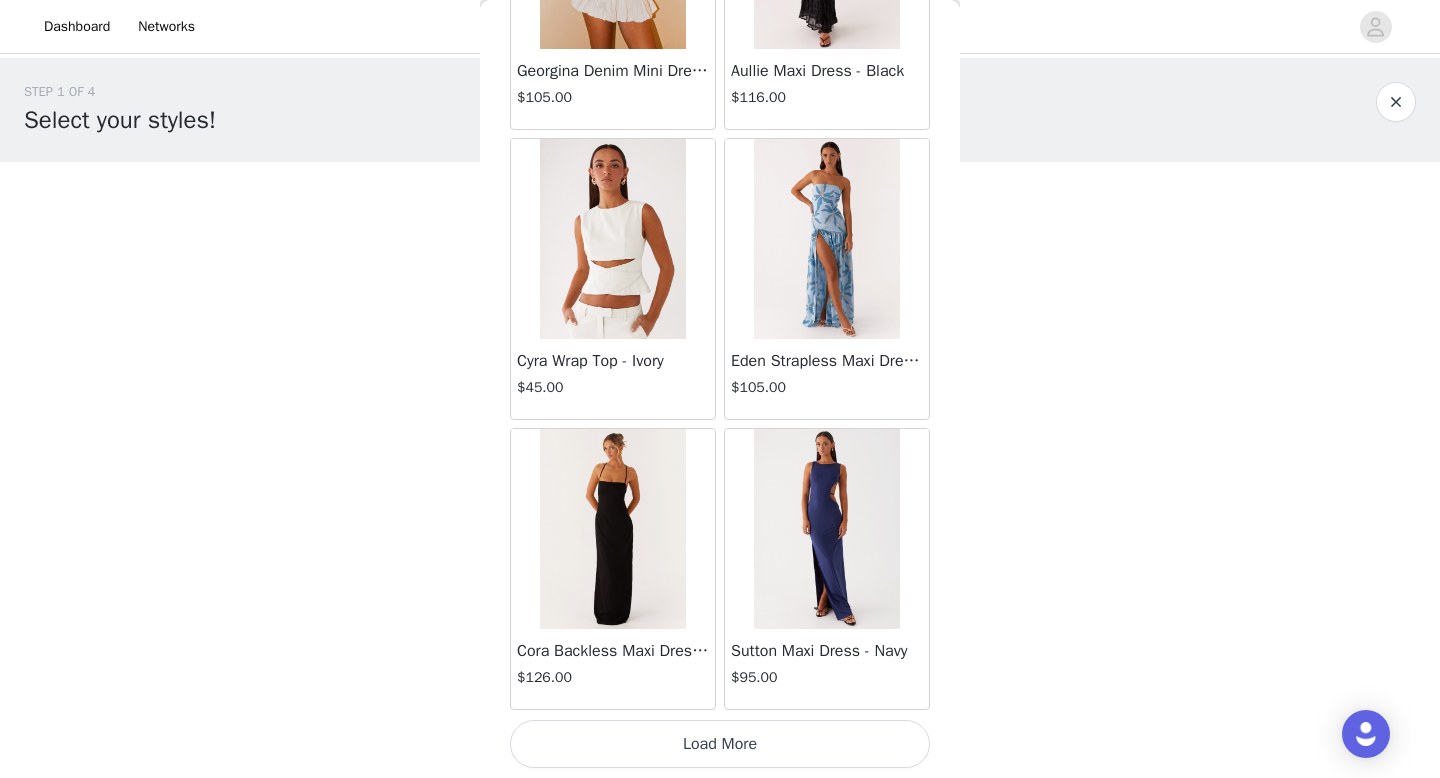 click on "Sutton Maxi Dress - Navy   $95.00" at bounding box center (827, 569) 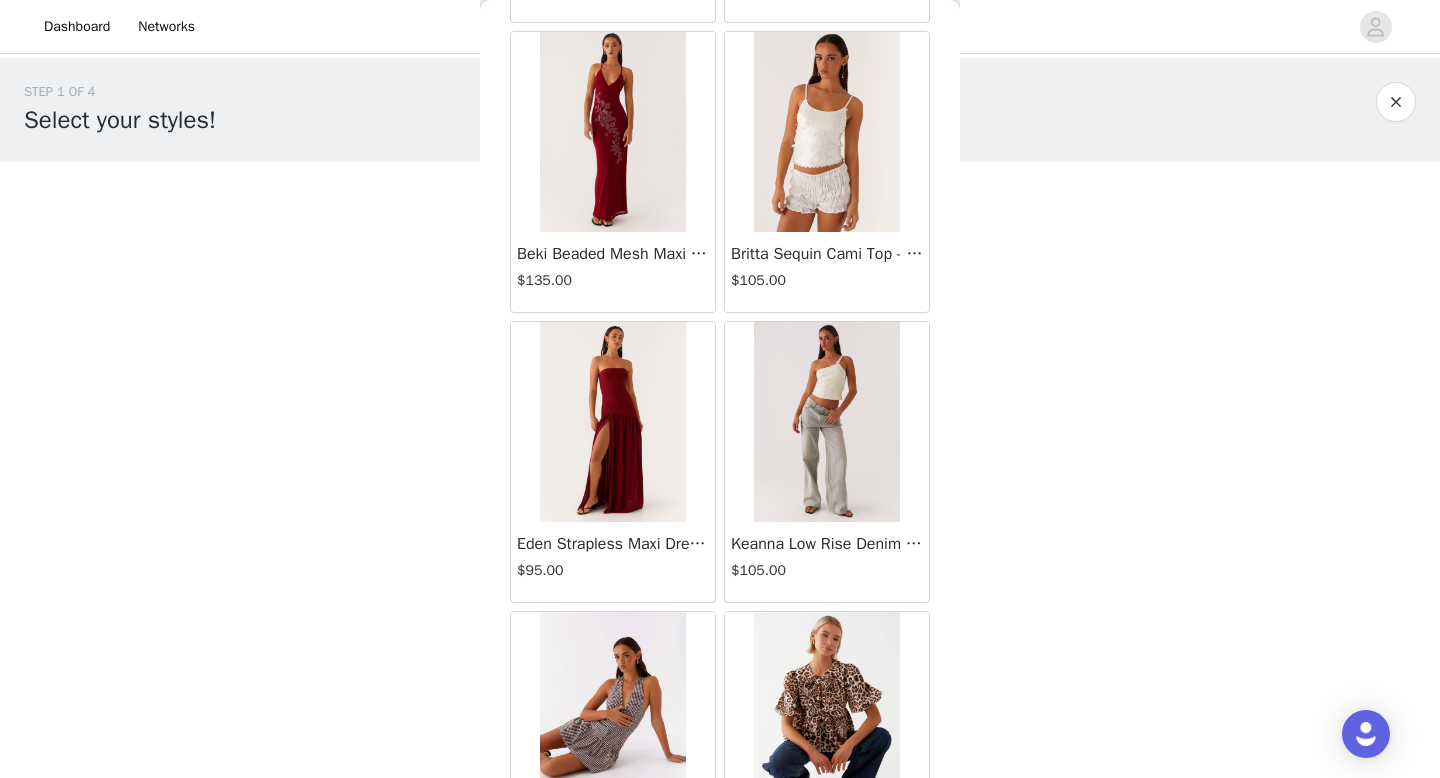 scroll, scrollTop: 22582, scrollLeft: 0, axis: vertical 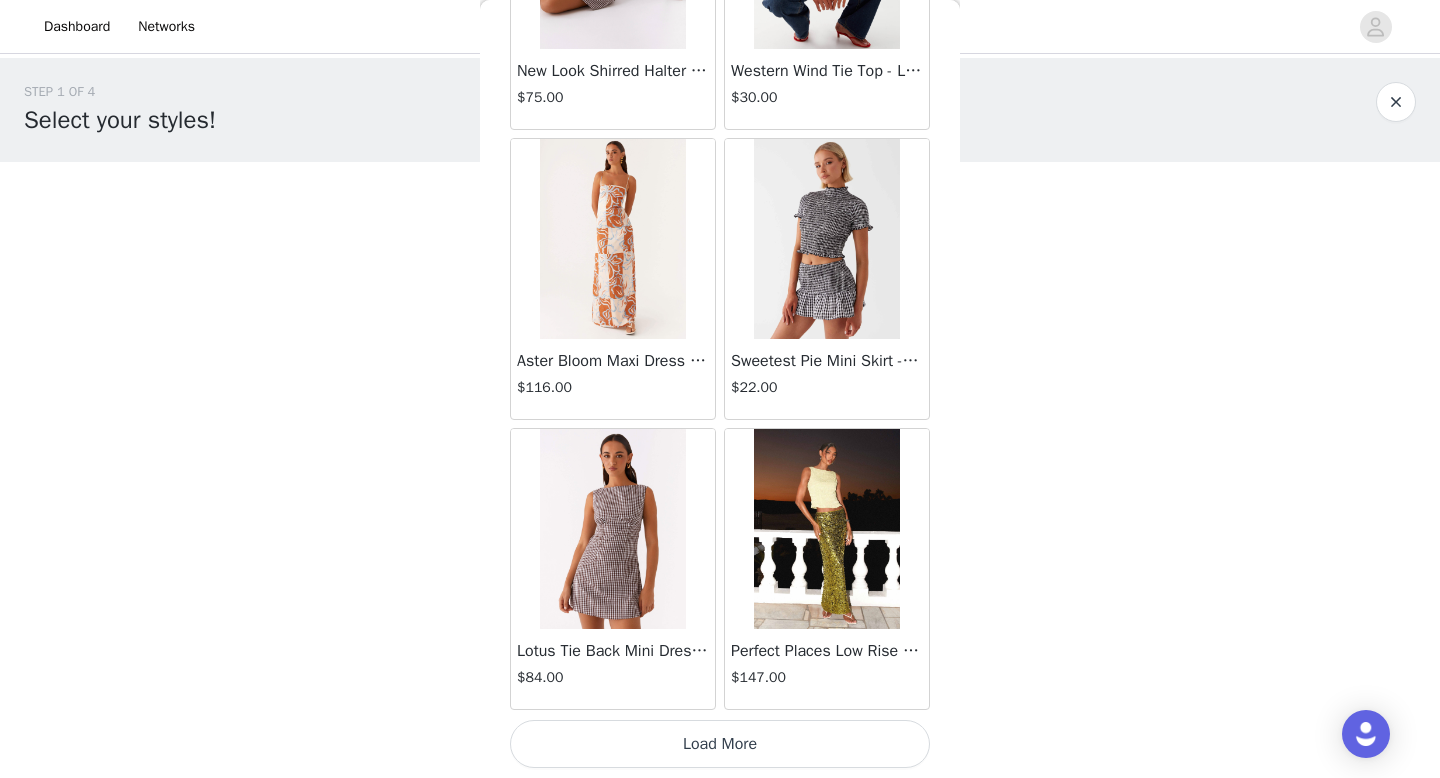 click on "Load More" at bounding box center (720, 744) 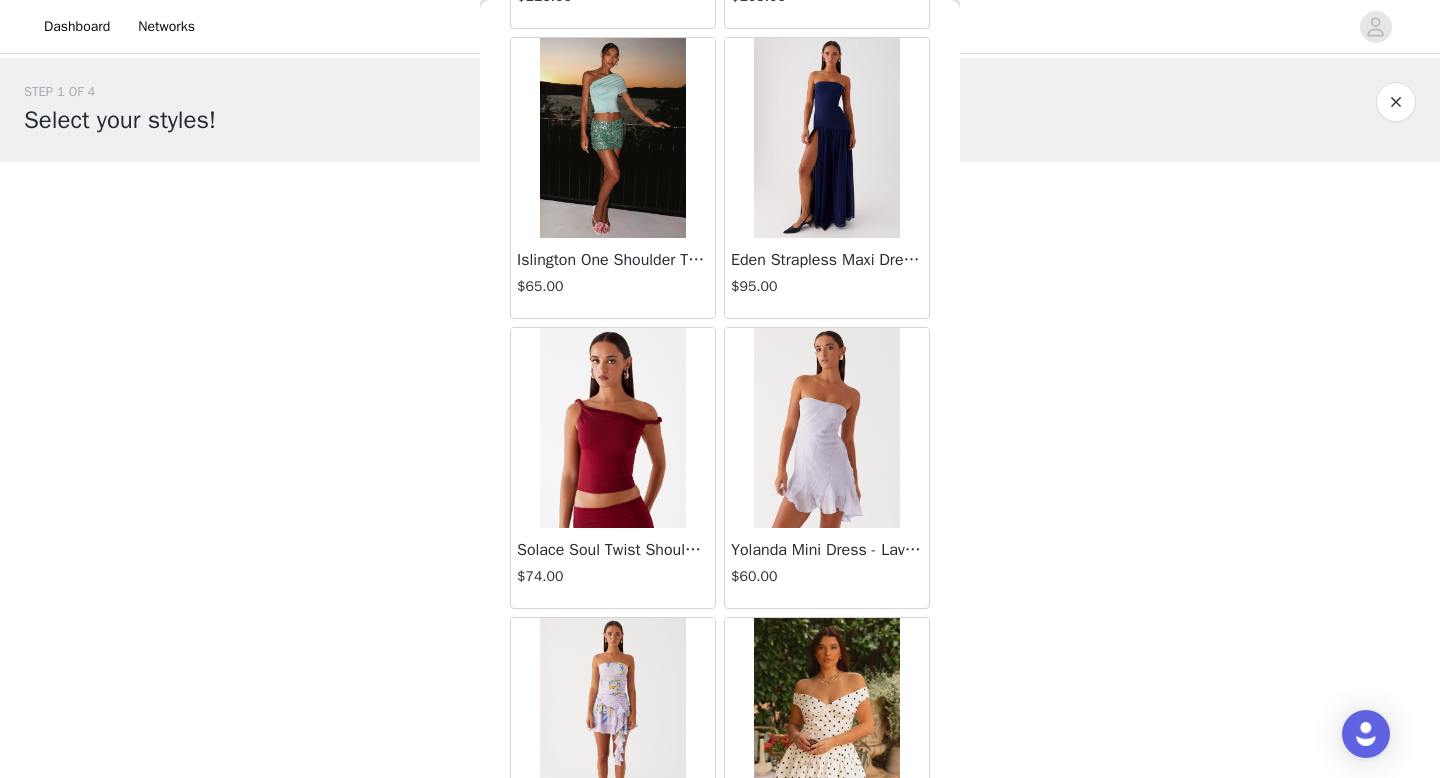 scroll, scrollTop: 25482, scrollLeft: 0, axis: vertical 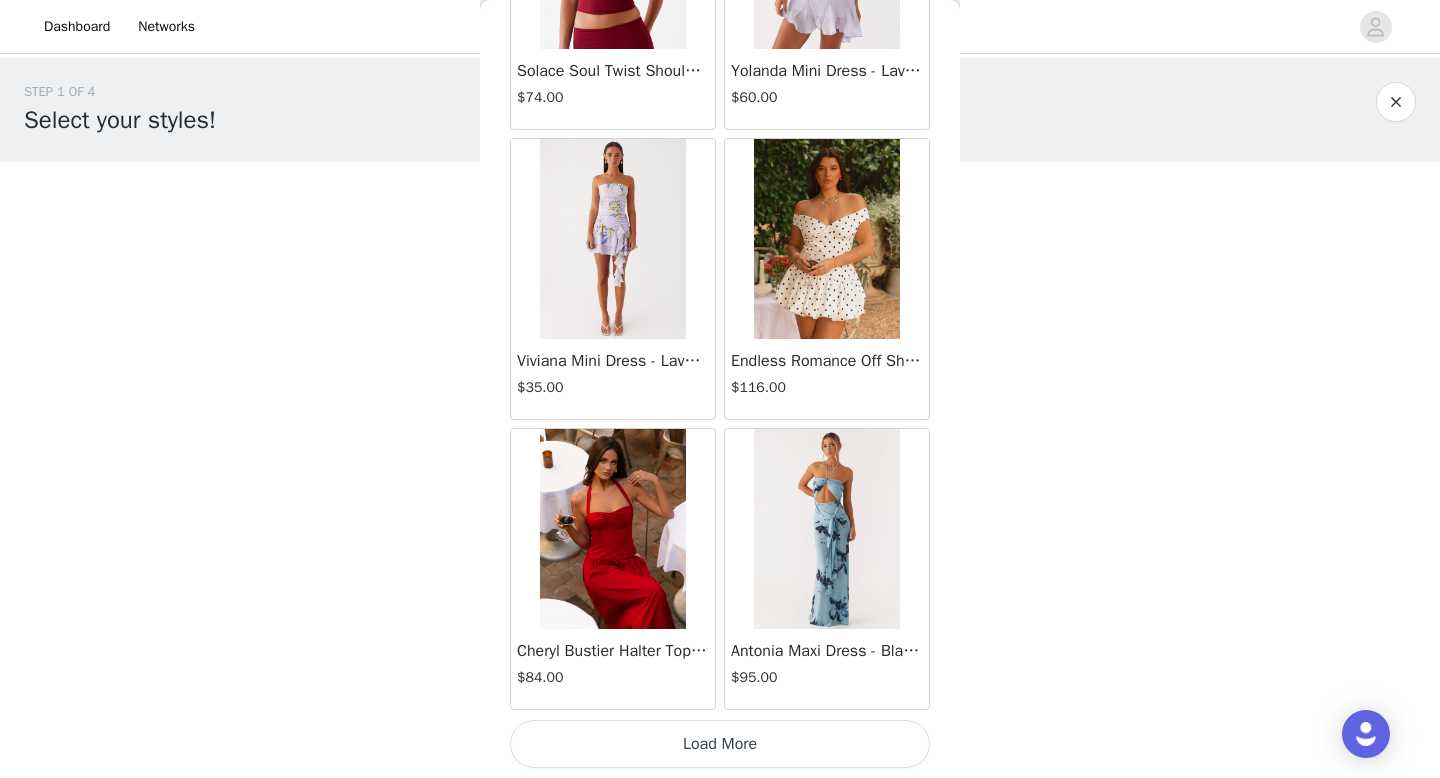 click on "Load More" at bounding box center (720, 744) 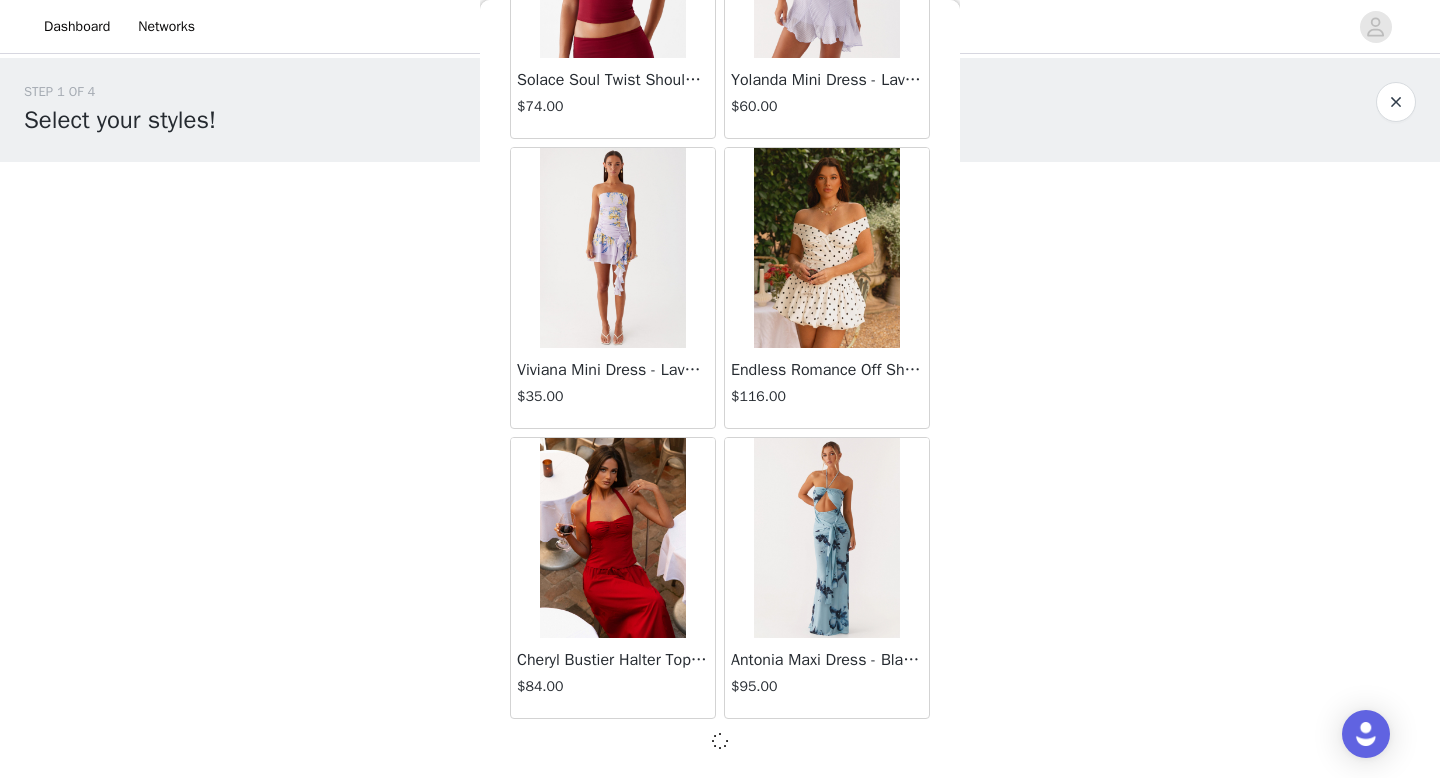 scroll, scrollTop: 25473, scrollLeft: 0, axis: vertical 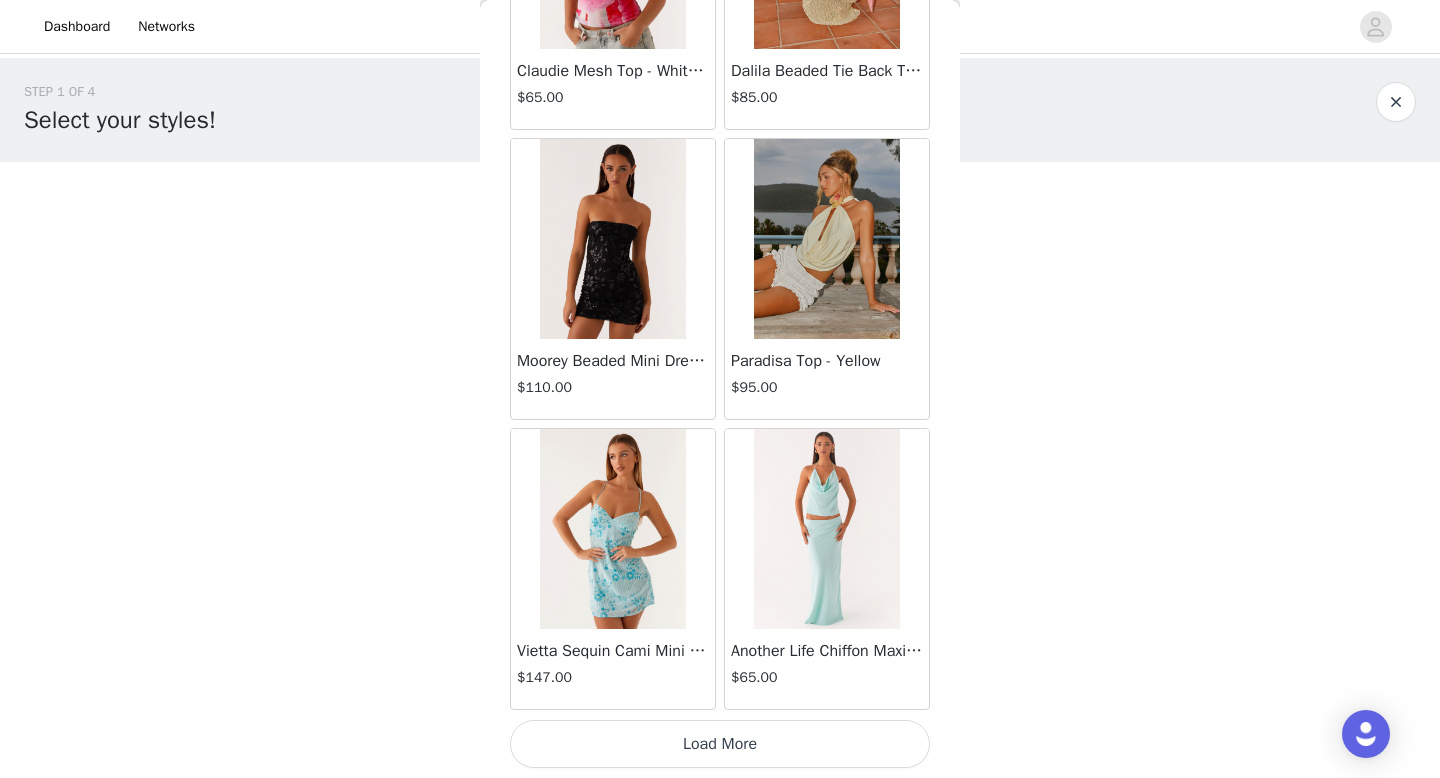 click on "Load More" at bounding box center [720, 744] 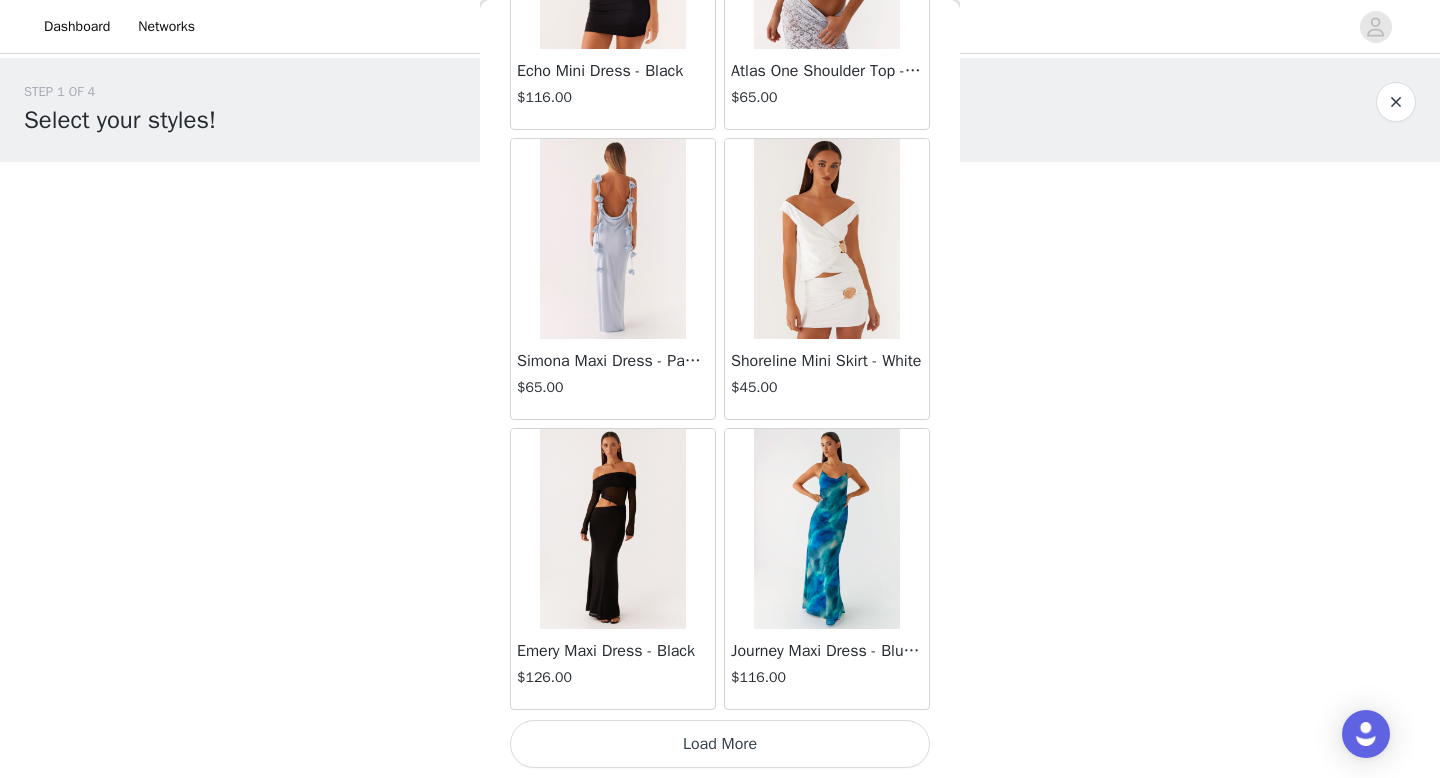 click on "Load More" at bounding box center (720, 744) 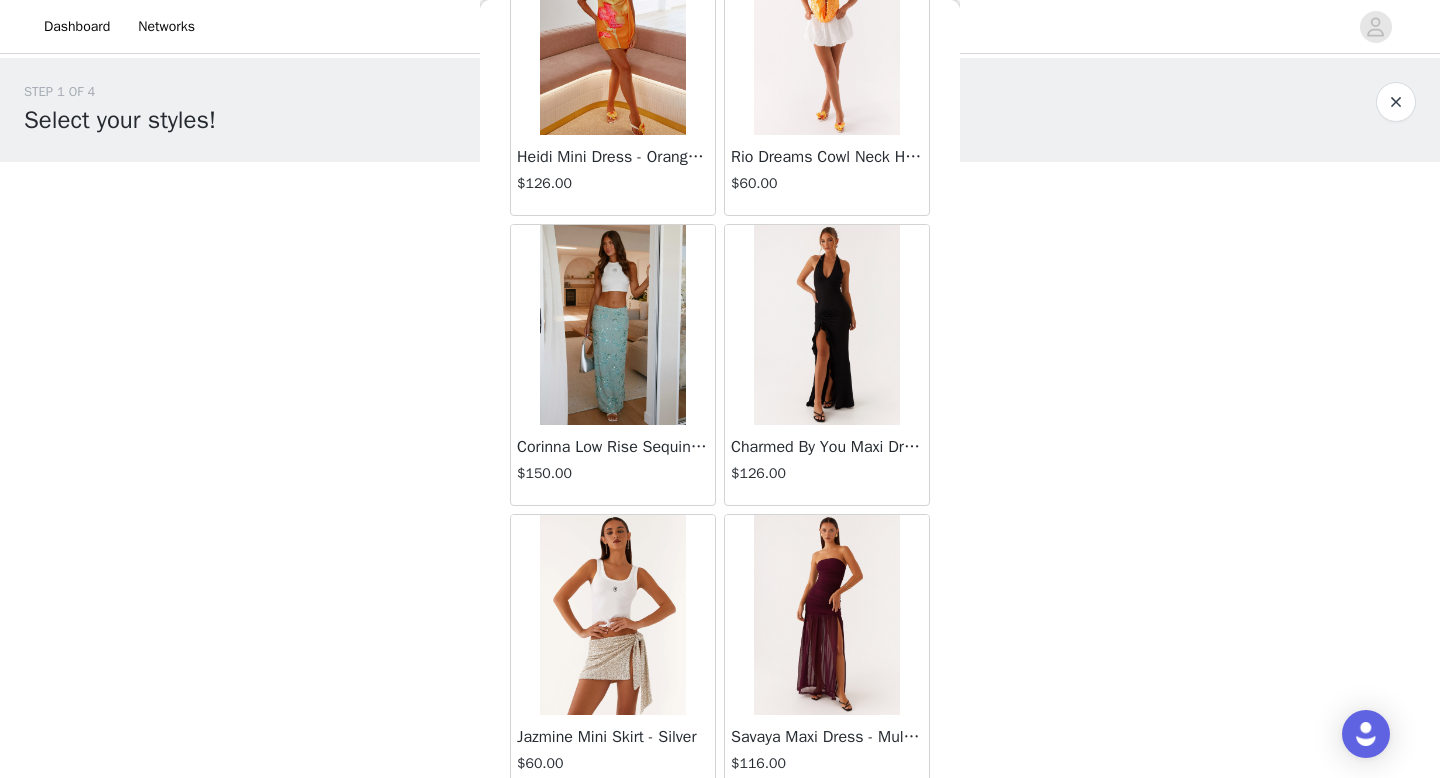 scroll, scrollTop: 34182, scrollLeft: 0, axis: vertical 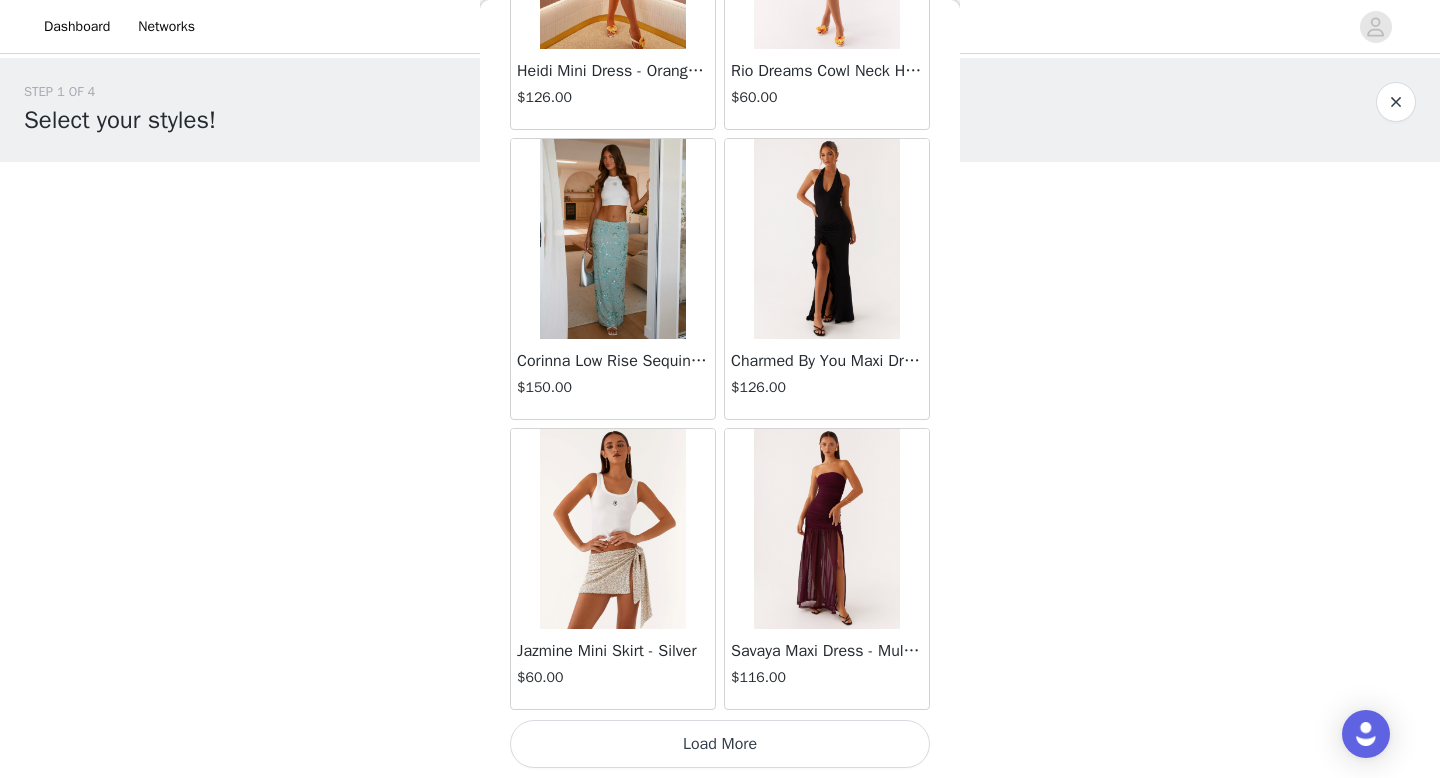 click on "Load More" at bounding box center [720, 744] 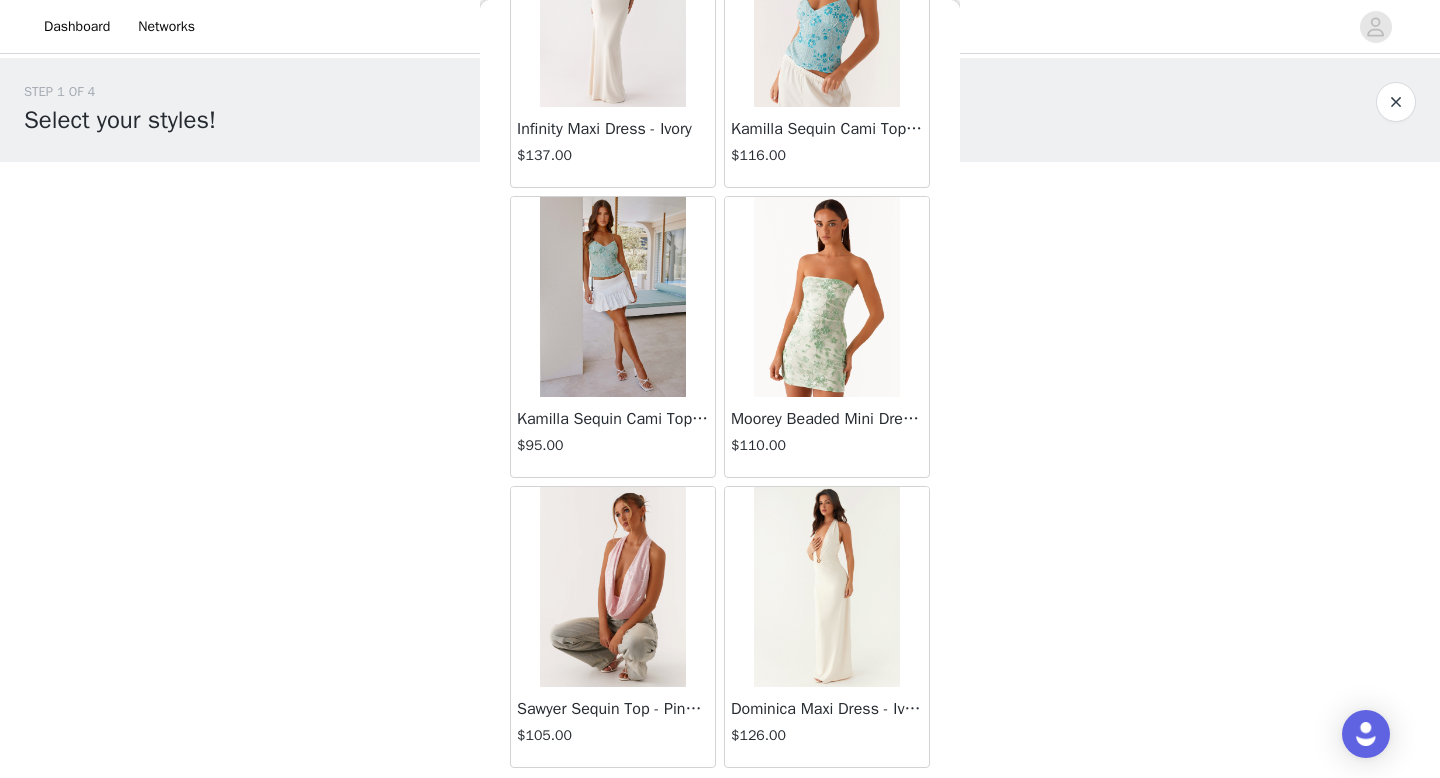 scroll, scrollTop: 37082, scrollLeft: 0, axis: vertical 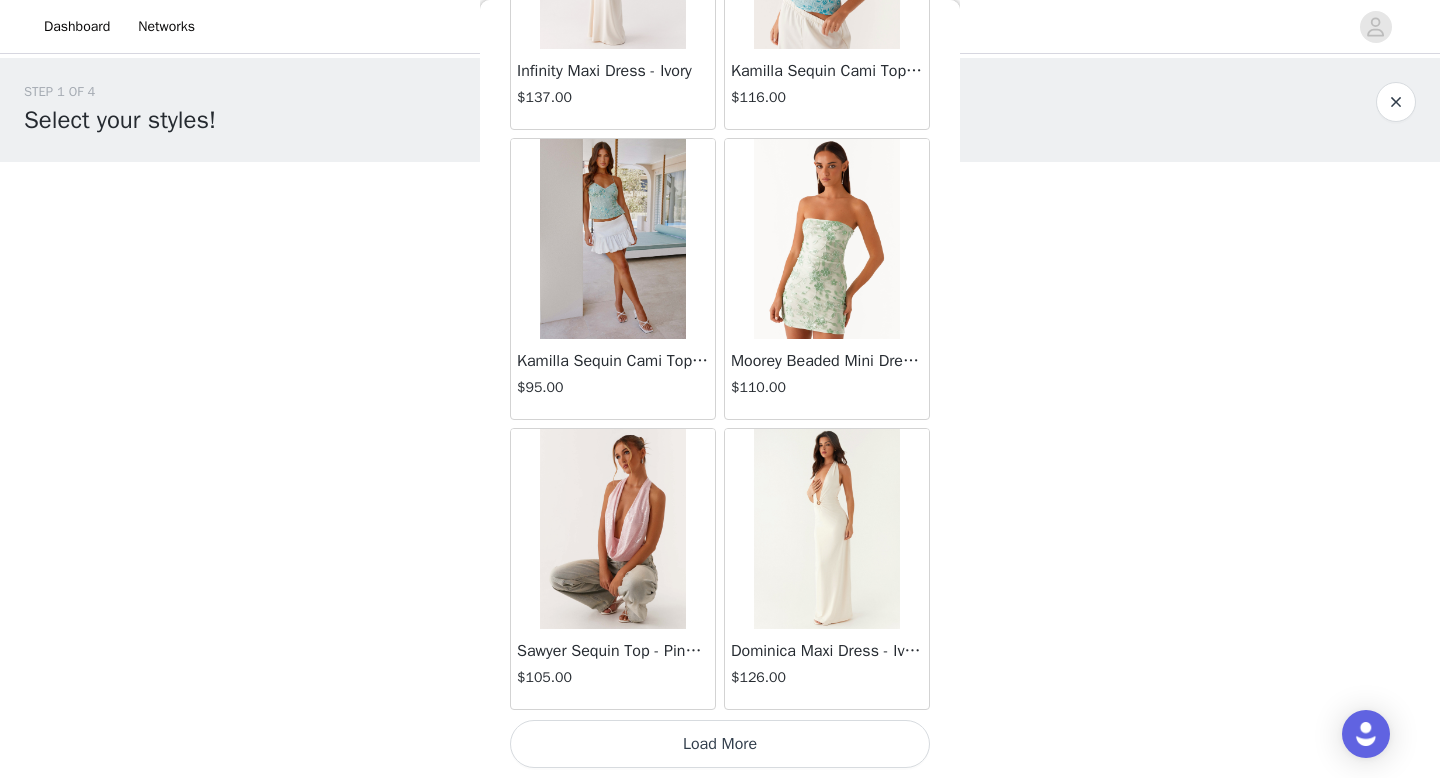 click on "Load More" at bounding box center [720, 744] 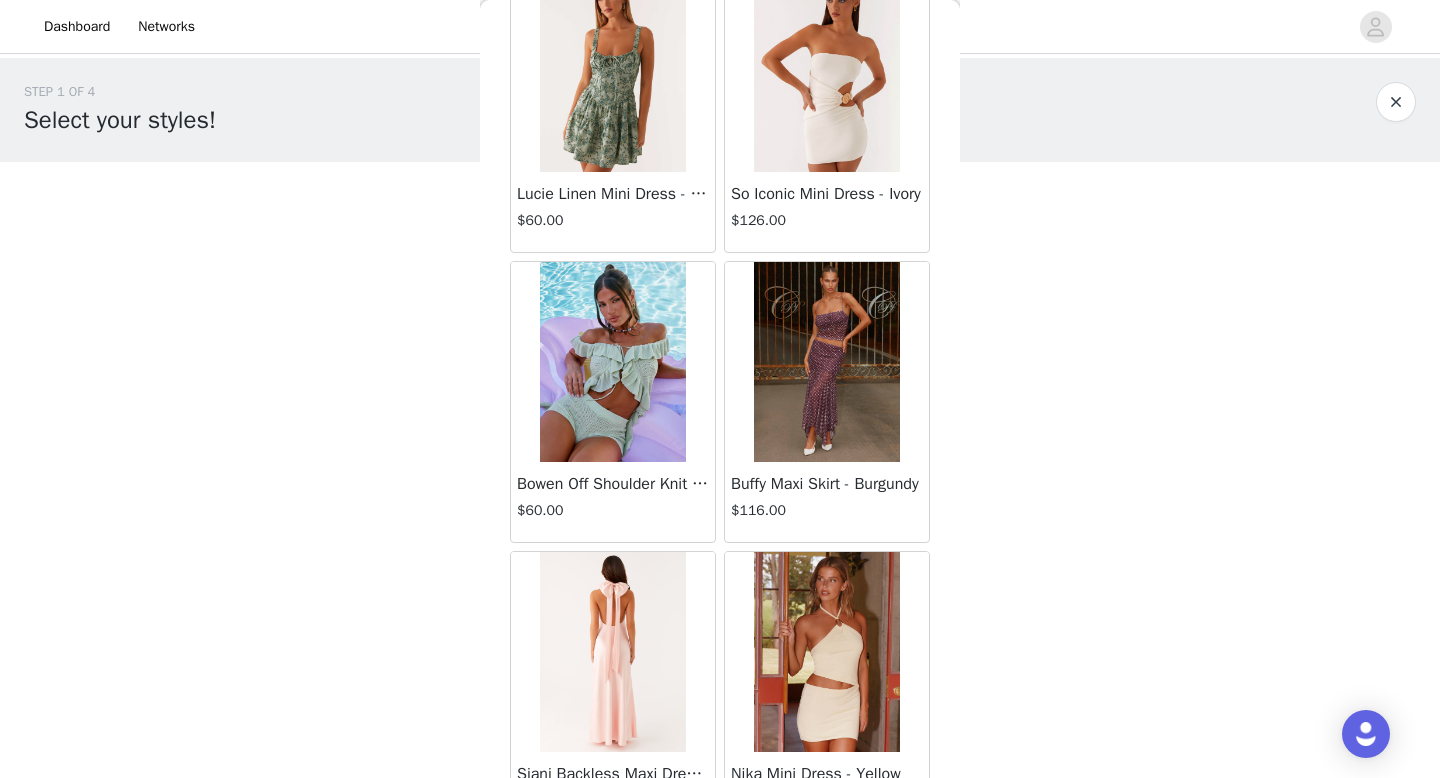 scroll, scrollTop: 39982, scrollLeft: 0, axis: vertical 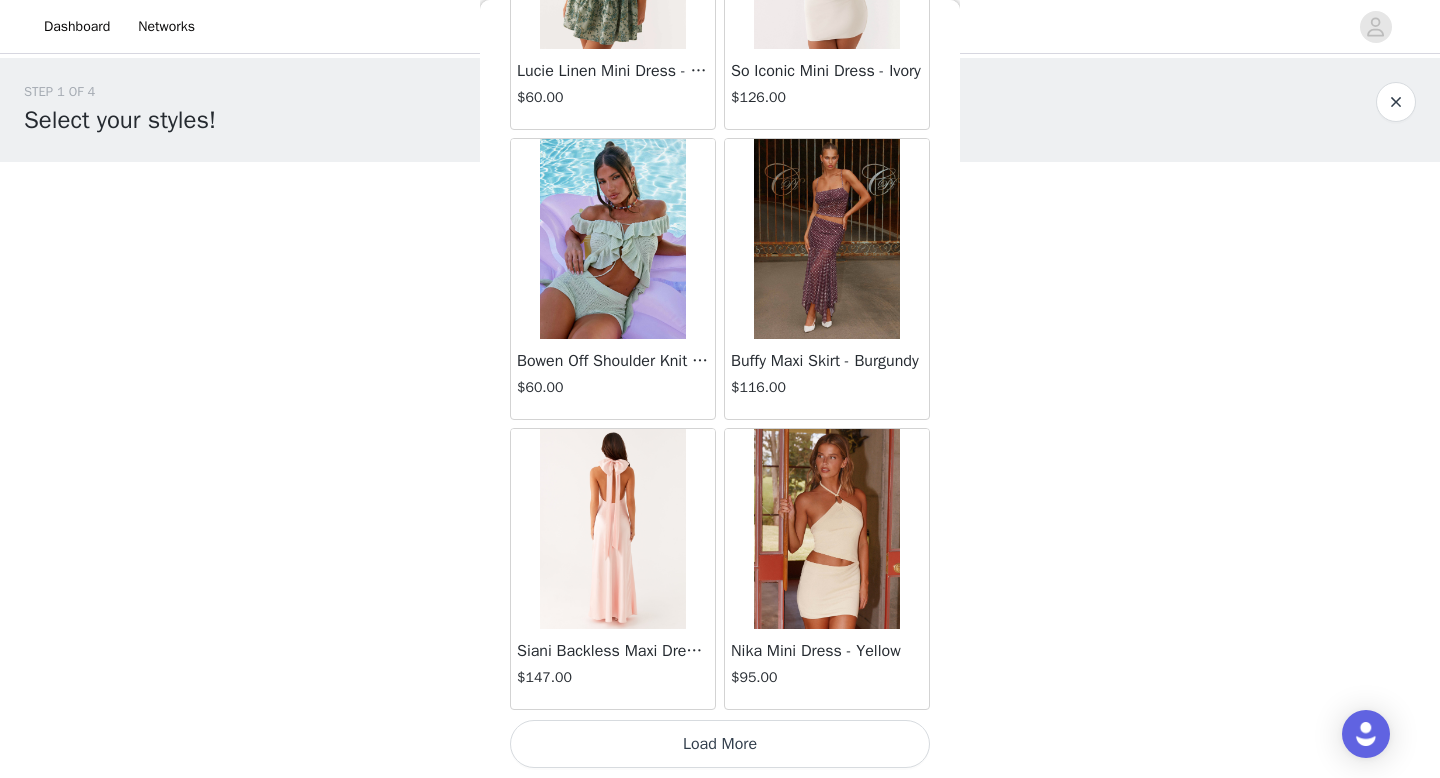 click on "Load More" at bounding box center [720, 744] 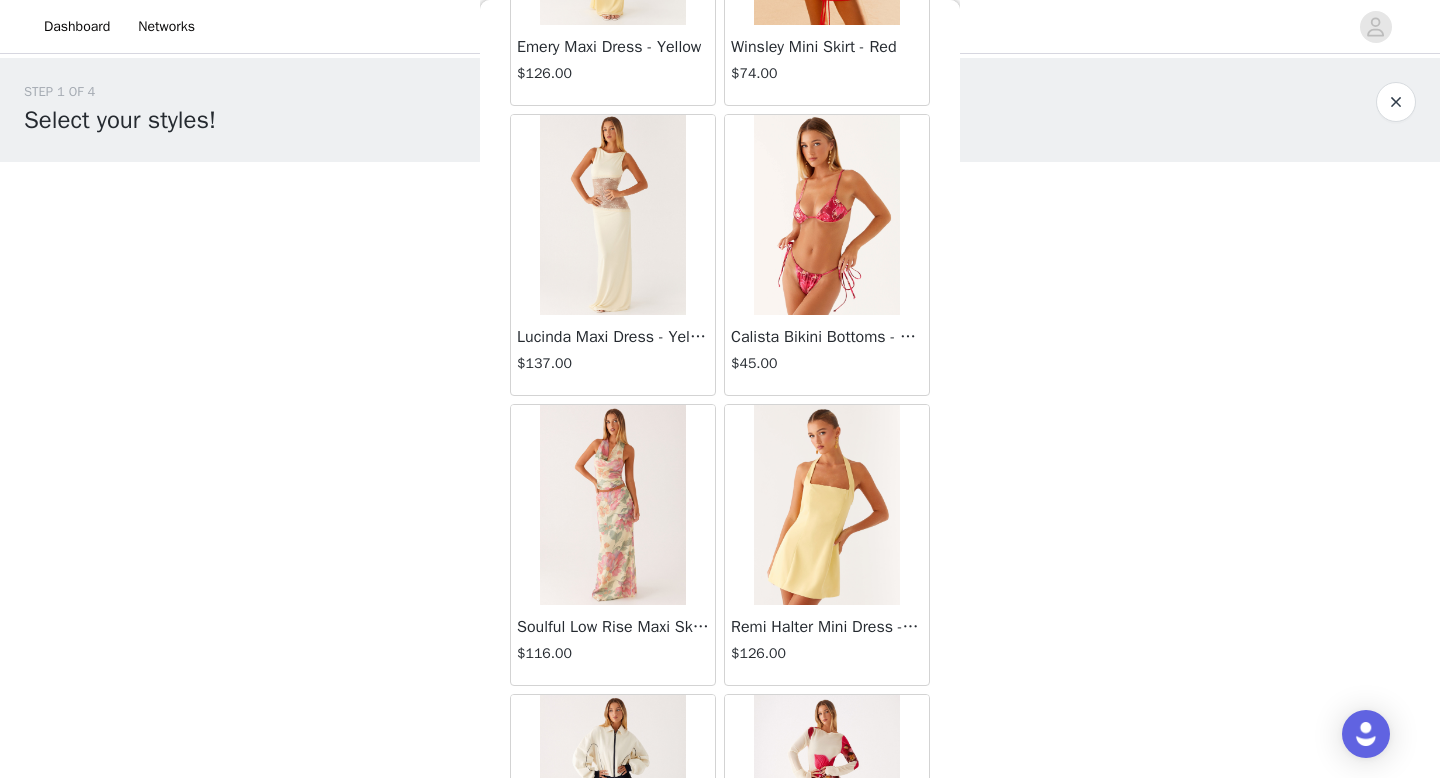 scroll, scrollTop: 42882, scrollLeft: 0, axis: vertical 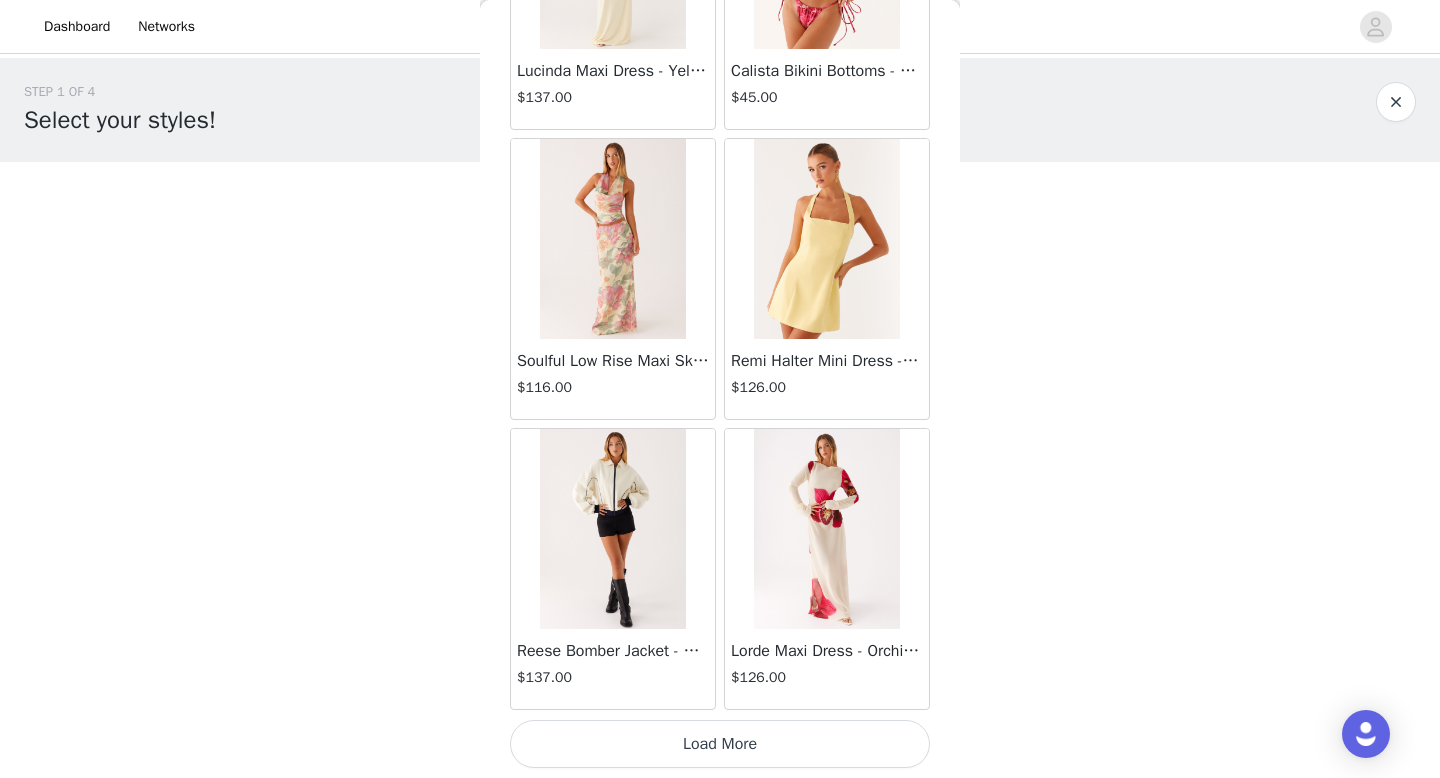 click on "Aullie Mini Dress - White   $60.00       Mira Halter Neck Mini Dress - Black   $85.00       Heavy Hearted Mini Dress - Yellow   $85.00       Hundred Percent Puff Sleeve Top - White   $105.00       Love Seeker Corset Mini Dress - Red   $45.00       Cherish You Buckle Top - Red   $30.00       Ayla Satin Mini Dress - Yellow   $105.00       Rudy Tube Top - Ivory   $30.00       Keira Linen Mini Dress - White   $105.00       Not One Time Knit Mini Dress - Red   $35.00       Carmel Maxi Dress - Brown   $126.00       Moorey Beaded Mini Dress - Blue   $45.00       Solaris Strapless Maxi Dress - Blue Floral   $126.00       Lyrical Maxi Dress - Ivory   $95.00       Garden Kisses Shirred Mini Dress - Red   $60.00       Under The Pagoda Maxi Dress - Amber   $137.00       At Last Halterneck Top - Brown   $74.00       Annalissa Linen Mini Dress - Yellow   $35.00       Girls Like Us Ruched Mini Shorts - White   $74.00       Keanna Low Rise Denim Jeans - Washed Denim   $105.00       Jocelyn Maxi Dress - Sage   $95.00" at bounding box center [720, -21004] 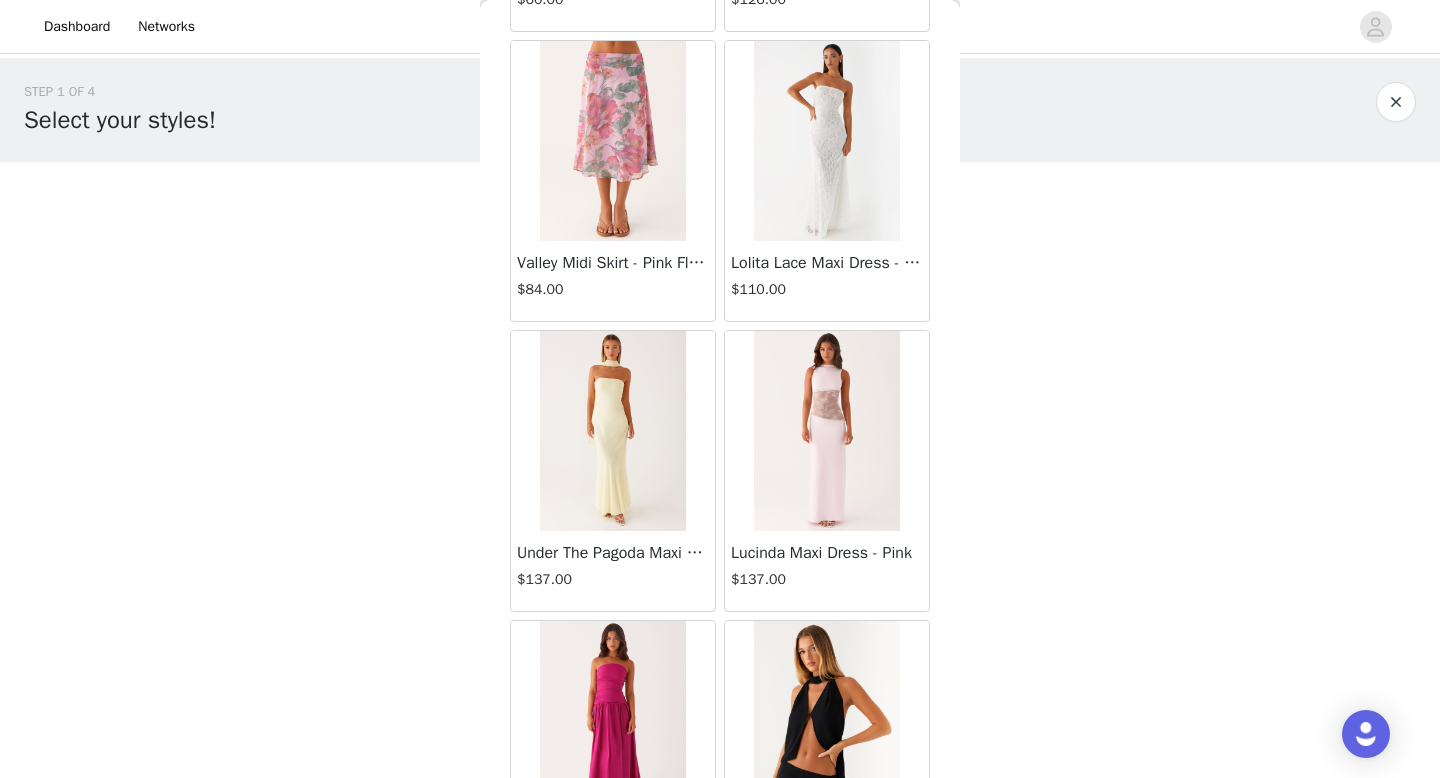 scroll, scrollTop: 45782, scrollLeft: 0, axis: vertical 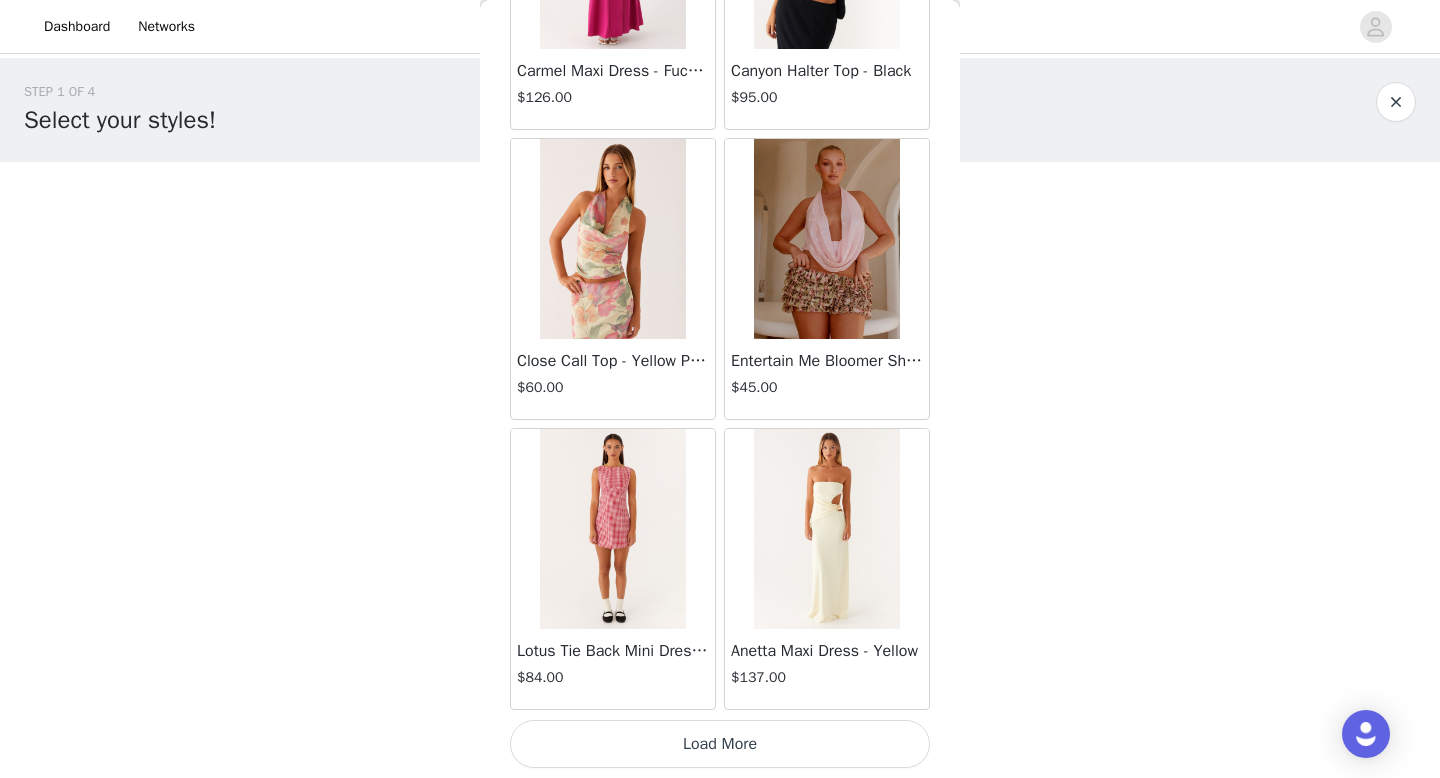 click on "Load More" at bounding box center [720, 744] 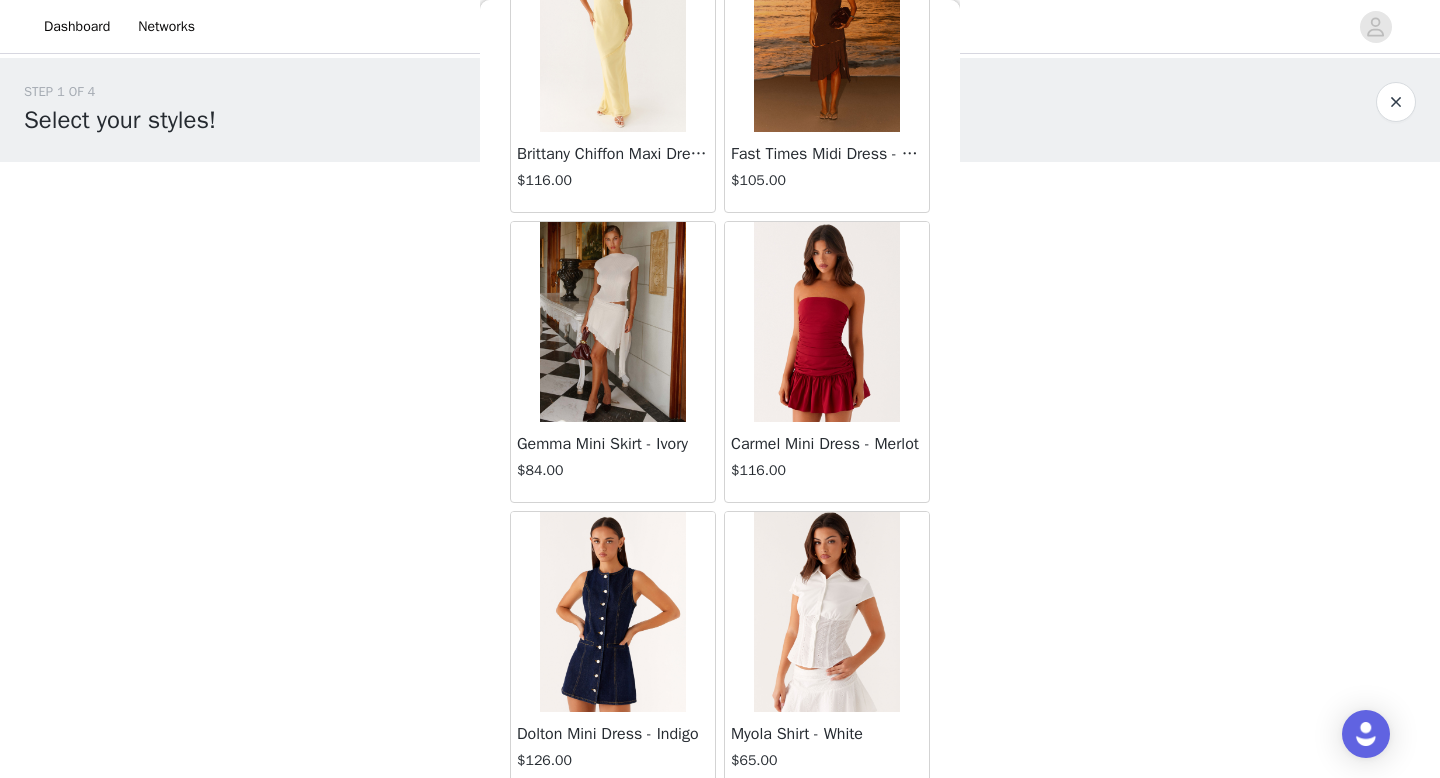 scroll, scrollTop: 48682, scrollLeft: 0, axis: vertical 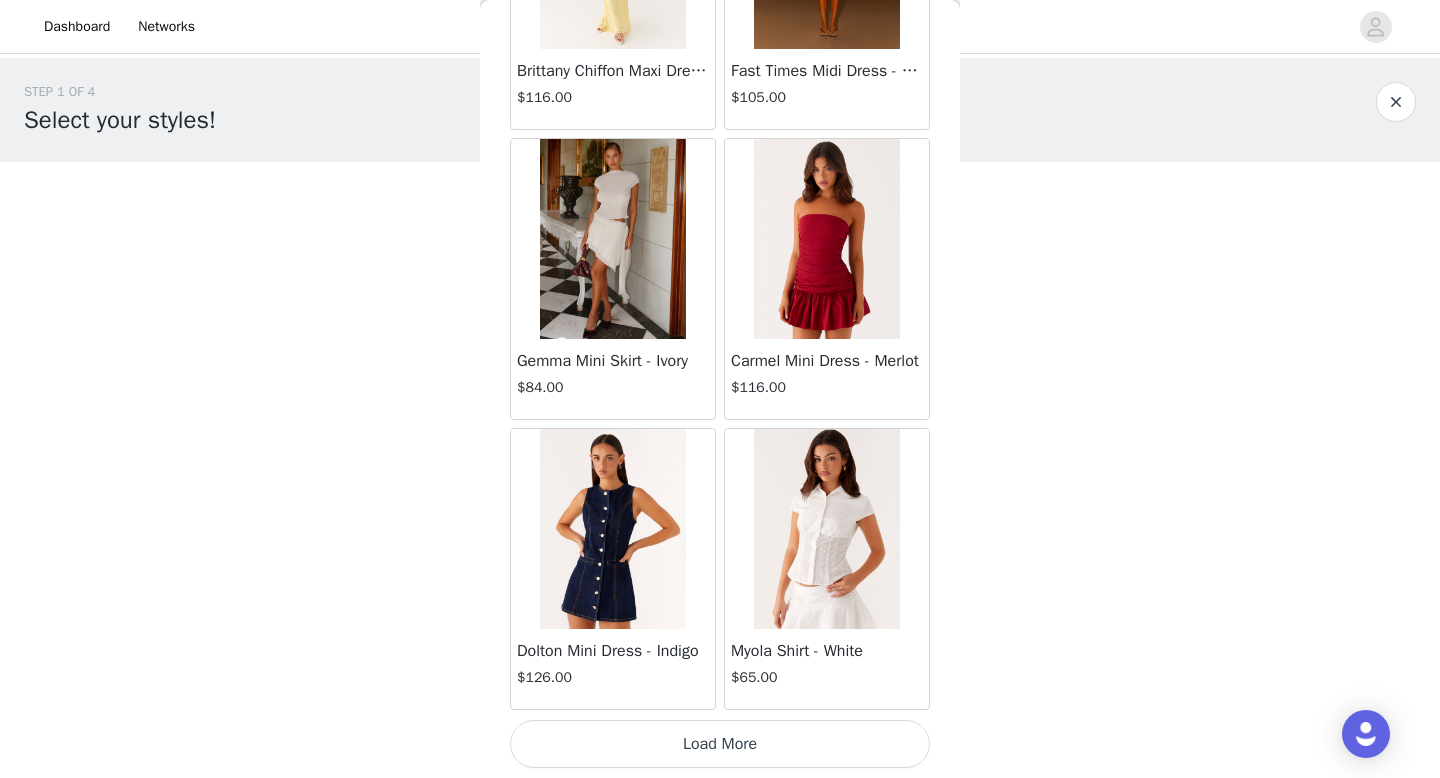 click on "Load More" at bounding box center (720, 744) 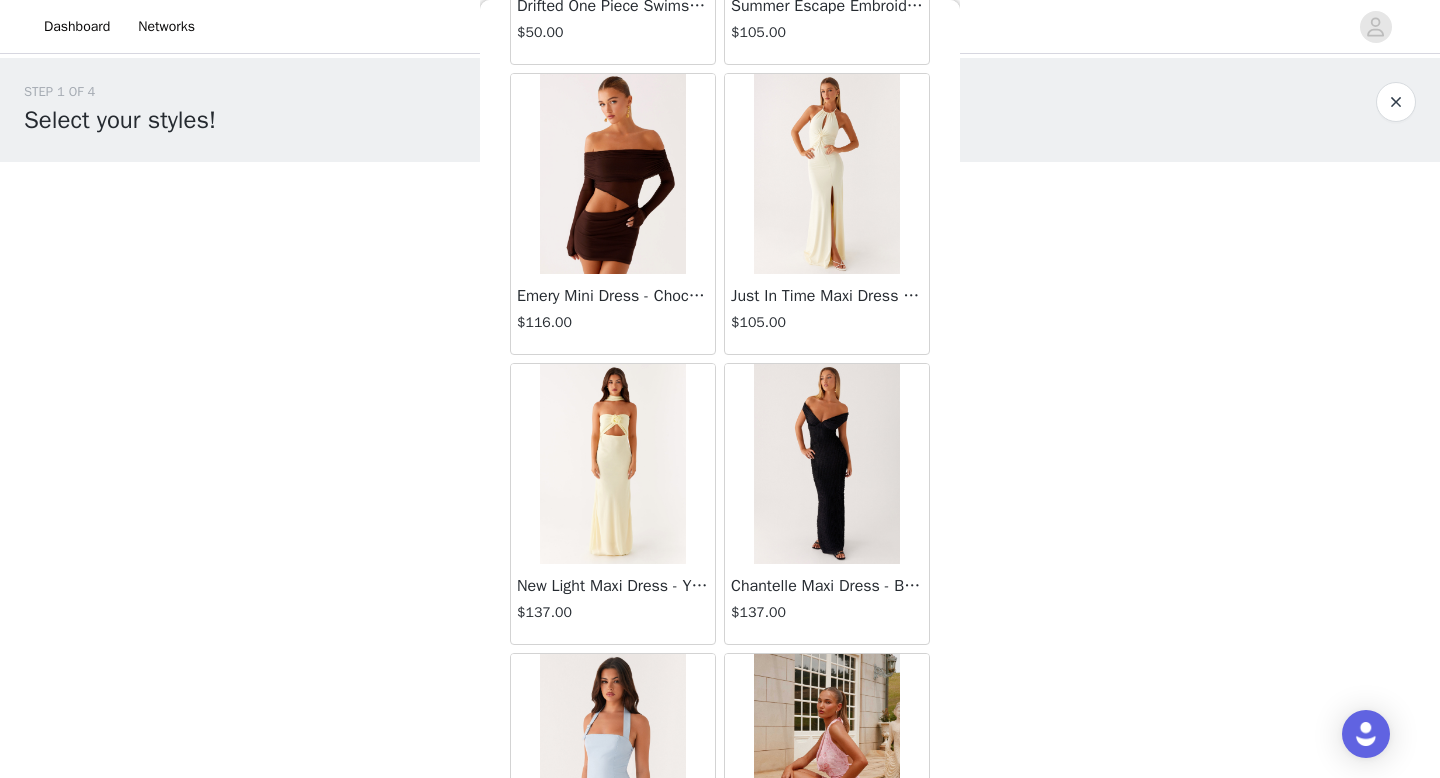 scroll, scrollTop: 51582, scrollLeft: 0, axis: vertical 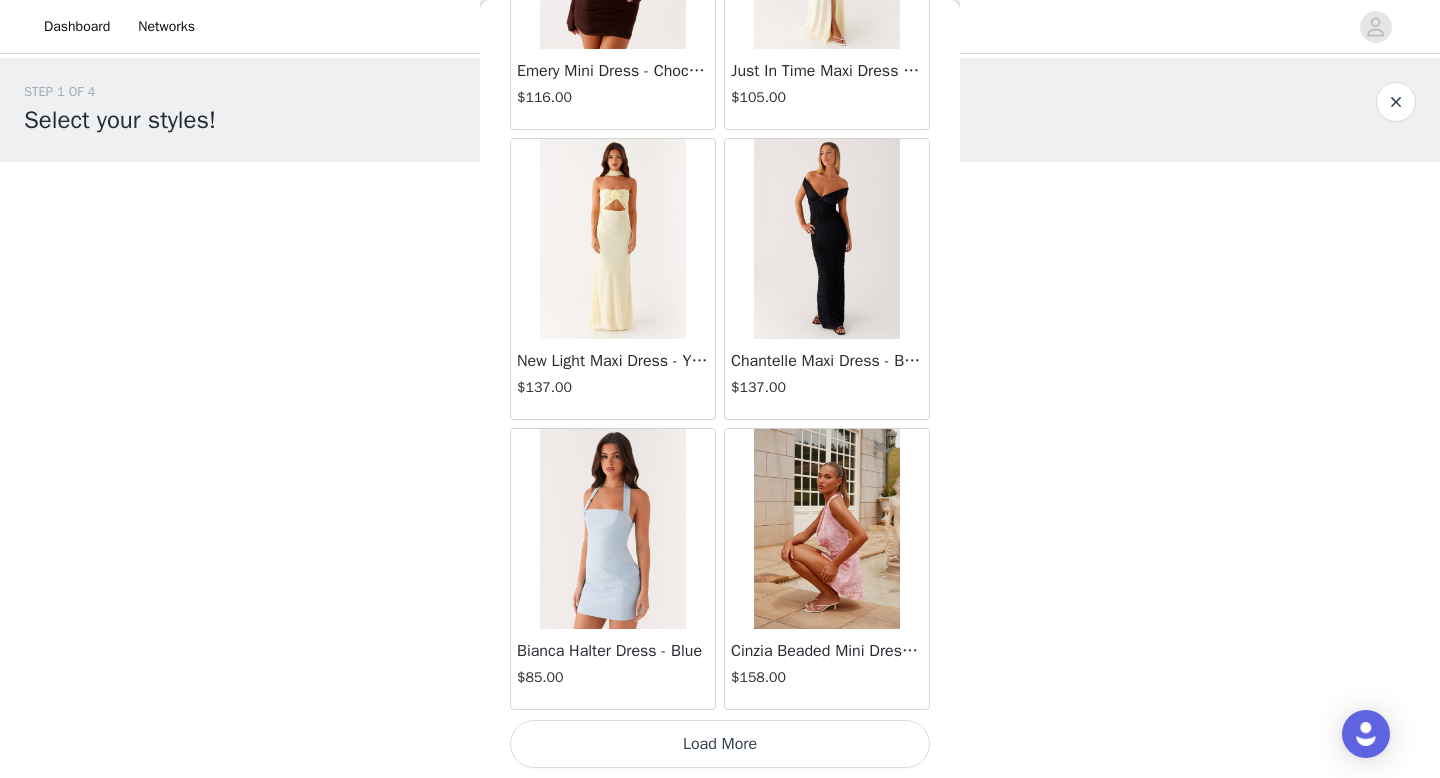 click on "Load More" at bounding box center [720, 744] 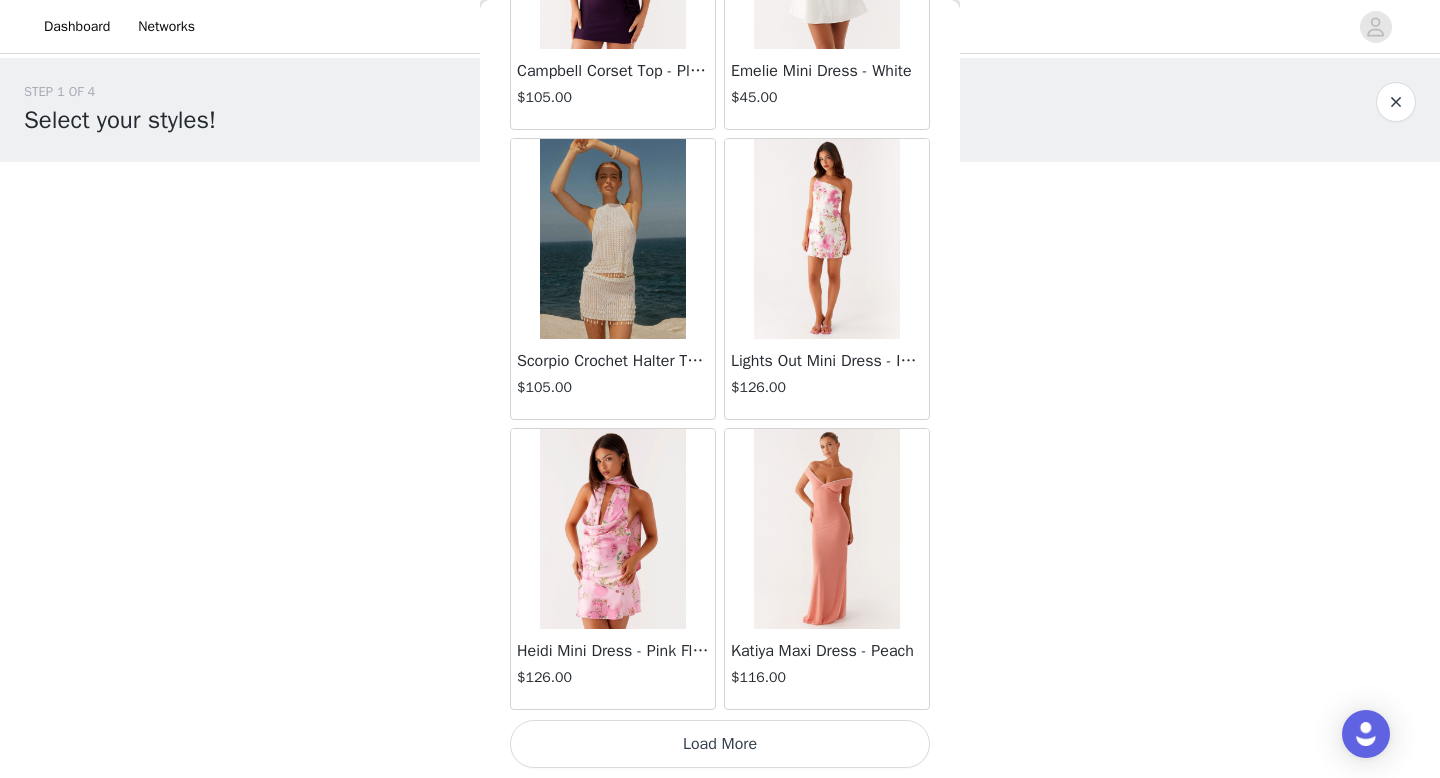 click on "Load More" at bounding box center [720, 744] 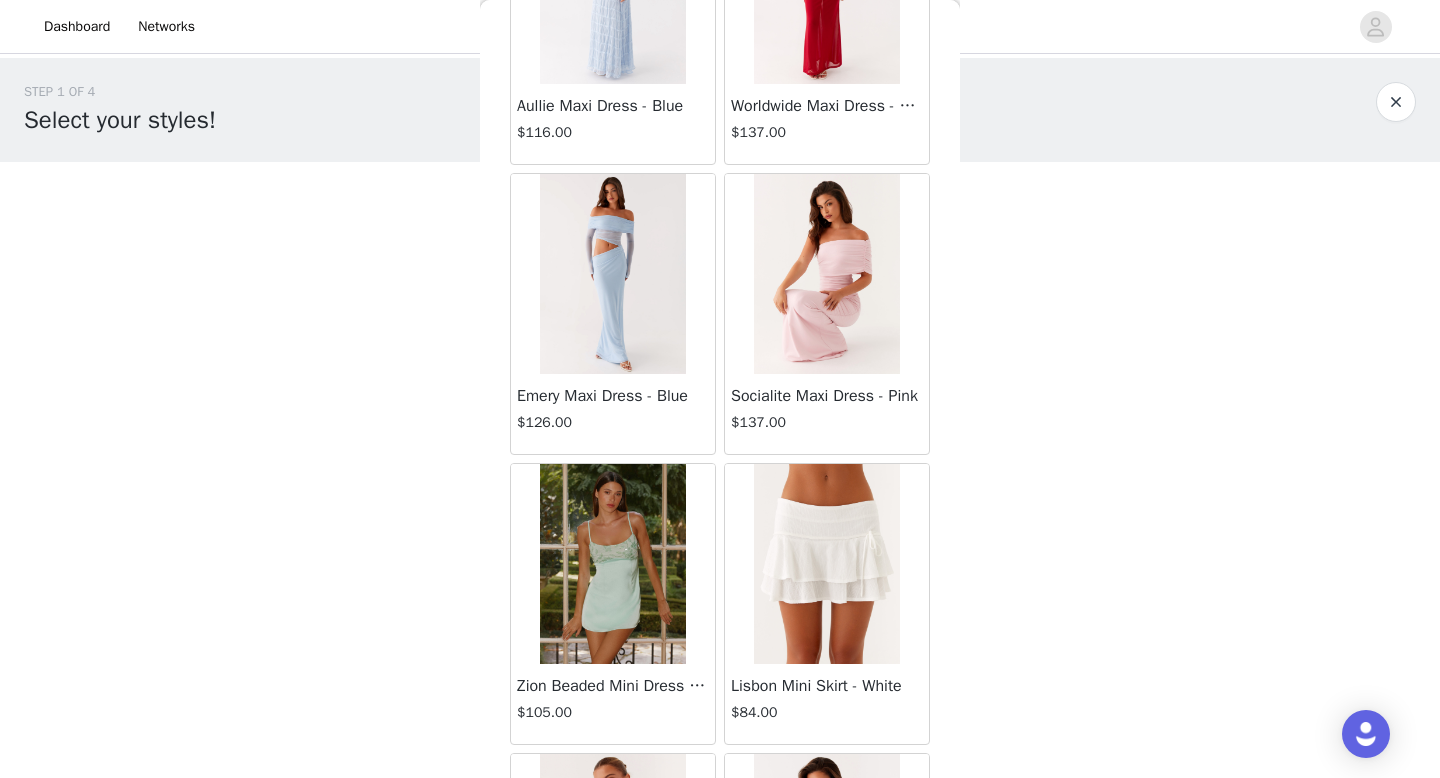 scroll, scrollTop: 57382, scrollLeft: 0, axis: vertical 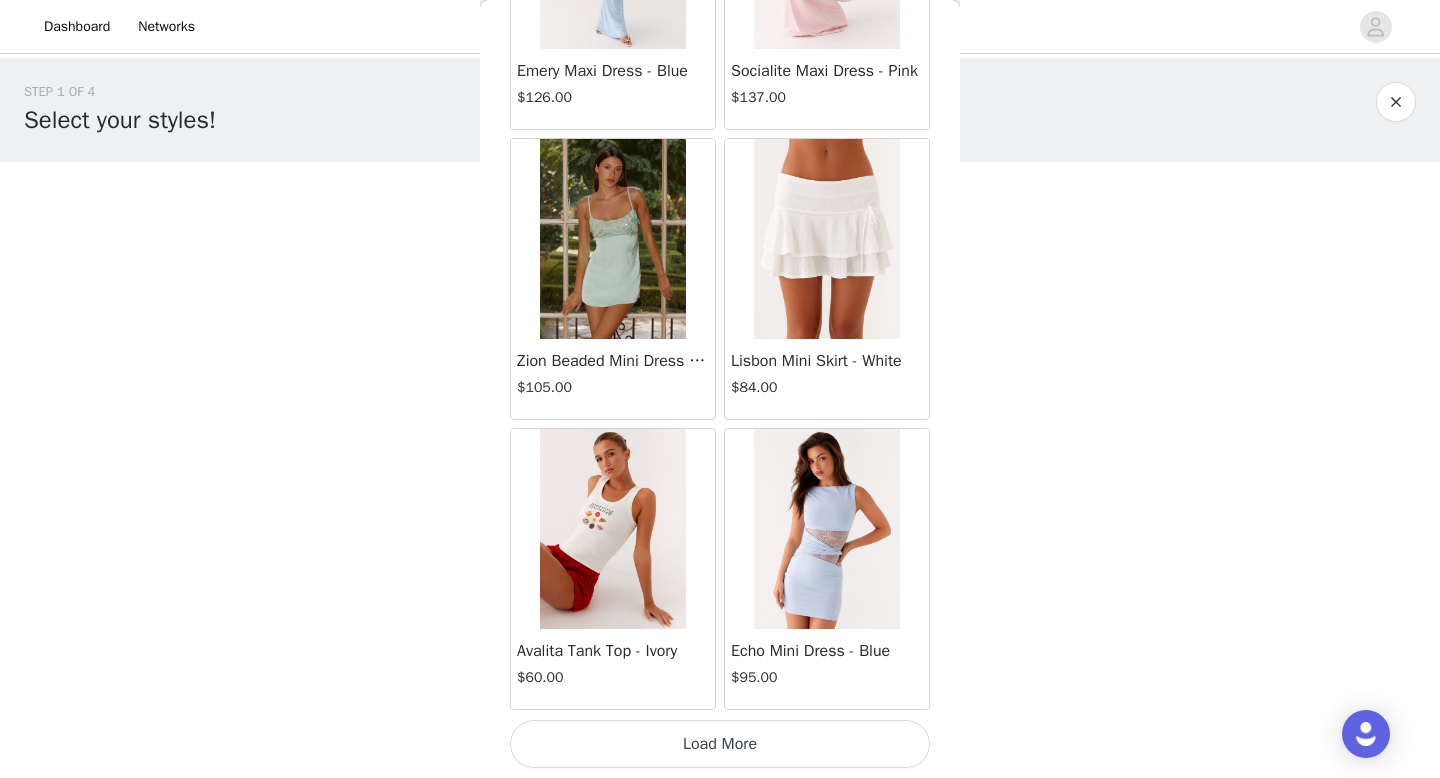 click on "Load More" at bounding box center [720, 744] 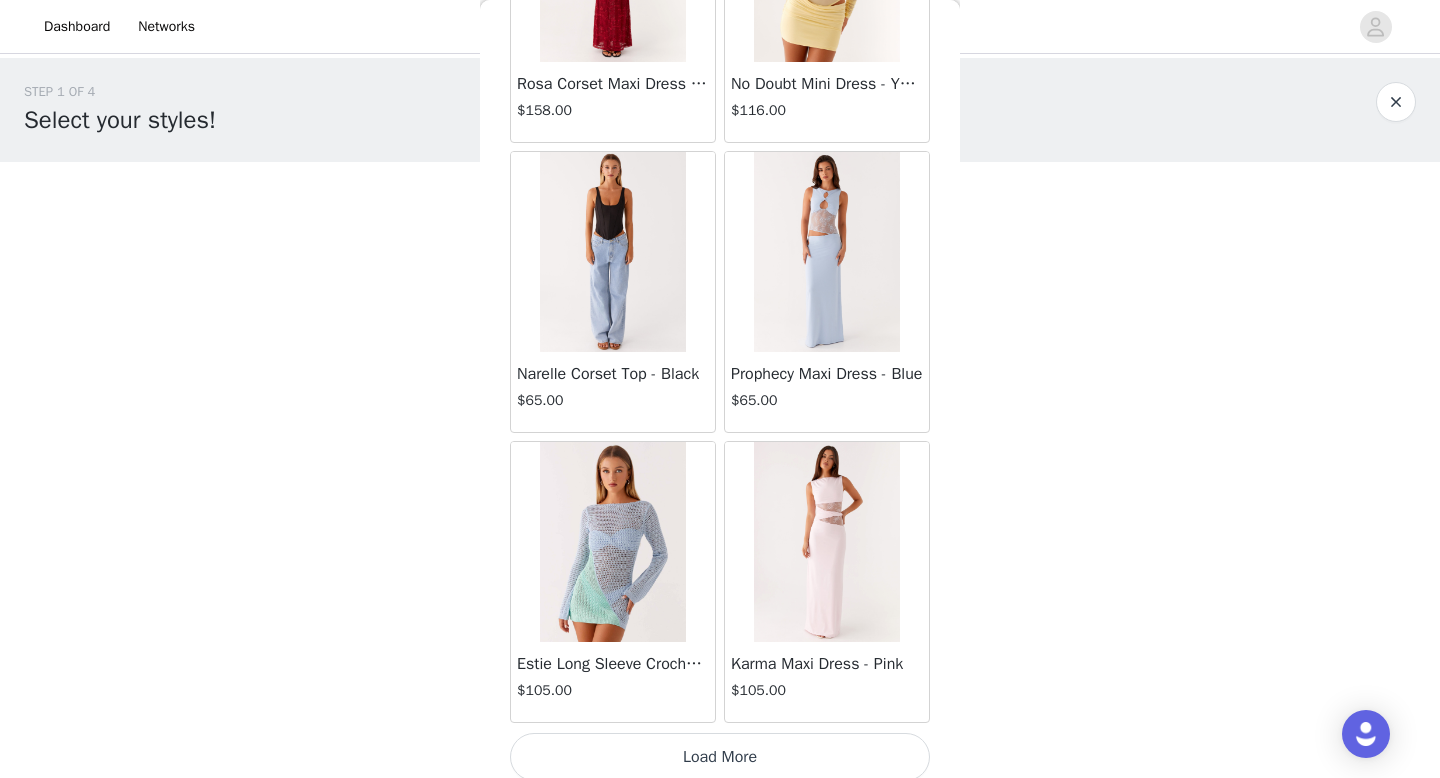 scroll, scrollTop: 60282, scrollLeft: 0, axis: vertical 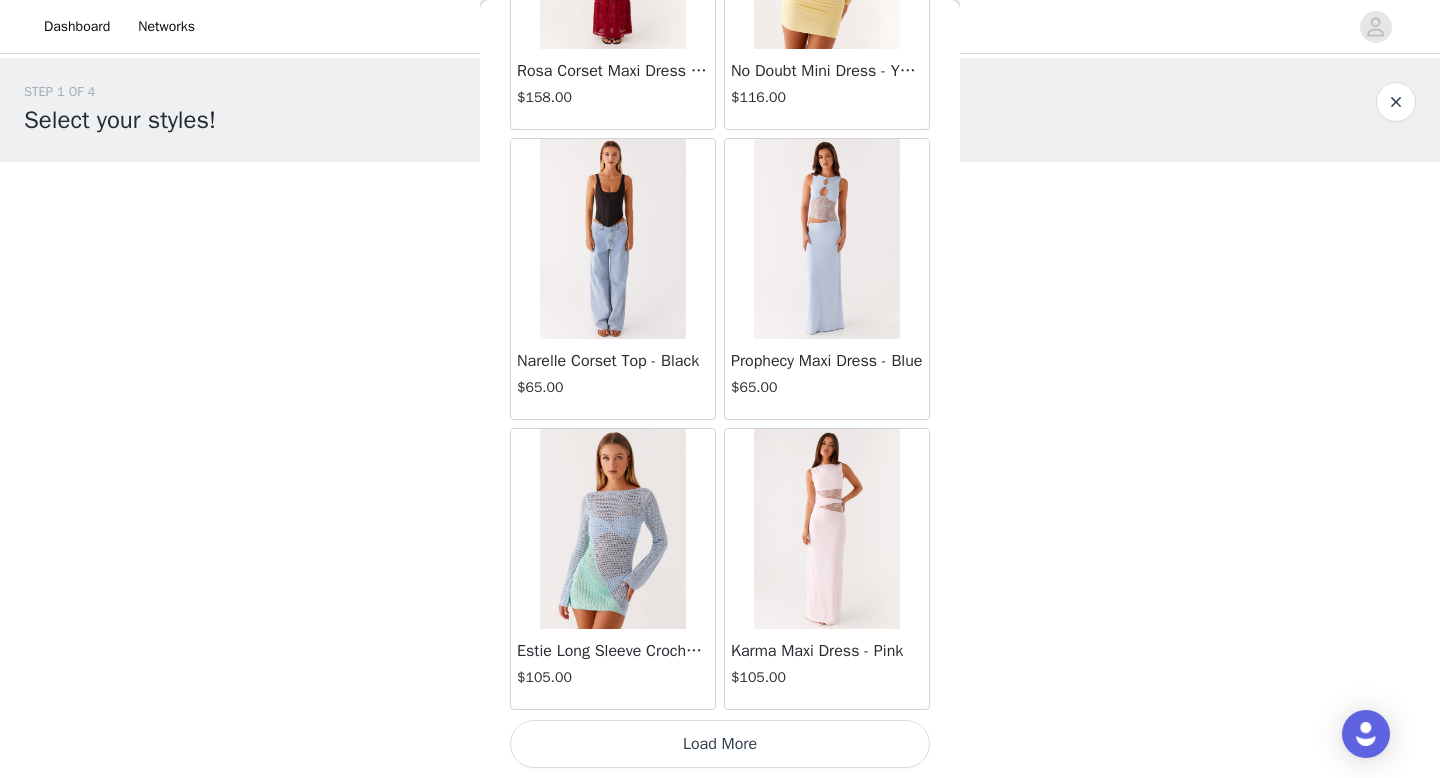 click on "Load More" at bounding box center (720, 744) 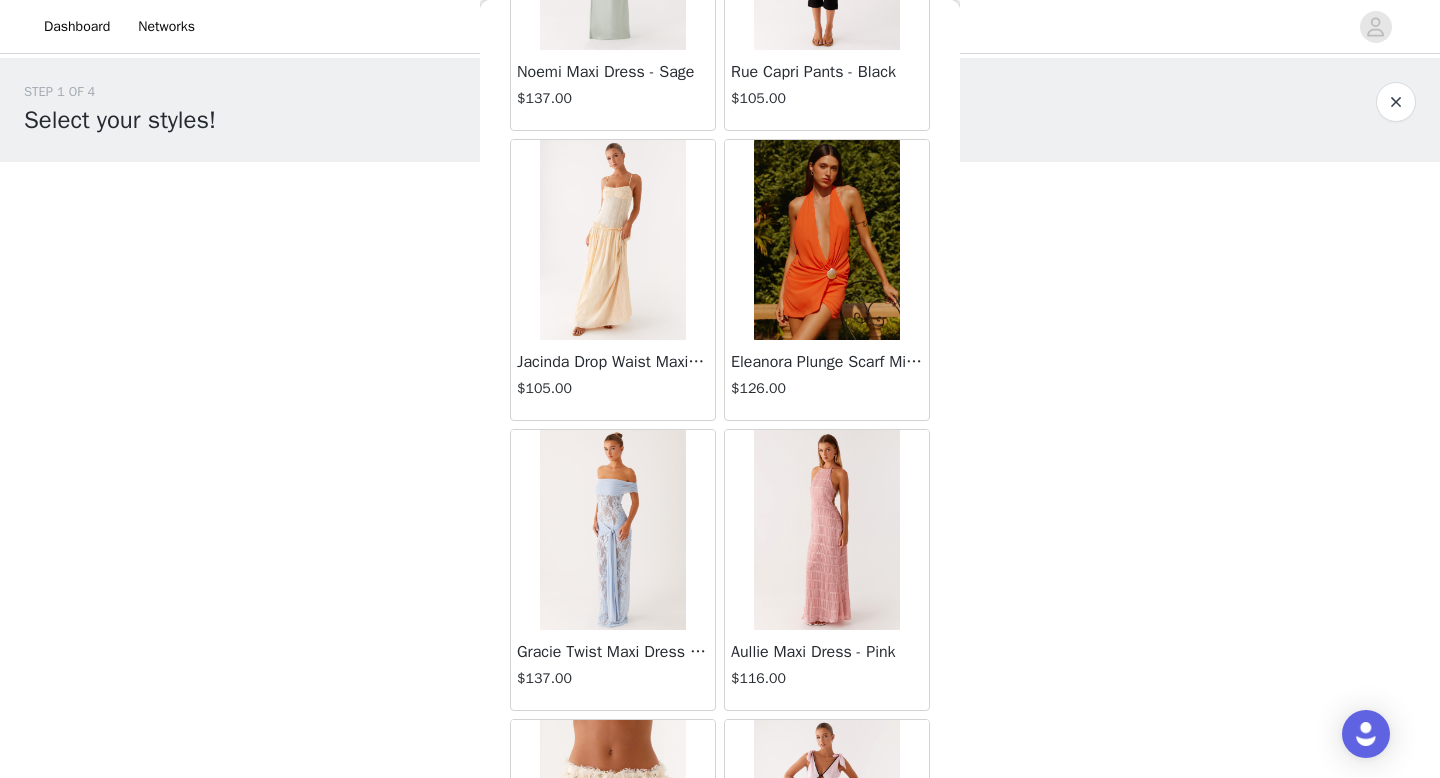 scroll, scrollTop: 63182, scrollLeft: 0, axis: vertical 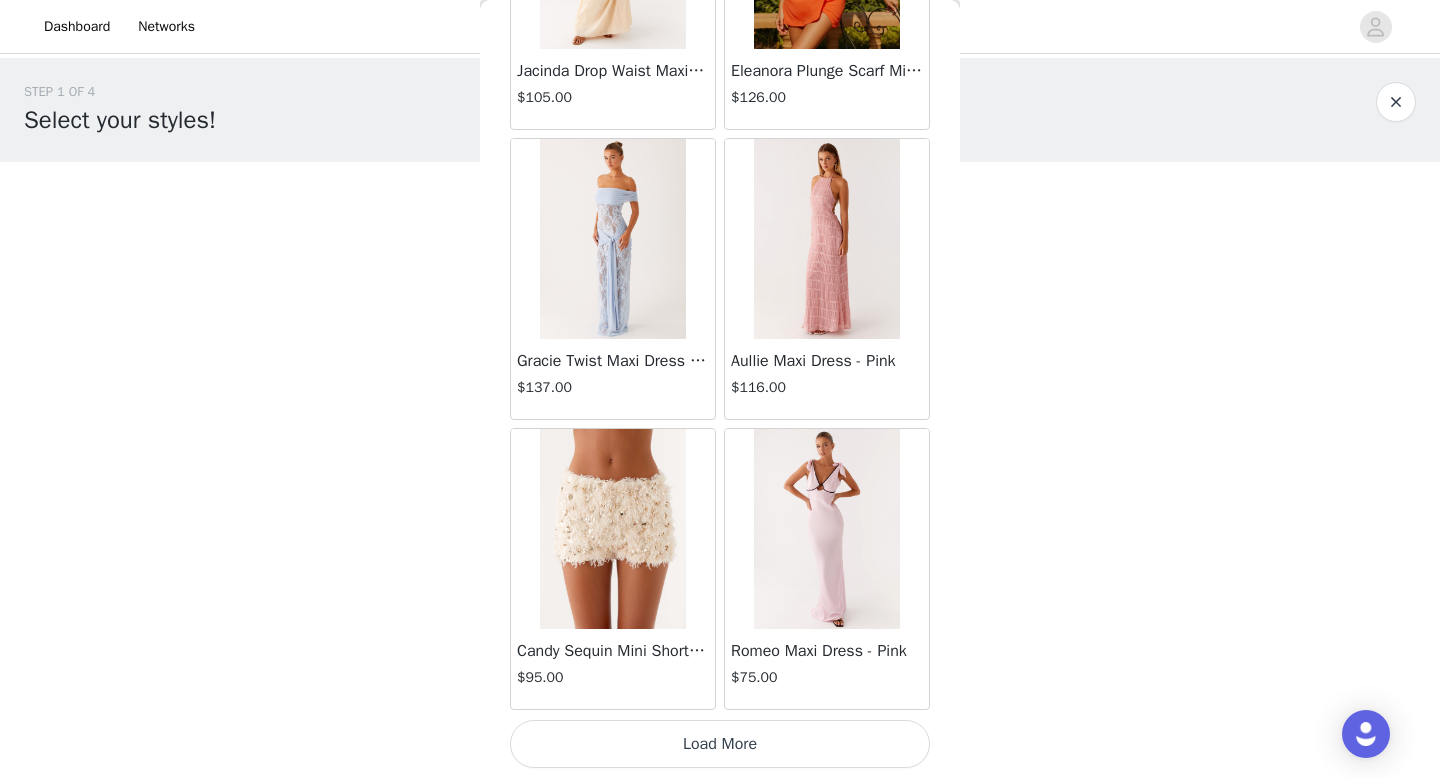 click on "Load More" at bounding box center [720, 744] 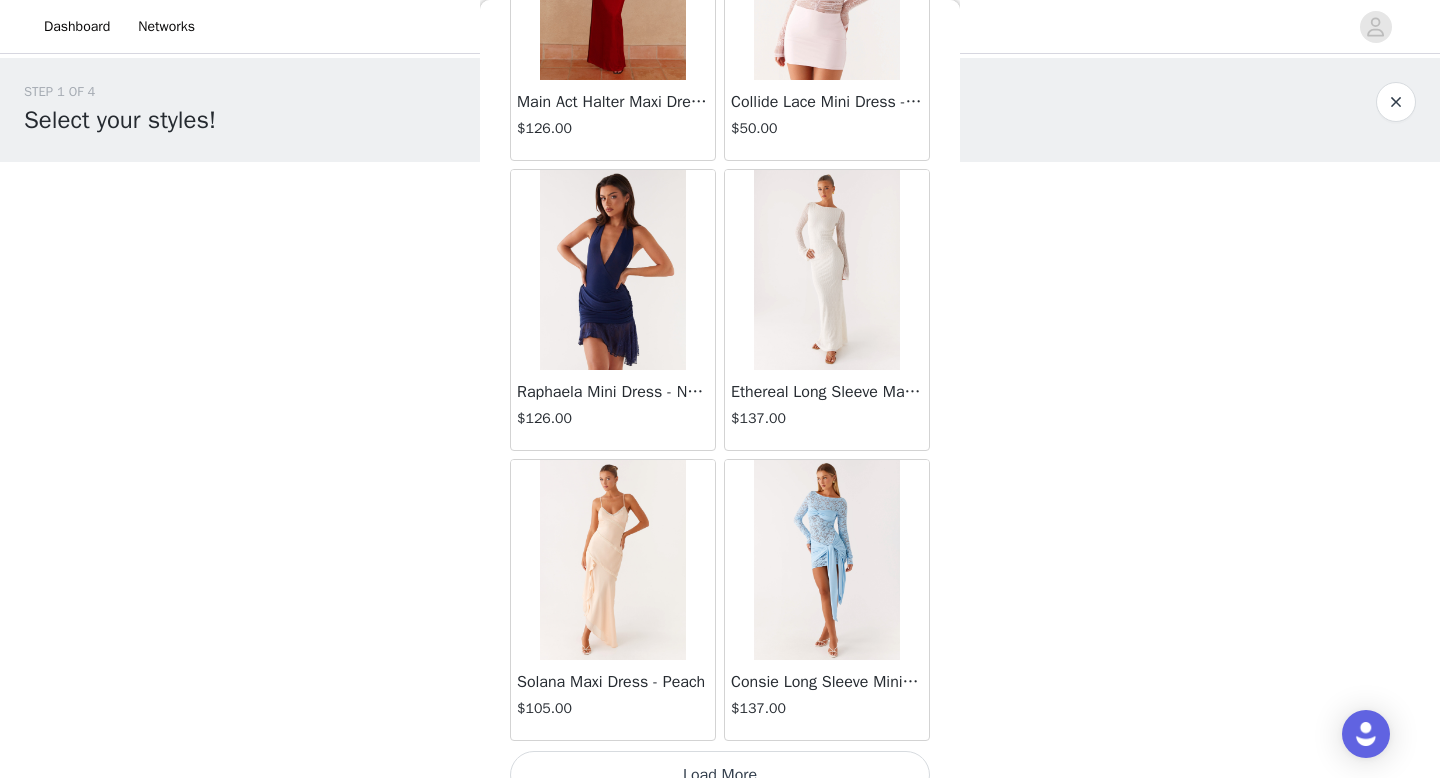 scroll, scrollTop: 66082, scrollLeft: 0, axis: vertical 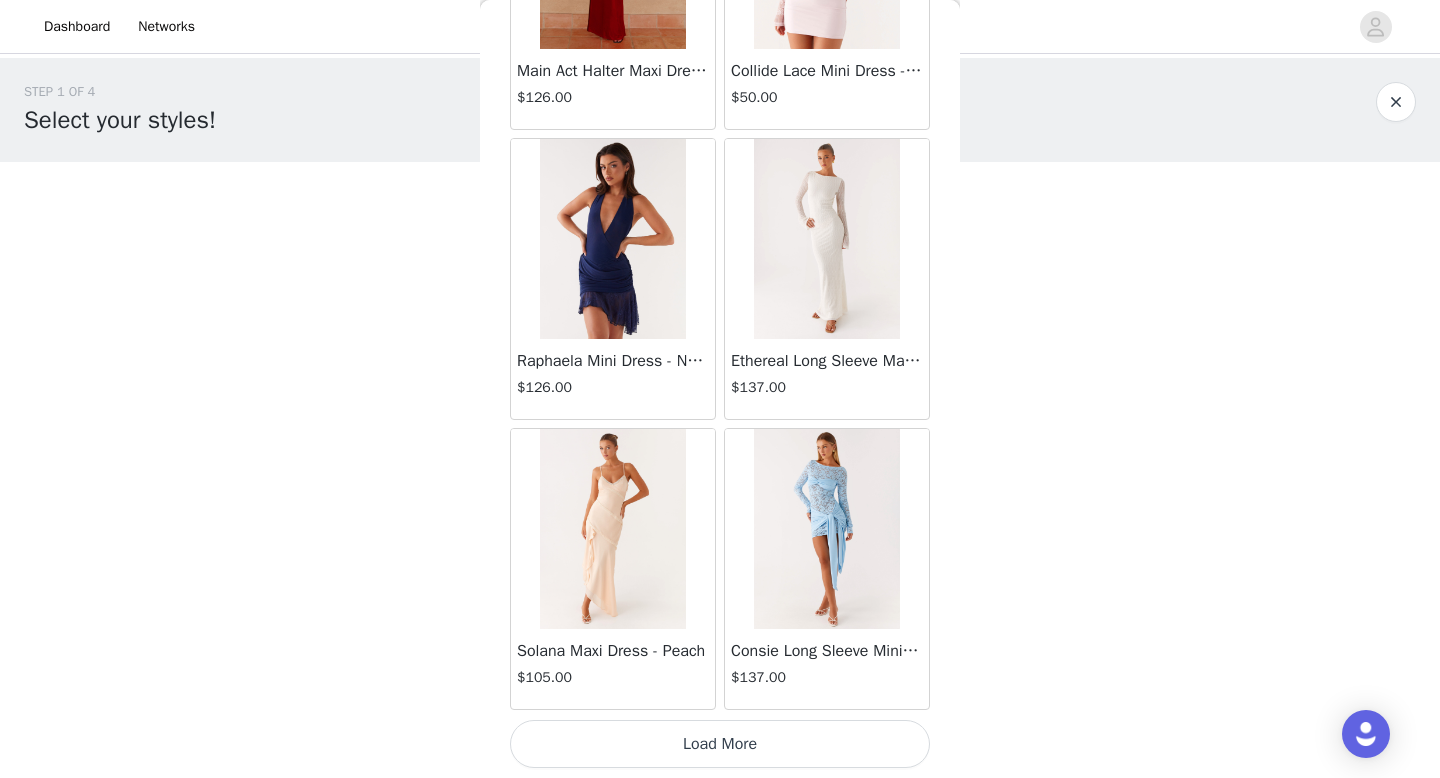 click on "Load More" at bounding box center [720, 744] 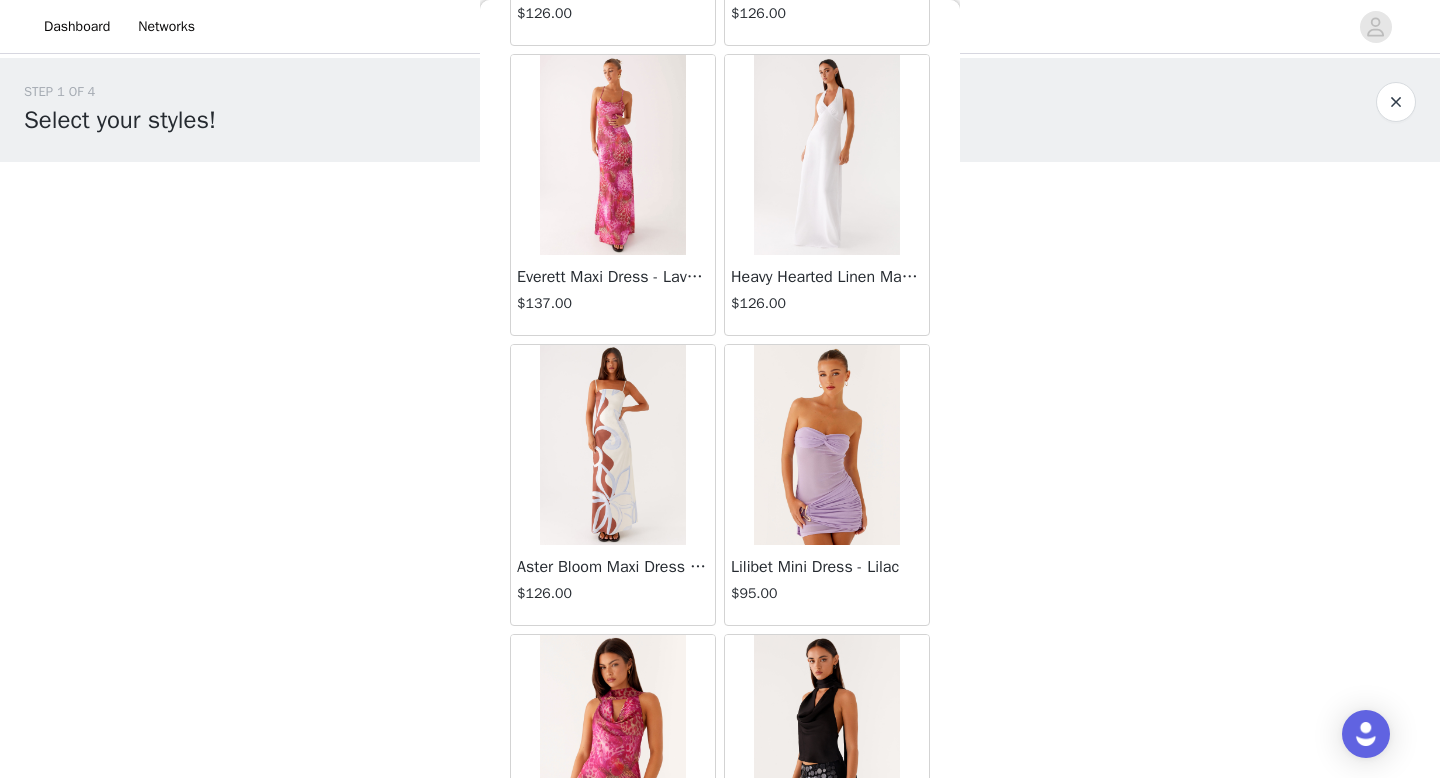 scroll, scrollTop: 68982, scrollLeft: 0, axis: vertical 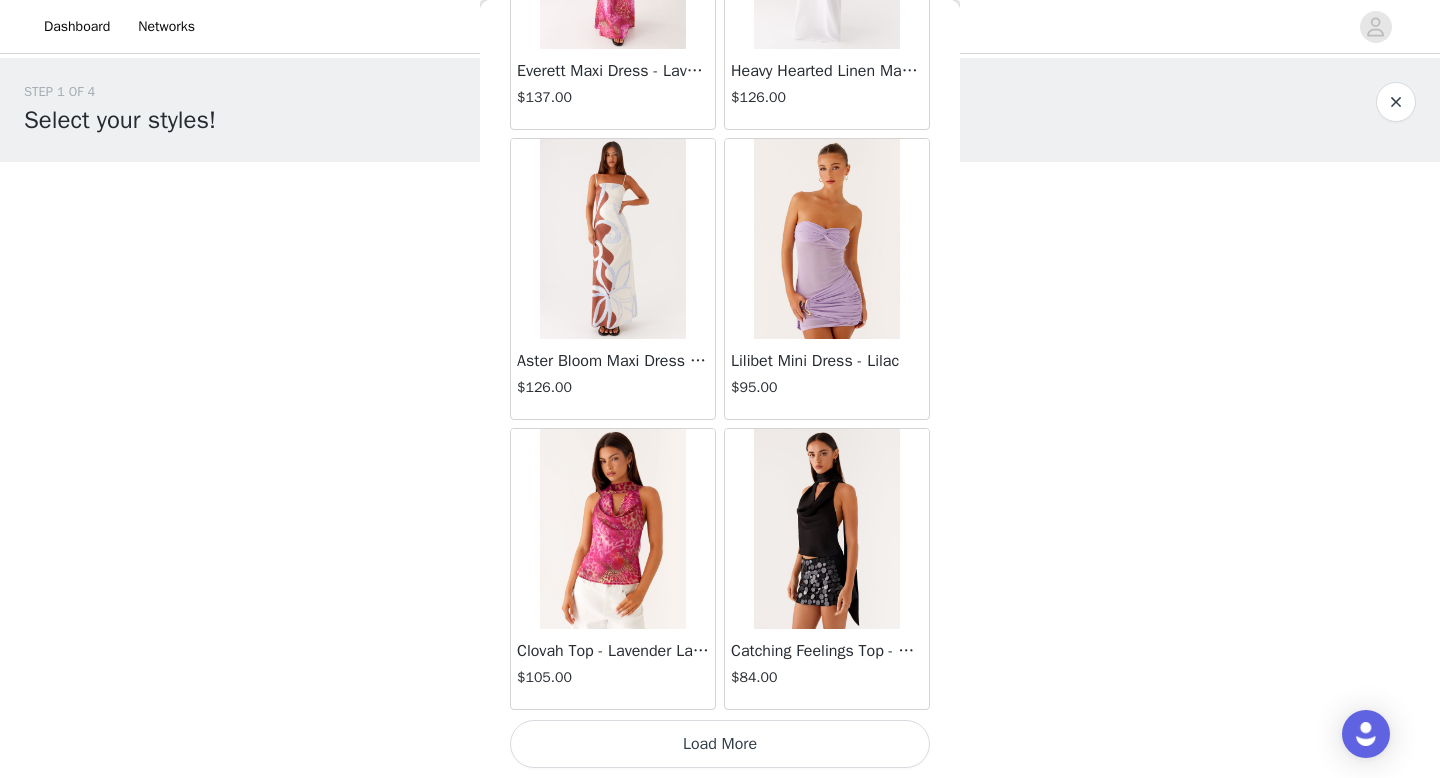 click on "Load More" at bounding box center [720, 744] 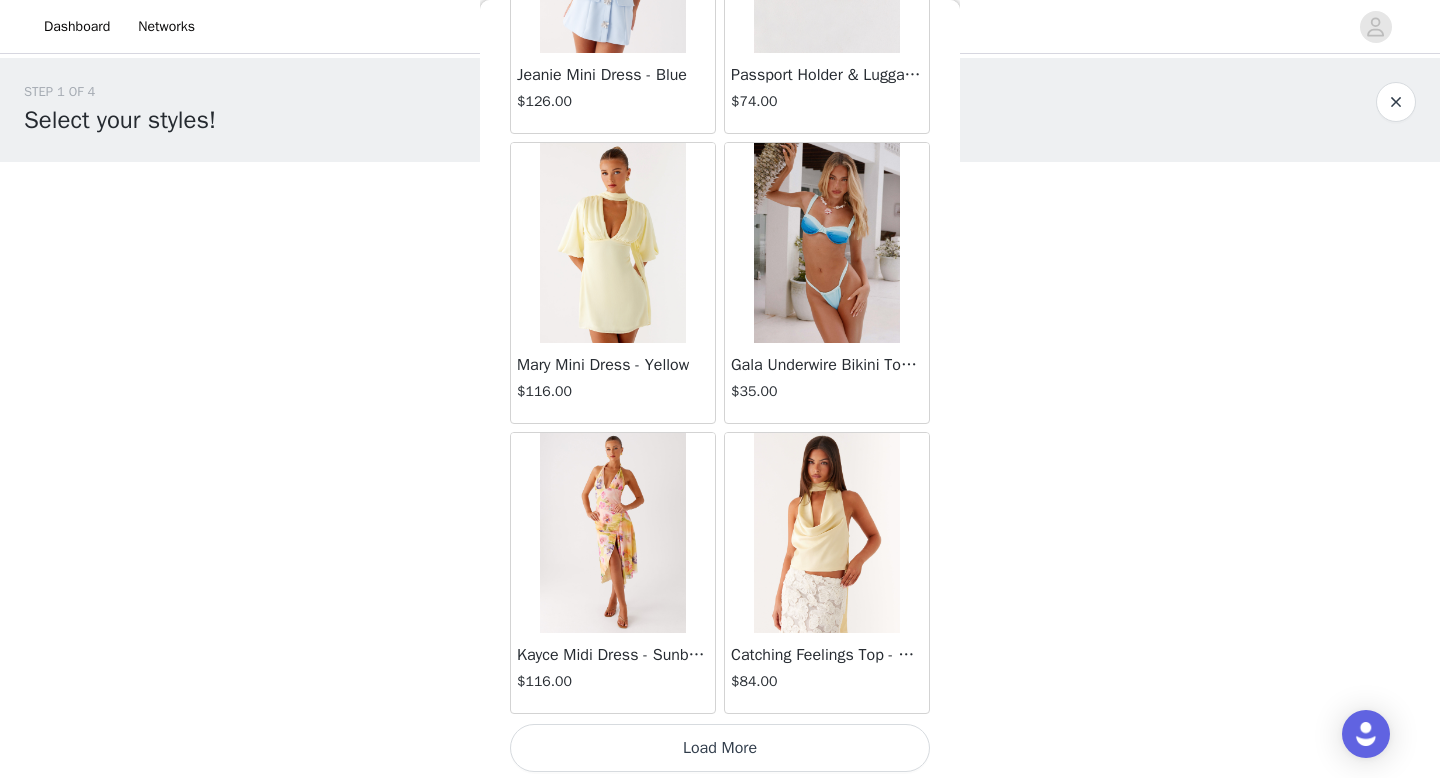 scroll, scrollTop: 71882, scrollLeft: 0, axis: vertical 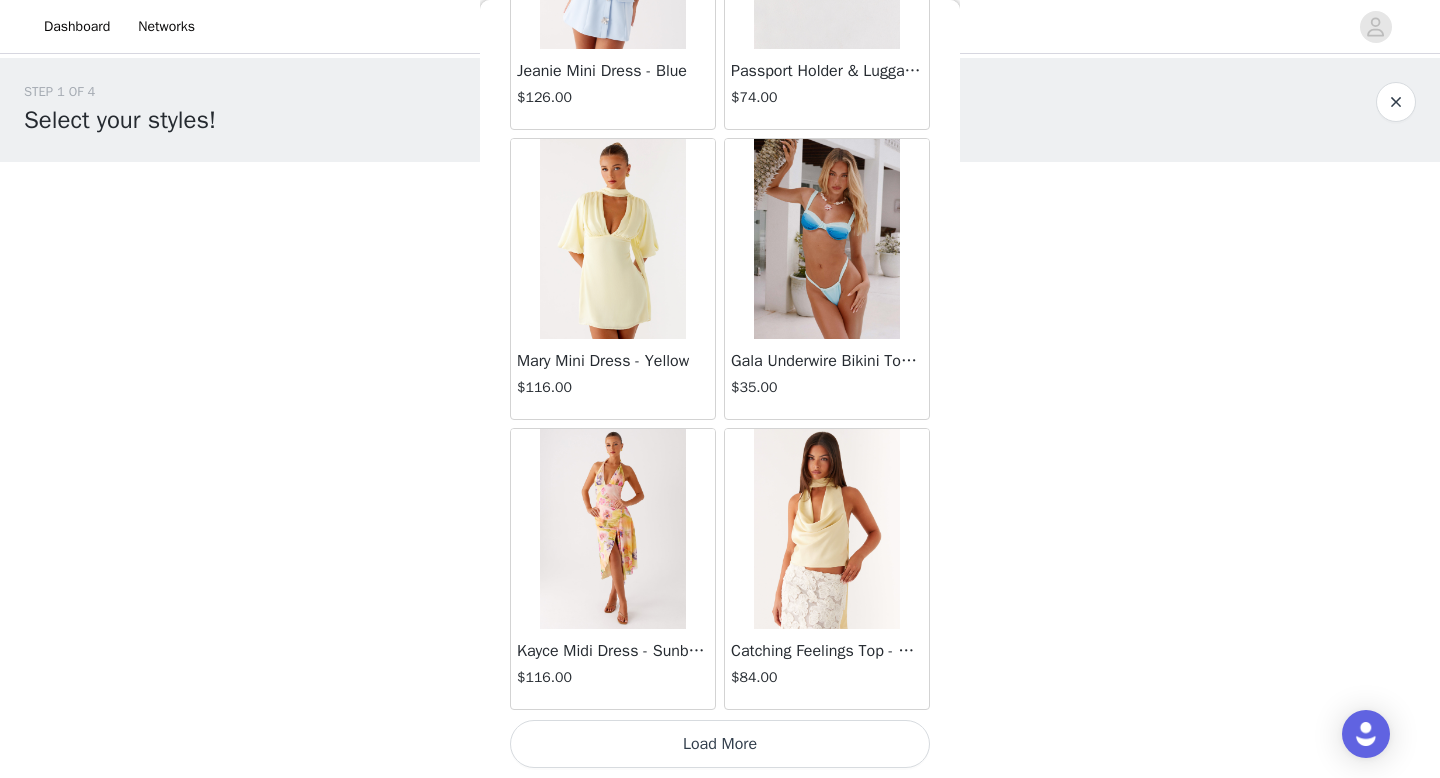 click on "Load More" at bounding box center (720, 744) 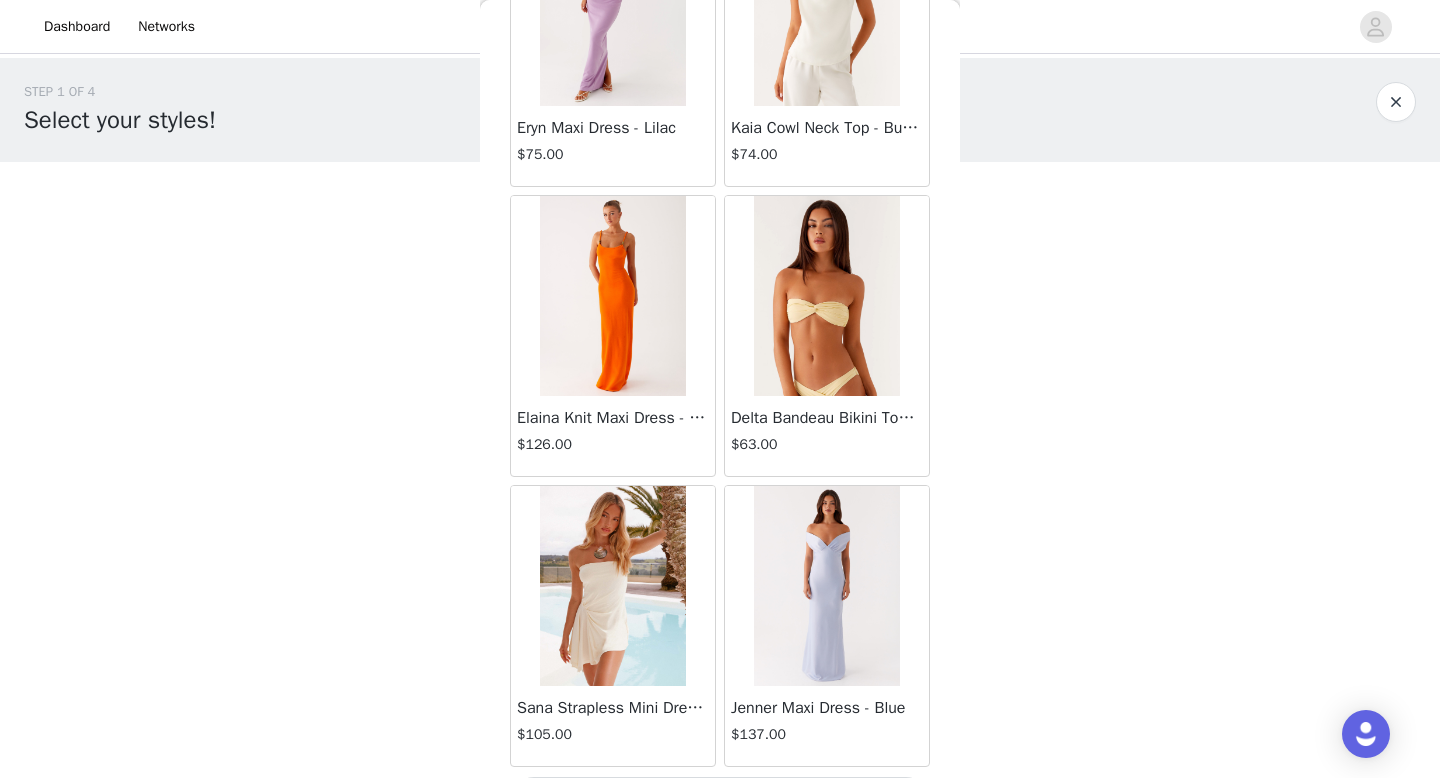 scroll, scrollTop: 74782, scrollLeft: 0, axis: vertical 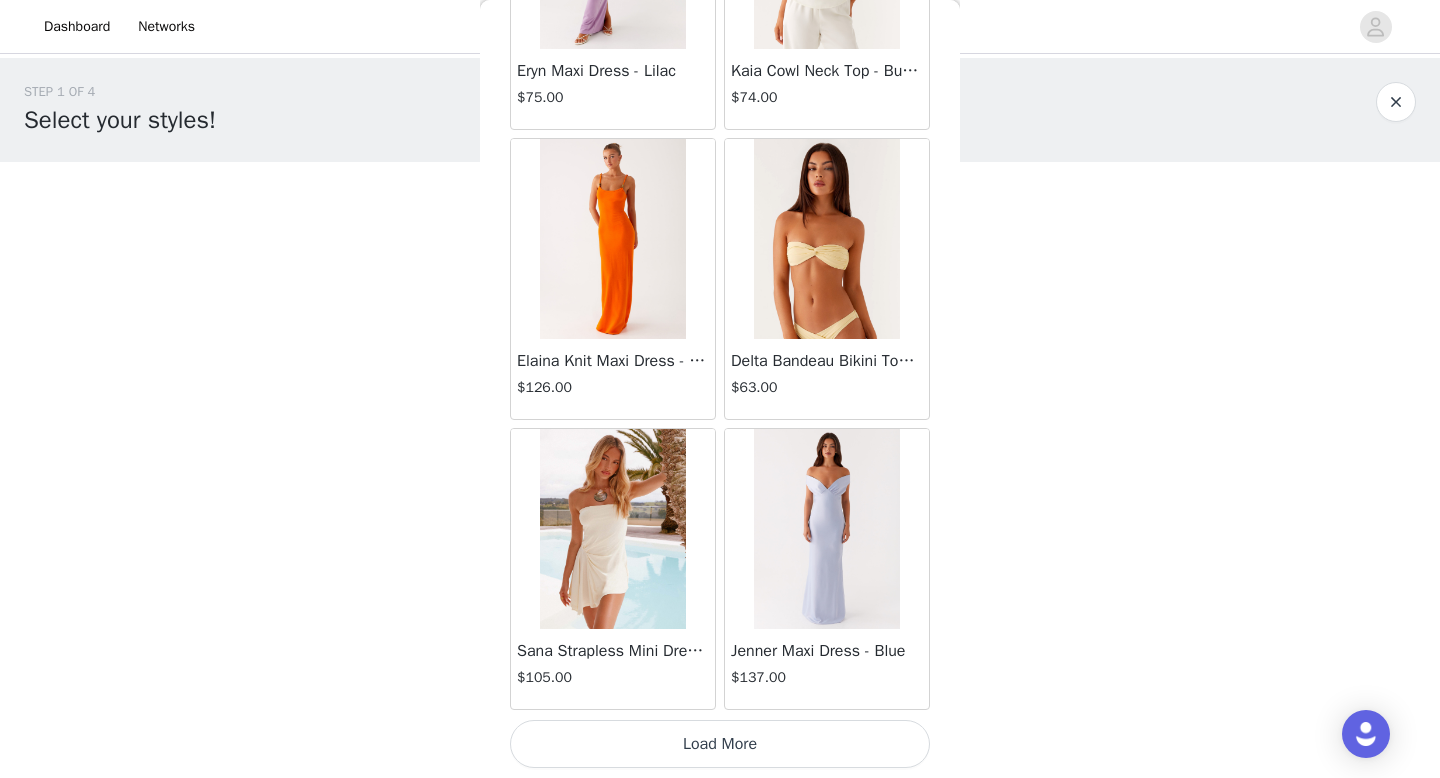 click on "Load More" at bounding box center (720, 744) 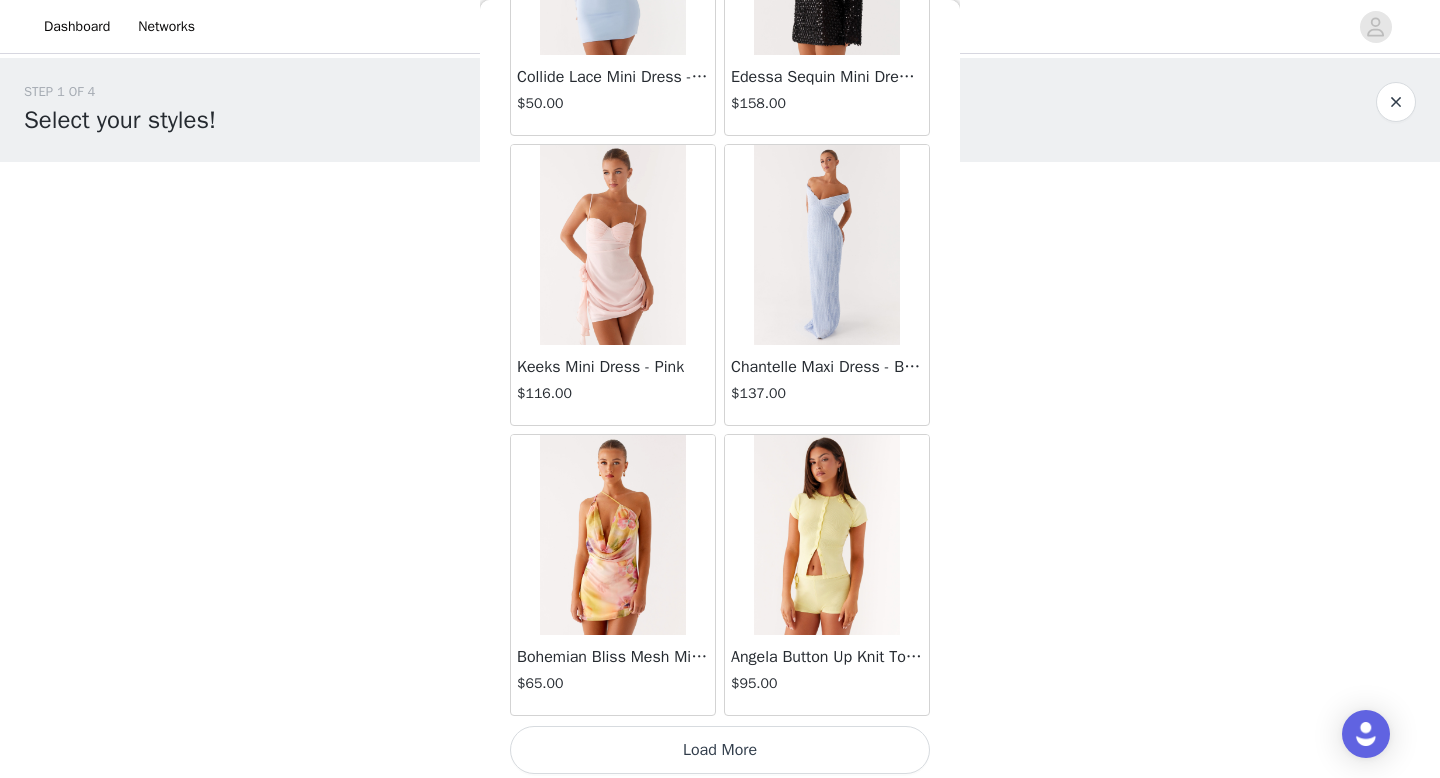 scroll, scrollTop: 77682, scrollLeft: 0, axis: vertical 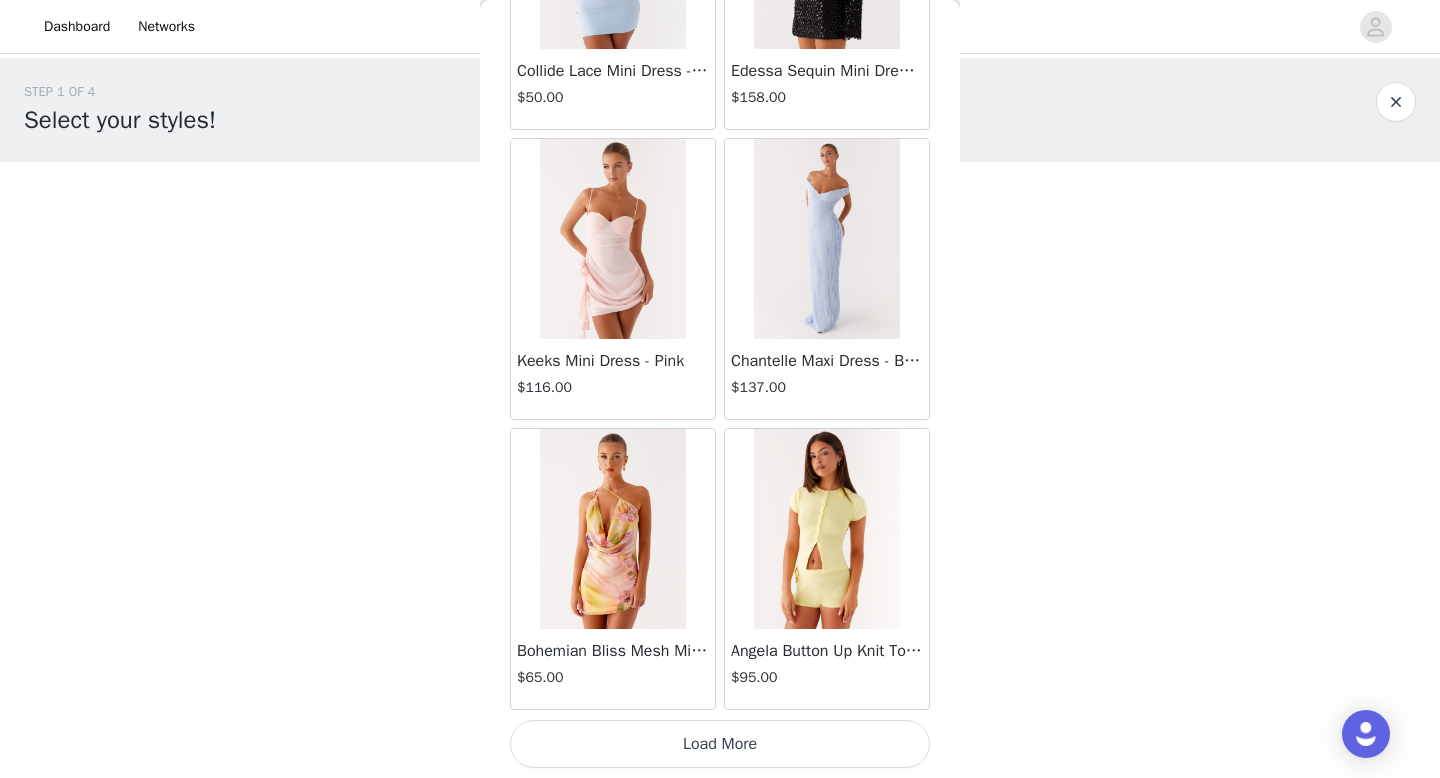click on "Load More" at bounding box center (720, 744) 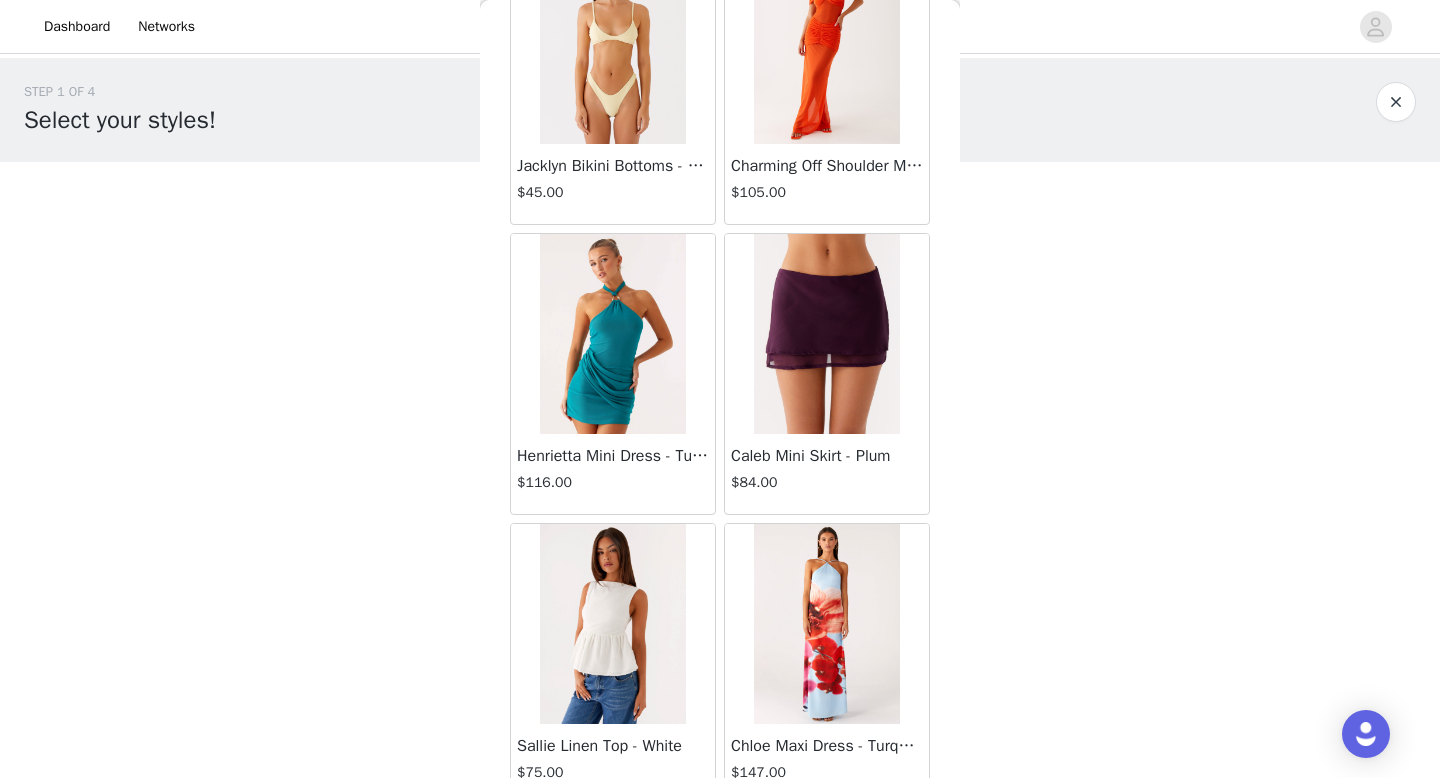 scroll, scrollTop: 80582, scrollLeft: 0, axis: vertical 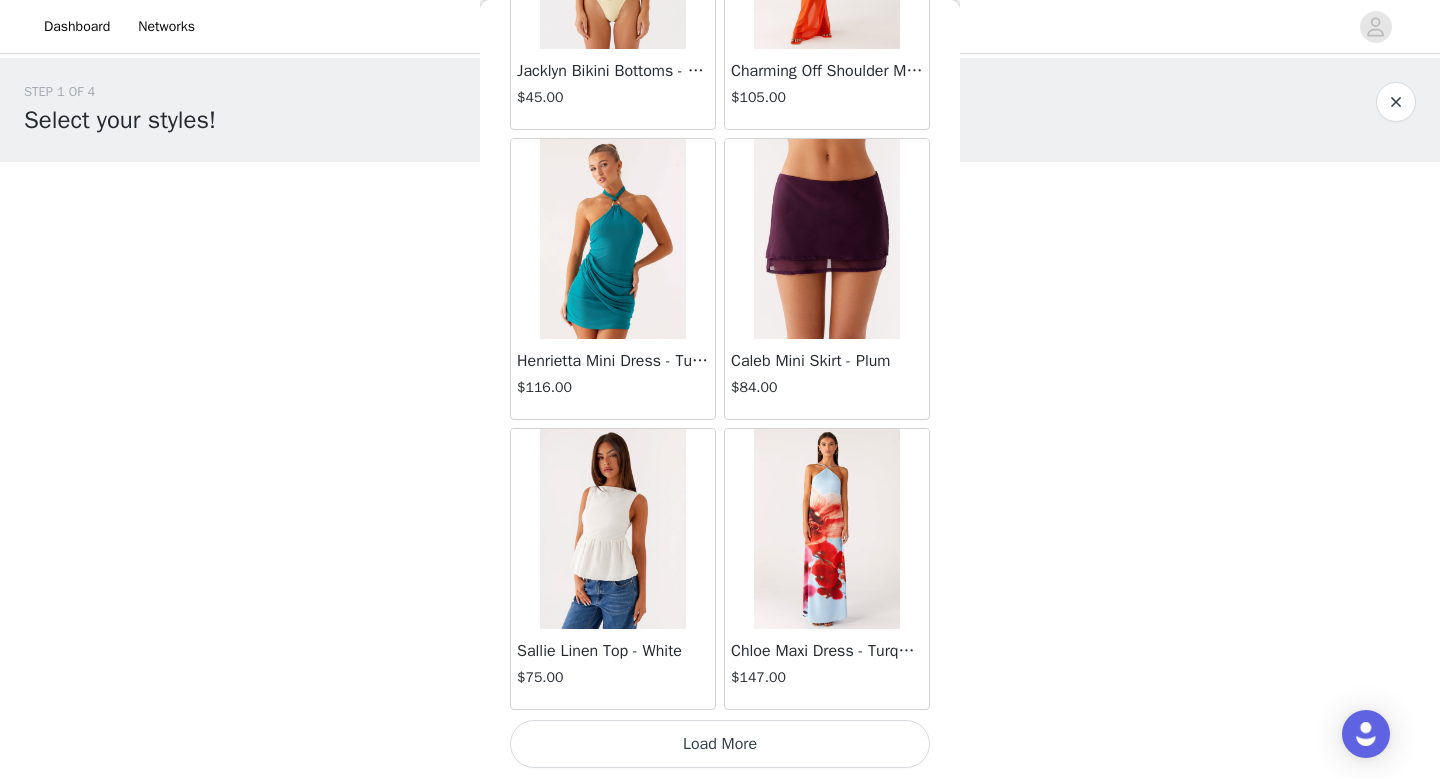 click on "Load More" at bounding box center [720, 744] 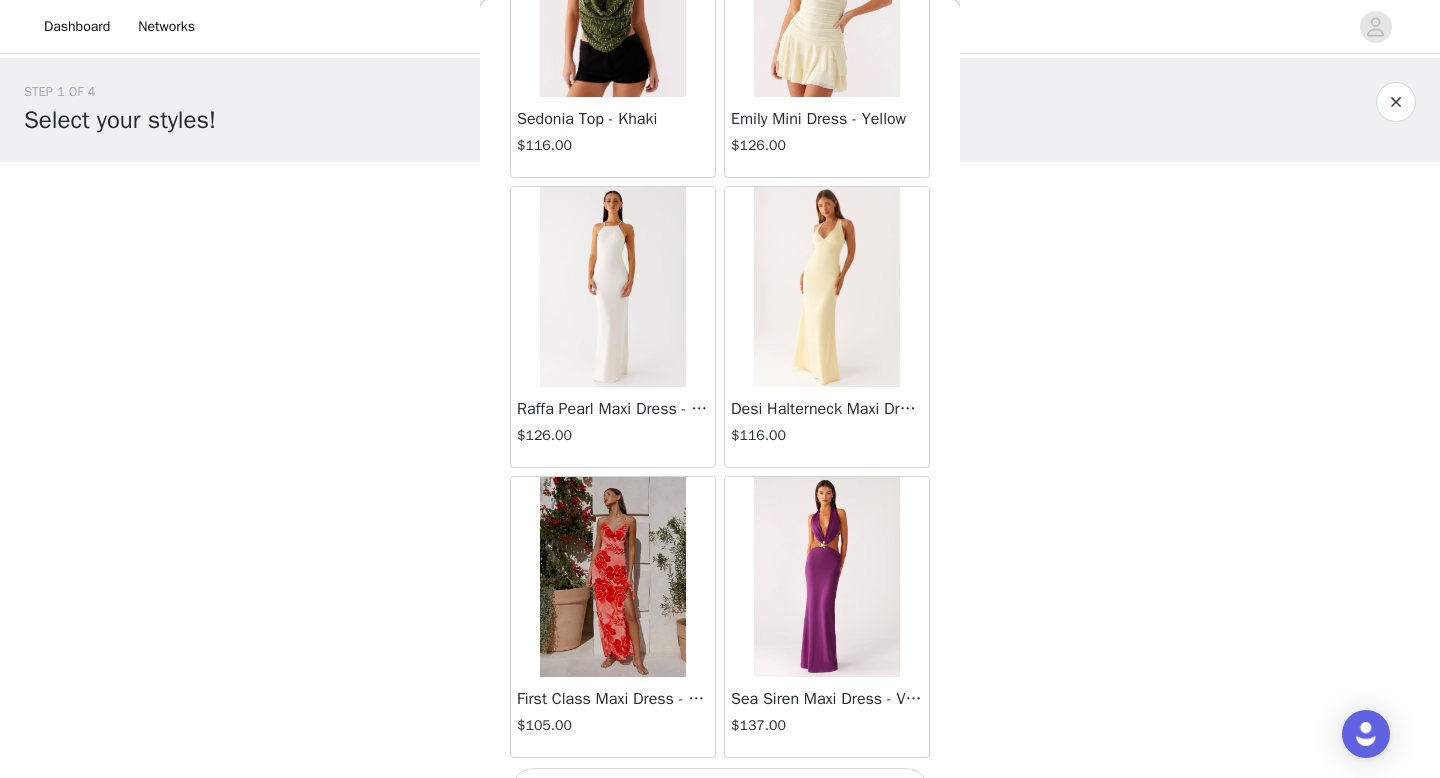 scroll, scrollTop: 83482, scrollLeft: 0, axis: vertical 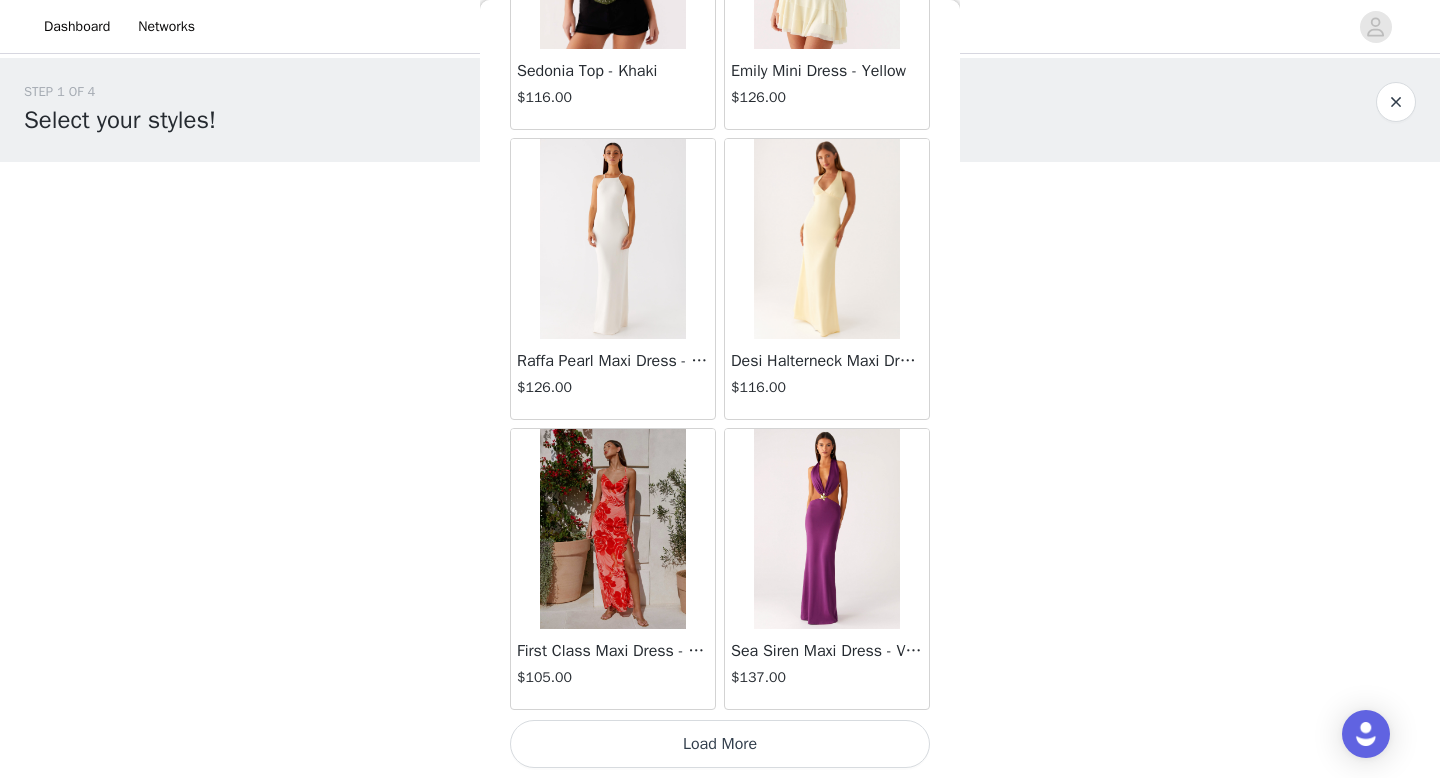 click on "Load More" at bounding box center (720, 744) 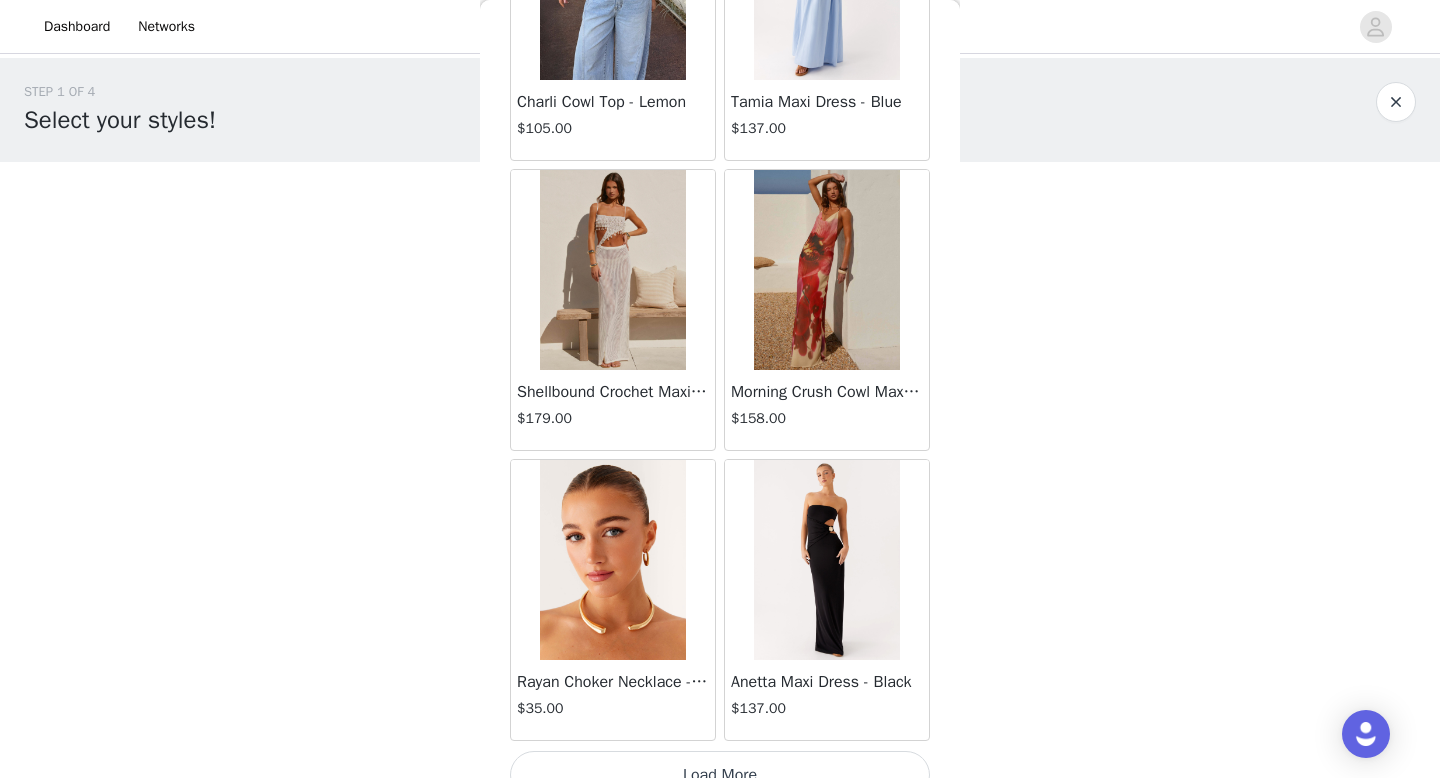 scroll, scrollTop: 86382, scrollLeft: 0, axis: vertical 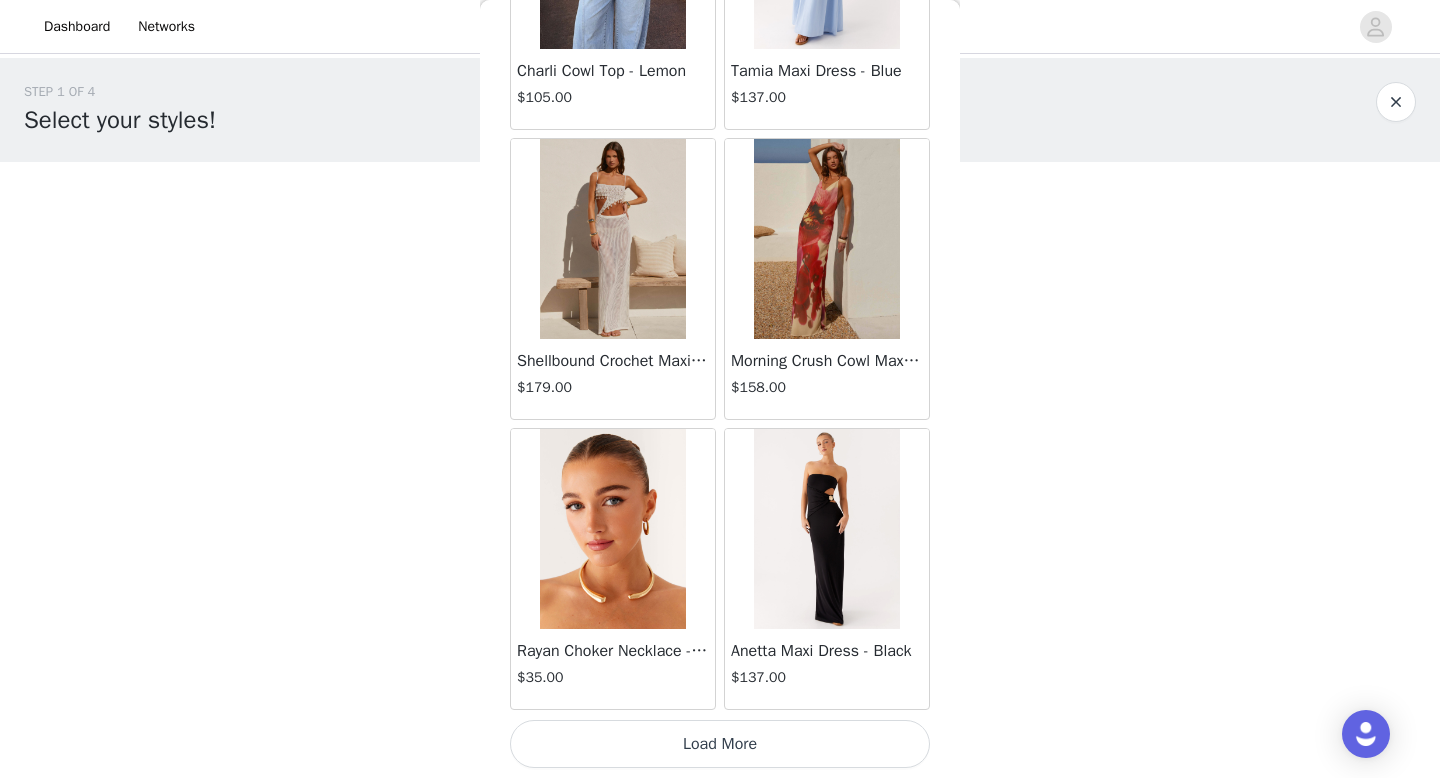 click on "Load More" at bounding box center (720, 744) 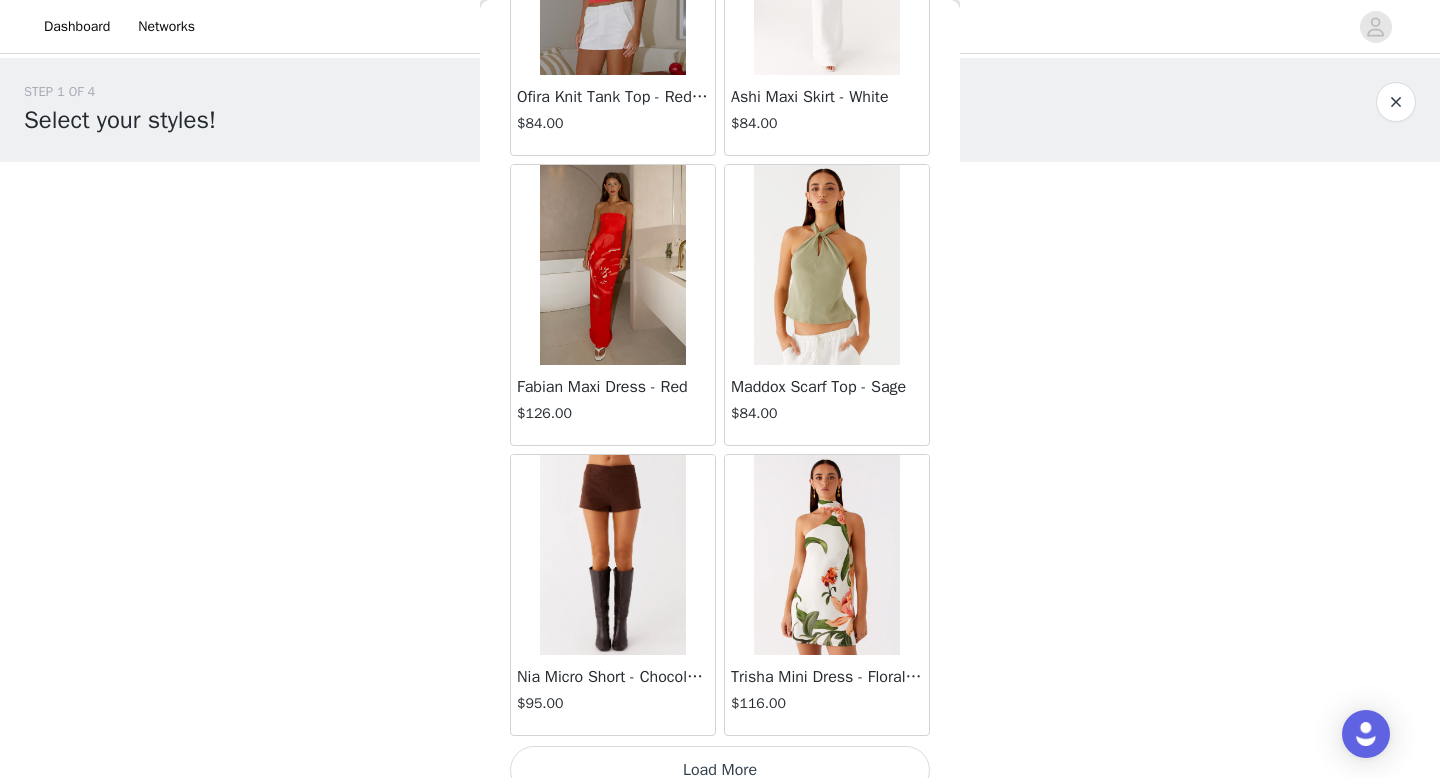 scroll, scrollTop: 89282, scrollLeft: 0, axis: vertical 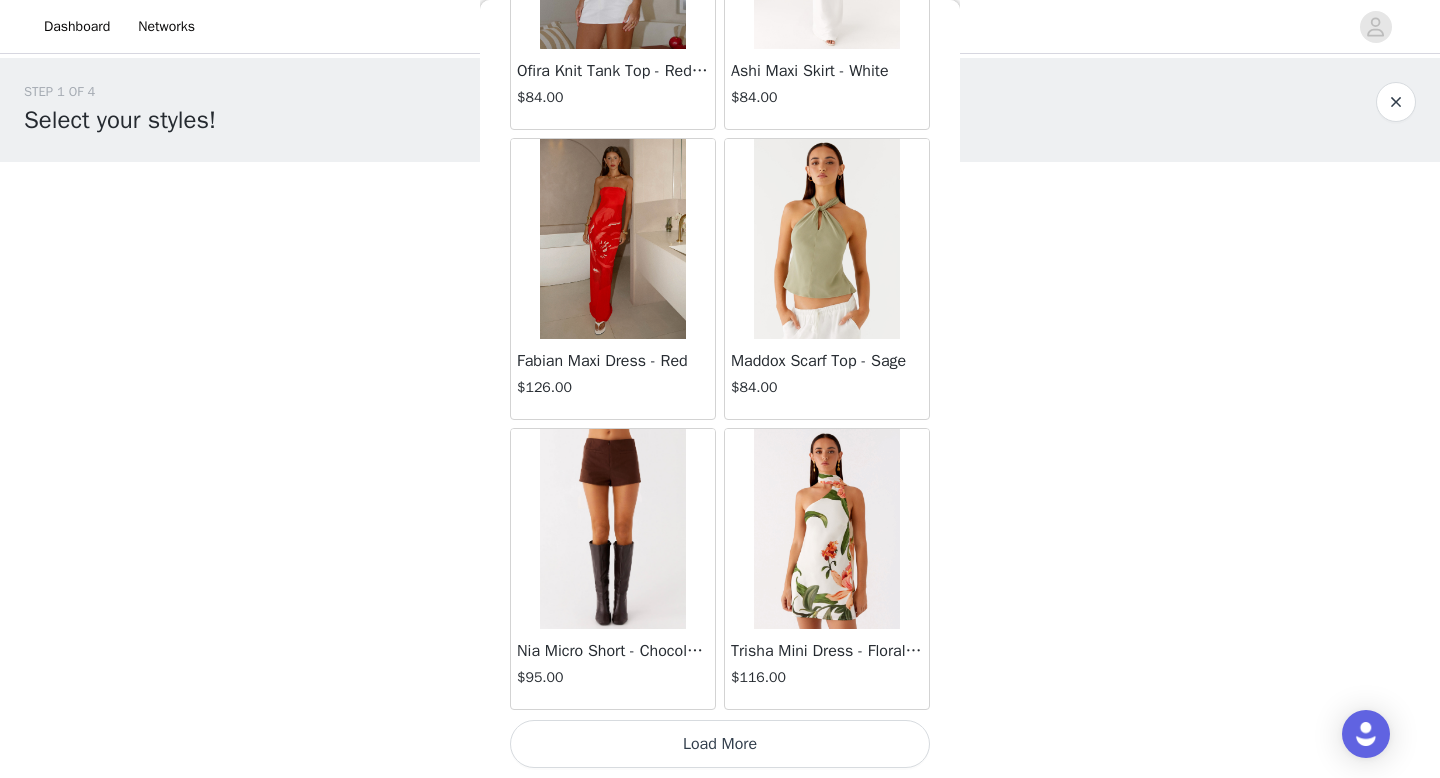 click on "Load More" at bounding box center [720, 744] 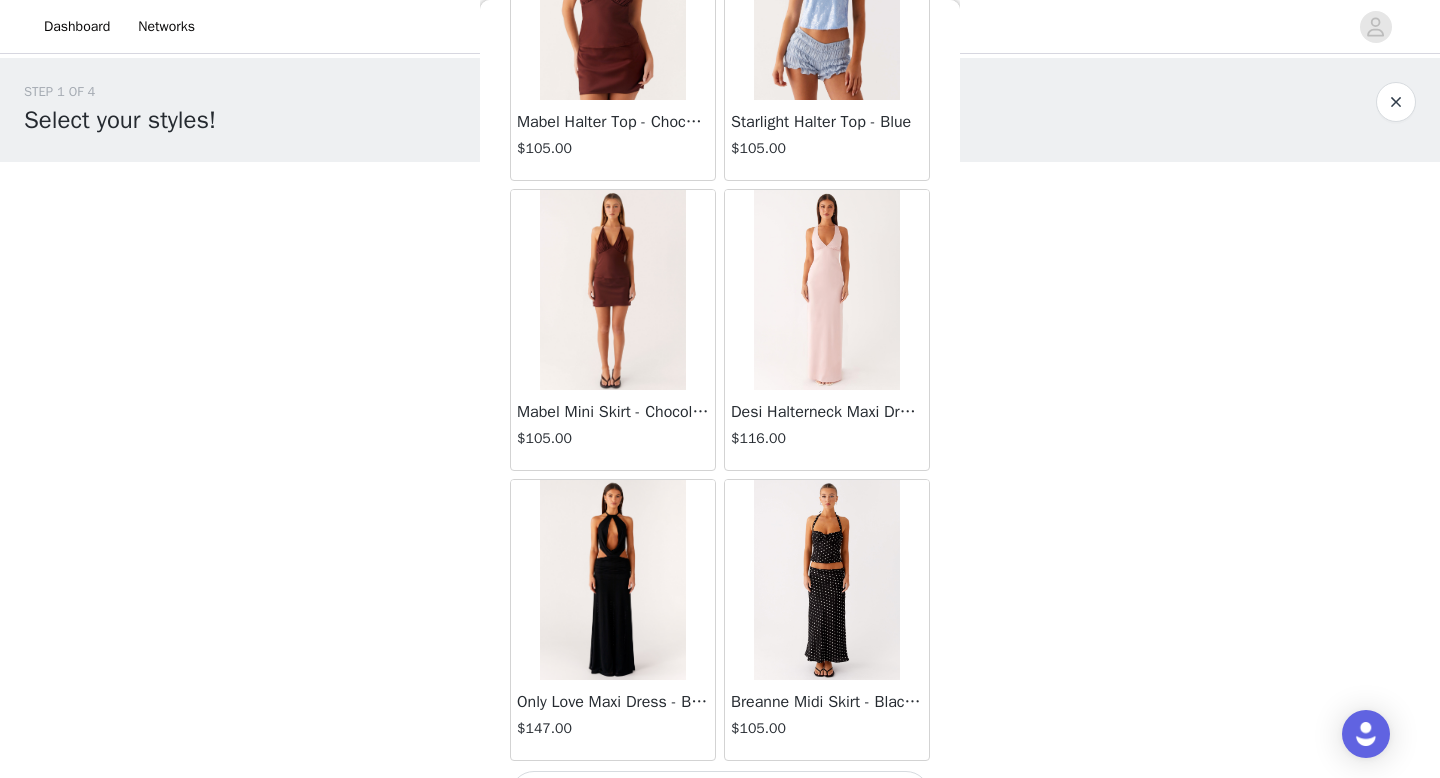 scroll, scrollTop: 92182, scrollLeft: 0, axis: vertical 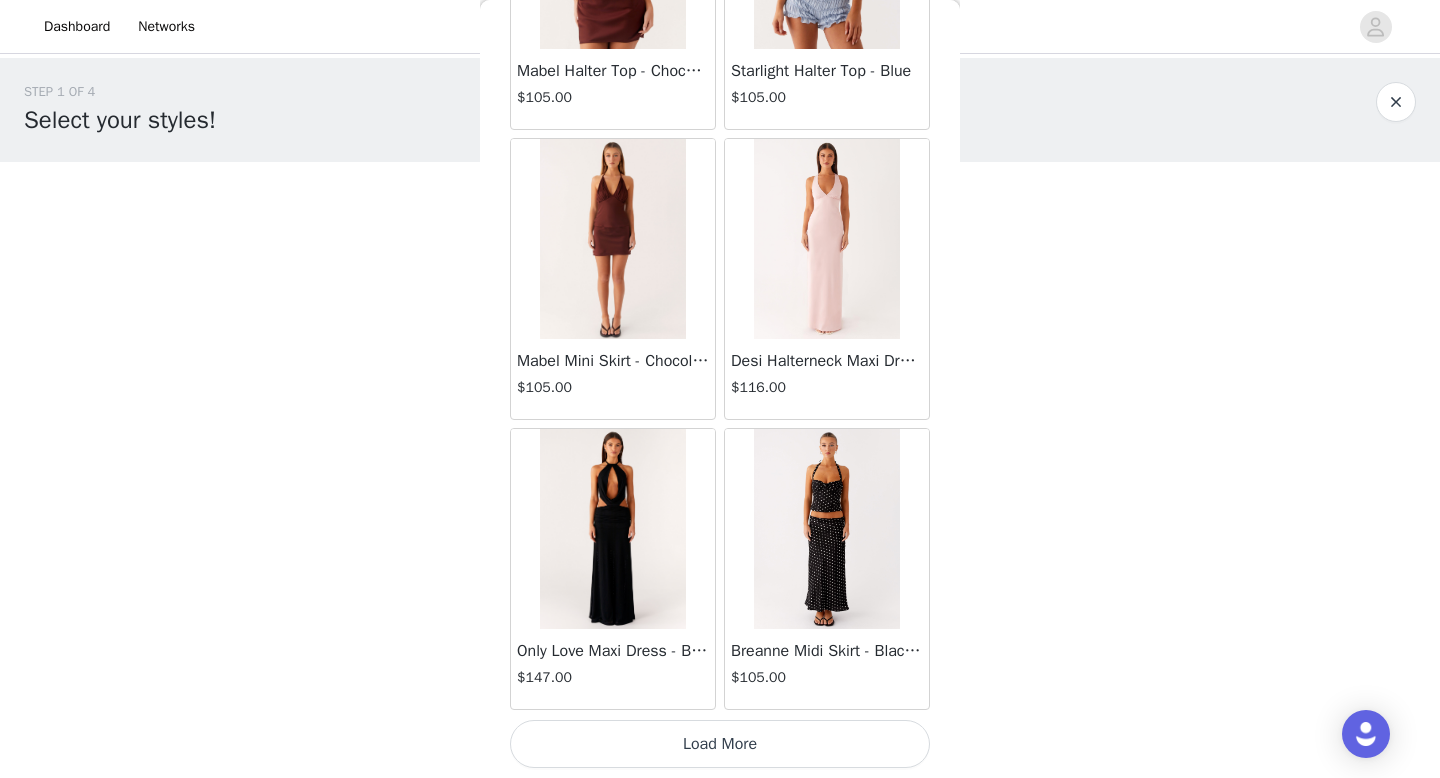 click on "Load More" at bounding box center (720, 744) 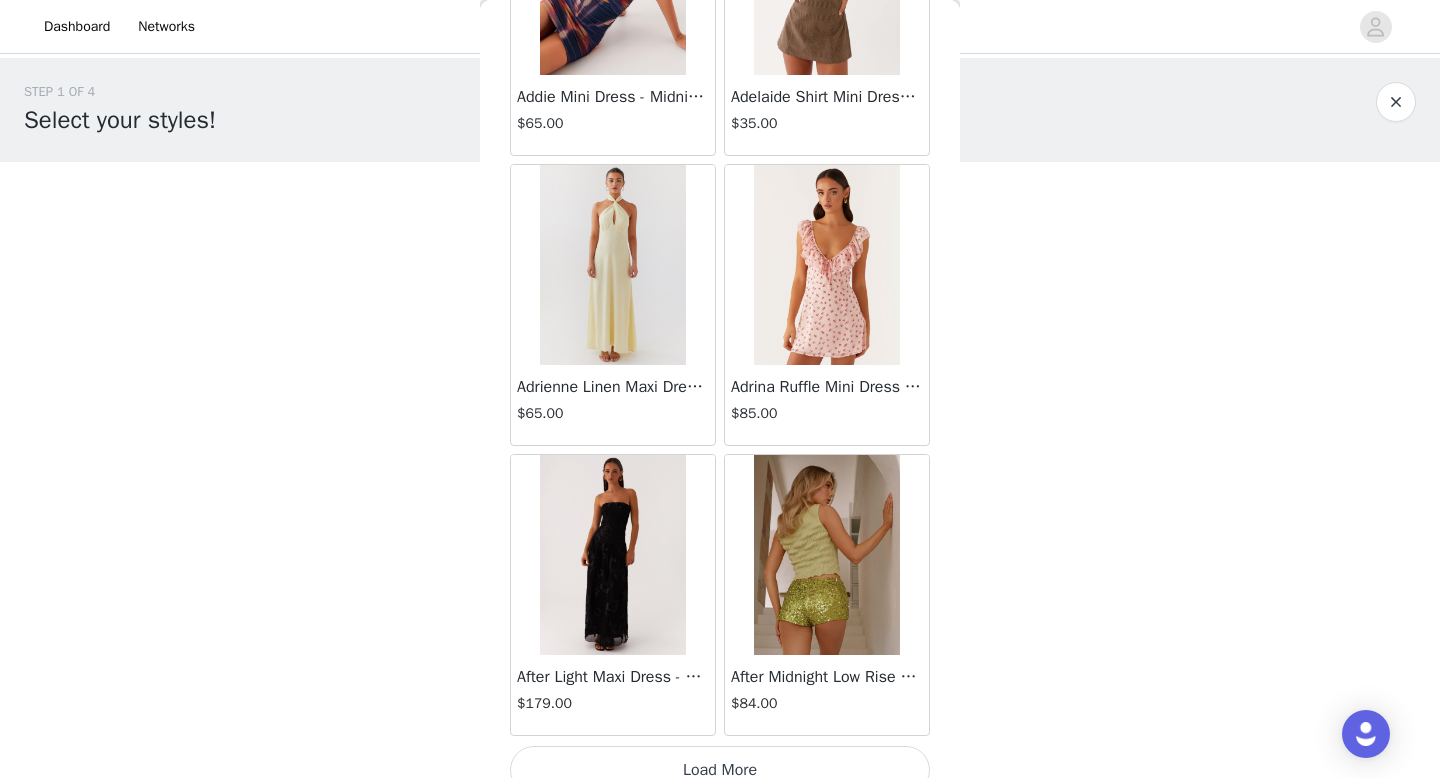 scroll, scrollTop: 95082, scrollLeft: 0, axis: vertical 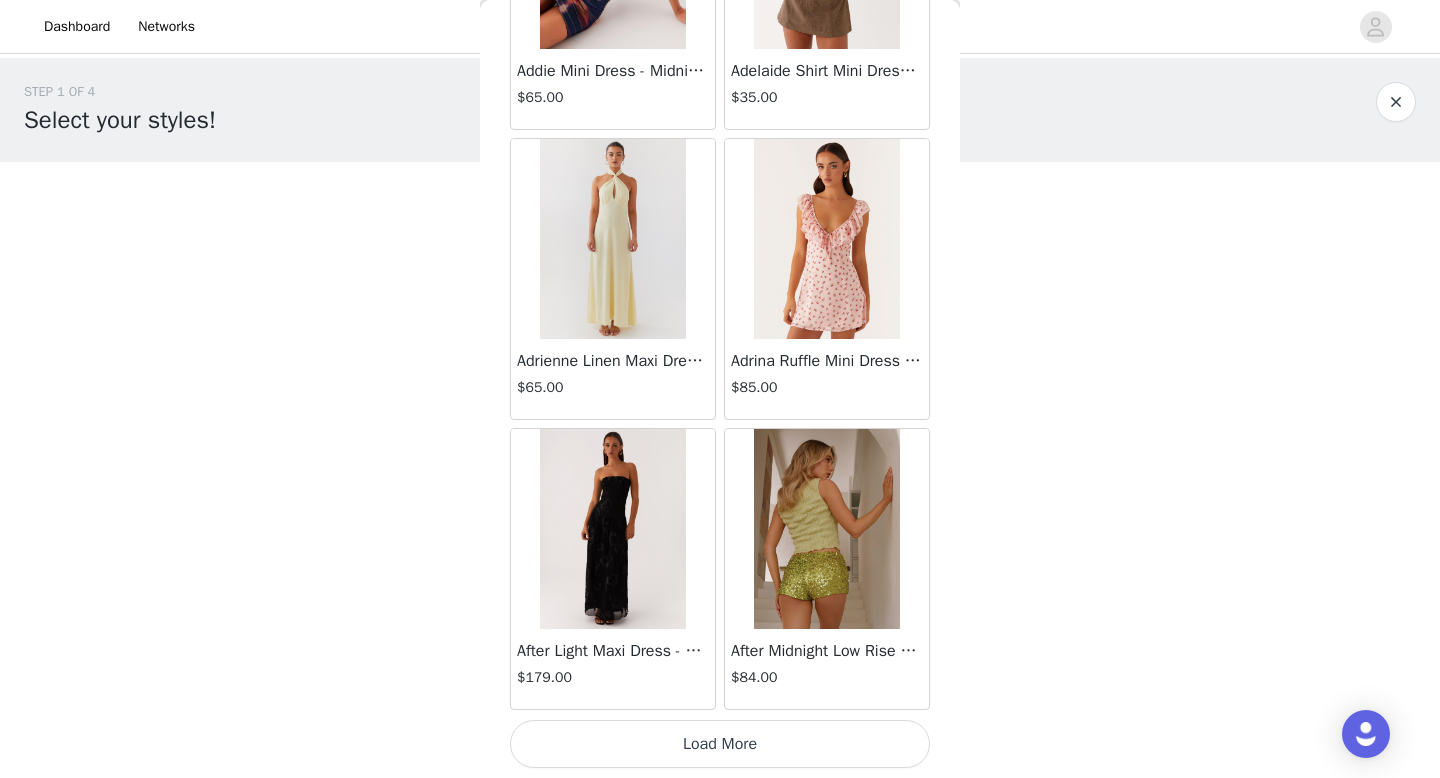 click on "Load More" at bounding box center (720, 744) 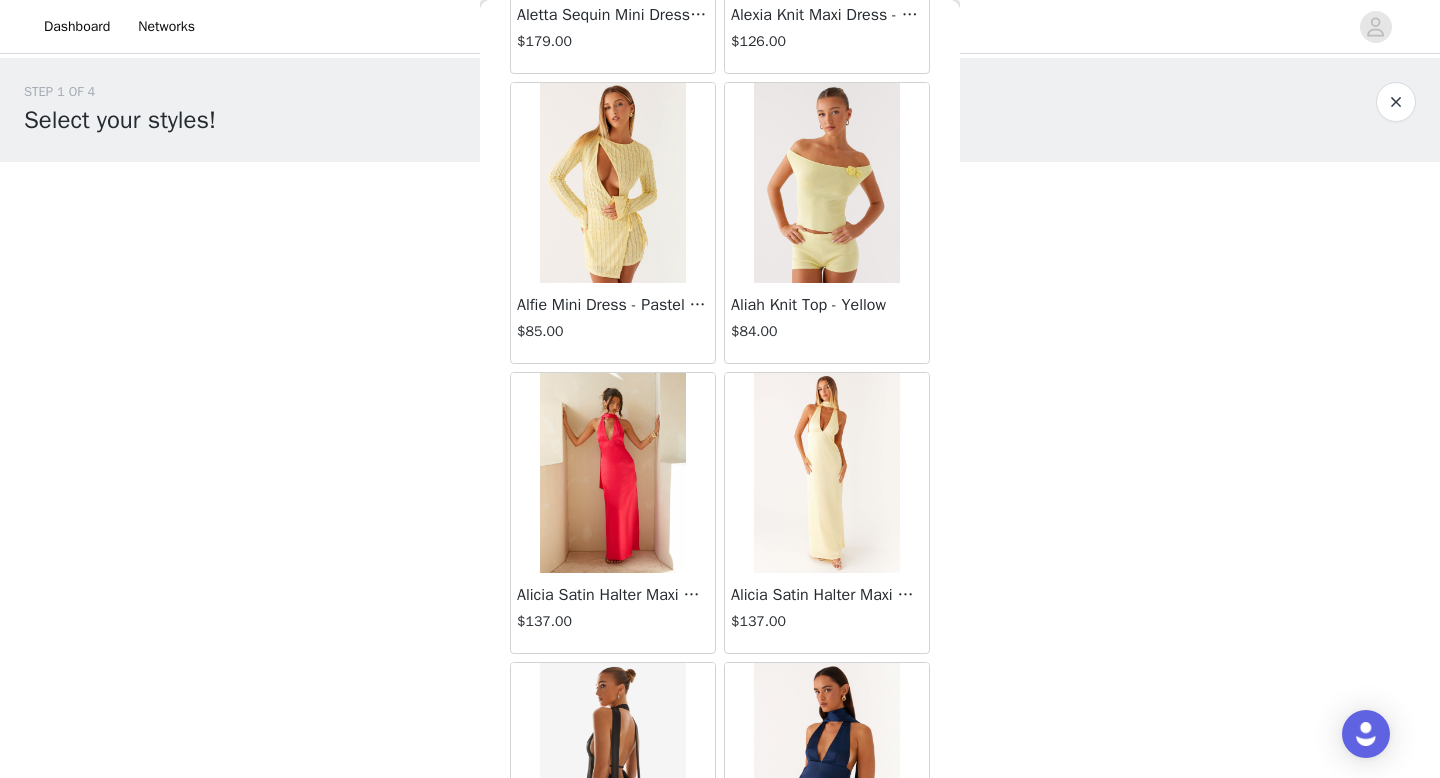 scroll, scrollTop: 97982, scrollLeft: 0, axis: vertical 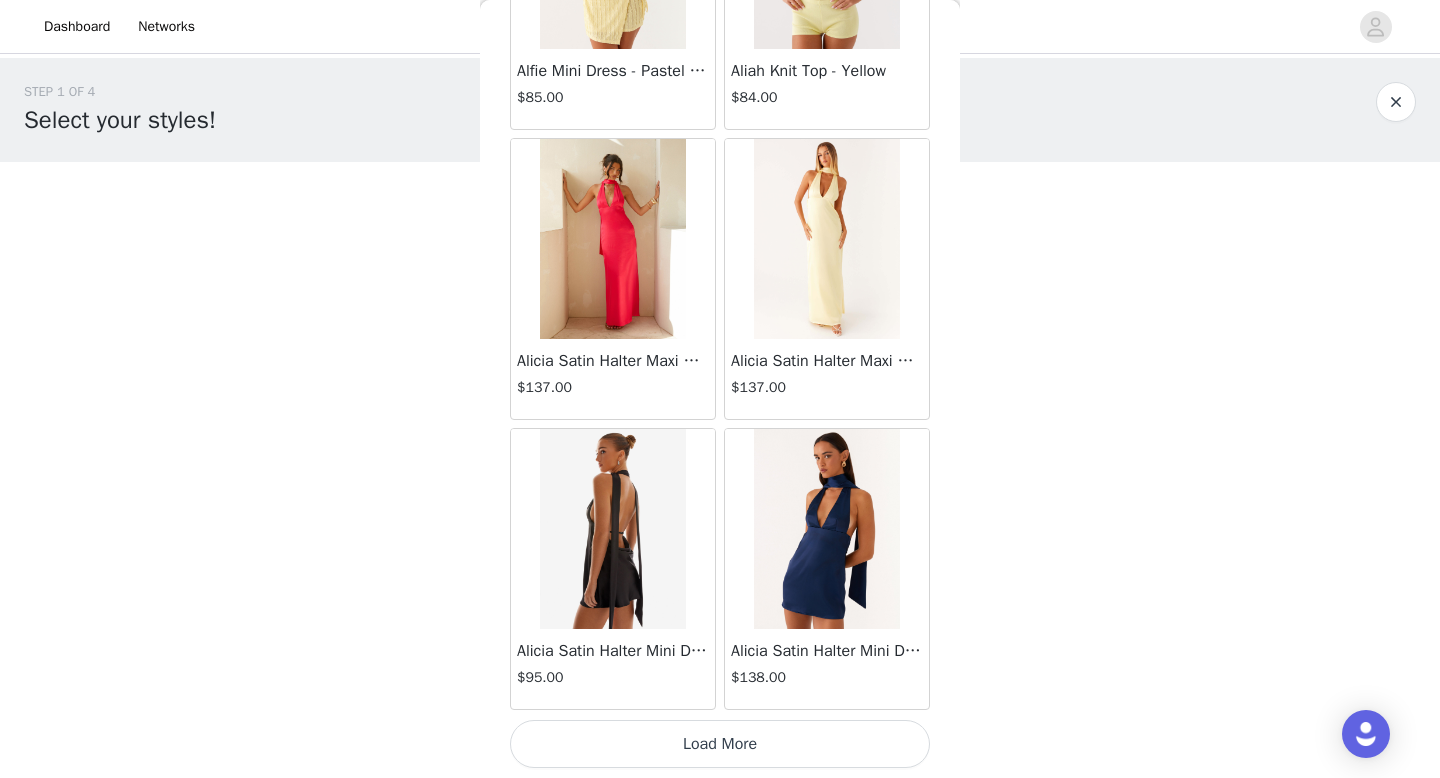 click on "Load More" at bounding box center [720, 744] 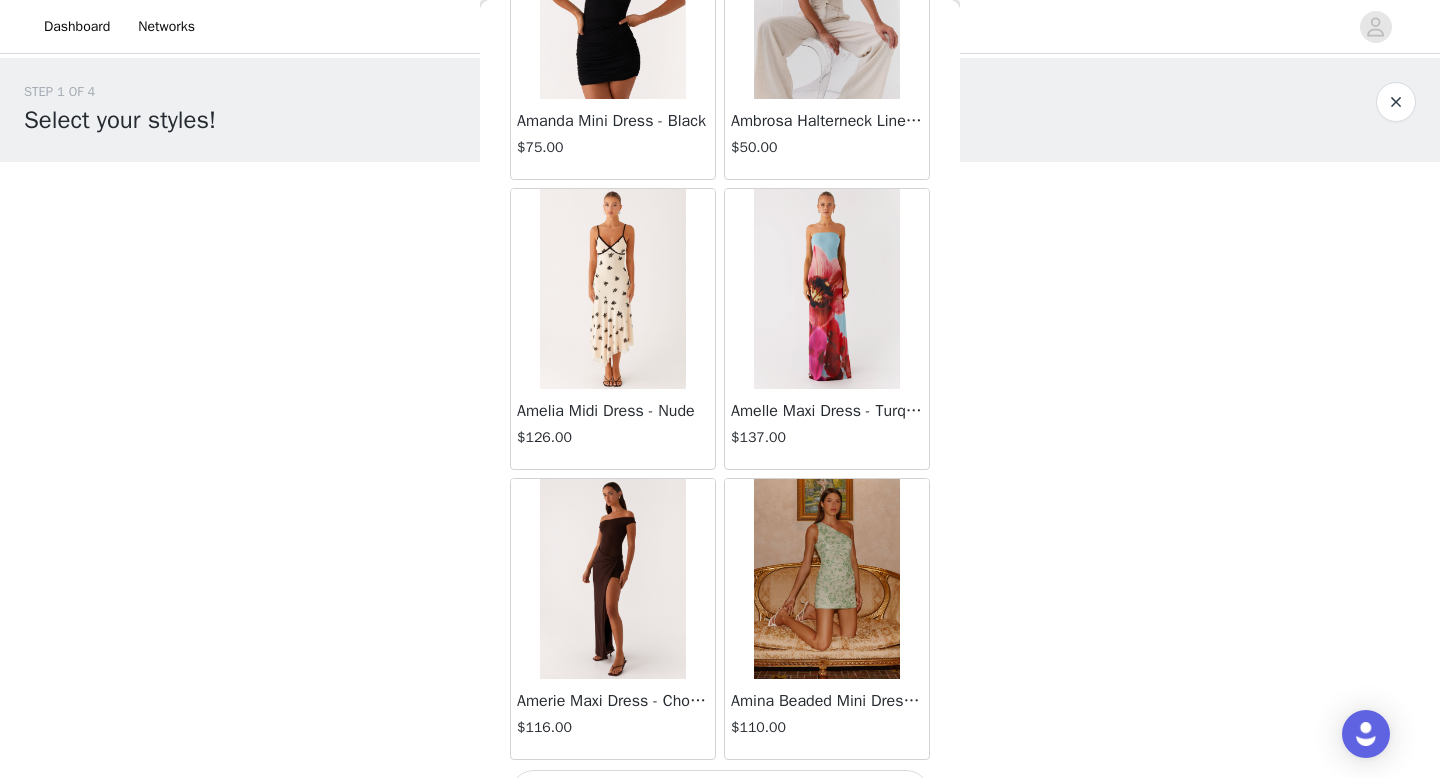 scroll, scrollTop: 100882, scrollLeft: 0, axis: vertical 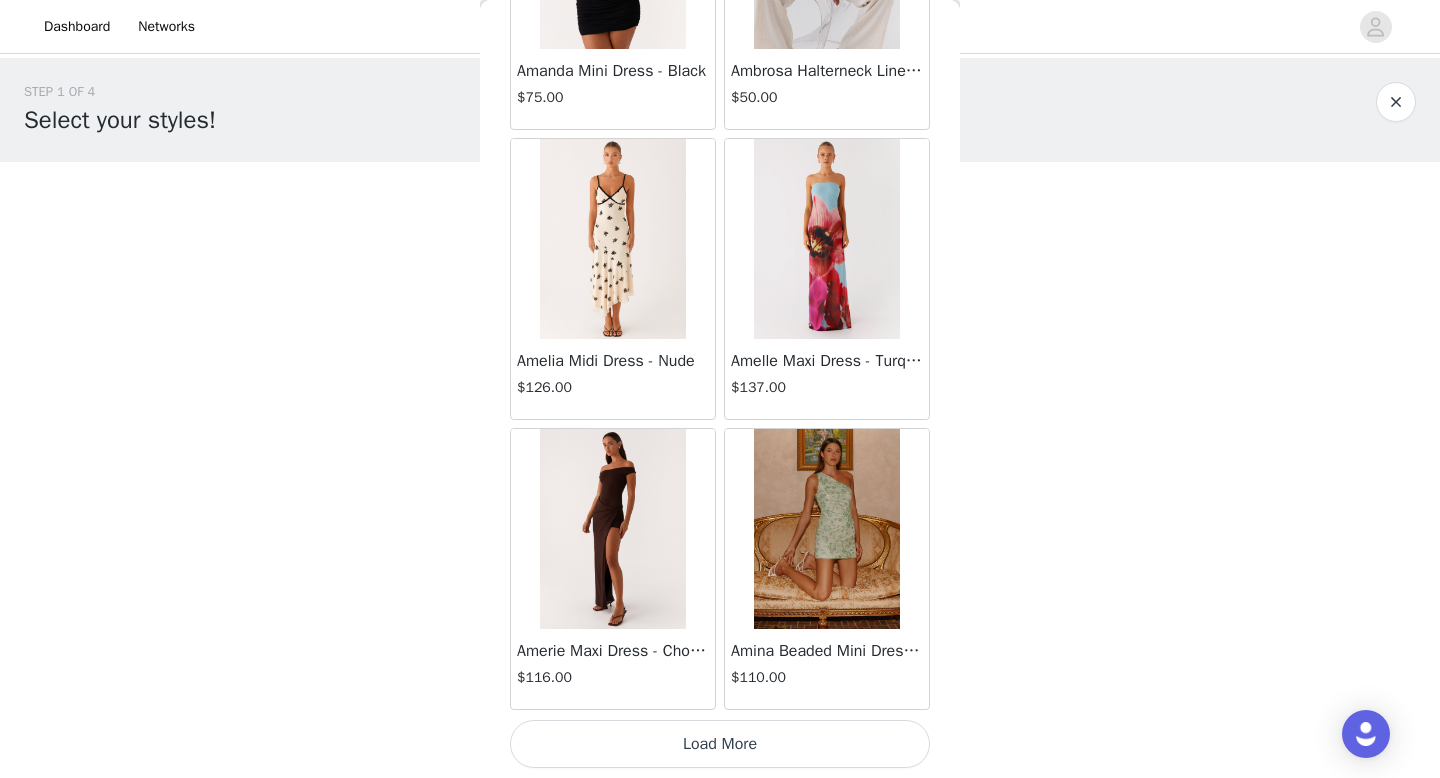 click on "Load More" at bounding box center (720, 744) 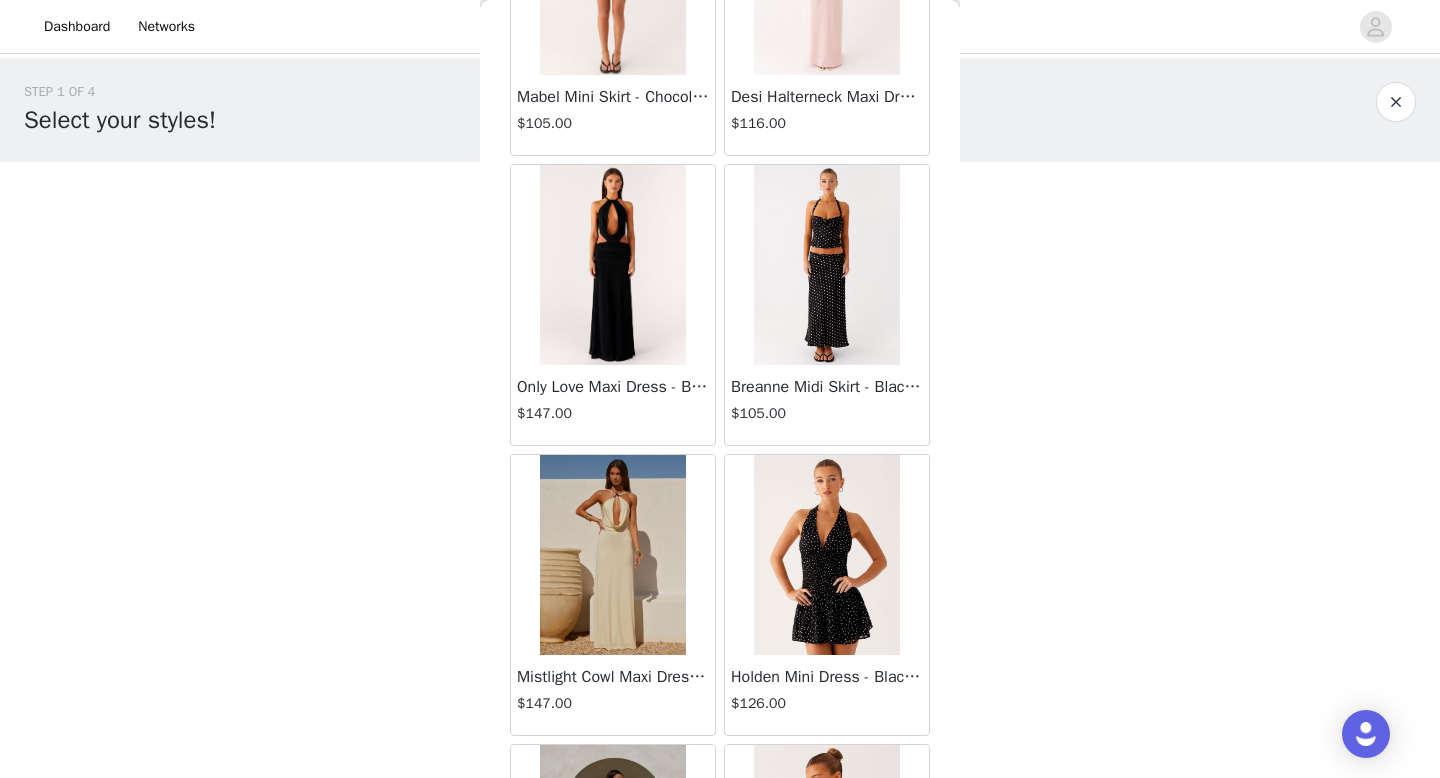 scroll, scrollTop: 92359, scrollLeft: 0, axis: vertical 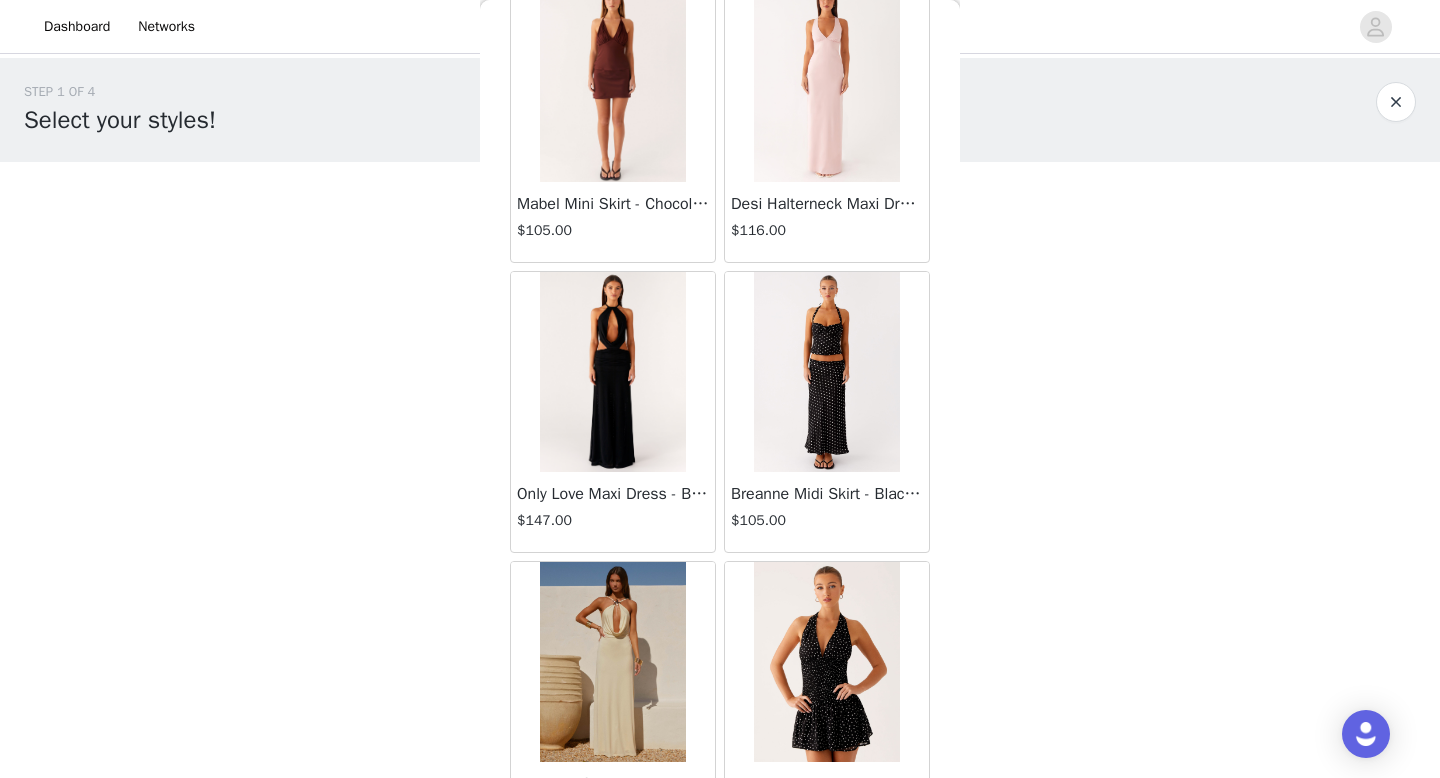 click at bounding box center (826, 372) 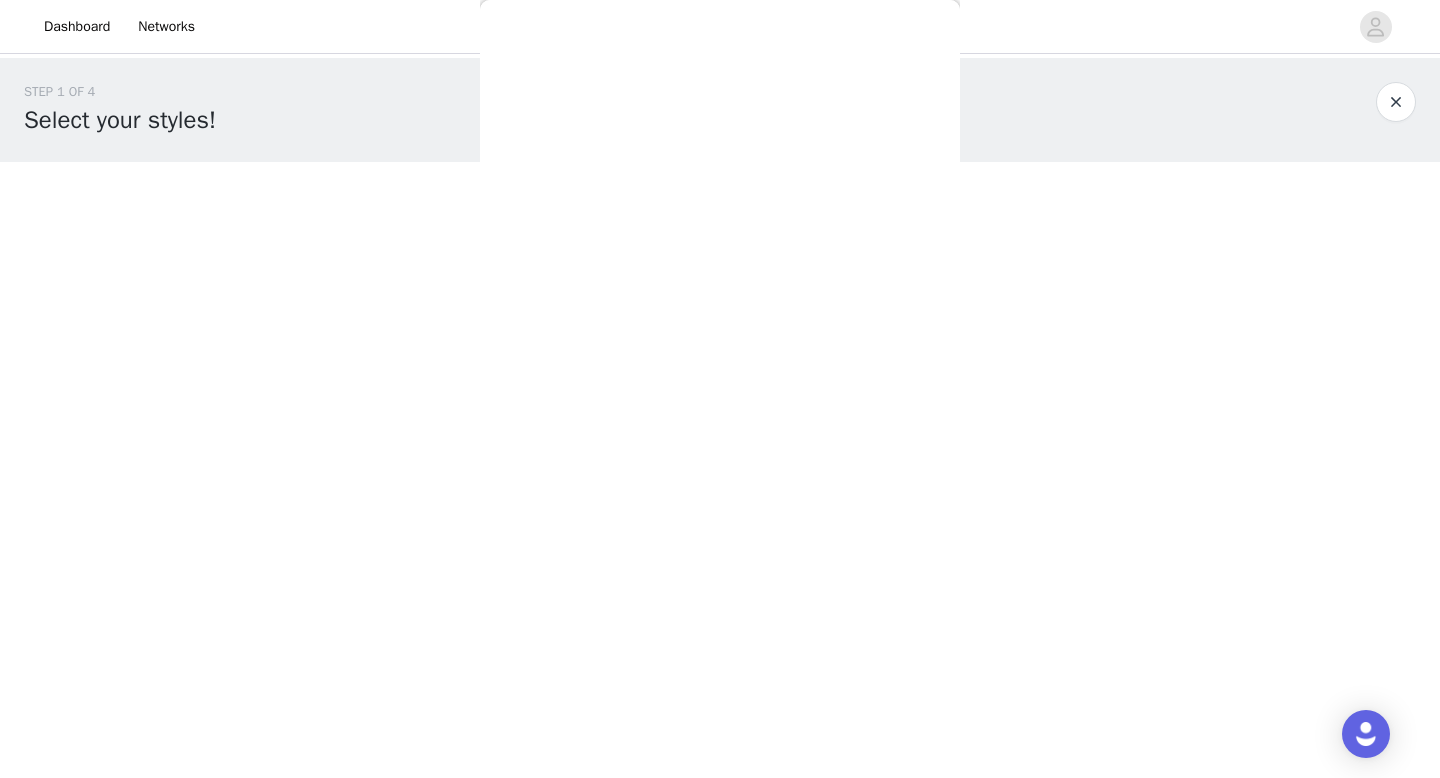 scroll, scrollTop: 321, scrollLeft: 0, axis: vertical 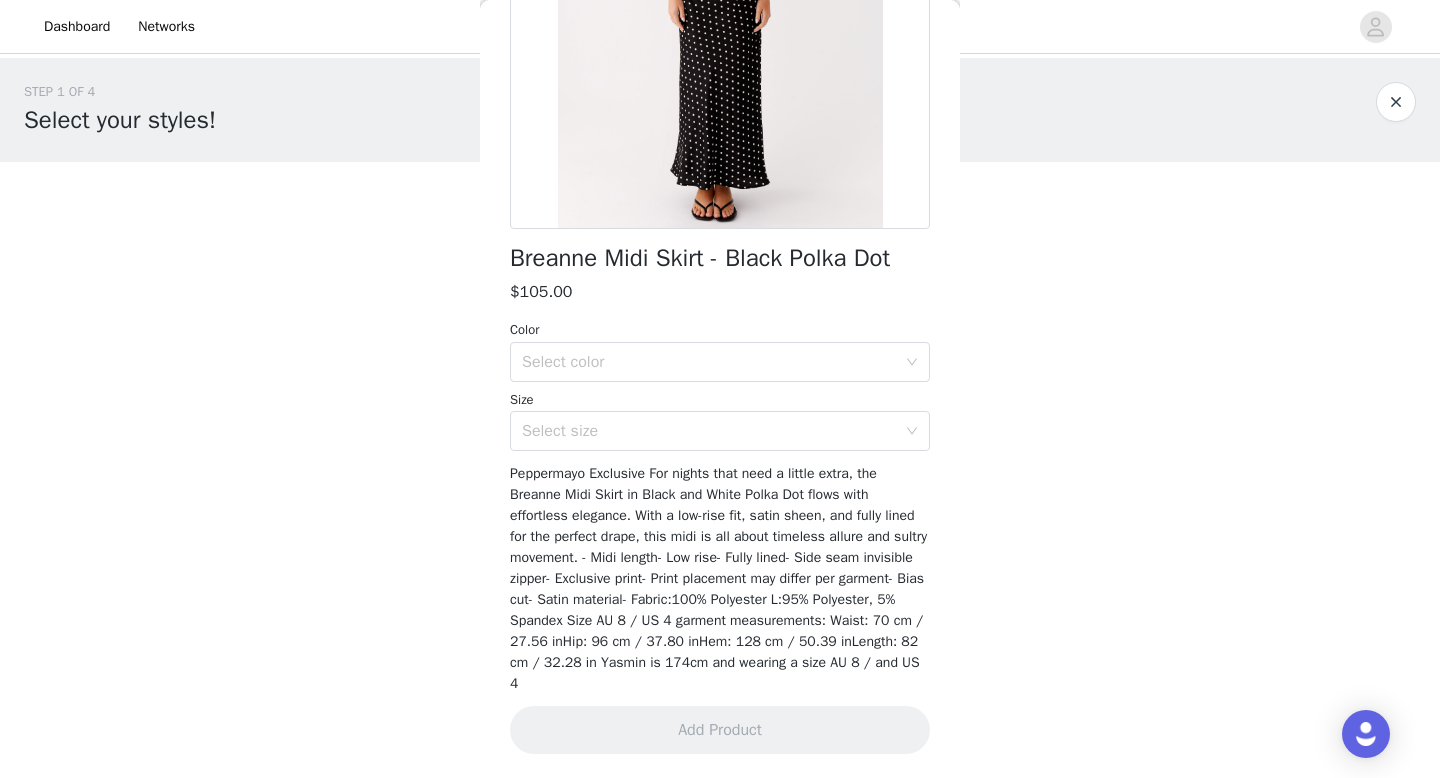 click on "Select color" at bounding box center [709, 362] 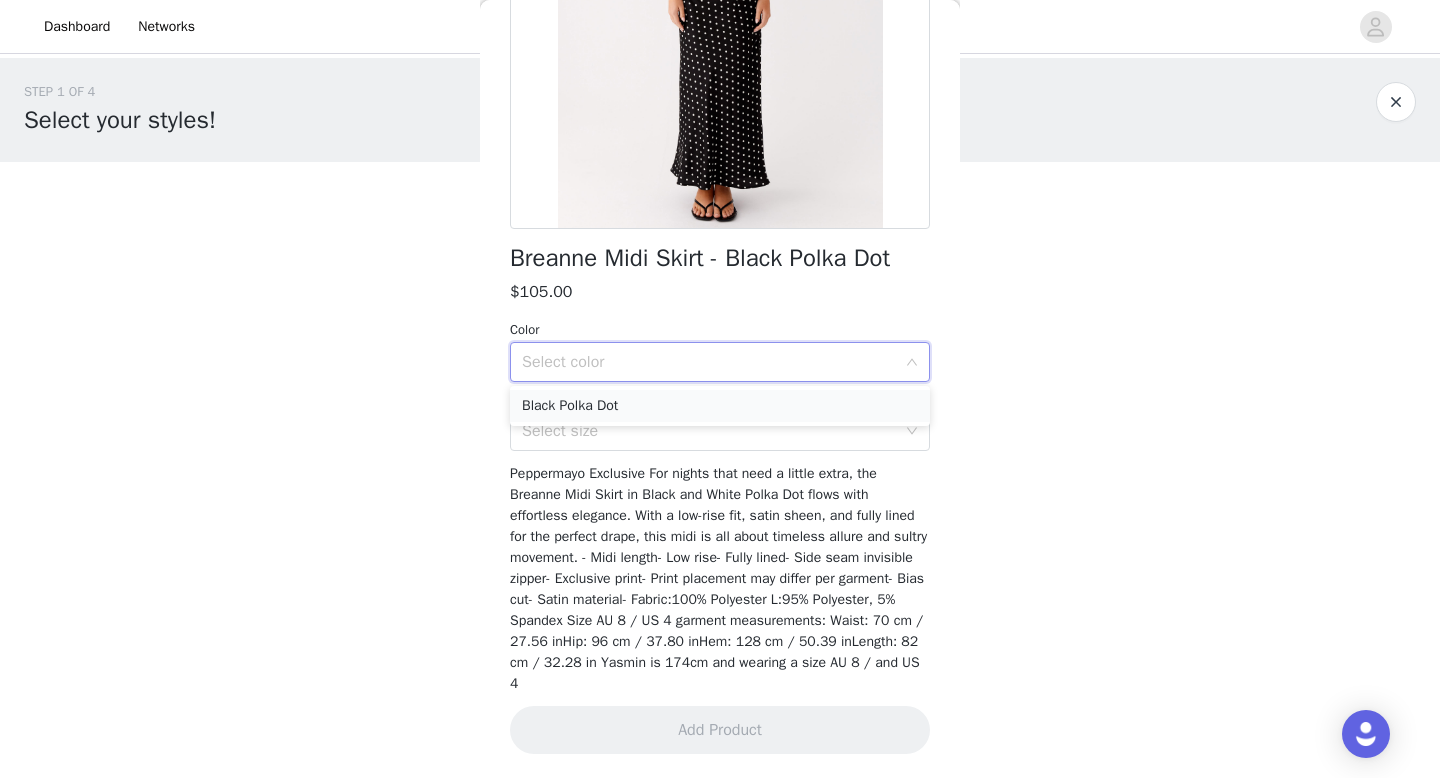 click on "Black Polka Dot" at bounding box center [720, 406] 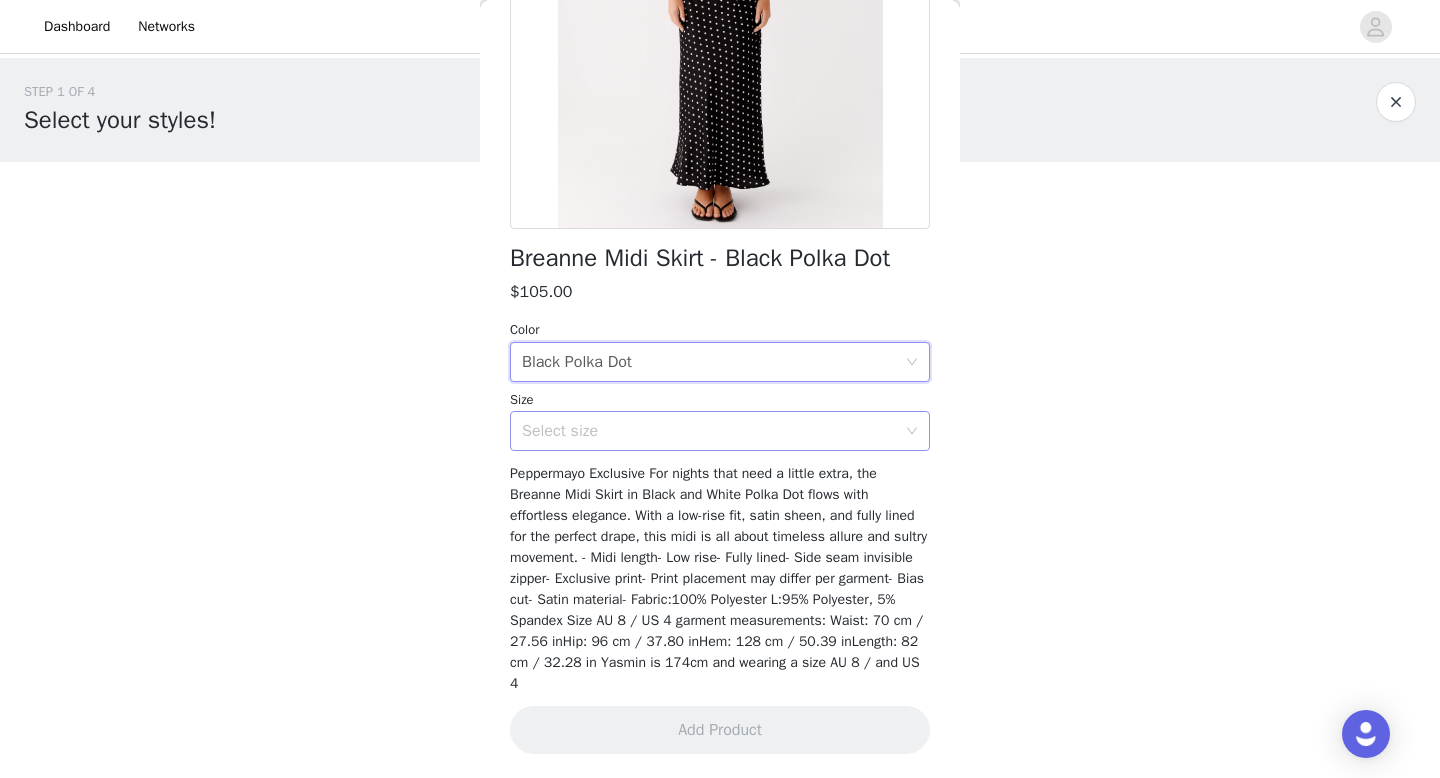 click on "Select size" at bounding box center [709, 431] 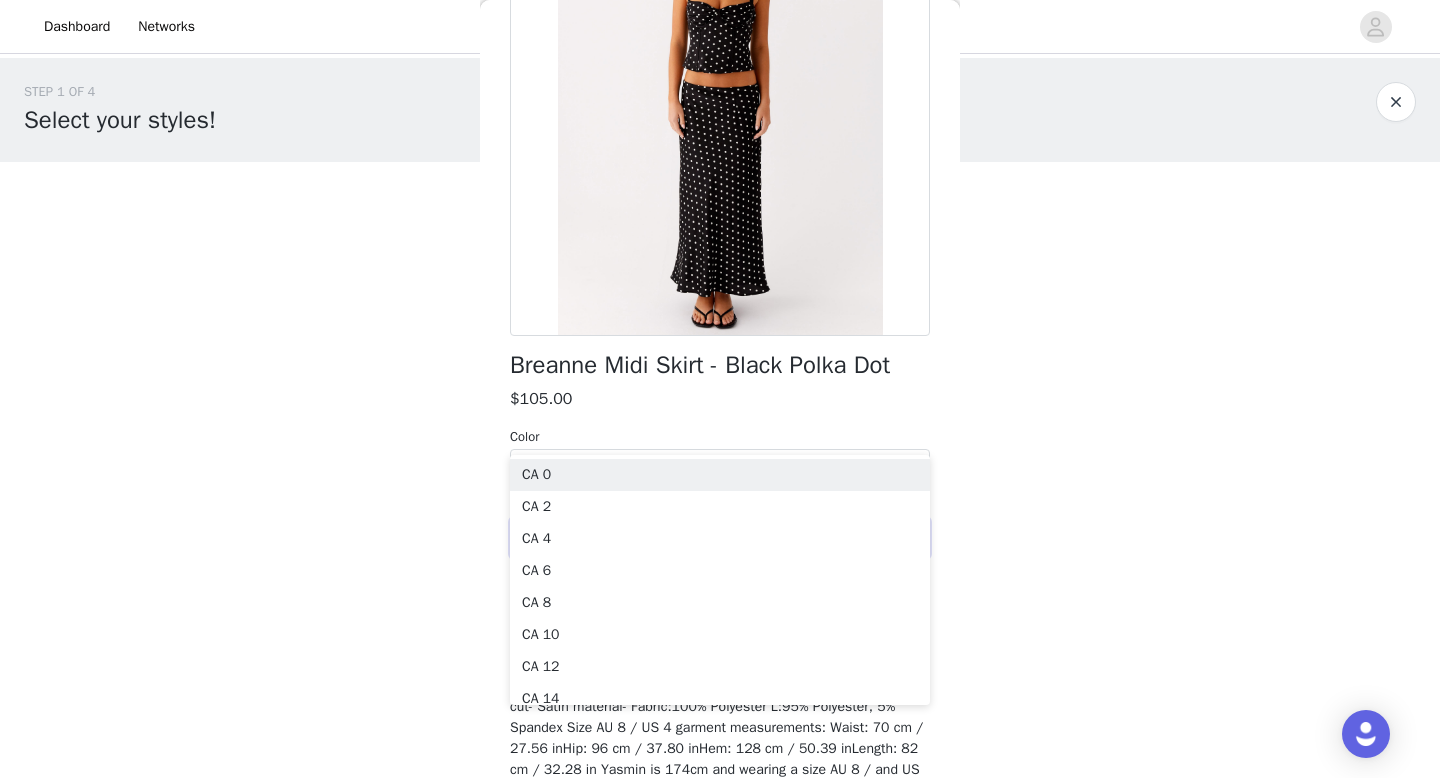 scroll, scrollTop: 153, scrollLeft: 0, axis: vertical 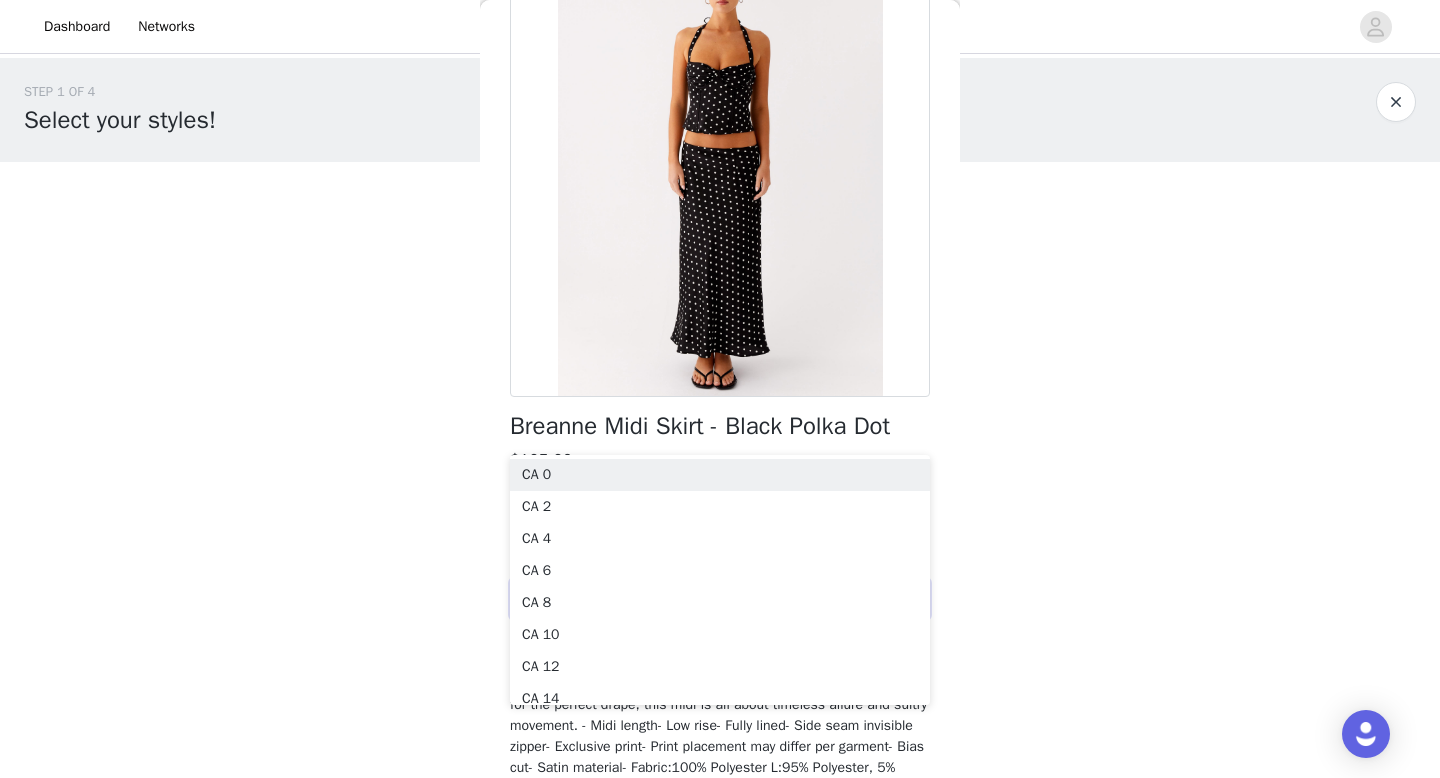 click on "STEP 1 OF 4
Select your styles!
You will receive 4 products.       1/4 Selected           Solana Maxi Dress - Peach     $105.00       Peach, [STATE] 8       Edit   Remove     Add Product       Back     Breanne Midi Skirt - Black Polka Dot       $105.00         Color   Select color Black Polka Dot Size   Select size     Add Product" at bounding box center [720, 305] 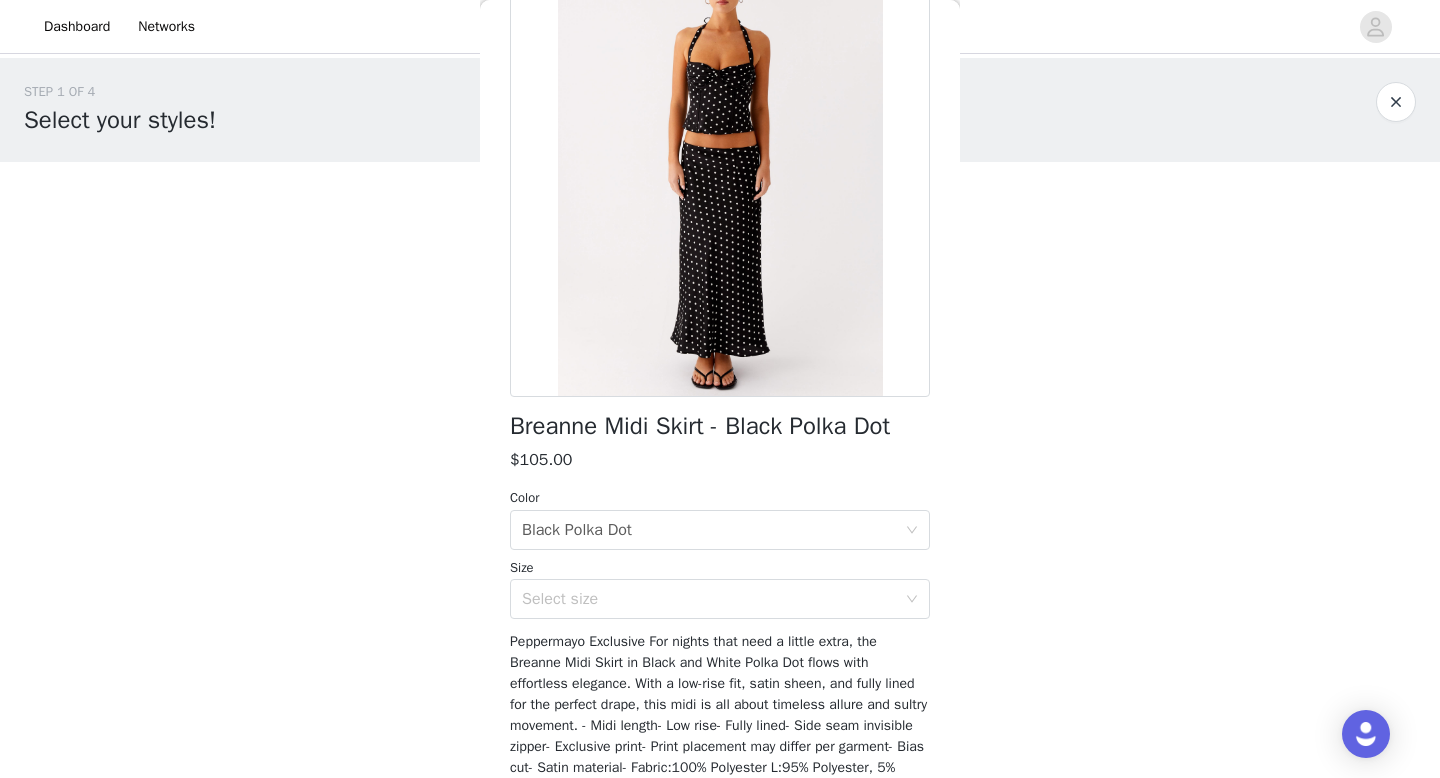 scroll, scrollTop: 321, scrollLeft: 0, axis: vertical 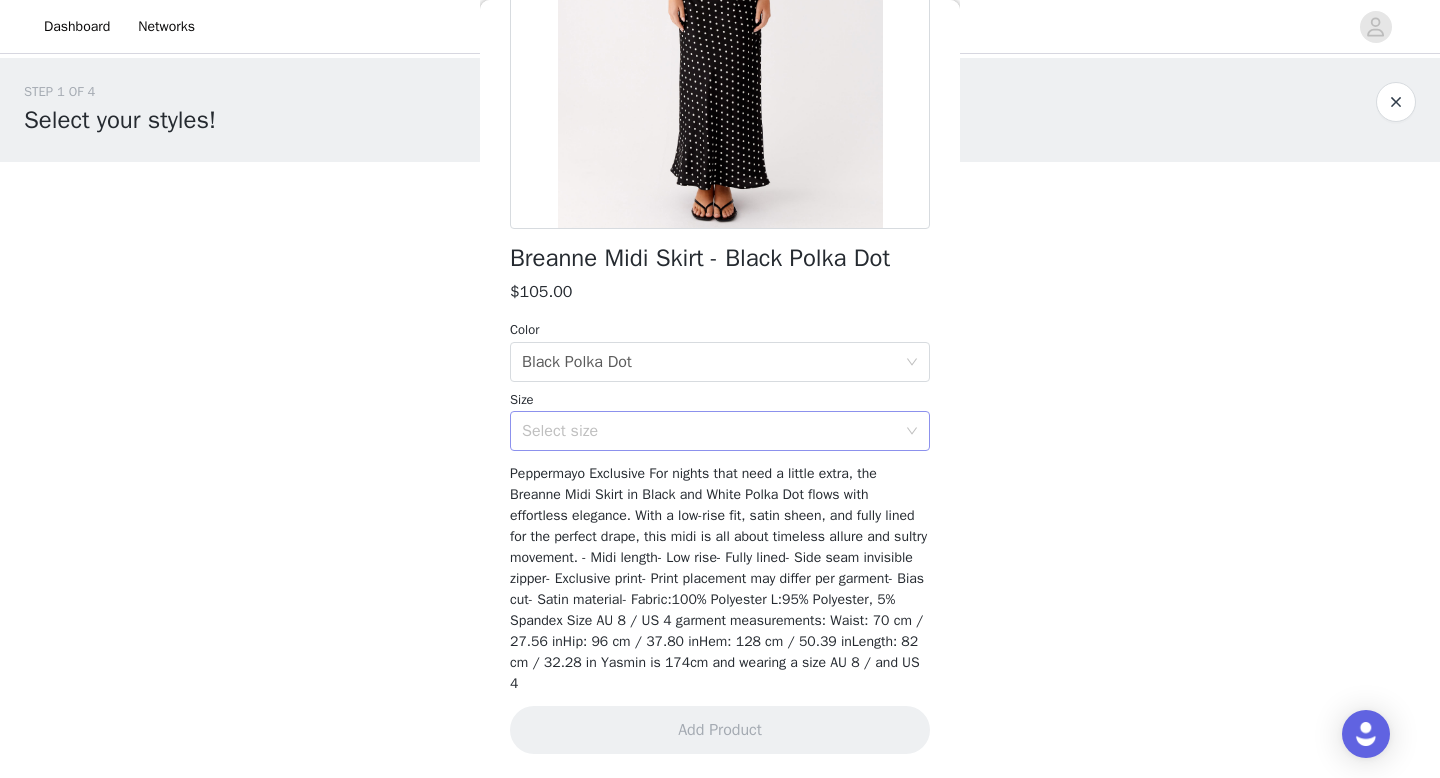 click on "Size   Select size" at bounding box center (720, 421) 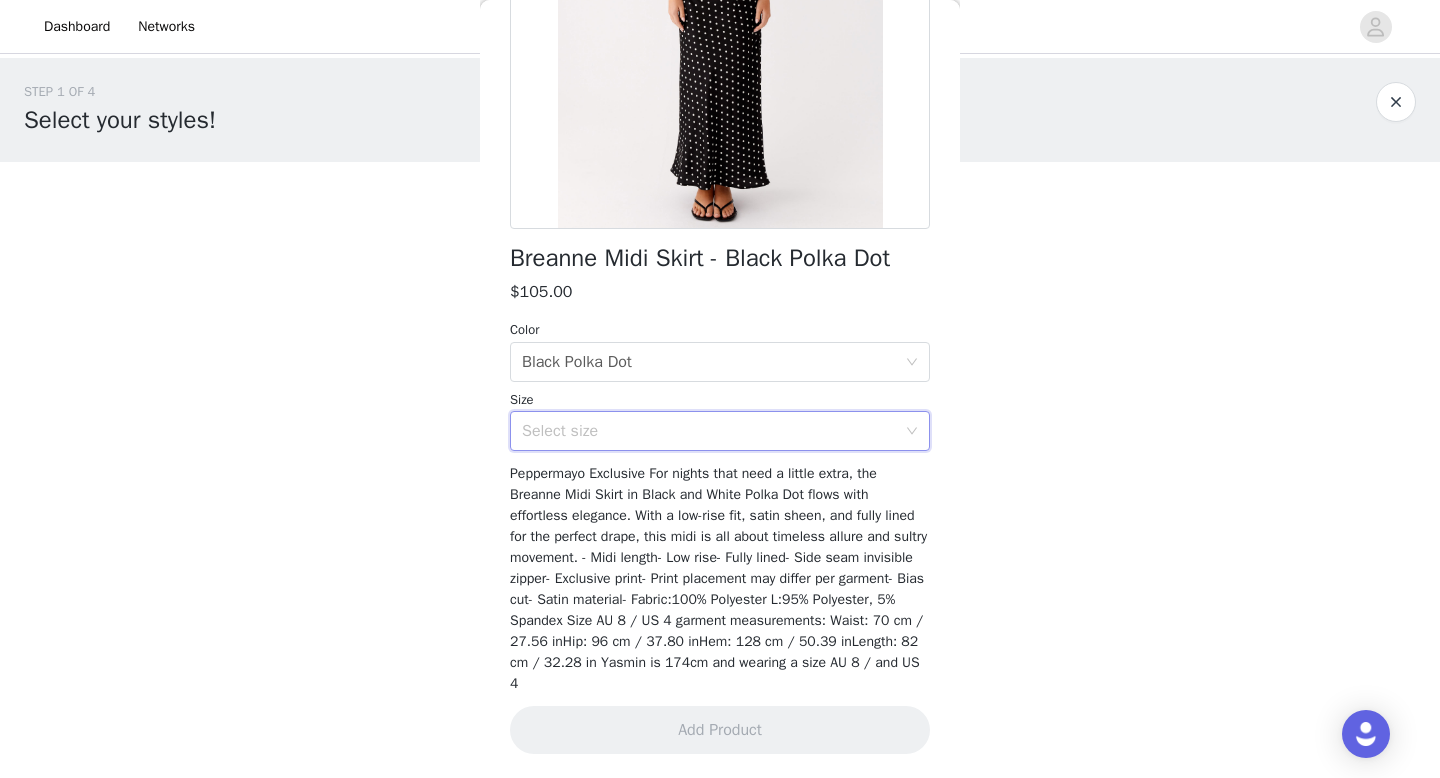click on "Select size" at bounding box center [713, 431] 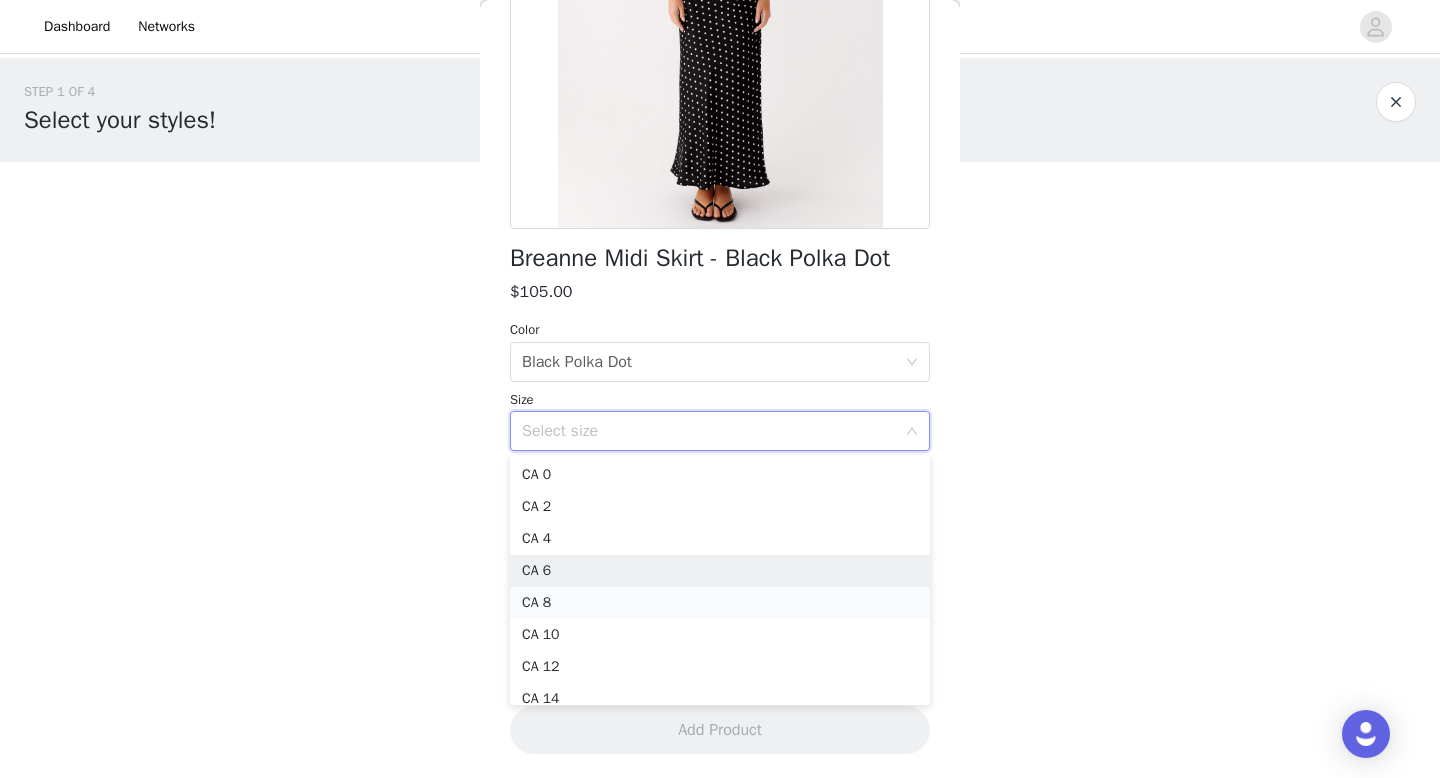 click on "CA 8" at bounding box center [720, 603] 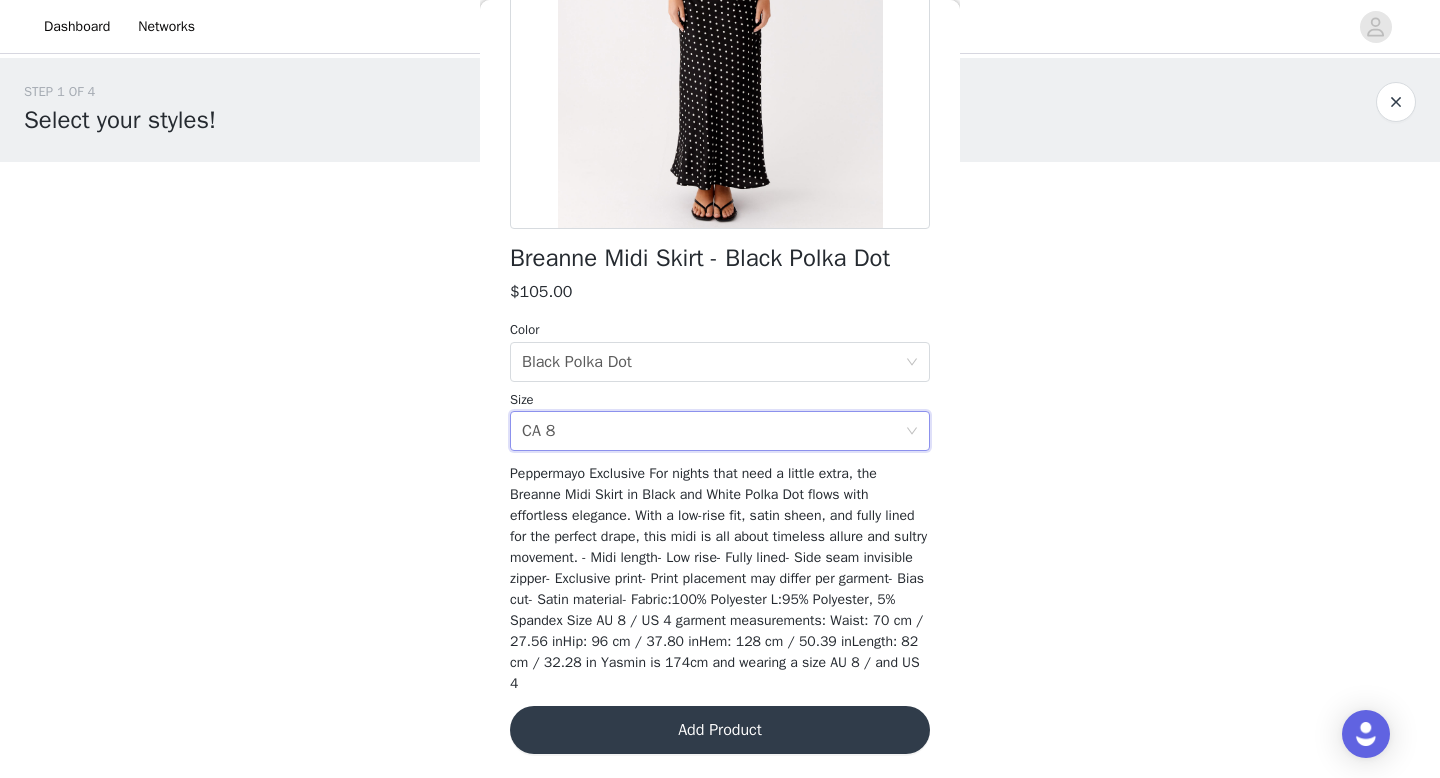 click on "Add Product" at bounding box center [720, 730] 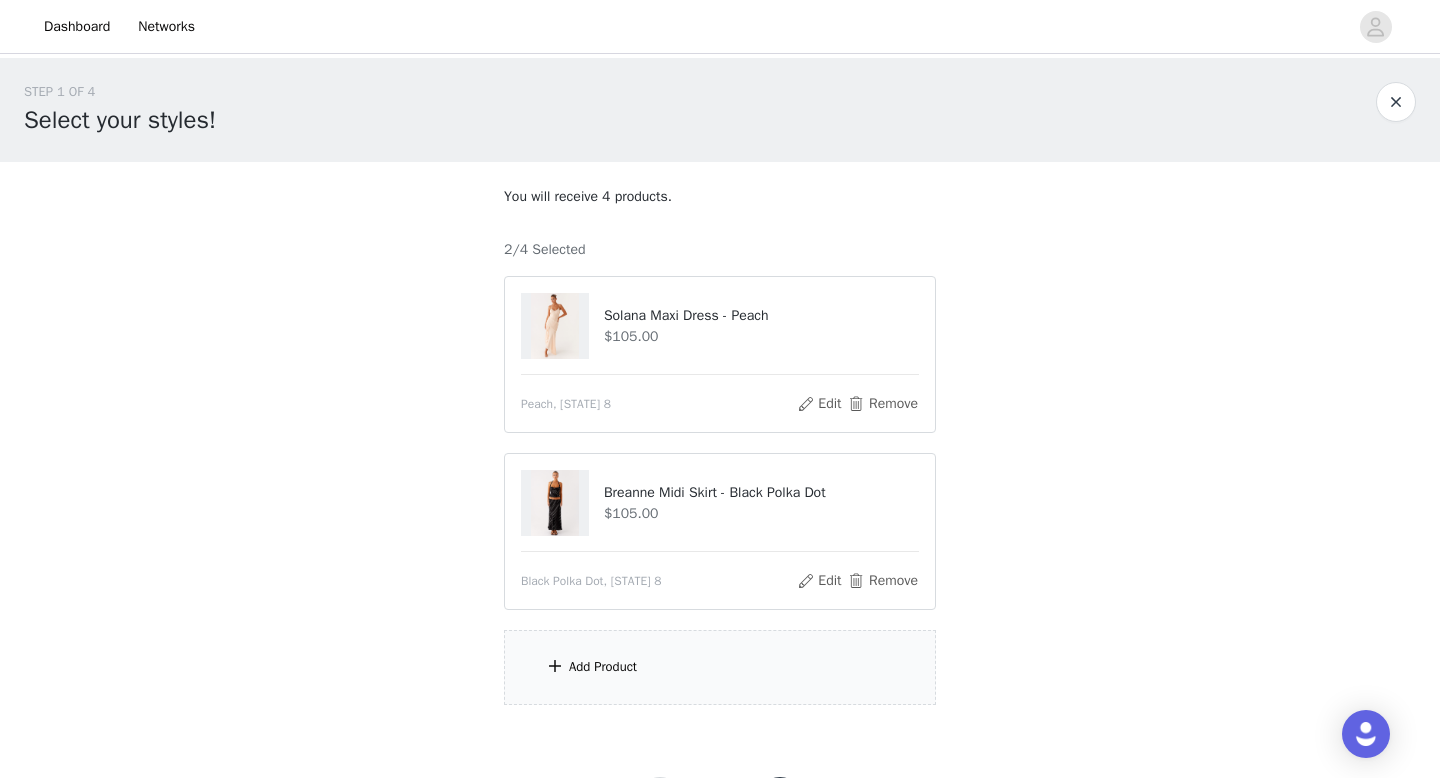 click on "Add Product" at bounding box center (720, 667) 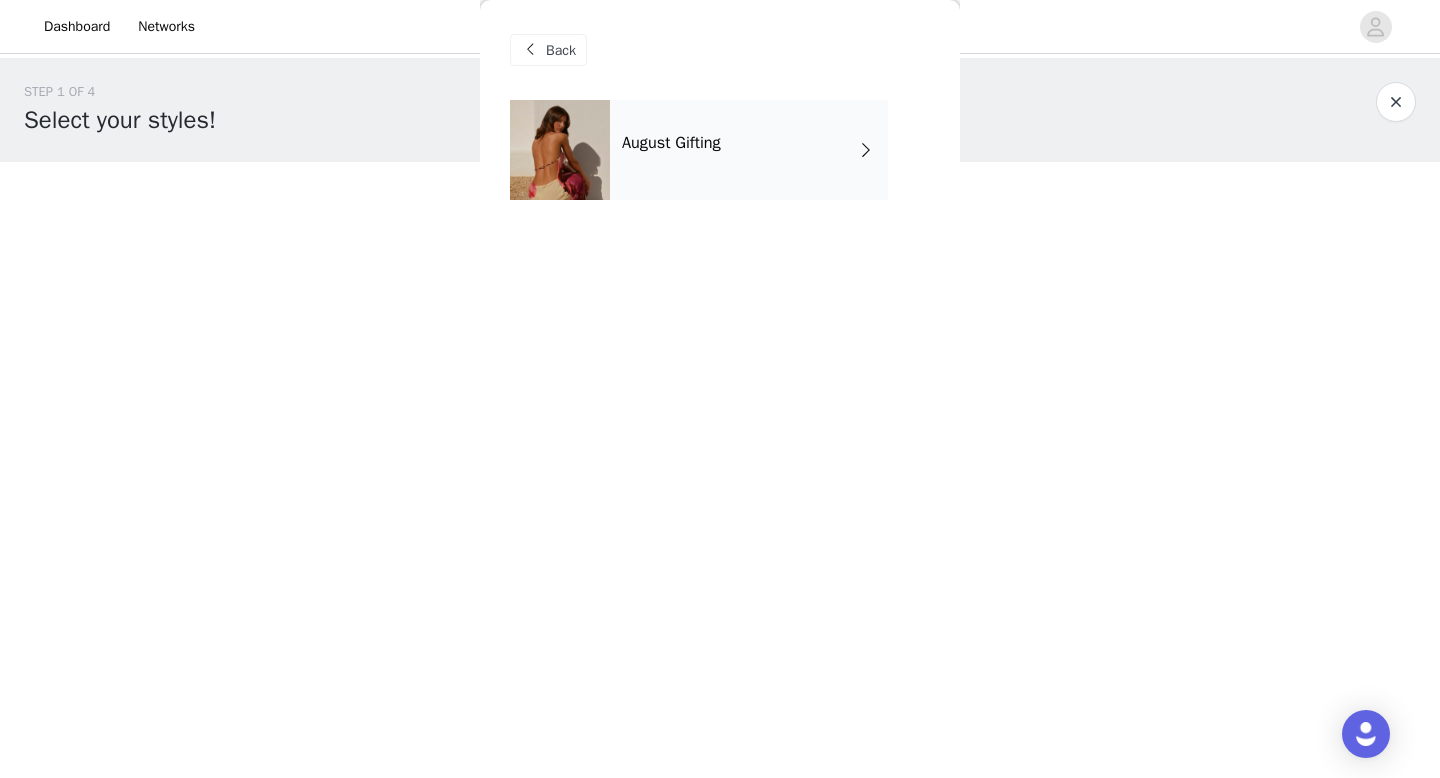click on "August Gifting" at bounding box center [720, 165] 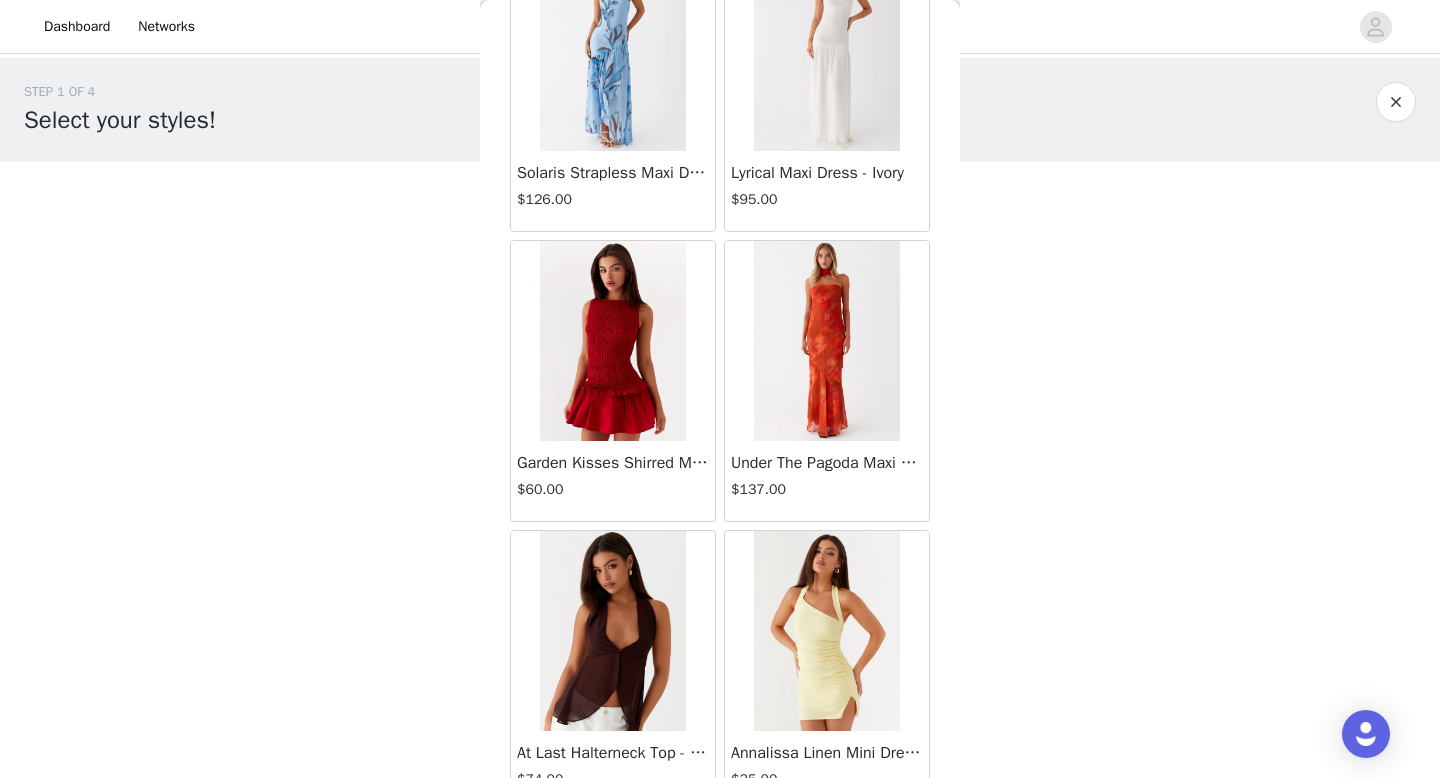 scroll, scrollTop: 2282, scrollLeft: 0, axis: vertical 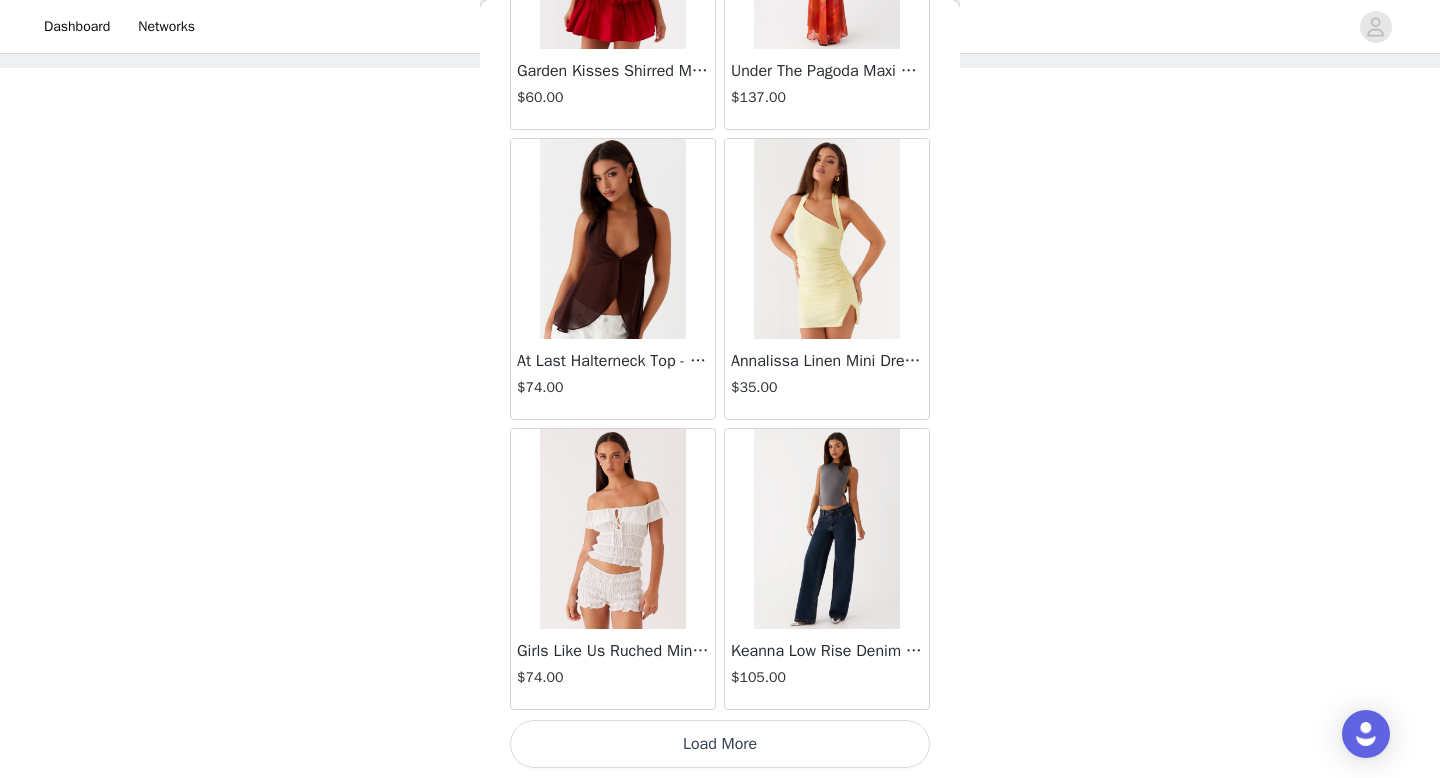 click on "Load More" at bounding box center (720, 744) 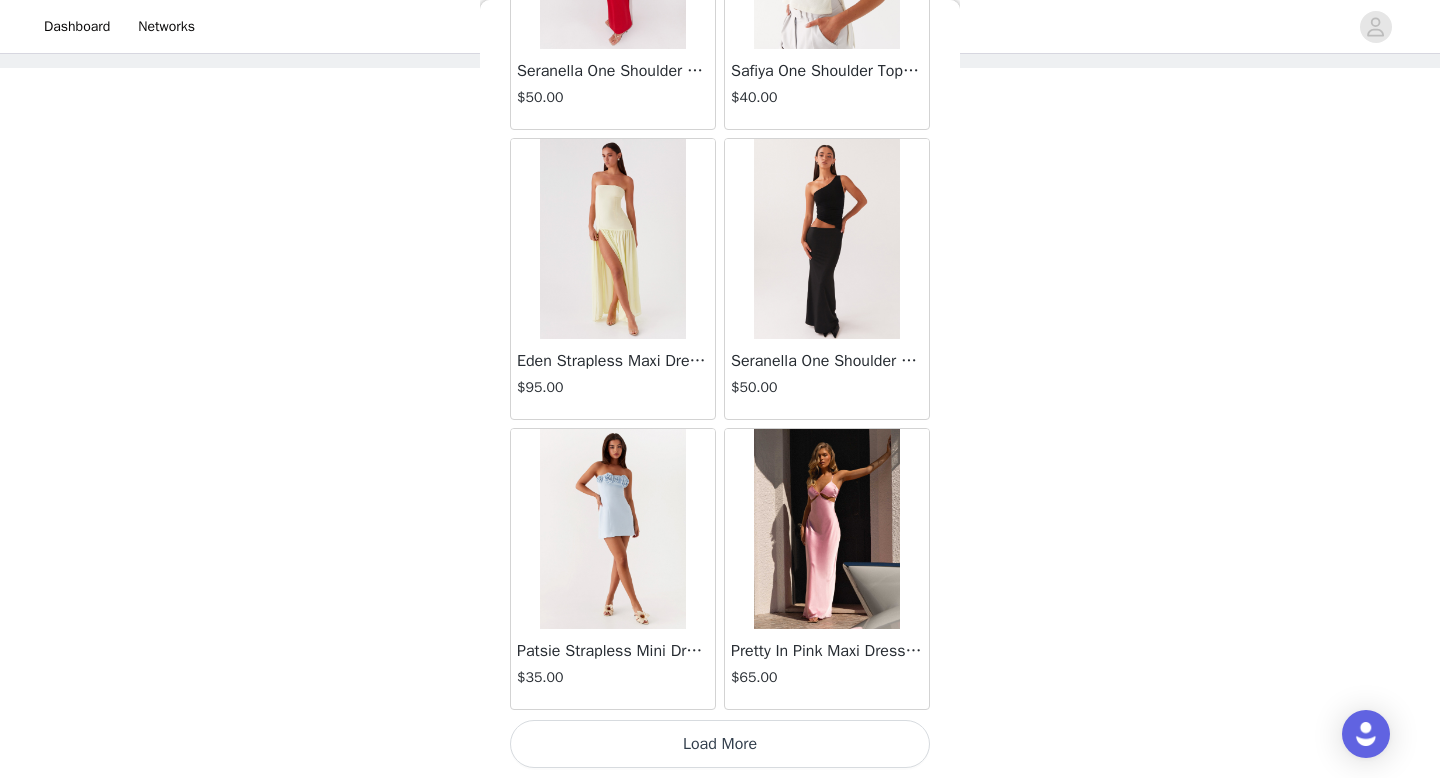 click on "Load More" at bounding box center (720, 744) 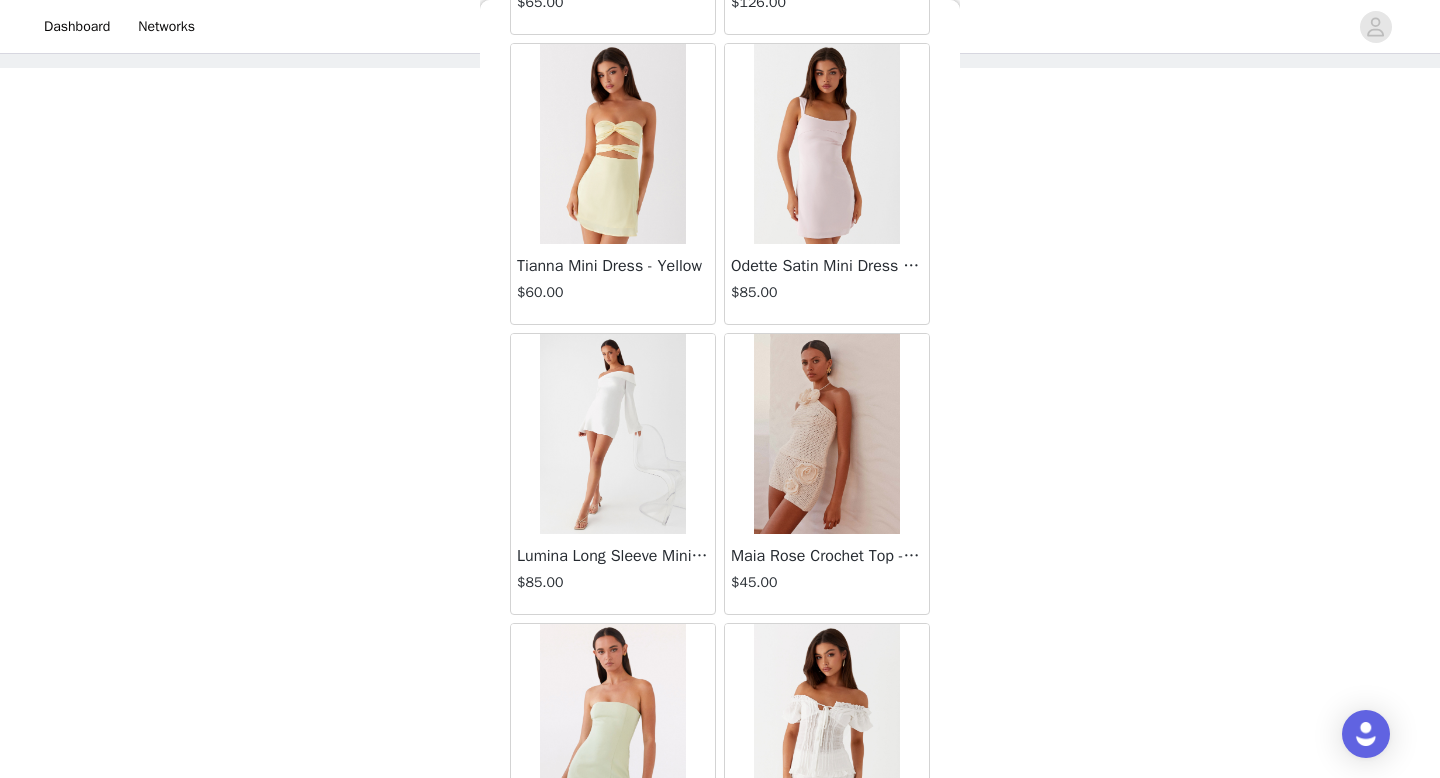 scroll, scrollTop: 8082, scrollLeft: 0, axis: vertical 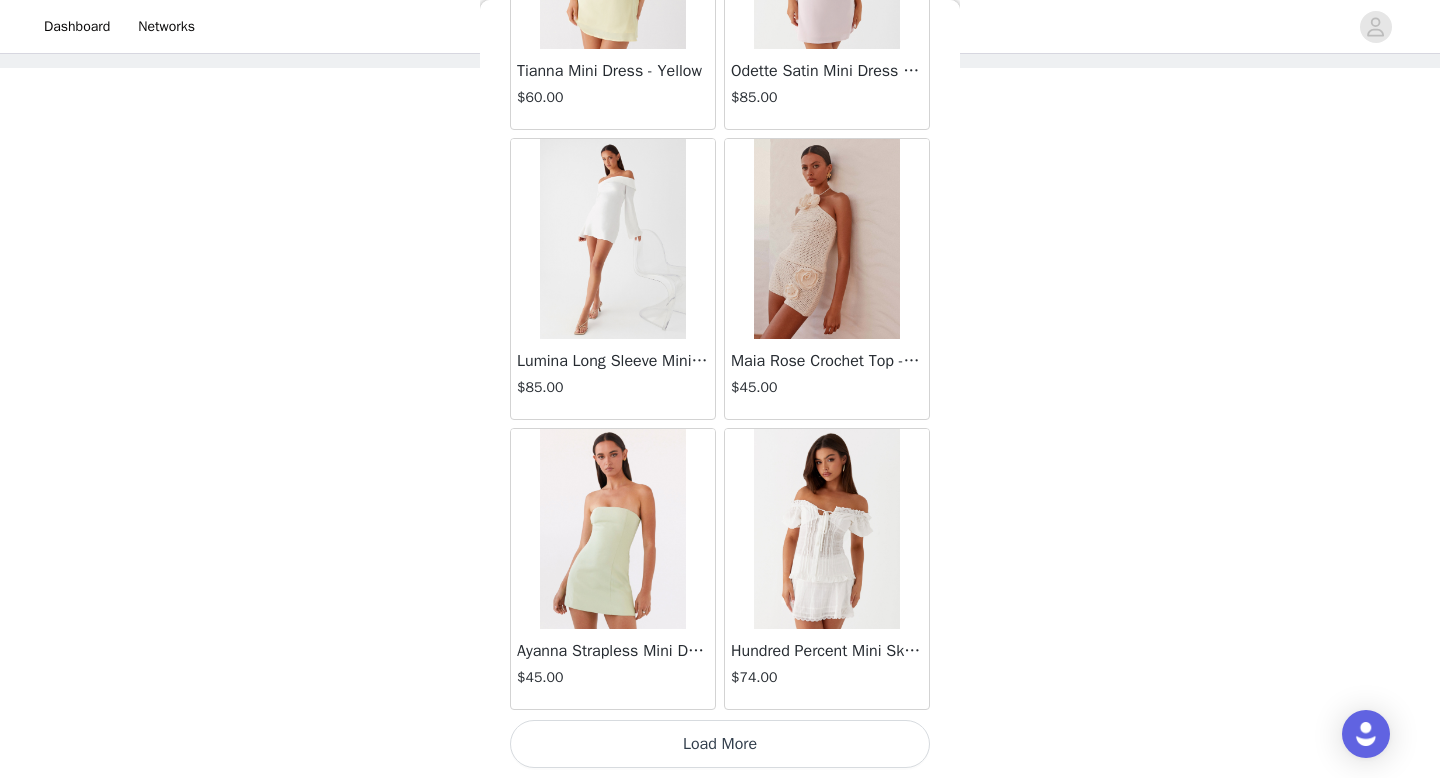 click on "Load More" at bounding box center (720, 744) 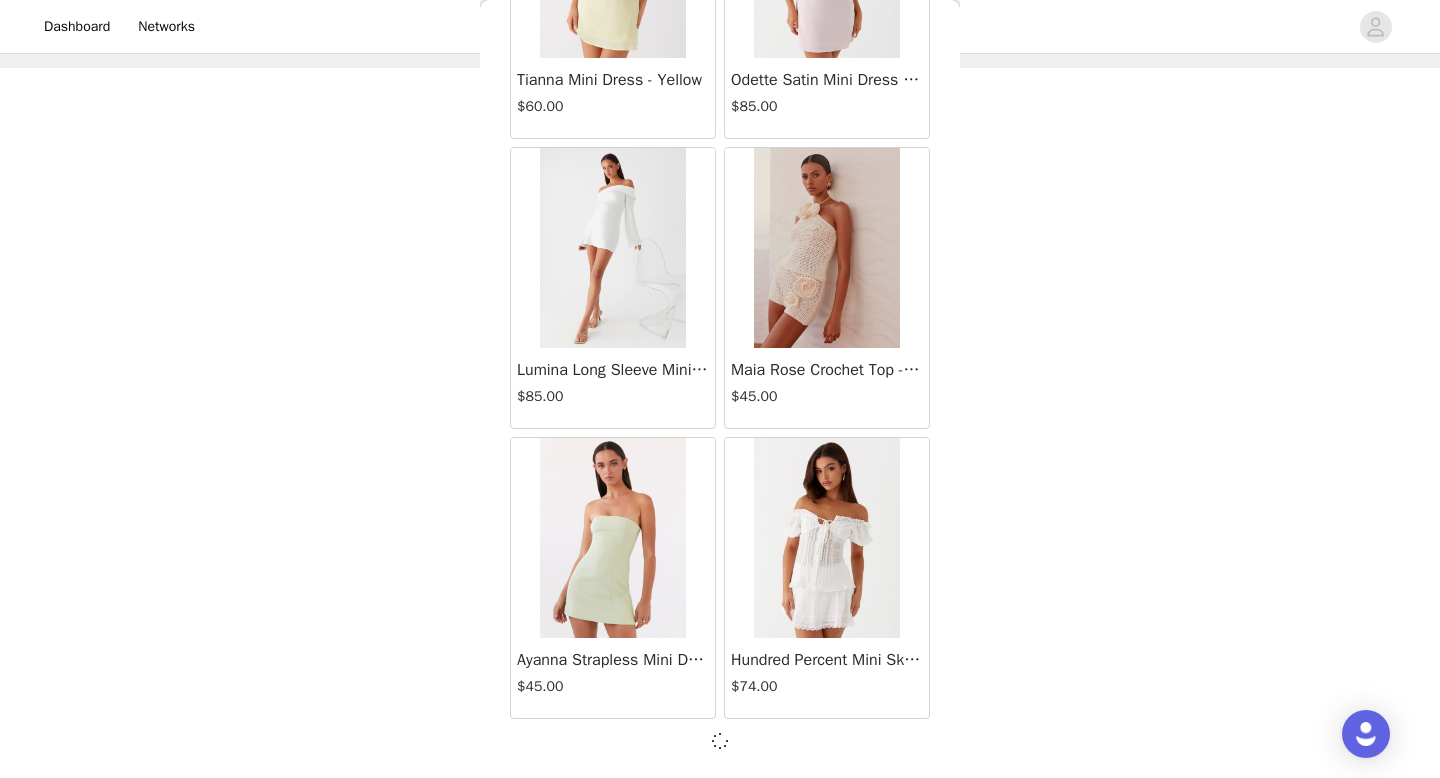 scroll, scrollTop: 8073, scrollLeft: 0, axis: vertical 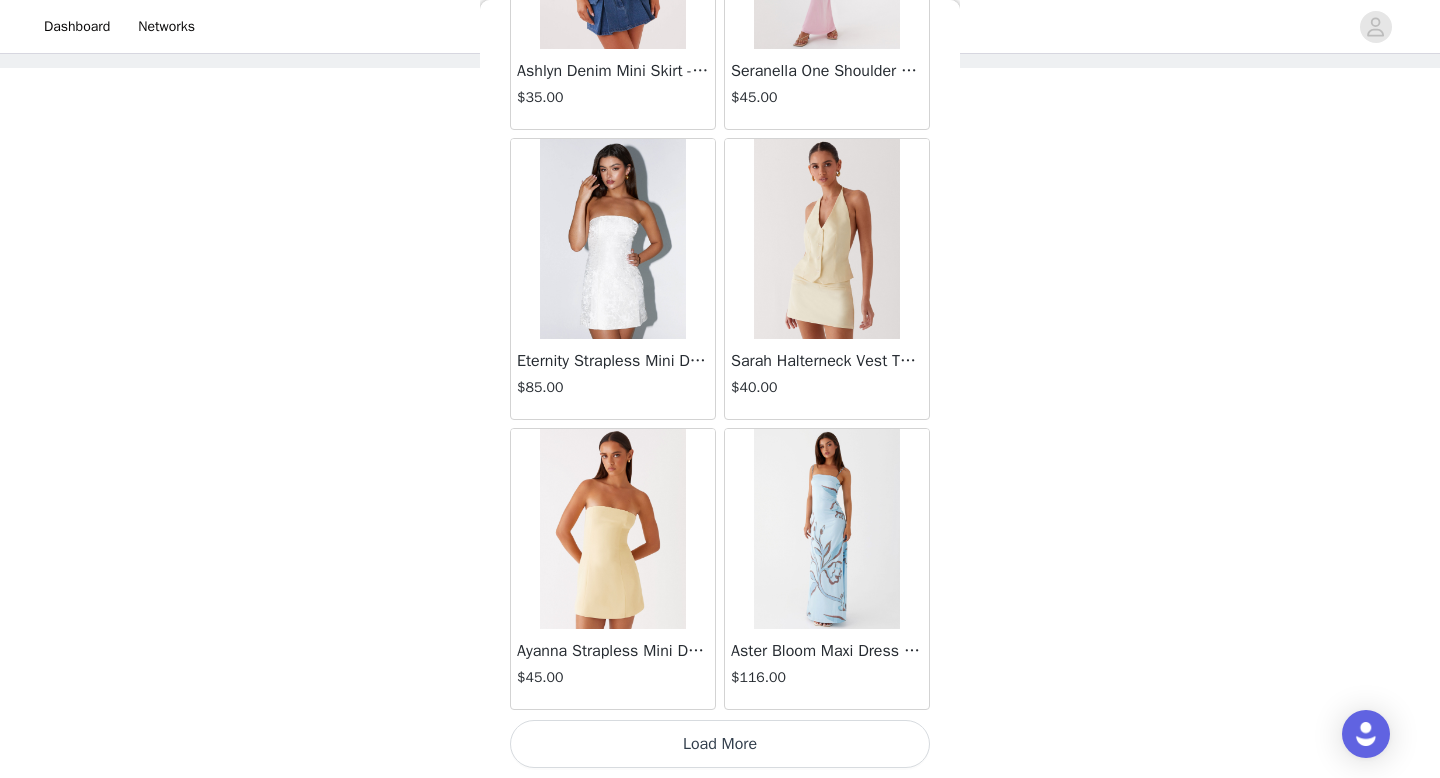 click on "Load More" at bounding box center [720, 744] 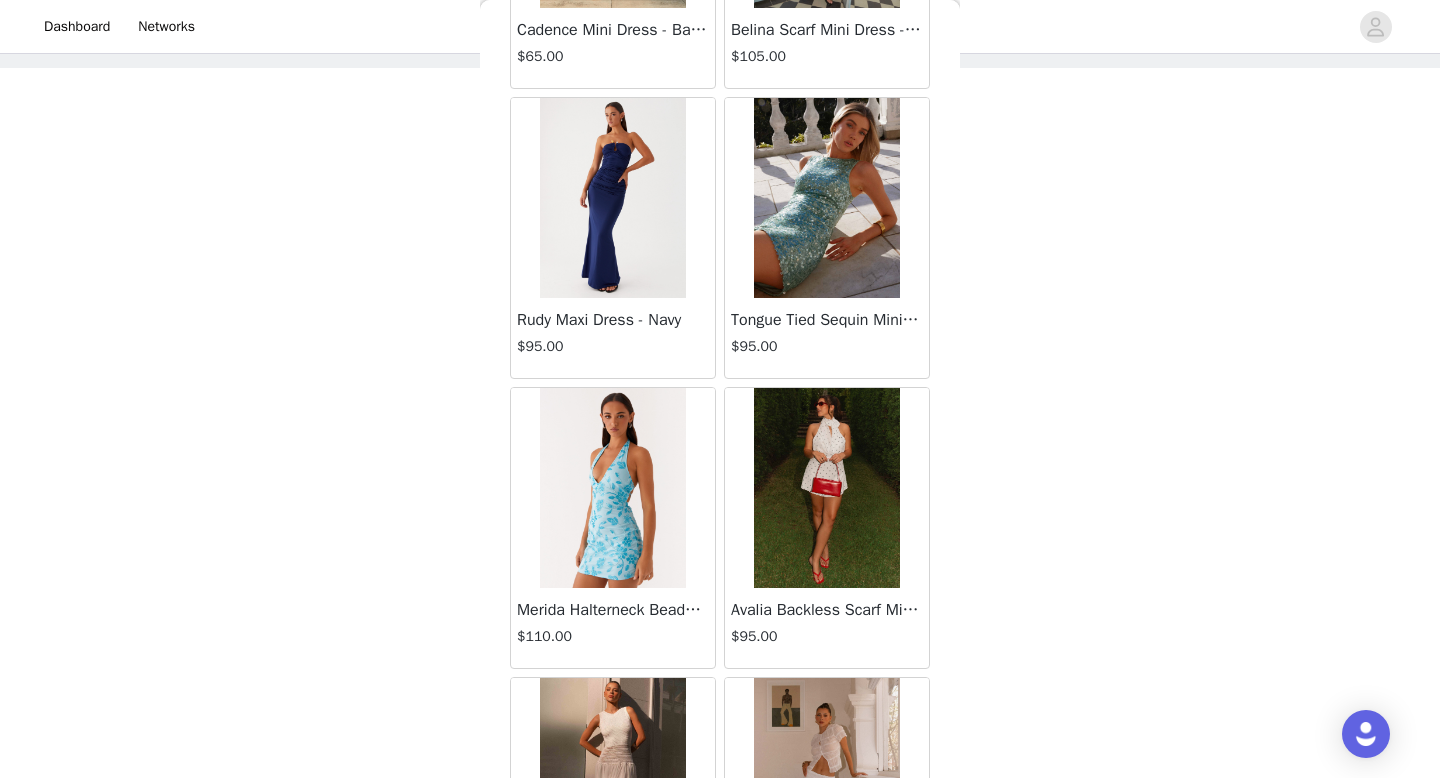 scroll, scrollTop: 13882, scrollLeft: 0, axis: vertical 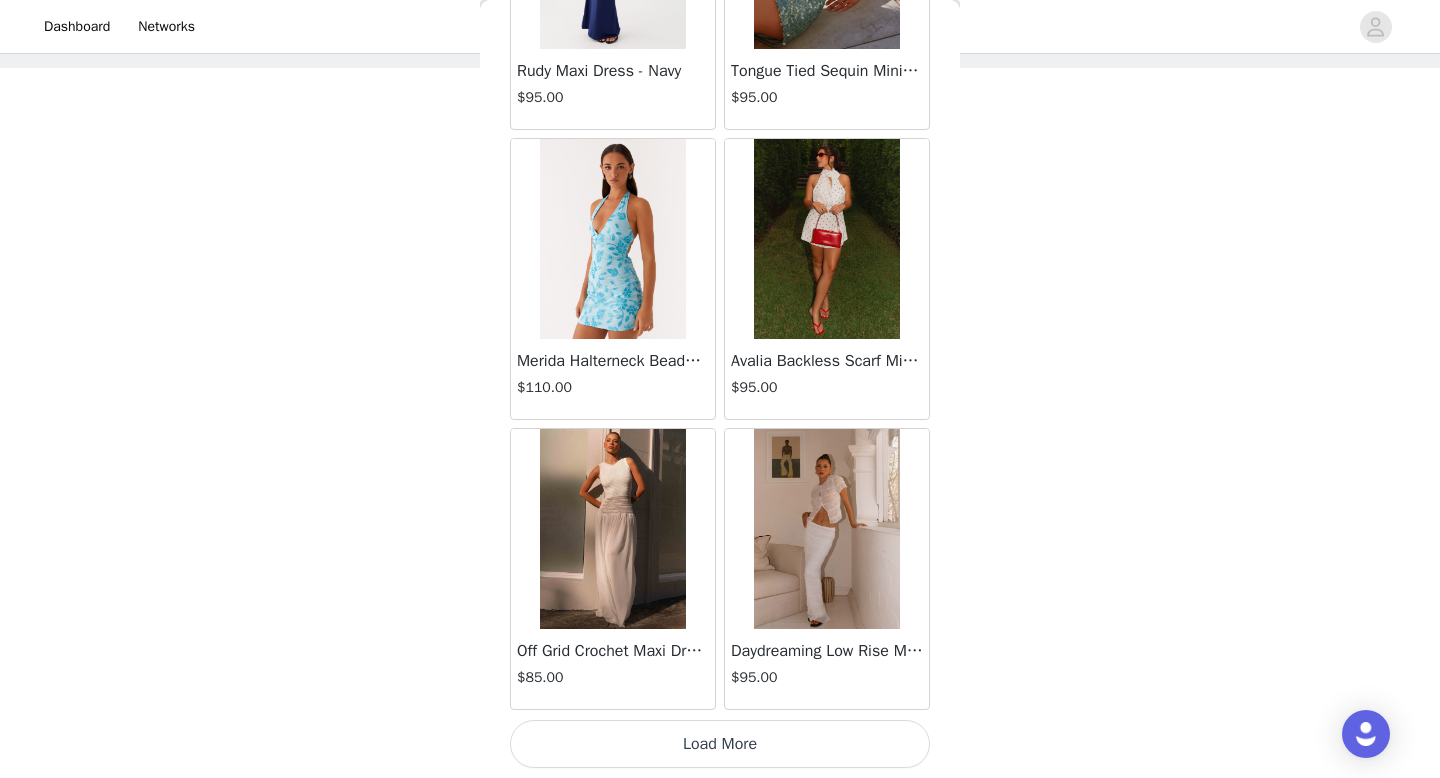 drag, startPoint x: 767, startPoint y: 777, endPoint x: 744, endPoint y: 779, distance: 23.086792 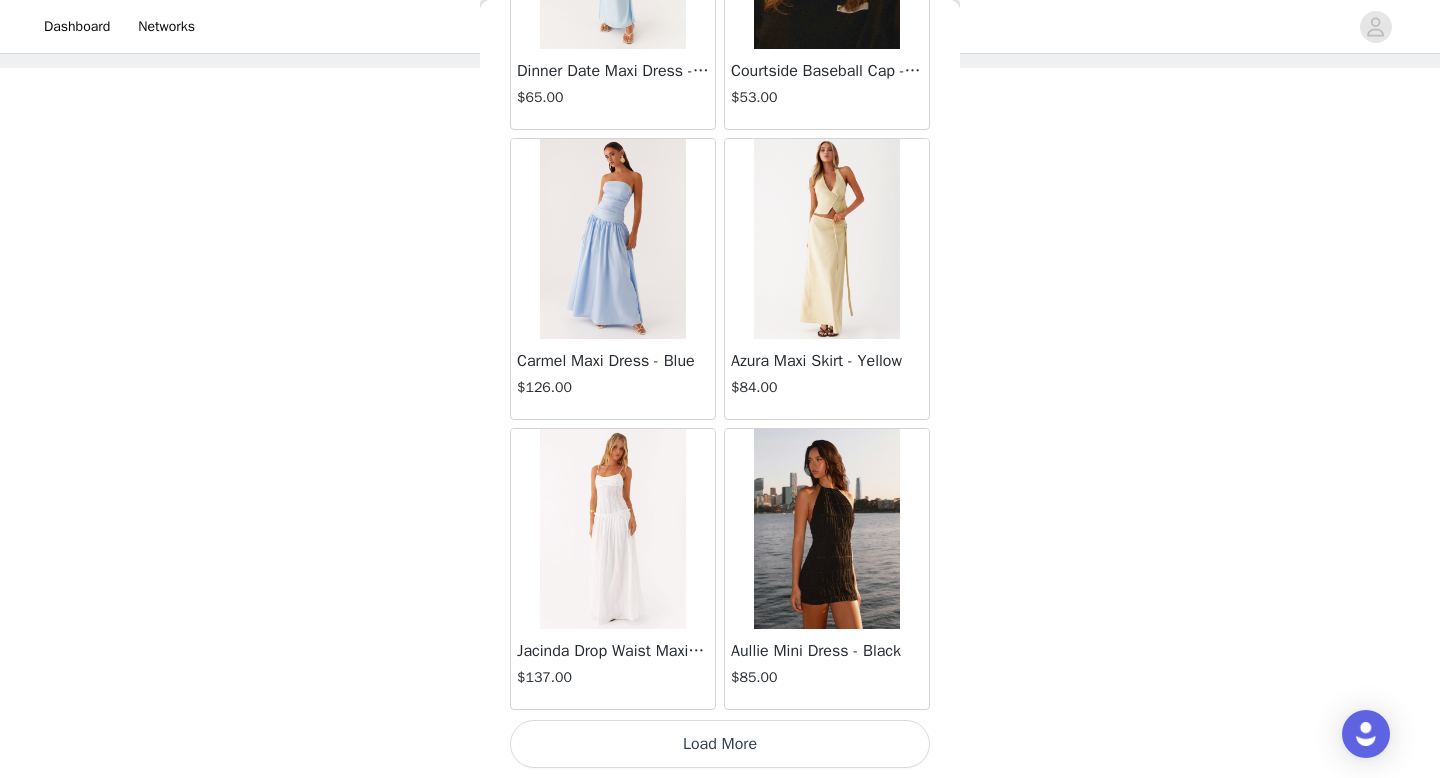 click on "Load More" at bounding box center [720, 744] 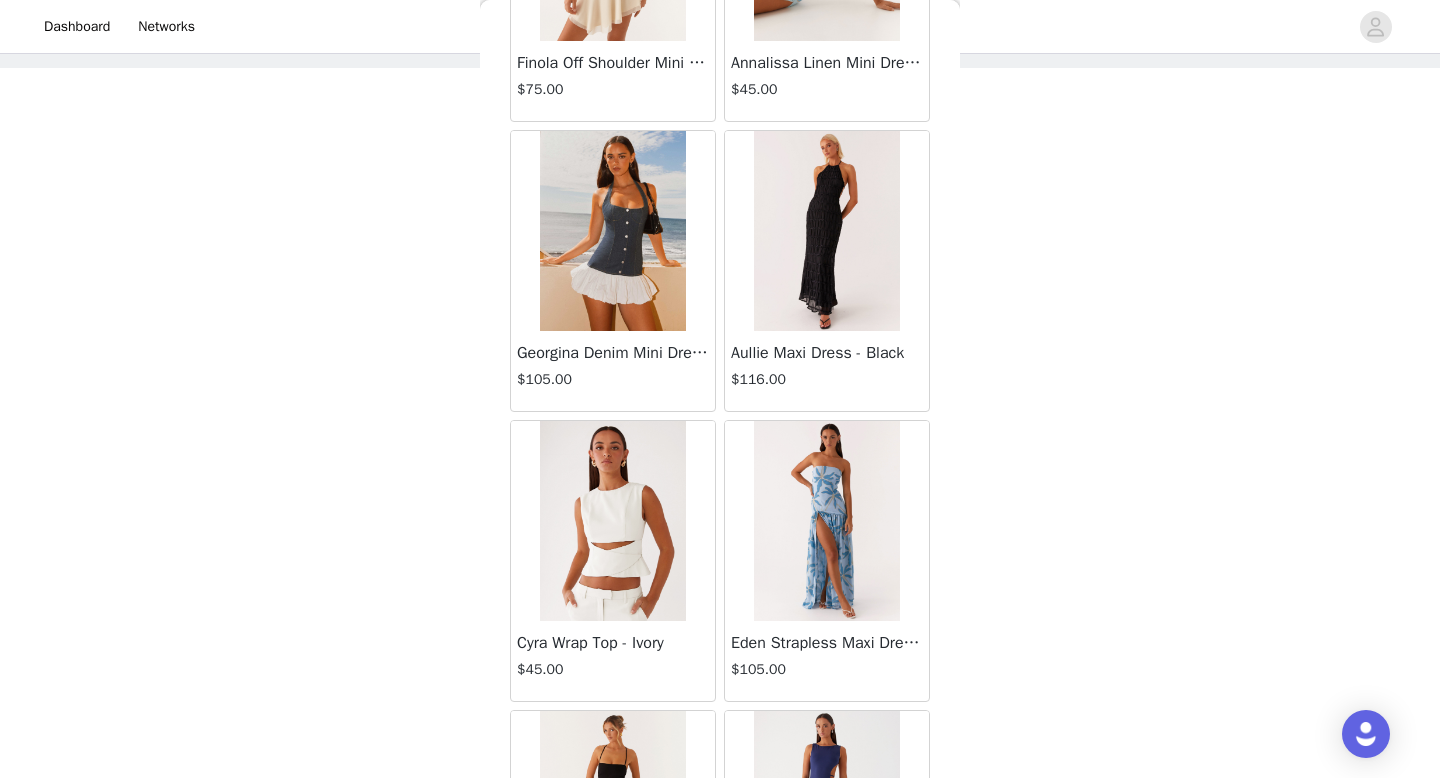 scroll, scrollTop: 19682, scrollLeft: 0, axis: vertical 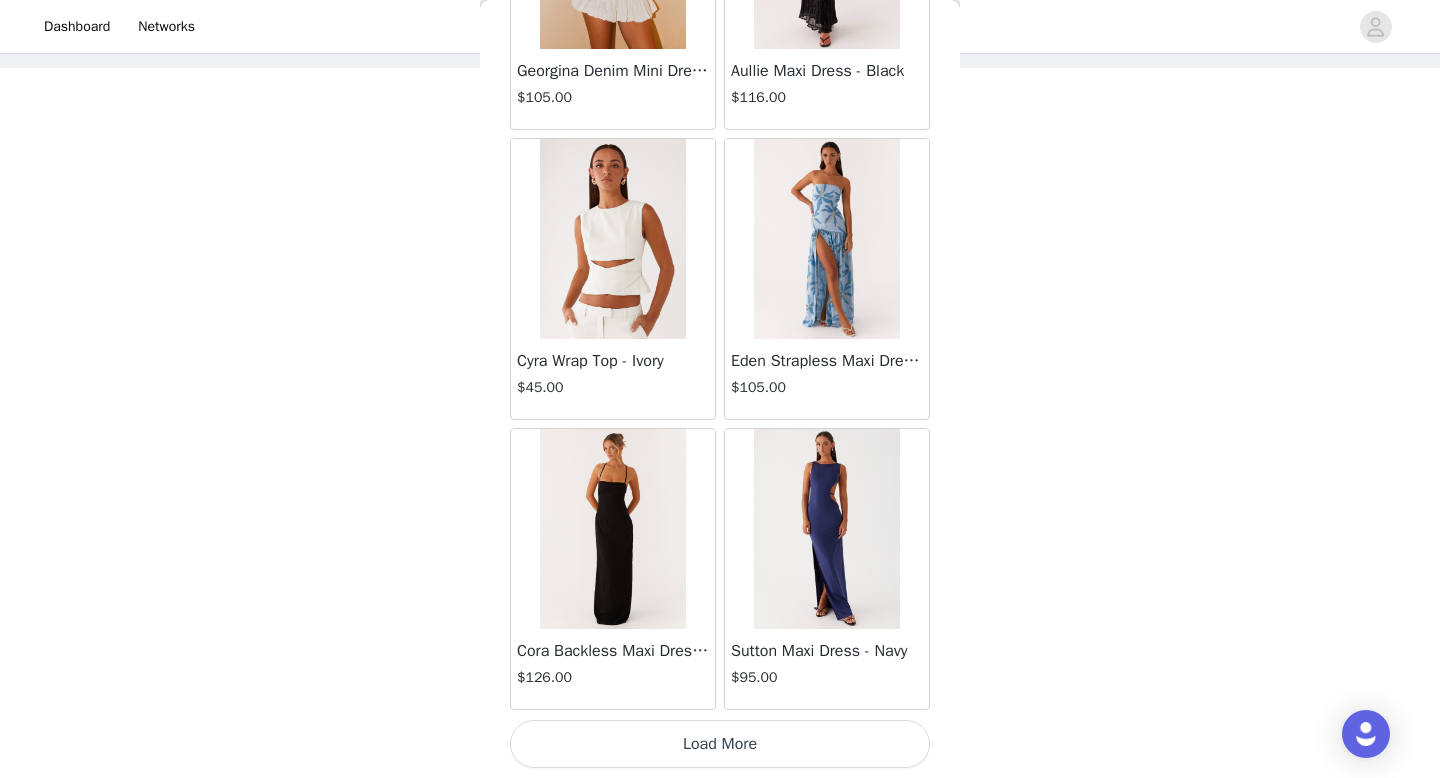 click on "Load More" at bounding box center [720, 744] 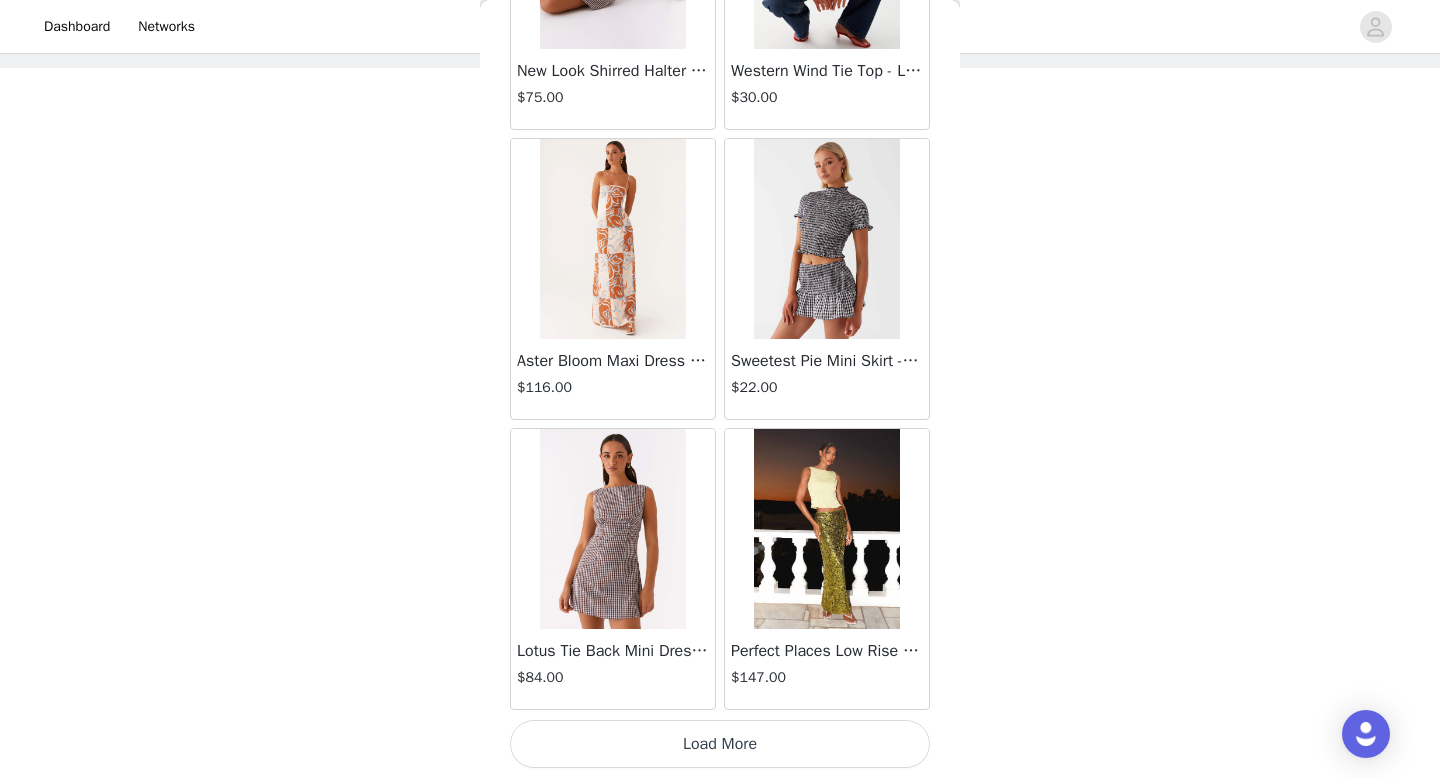 click on "Load More" at bounding box center [720, 744] 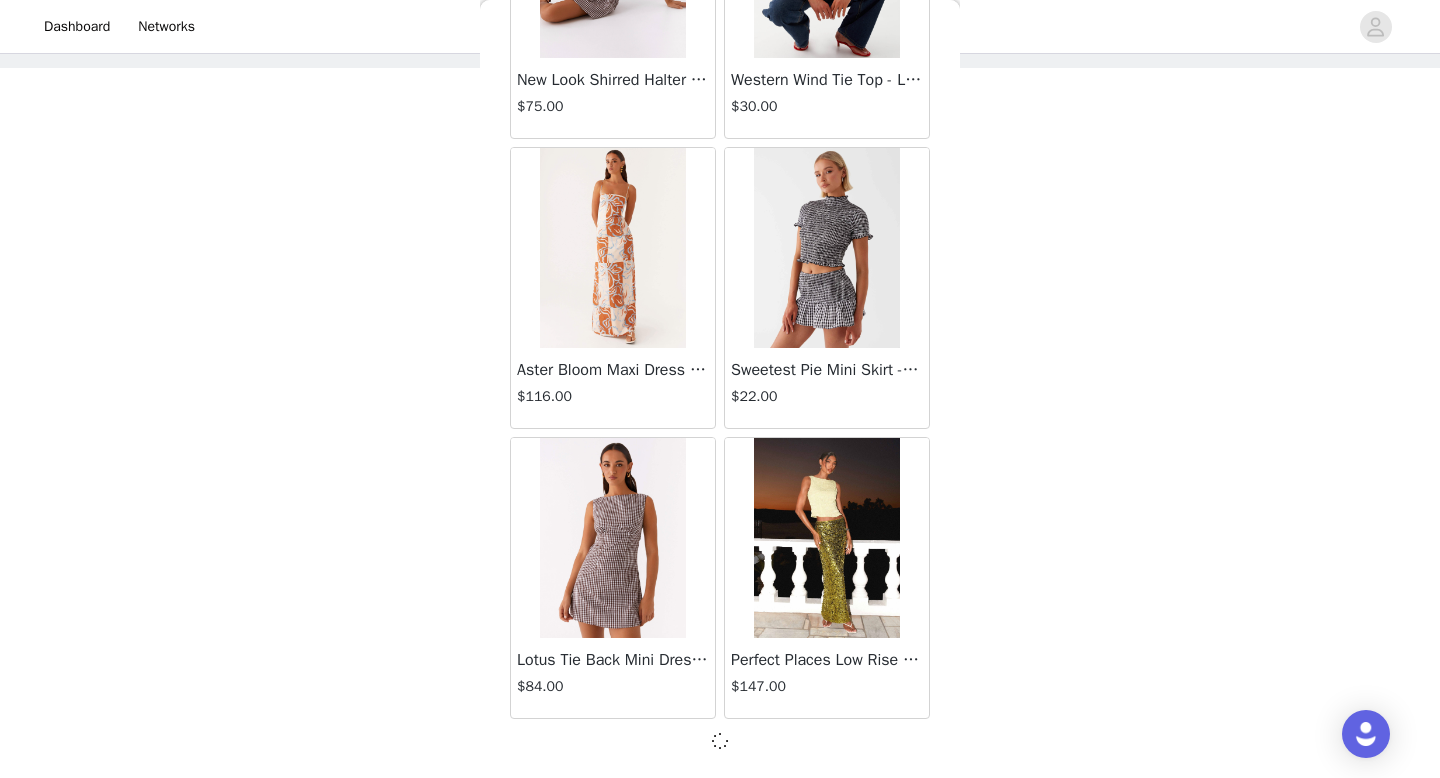 scroll, scrollTop: 22573, scrollLeft: 0, axis: vertical 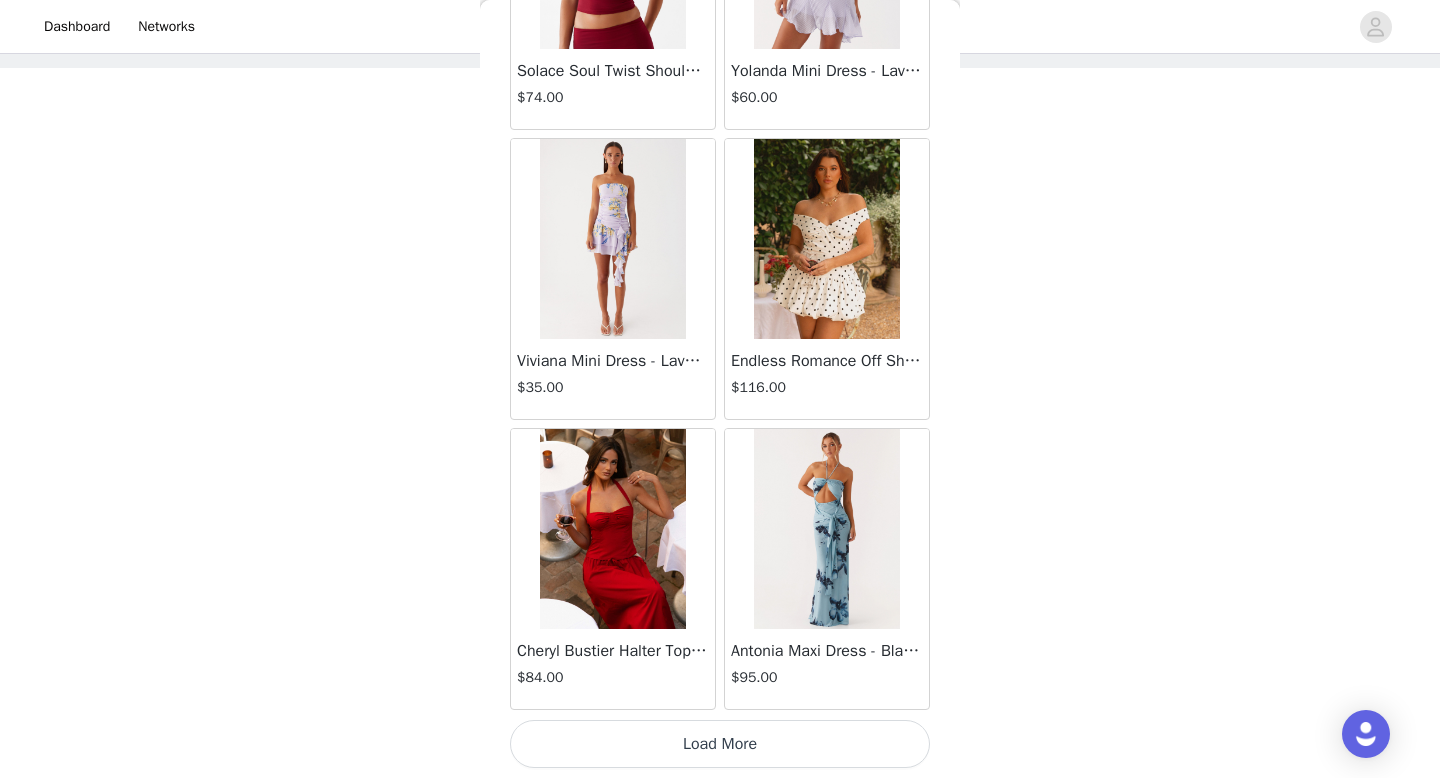 click on "Load More" at bounding box center [720, 744] 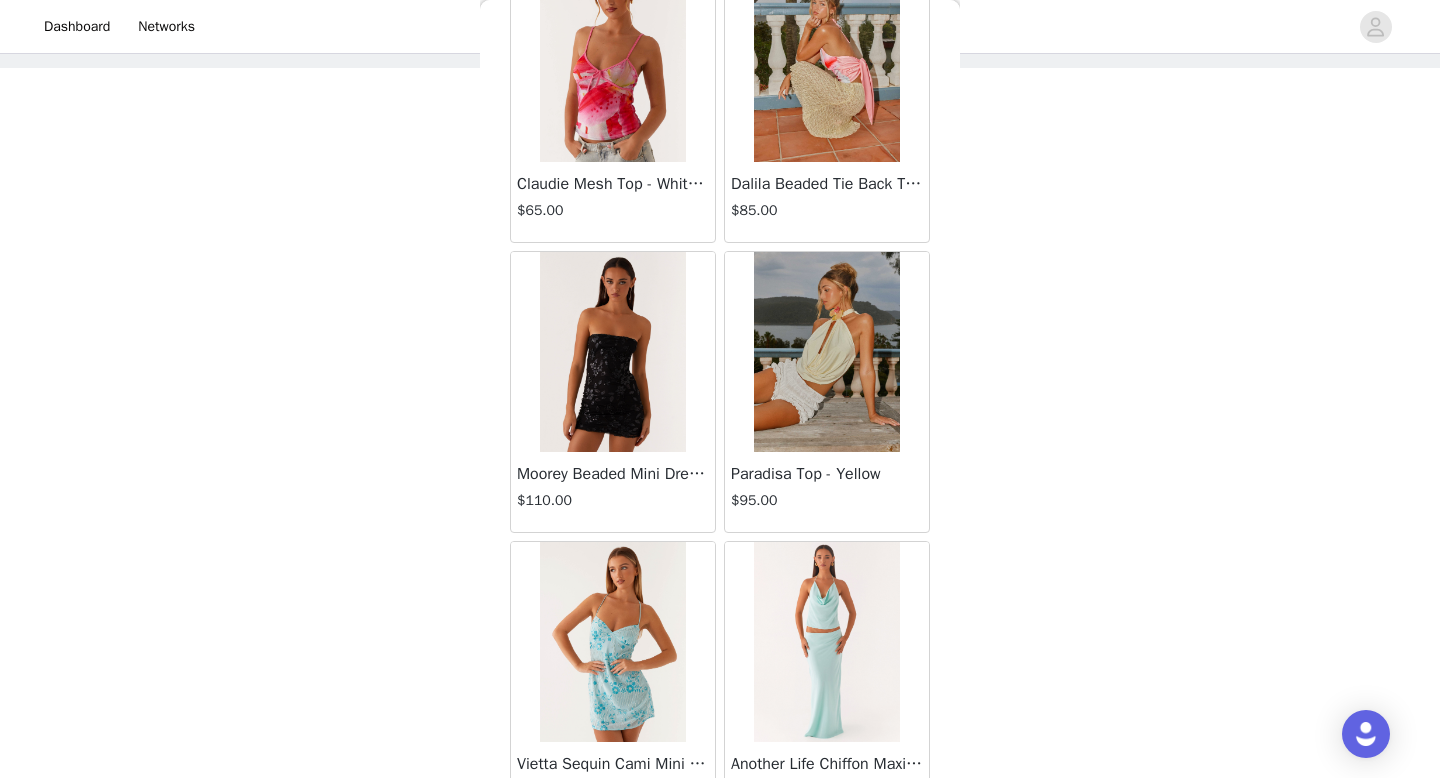 scroll, scrollTop: 28382, scrollLeft: 0, axis: vertical 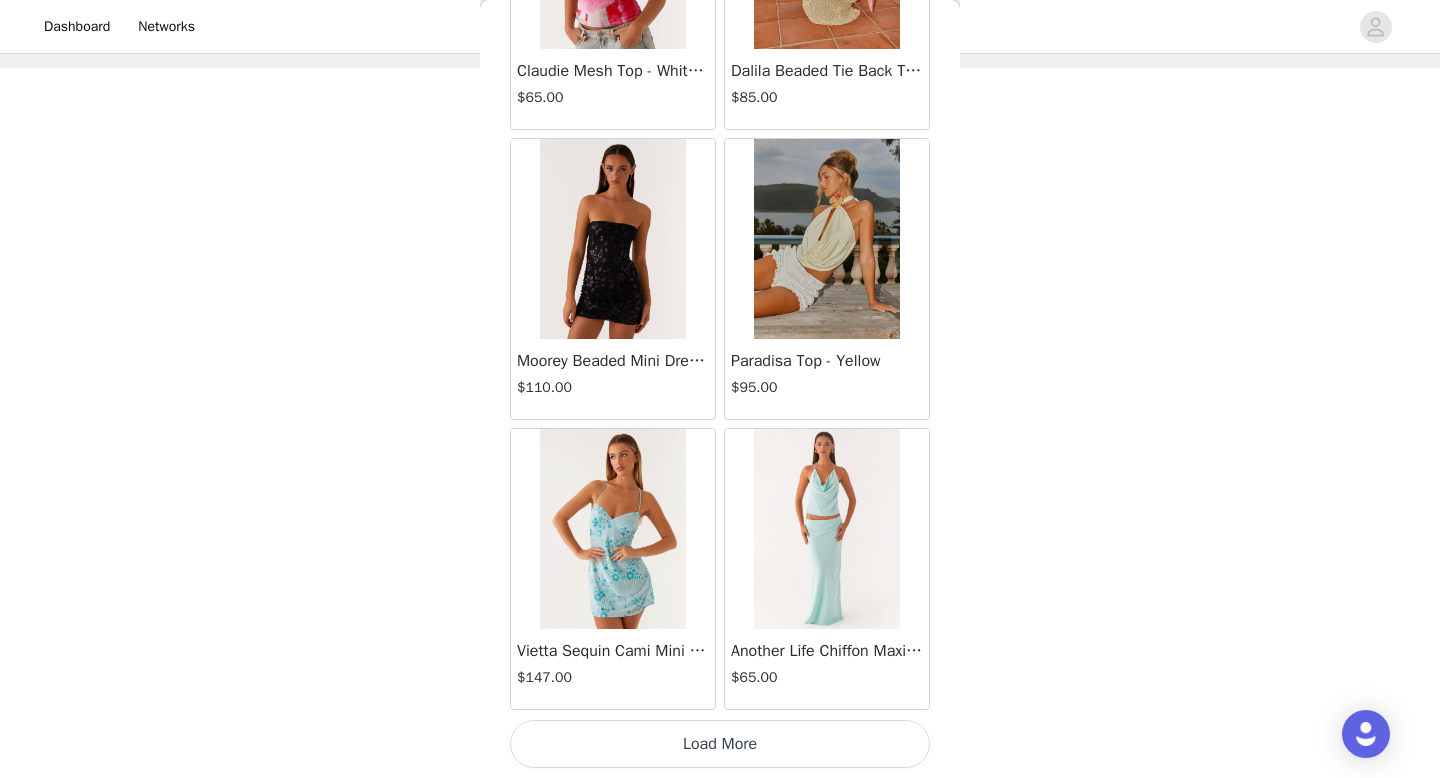 click on "Load More" at bounding box center [720, 744] 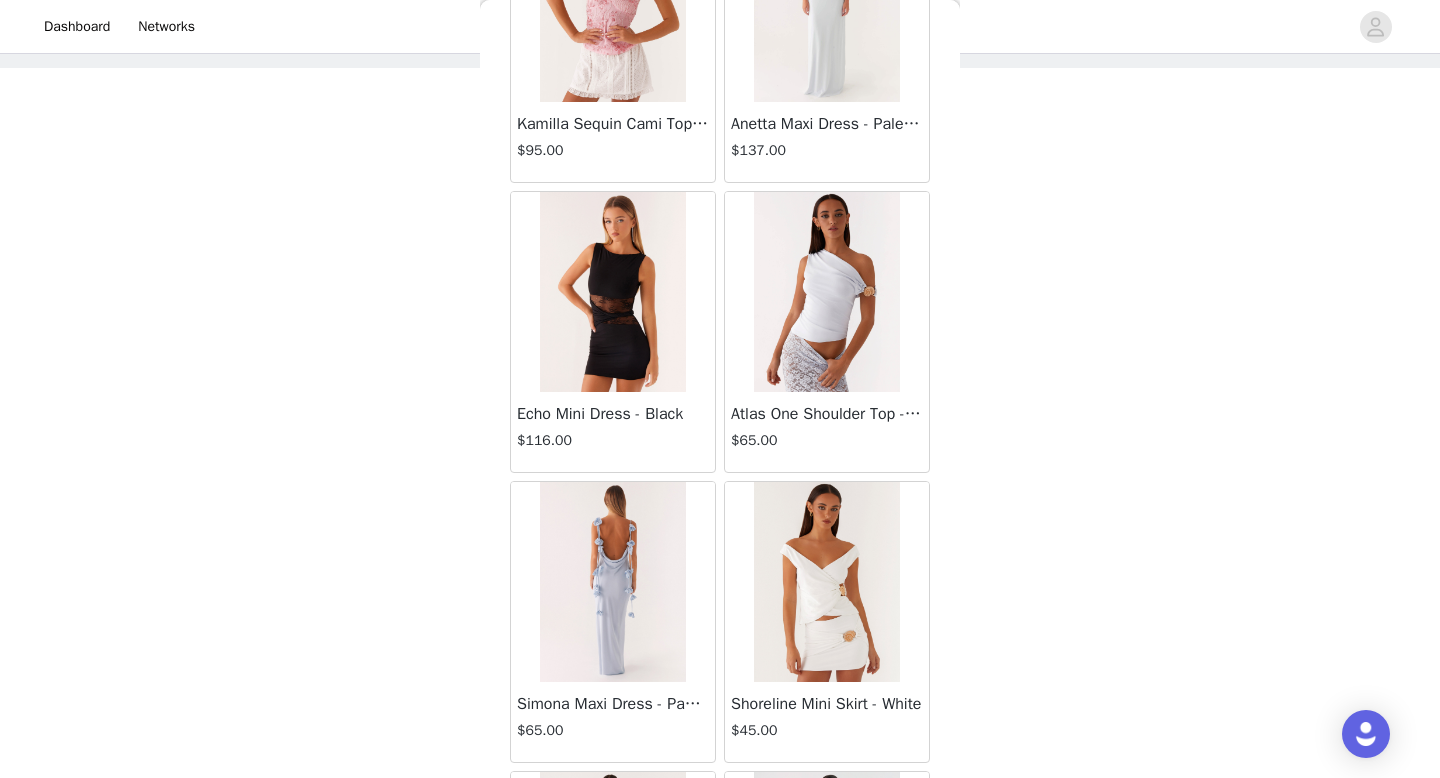 scroll, scrollTop: 31282, scrollLeft: 0, axis: vertical 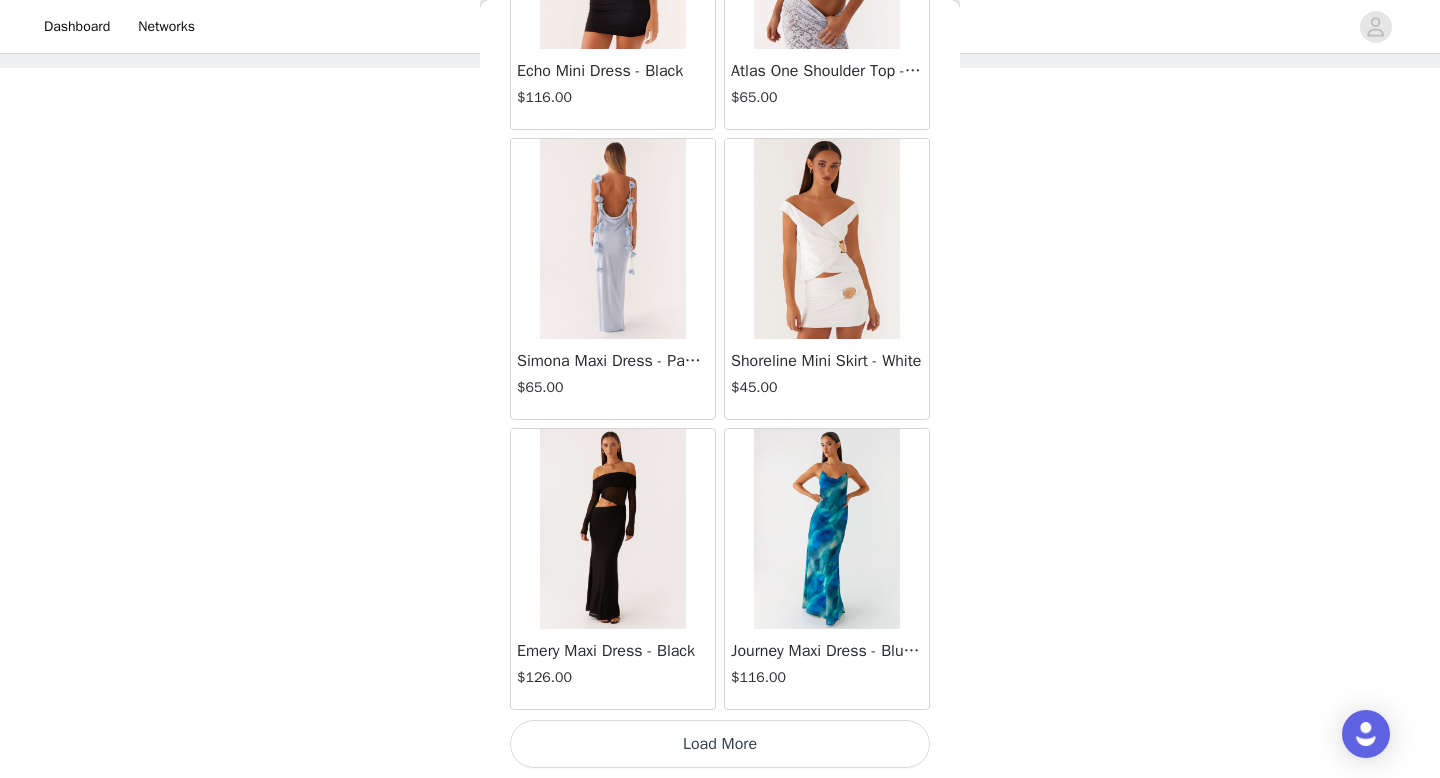 click on "Load More" at bounding box center (720, 744) 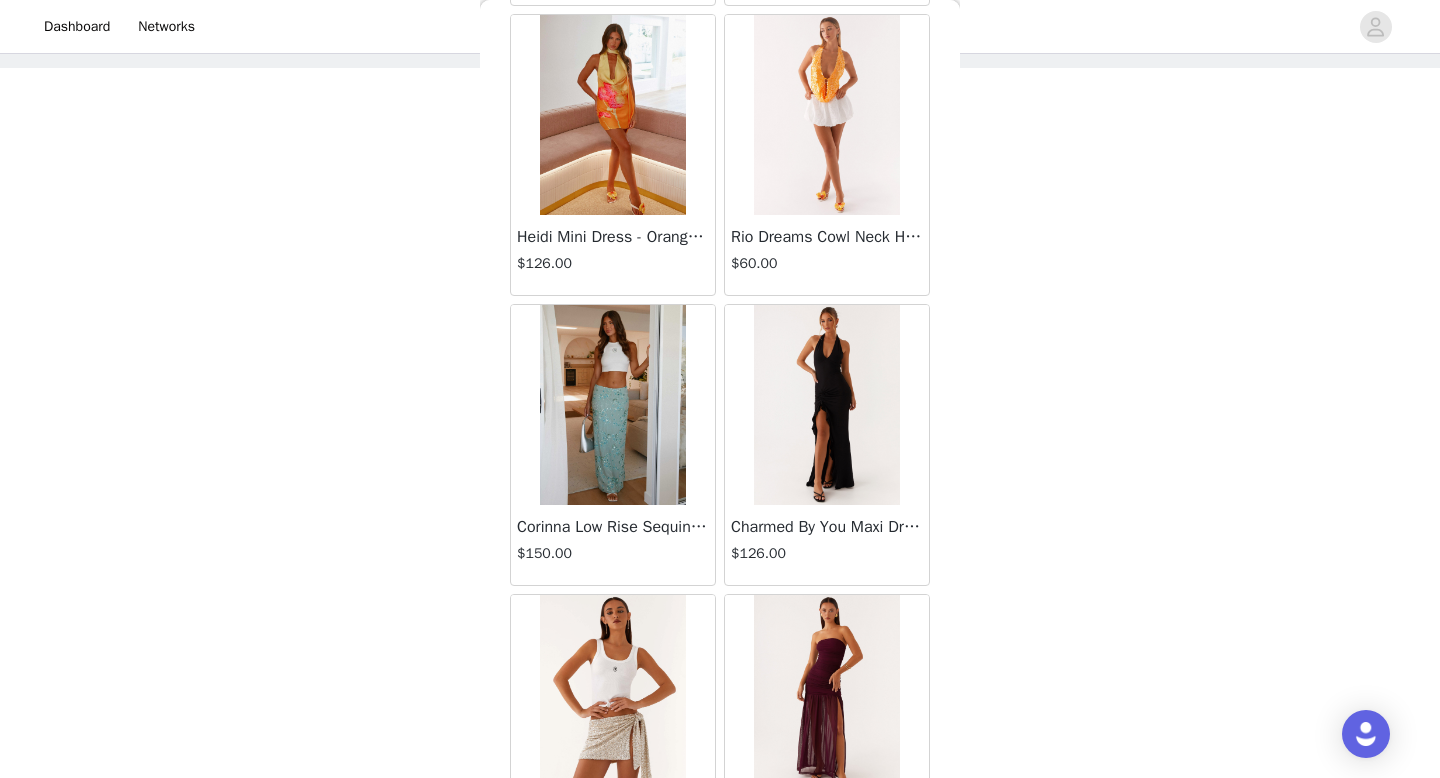 scroll, scrollTop: 34182, scrollLeft: 0, axis: vertical 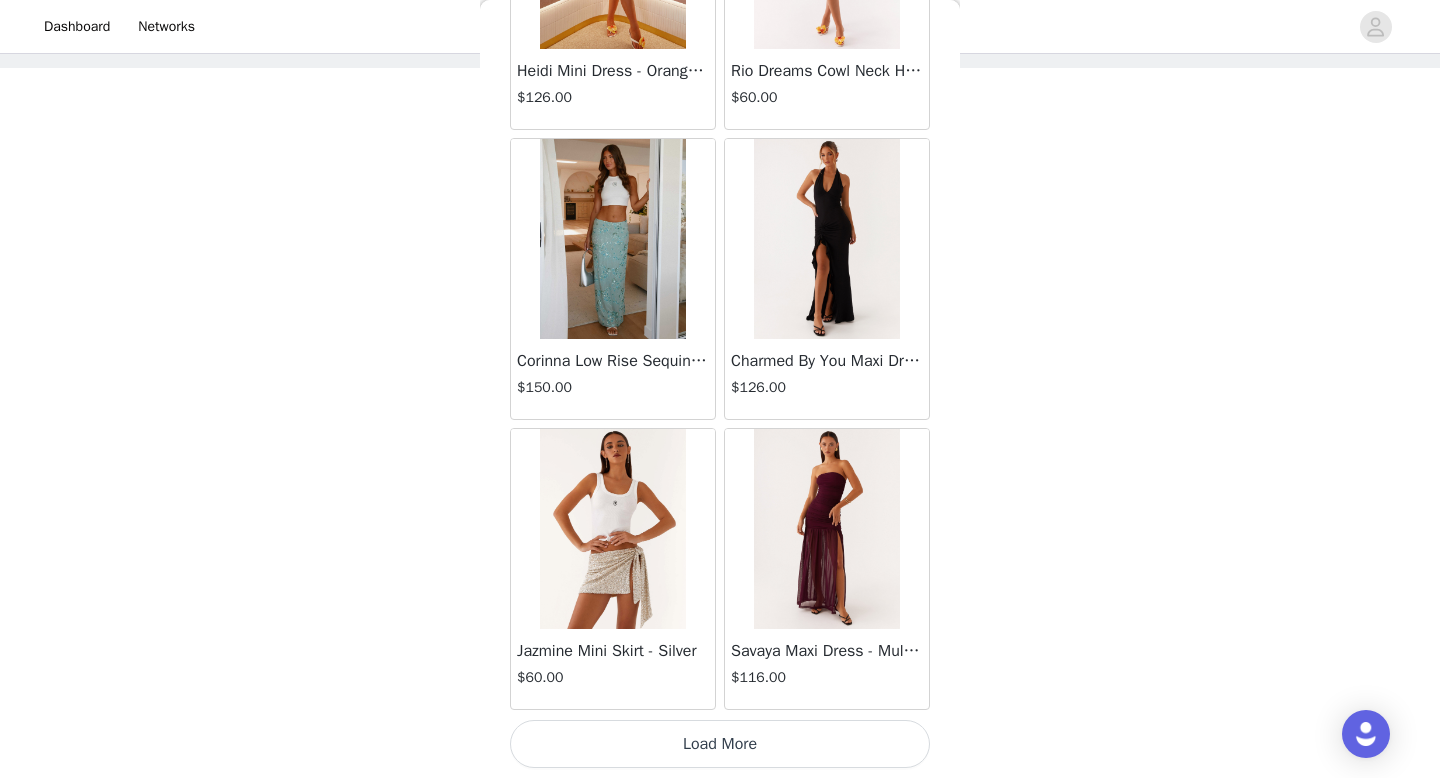 click on "Load More" at bounding box center [720, 744] 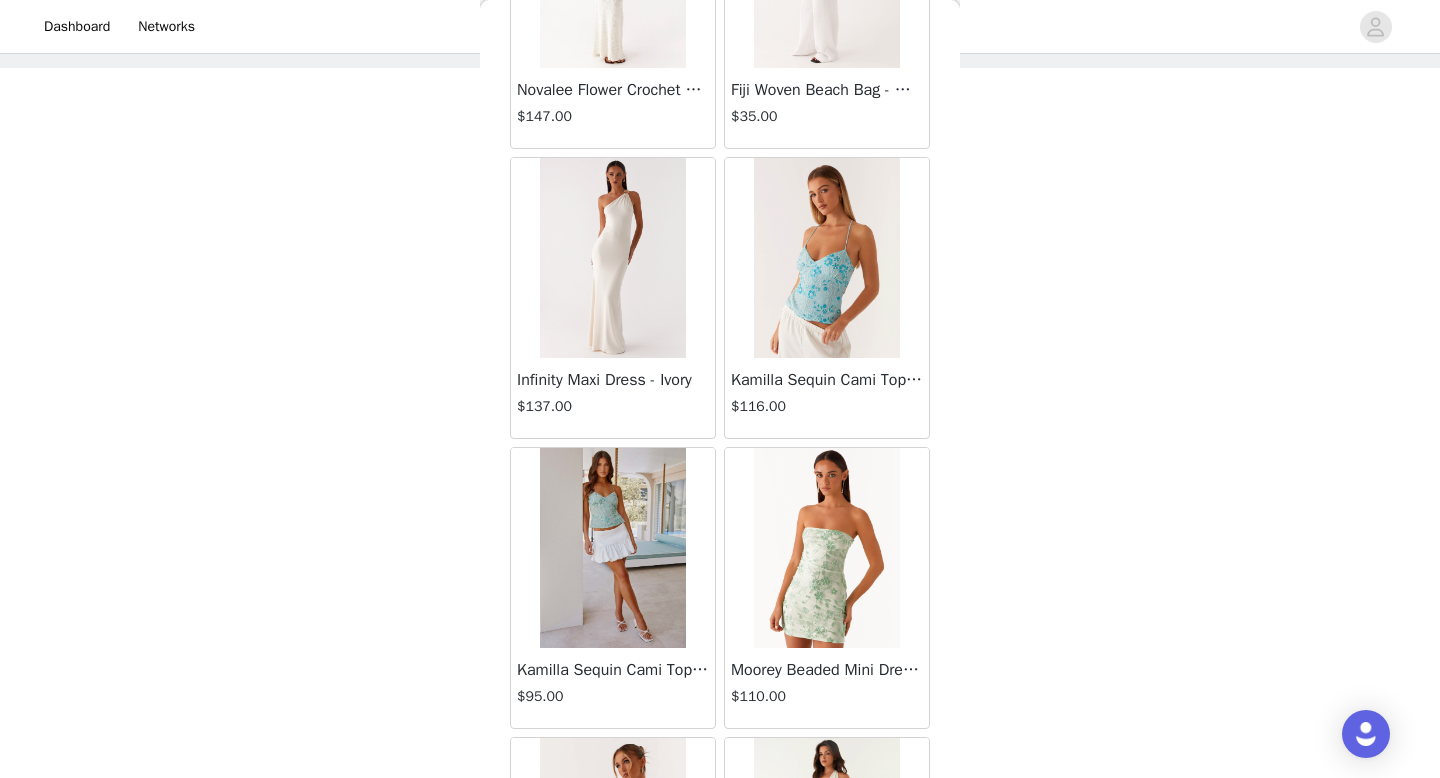 scroll, scrollTop: 37082, scrollLeft: 0, axis: vertical 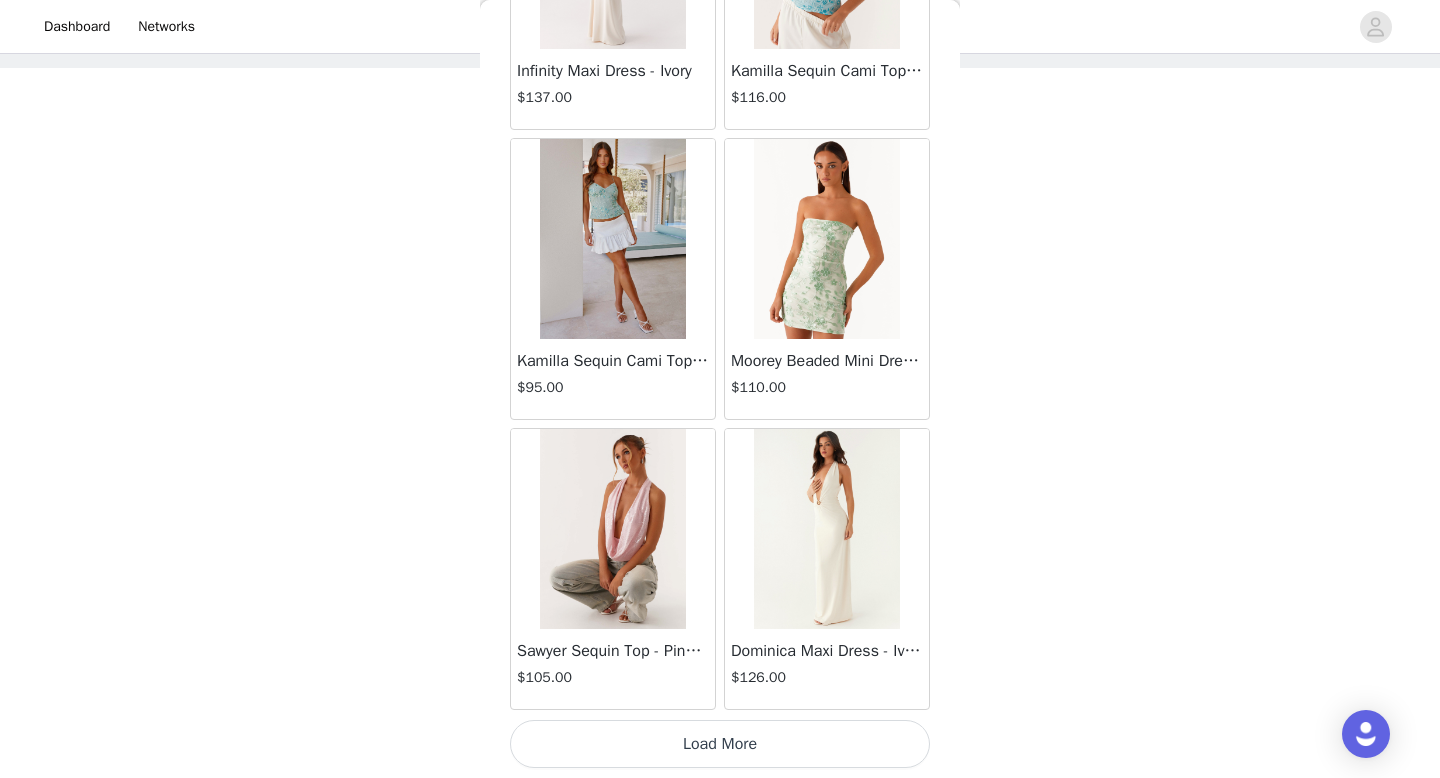 click on "Load More" at bounding box center (720, 744) 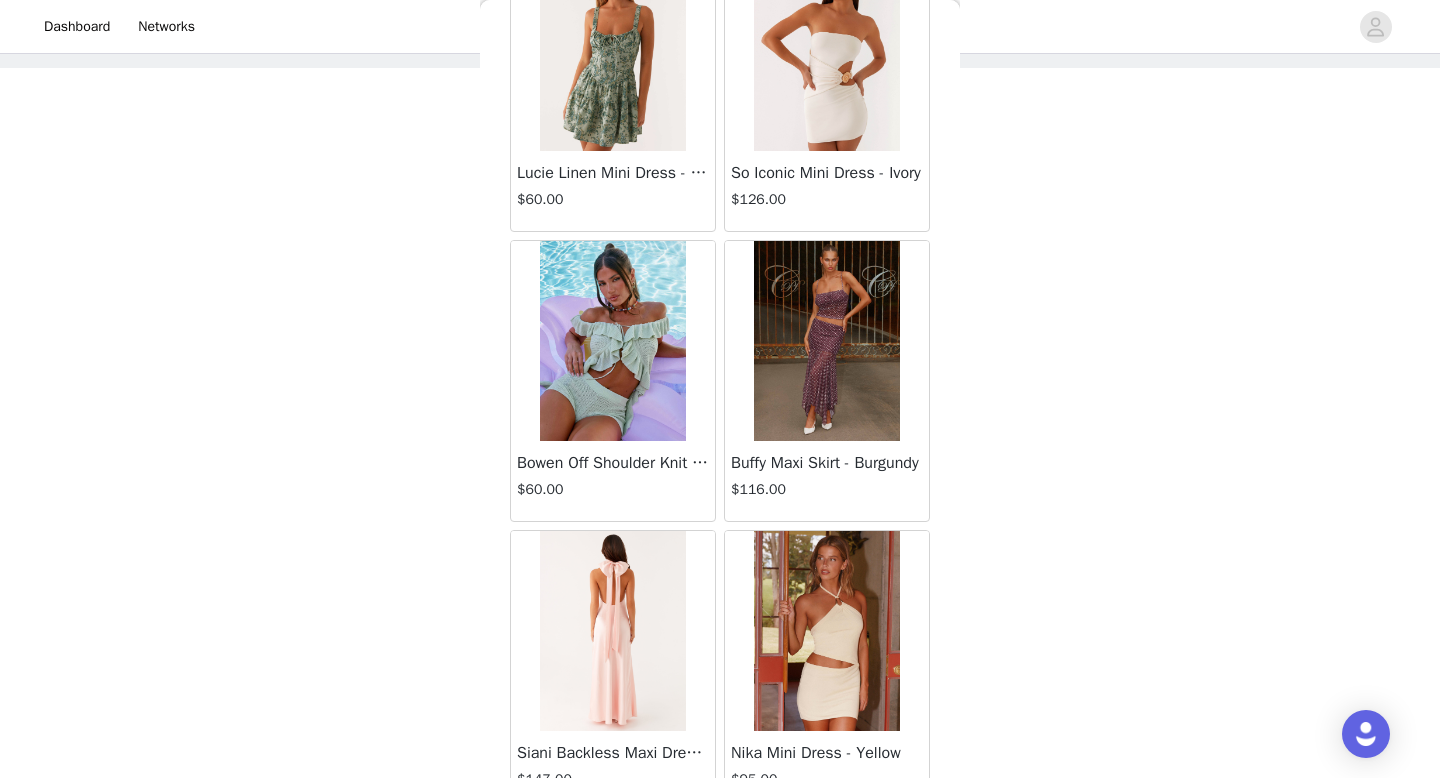 scroll, scrollTop: 39982, scrollLeft: 0, axis: vertical 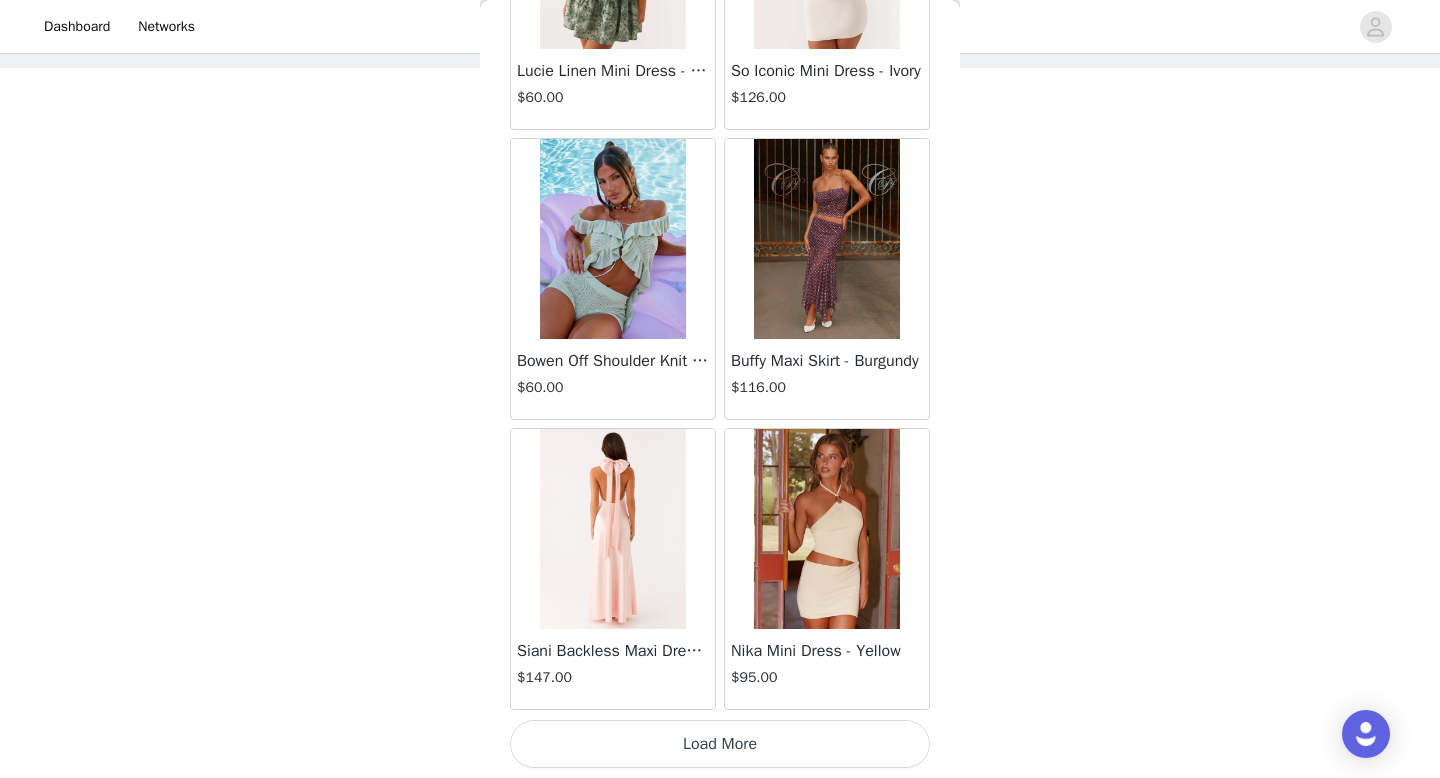click on "Load More" at bounding box center [720, 744] 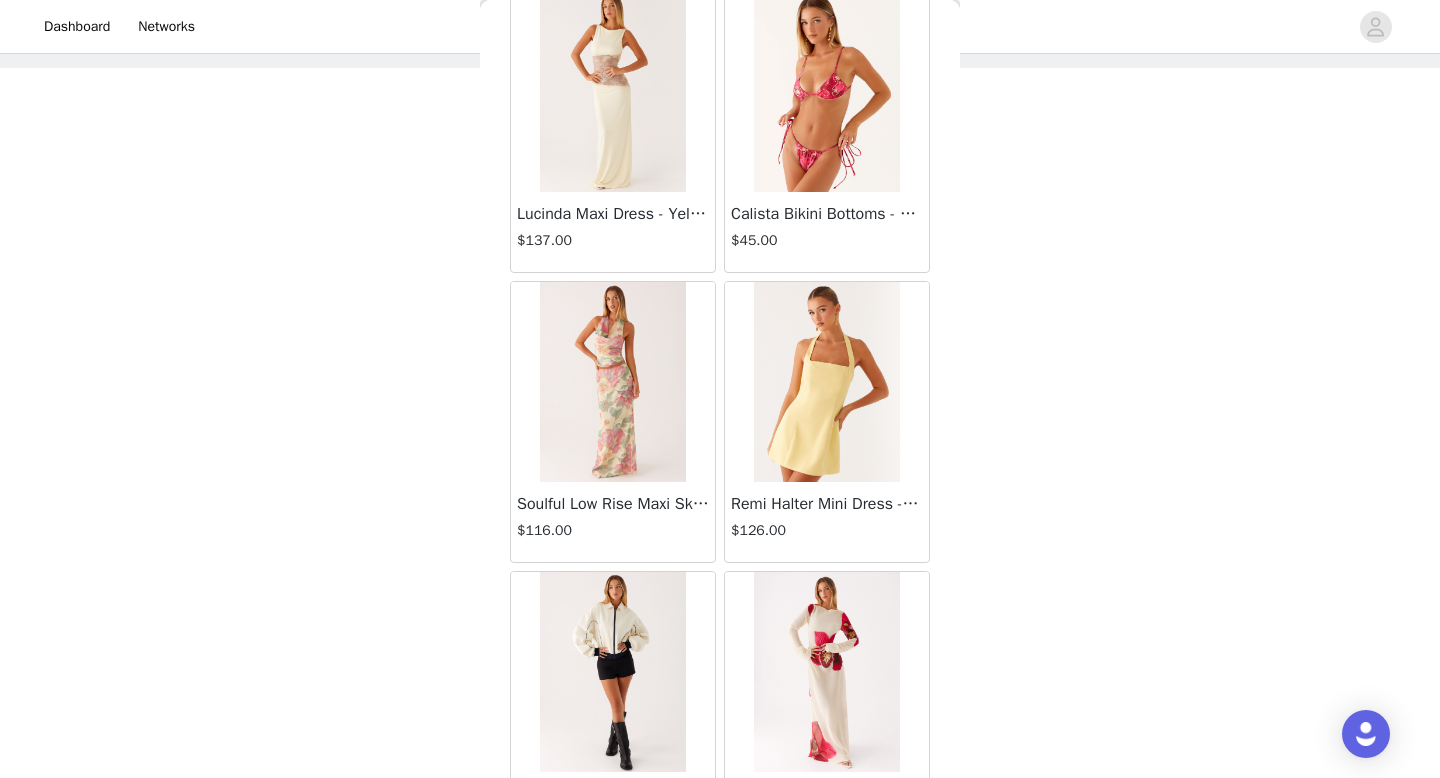 scroll, scrollTop: 42882, scrollLeft: 0, axis: vertical 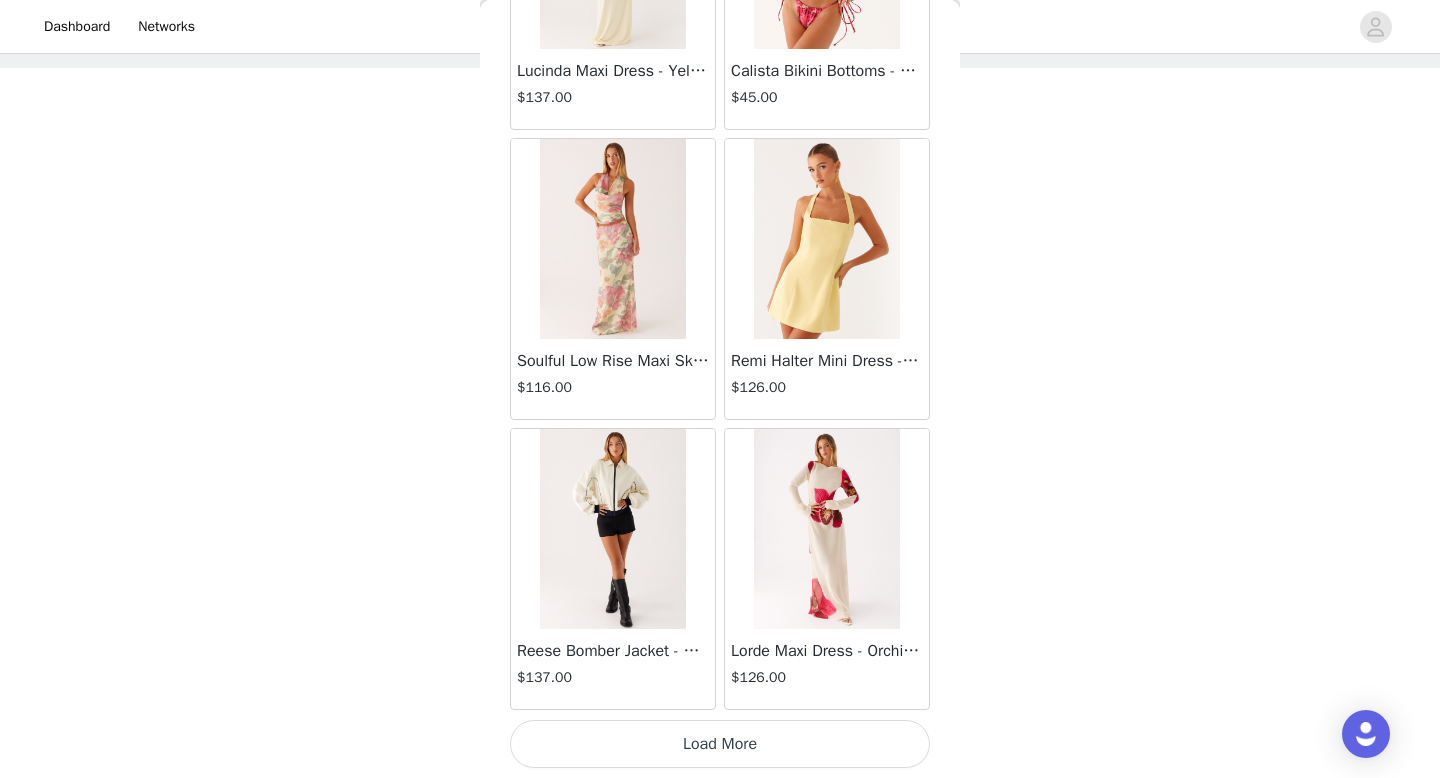 click on "Load More" at bounding box center [720, 744] 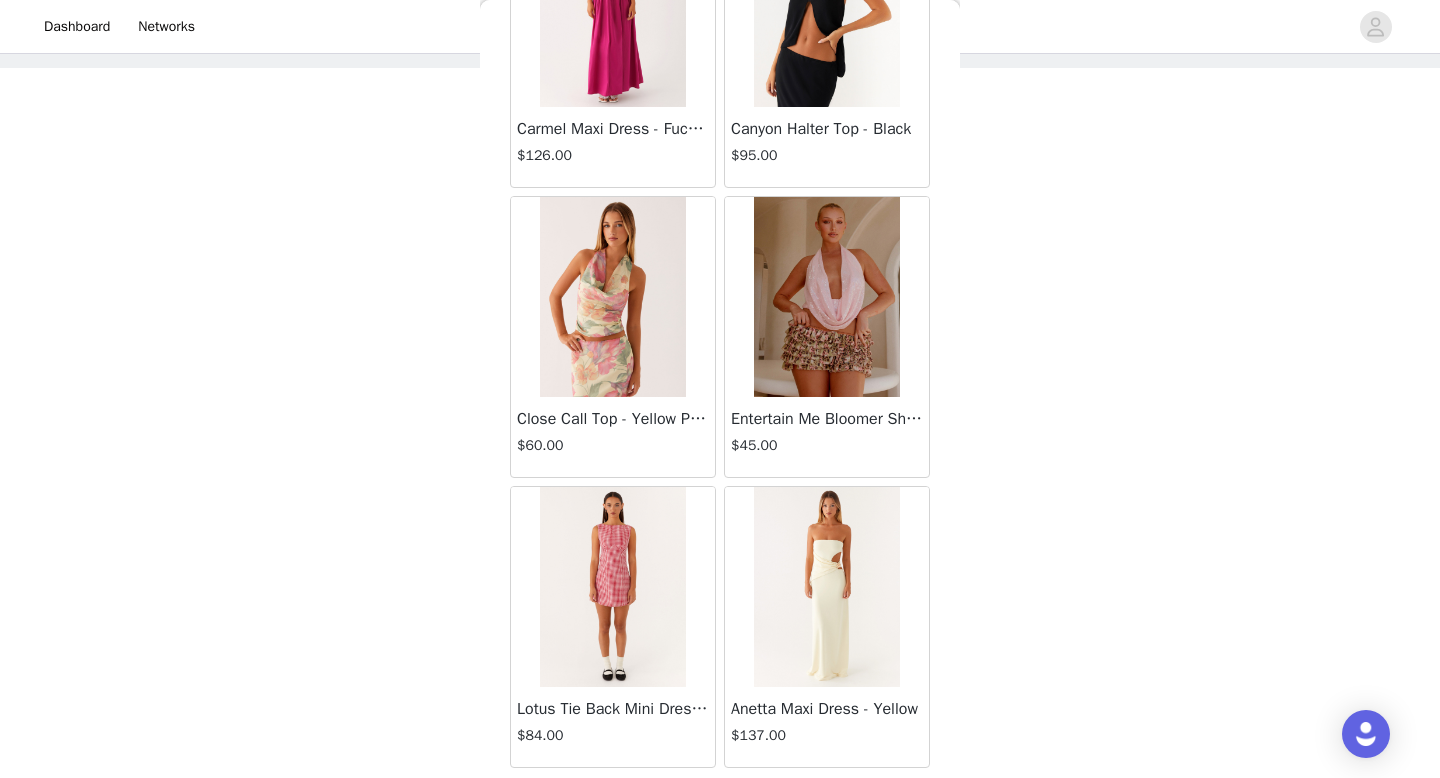 scroll, scrollTop: 45782, scrollLeft: 0, axis: vertical 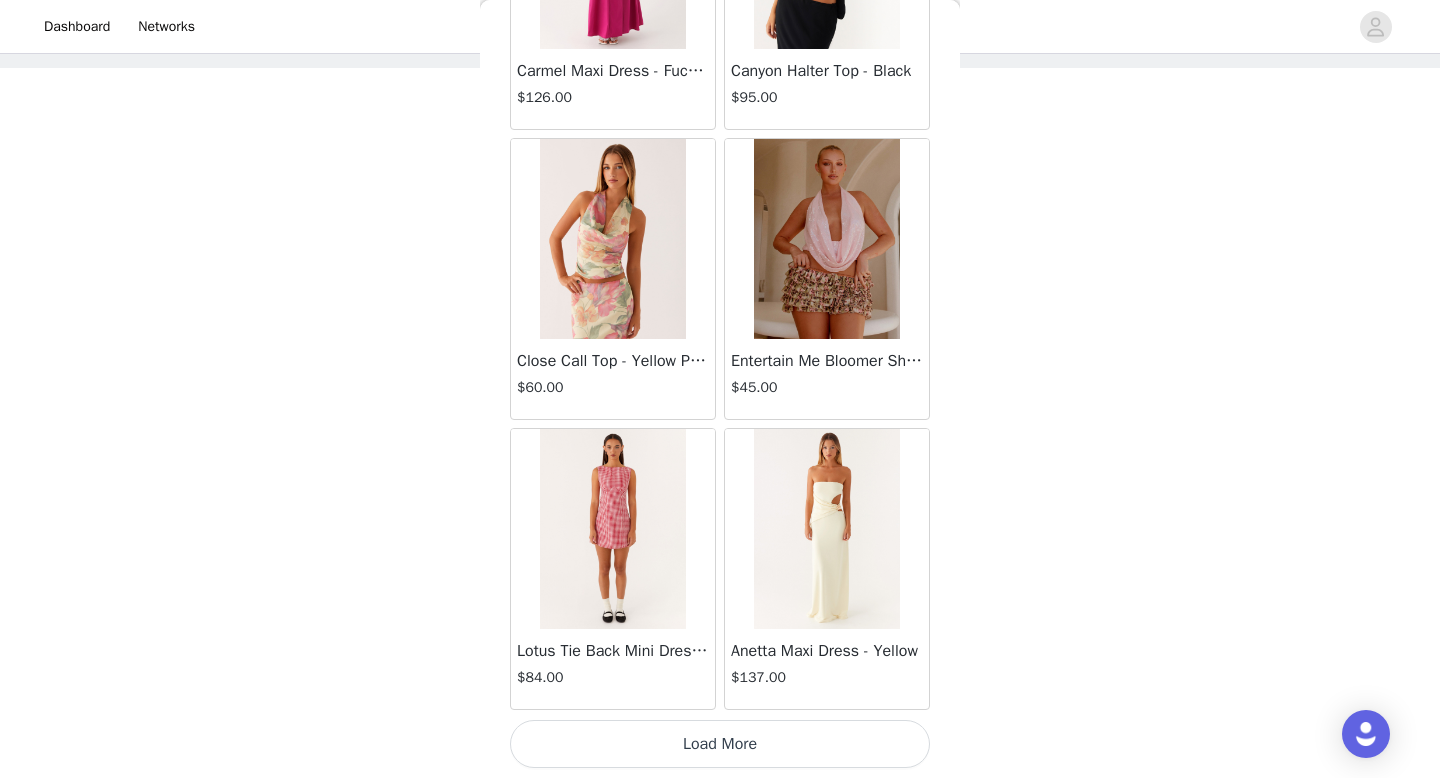 click on "Load More" at bounding box center [720, 744] 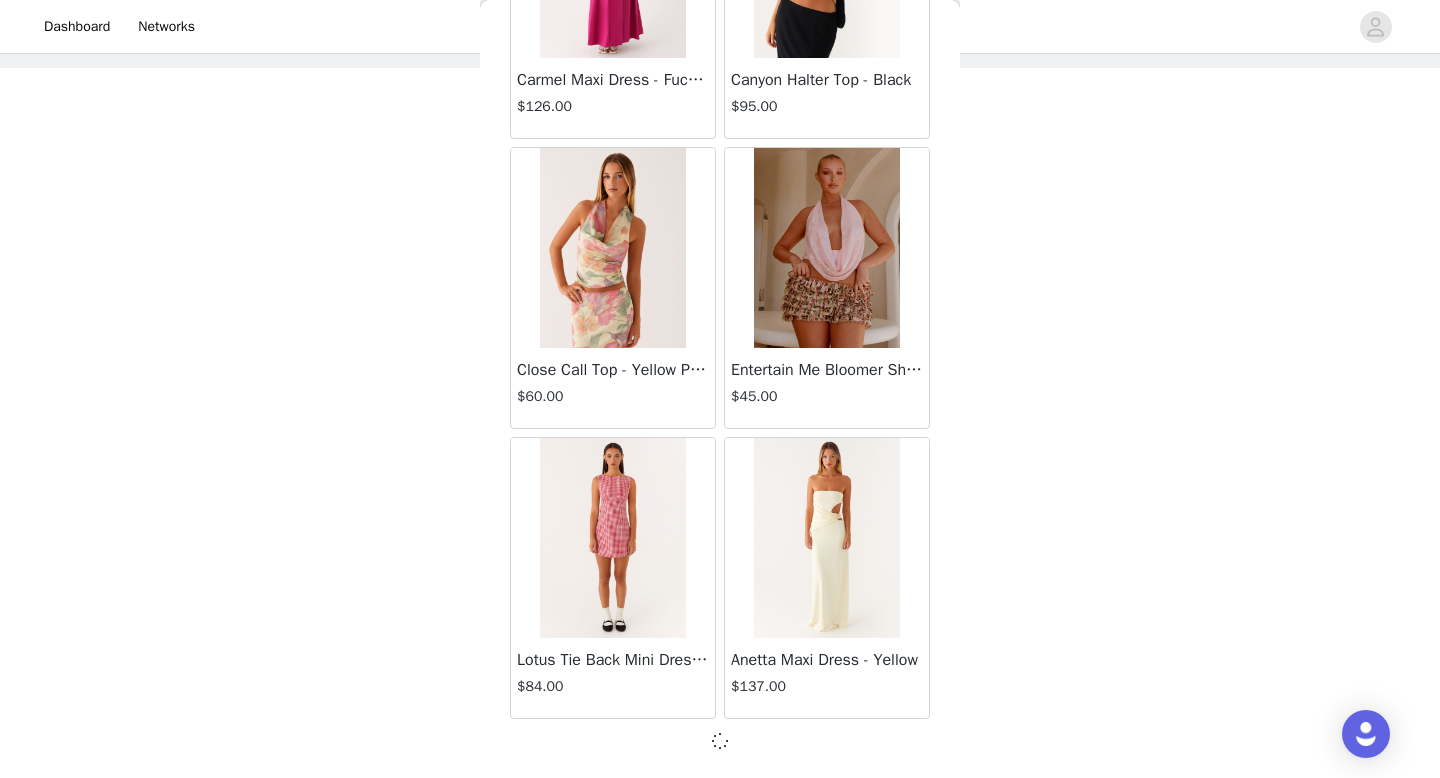 scroll, scrollTop: 45773, scrollLeft: 0, axis: vertical 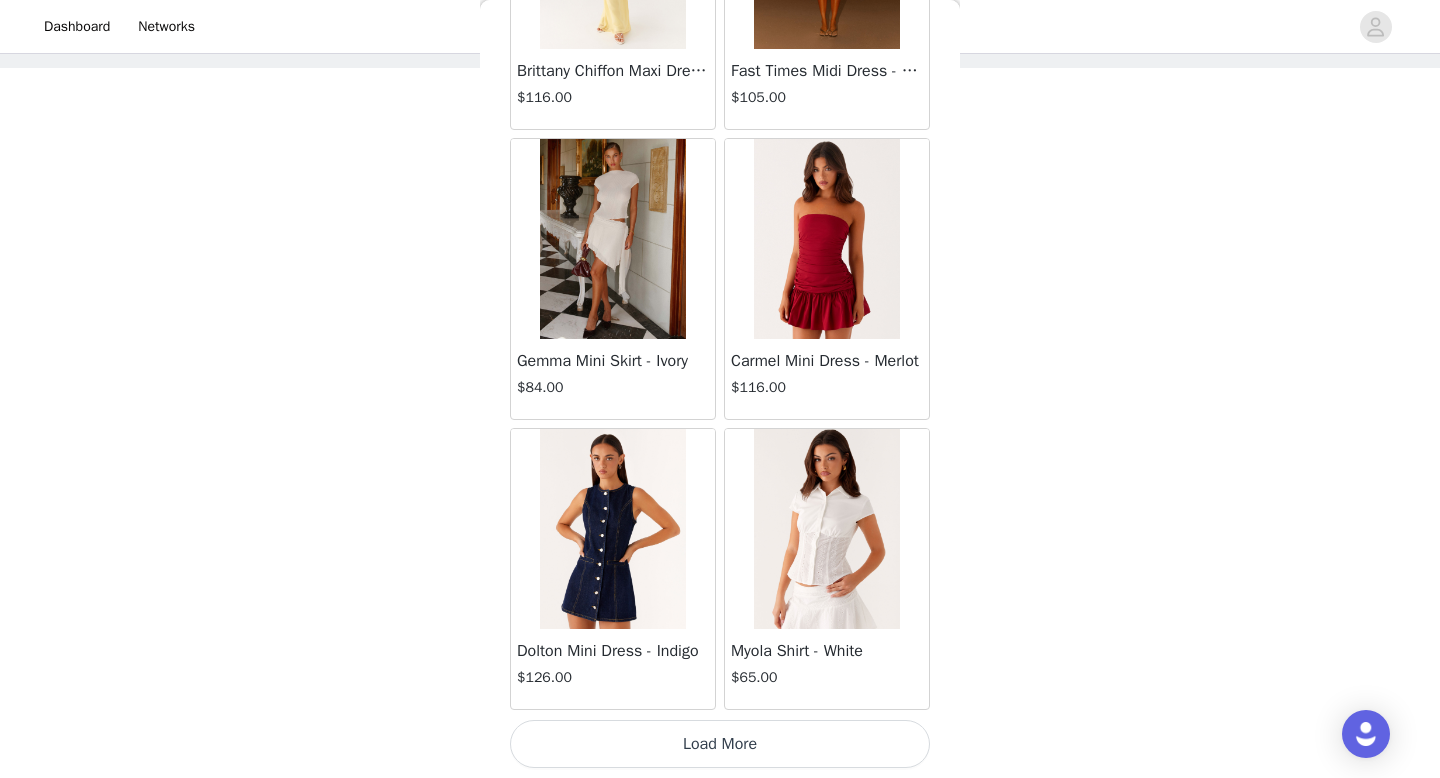 click on "Load More" at bounding box center (720, 744) 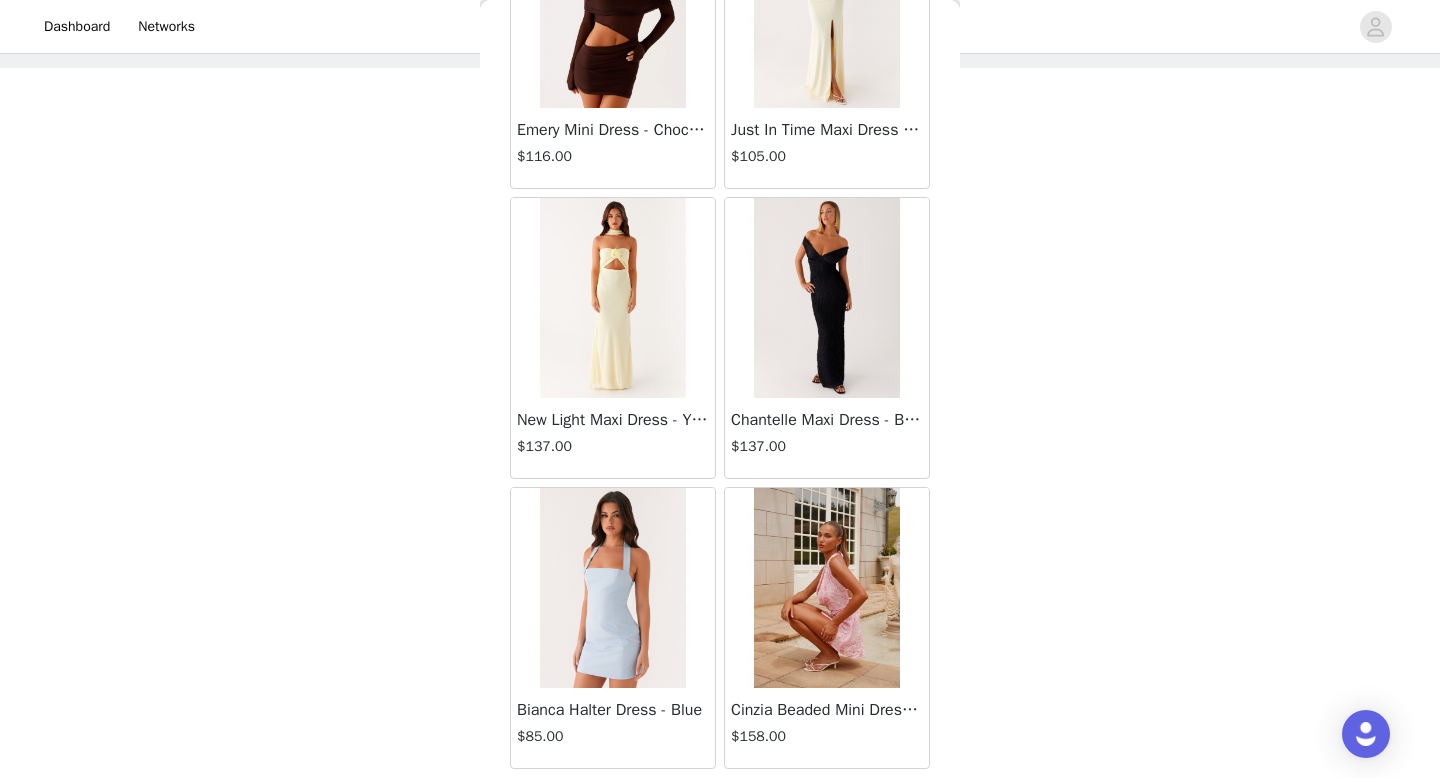 scroll, scrollTop: 51582, scrollLeft: 0, axis: vertical 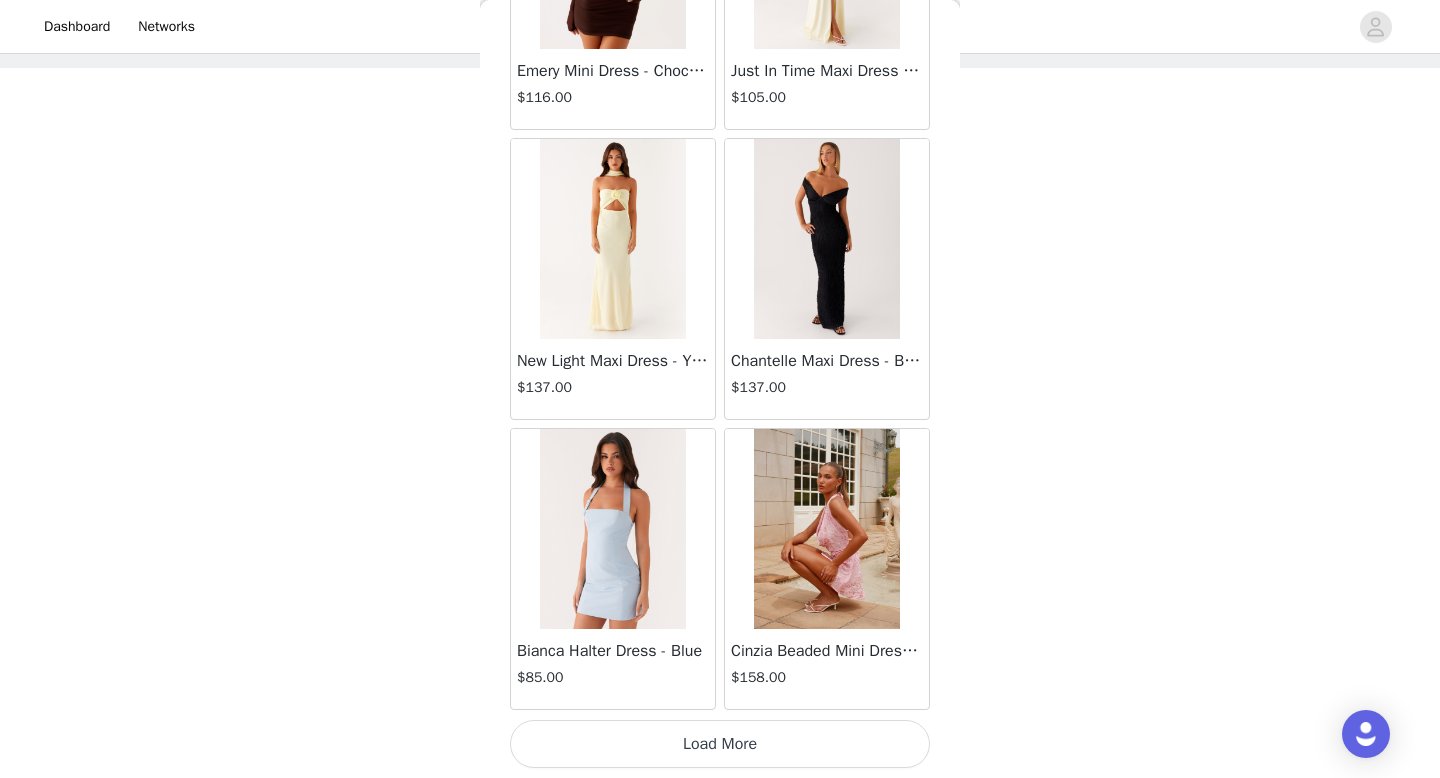 click on "Load More" at bounding box center [720, 744] 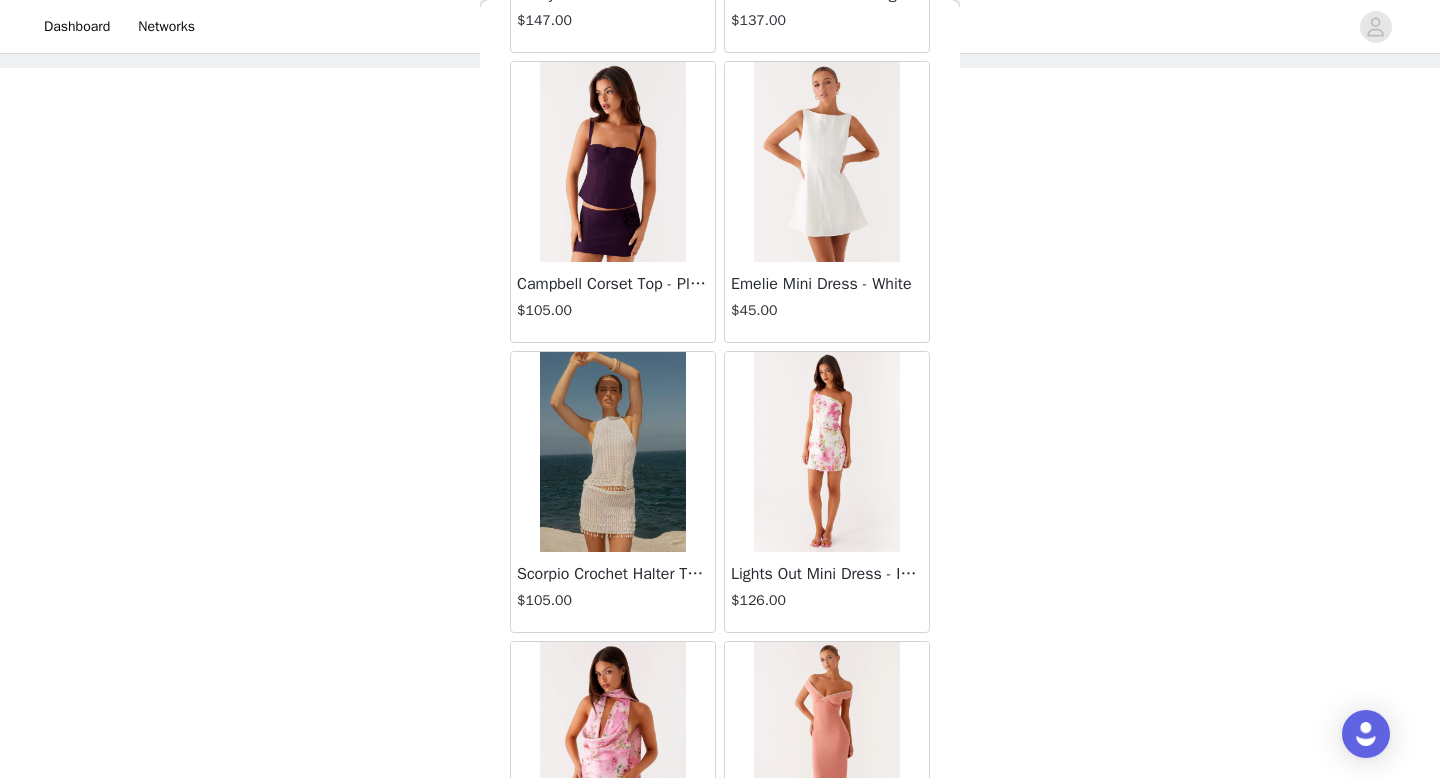 scroll, scrollTop: 54482, scrollLeft: 0, axis: vertical 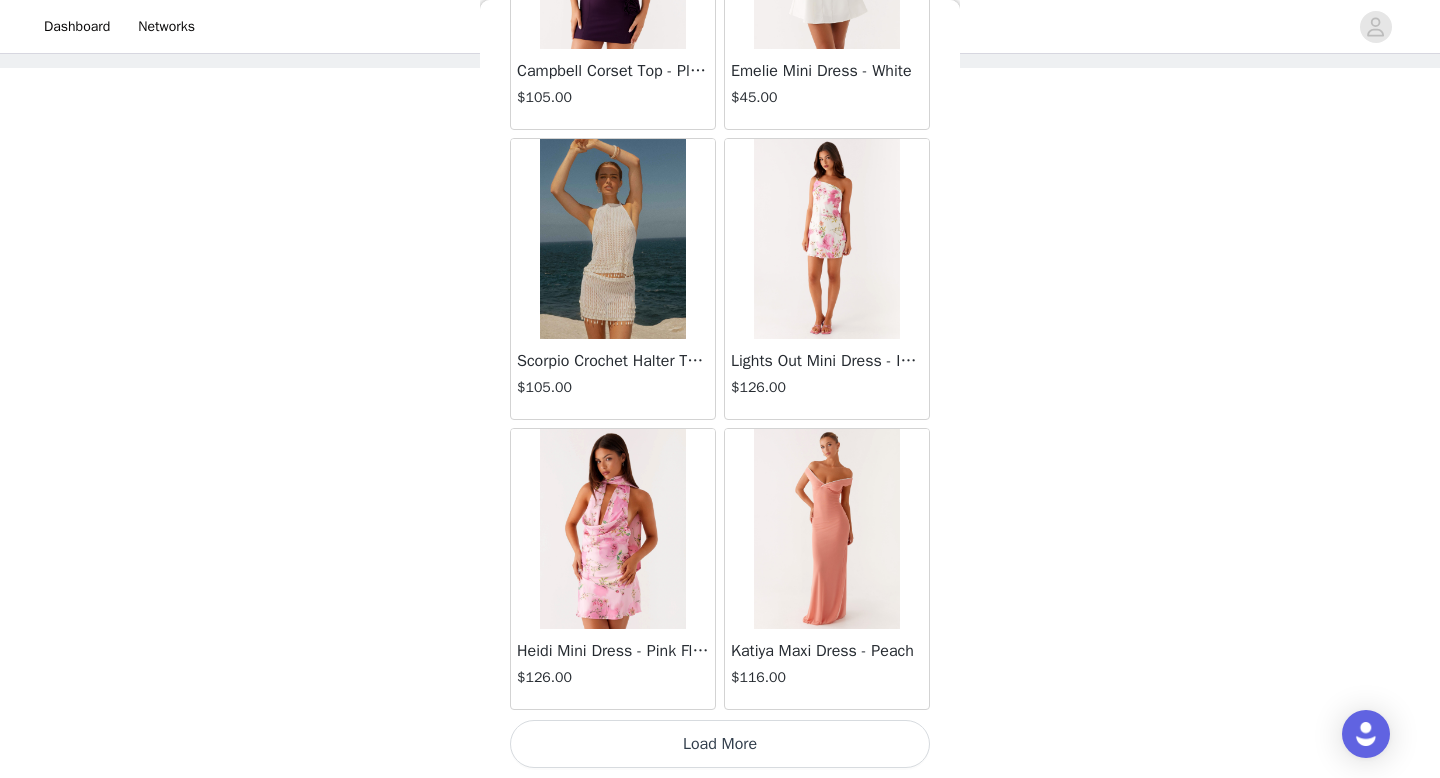 click on "Load More" at bounding box center [720, 744] 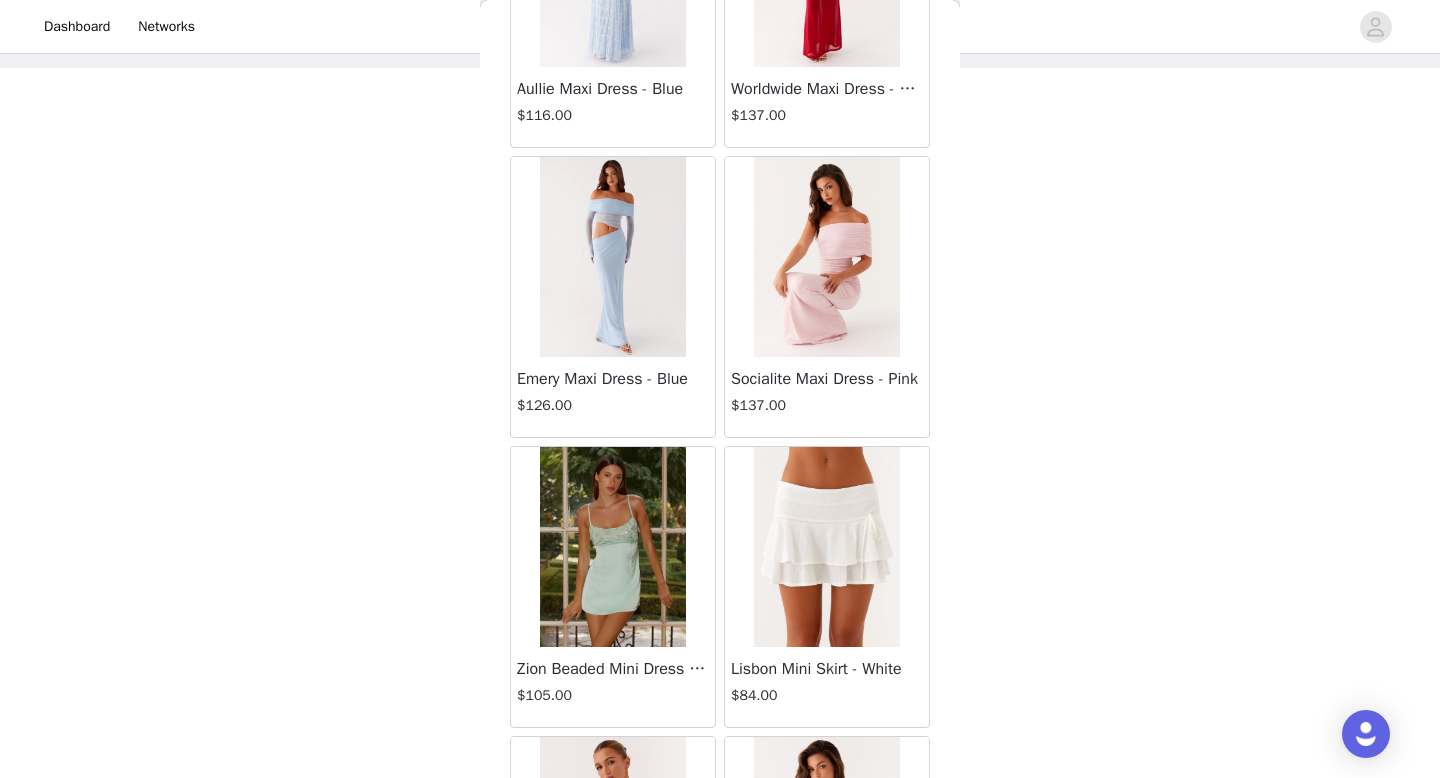scroll, scrollTop: 57382, scrollLeft: 0, axis: vertical 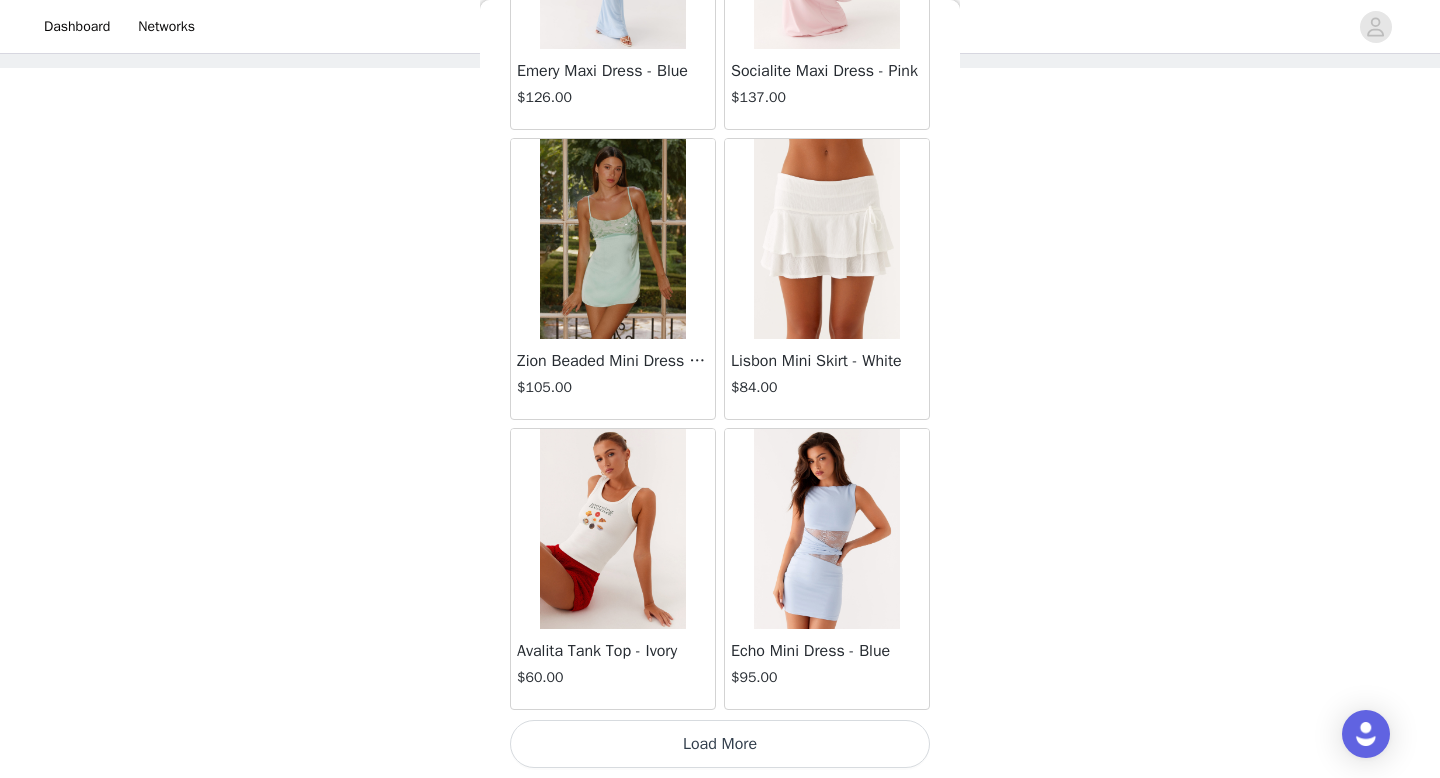click on "Load More" at bounding box center [720, 744] 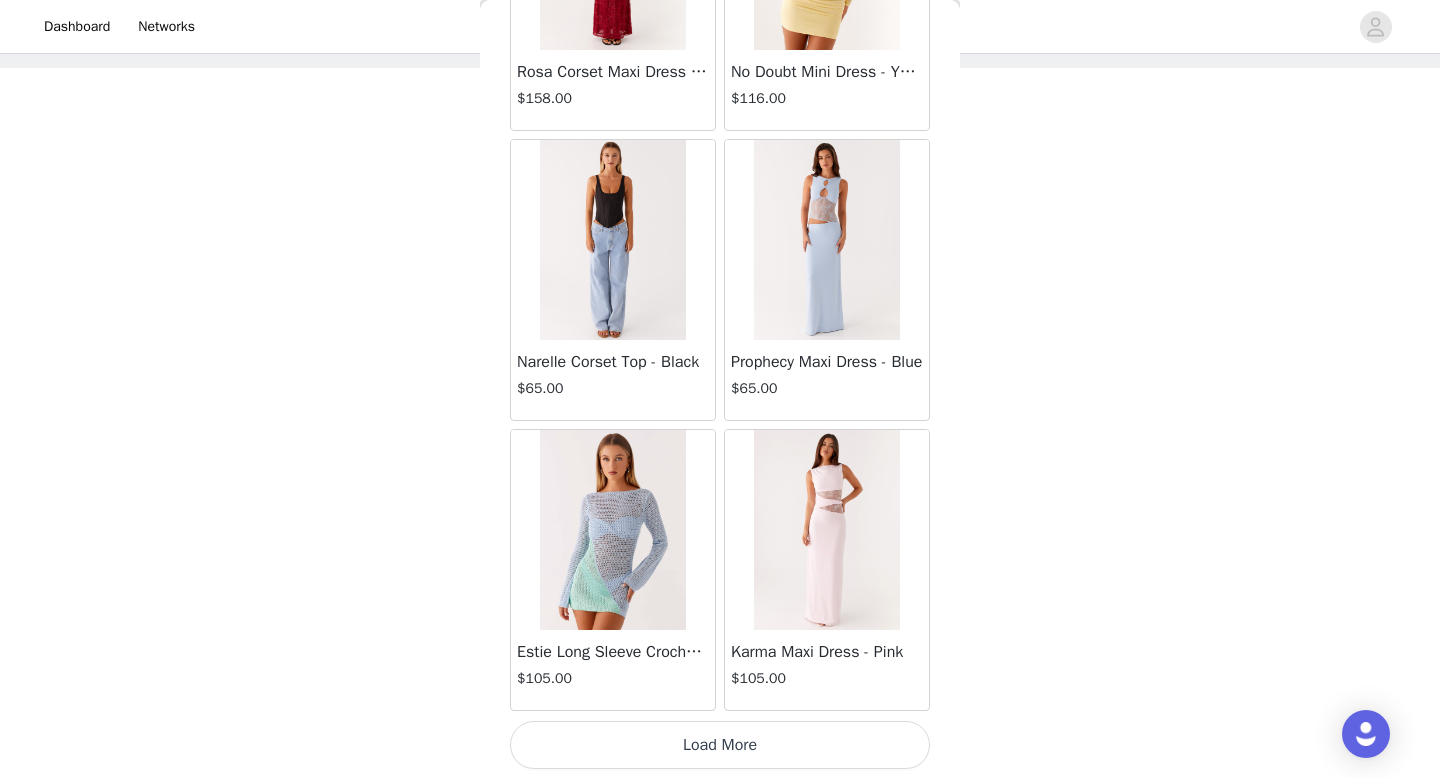 scroll, scrollTop: 60282, scrollLeft: 0, axis: vertical 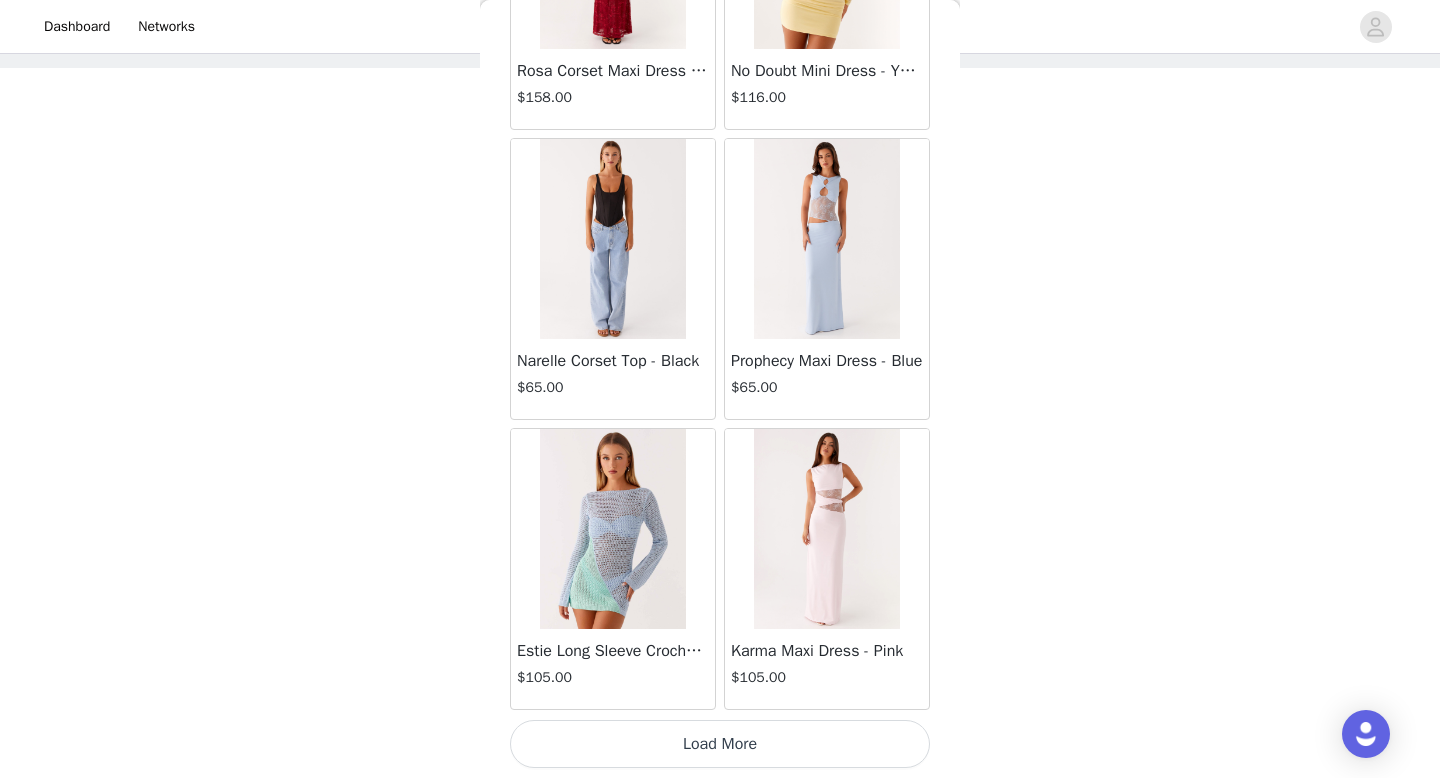 click on "Load More" at bounding box center [720, 744] 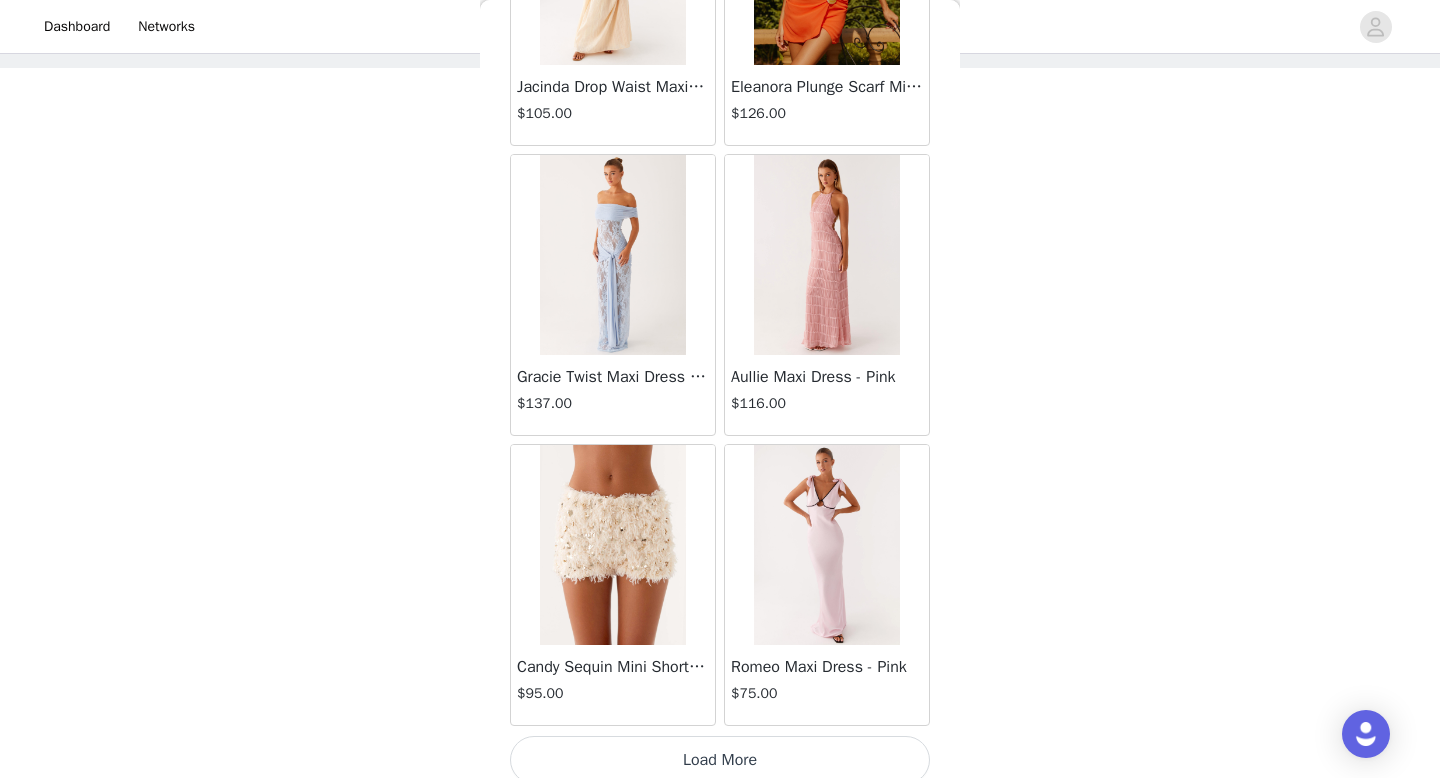 scroll, scrollTop: 63182, scrollLeft: 0, axis: vertical 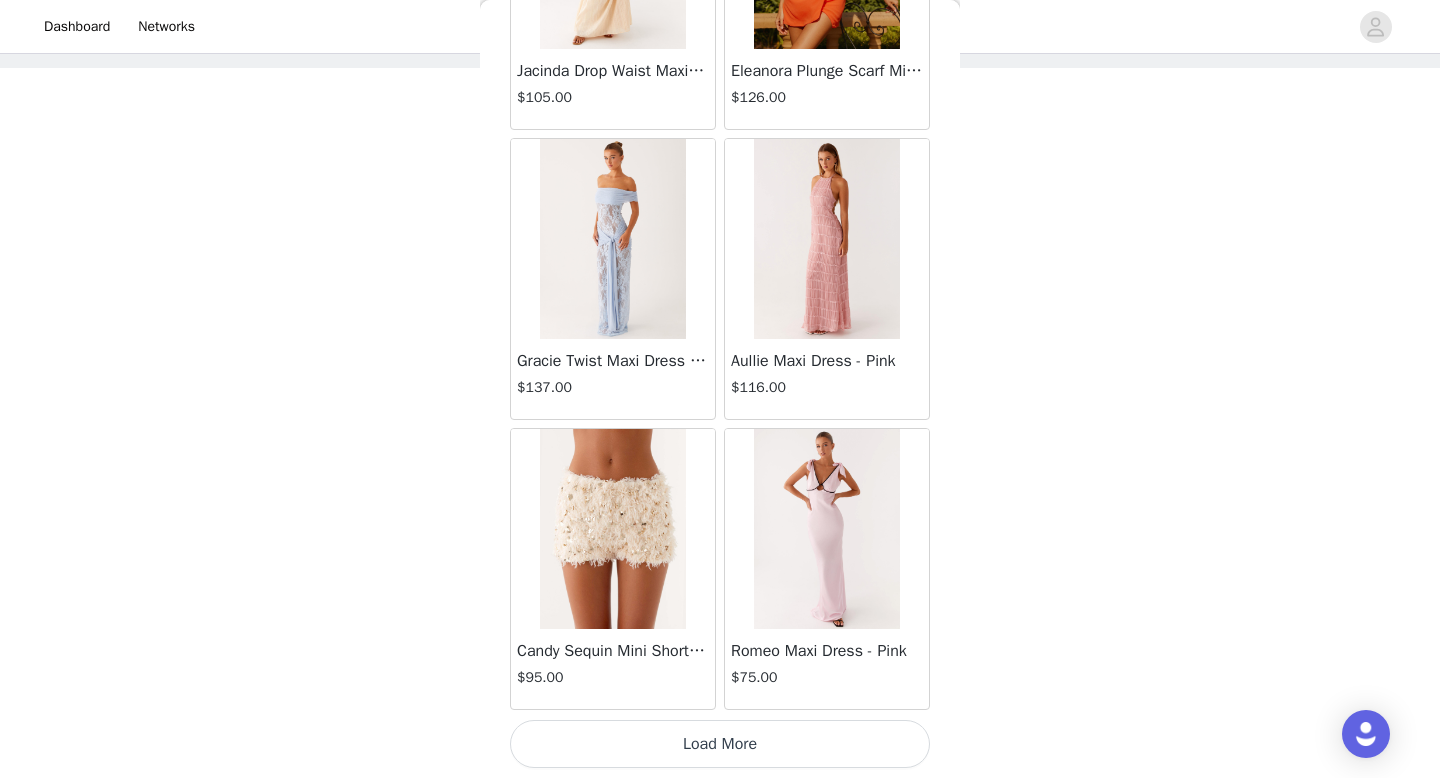 click on "Load More" at bounding box center (720, 744) 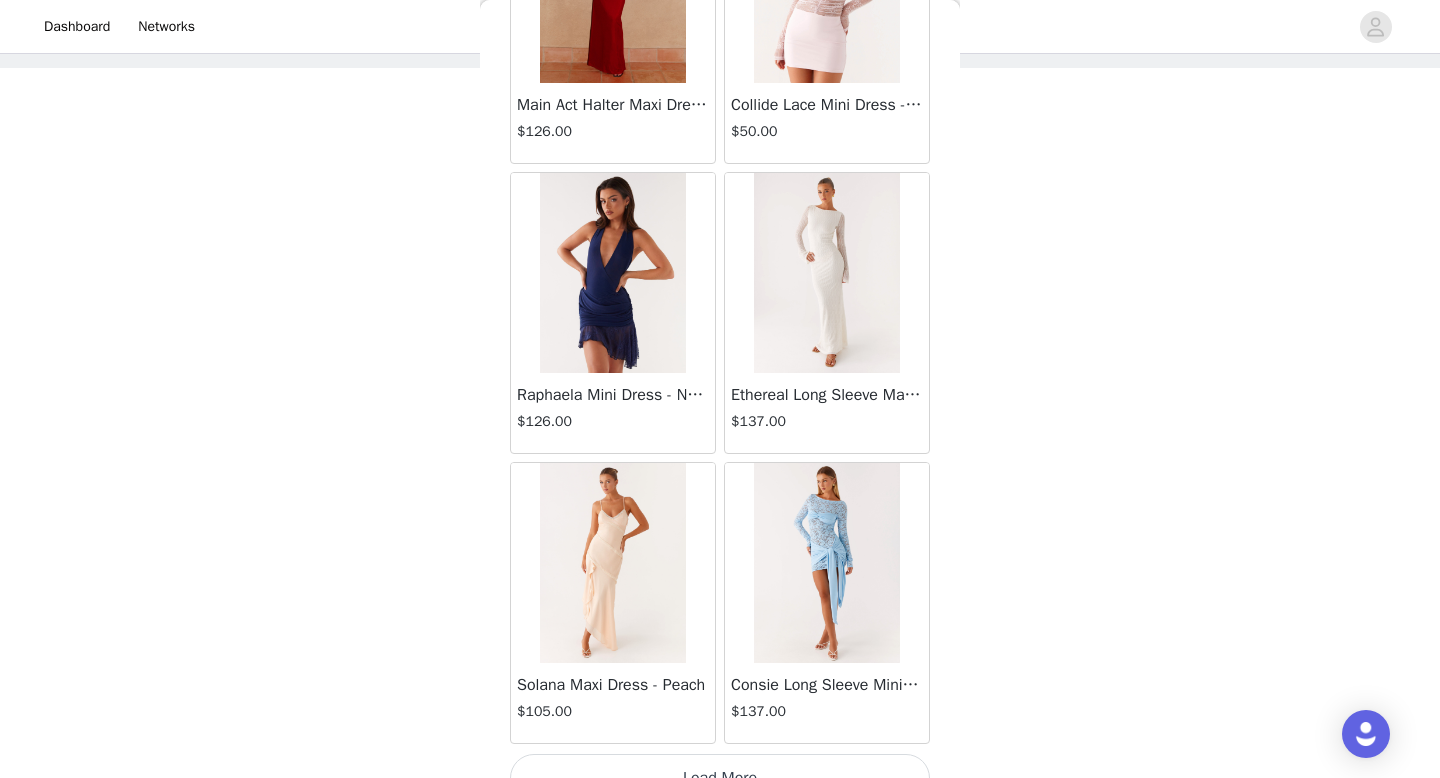 scroll, scrollTop: 66082, scrollLeft: 0, axis: vertical 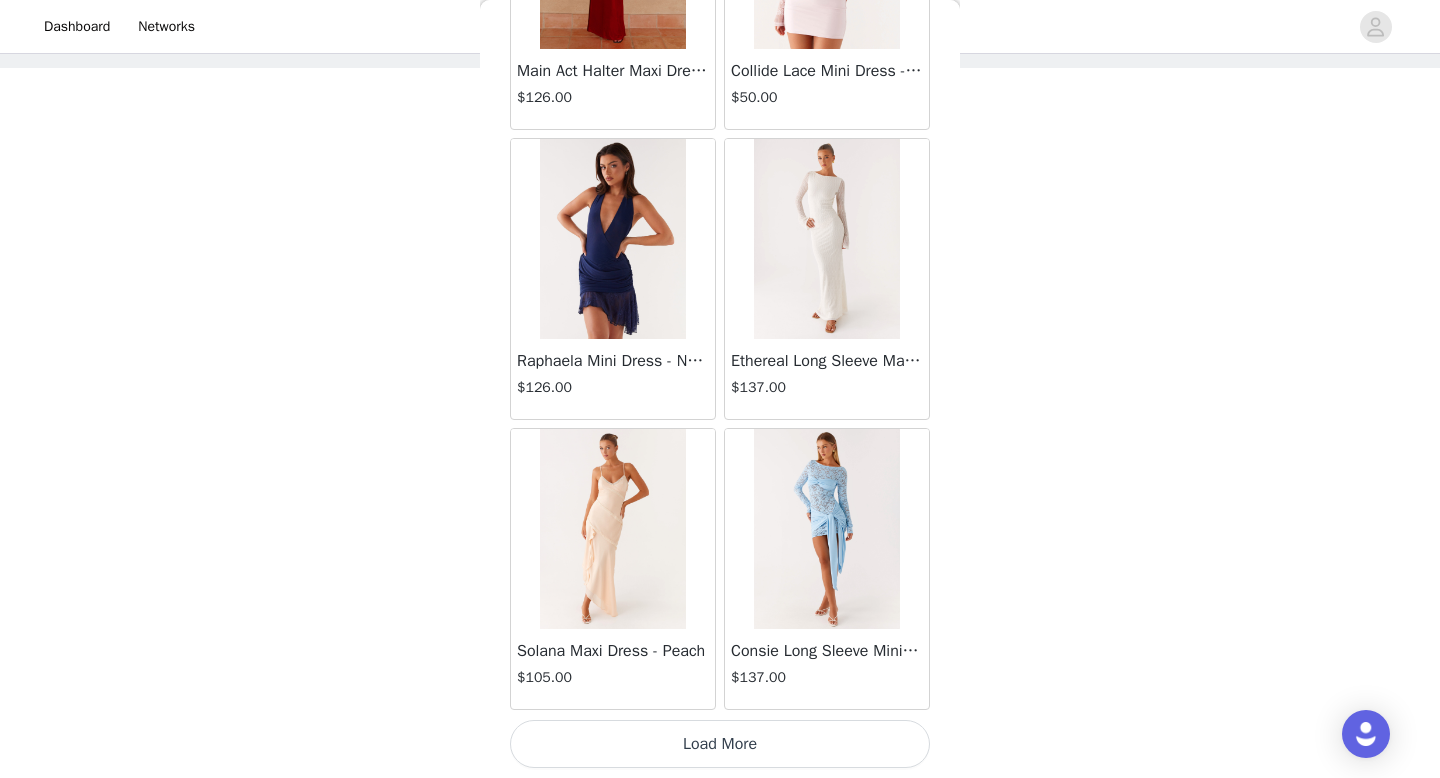 click on "Load More" at bounding box center [720, 744] 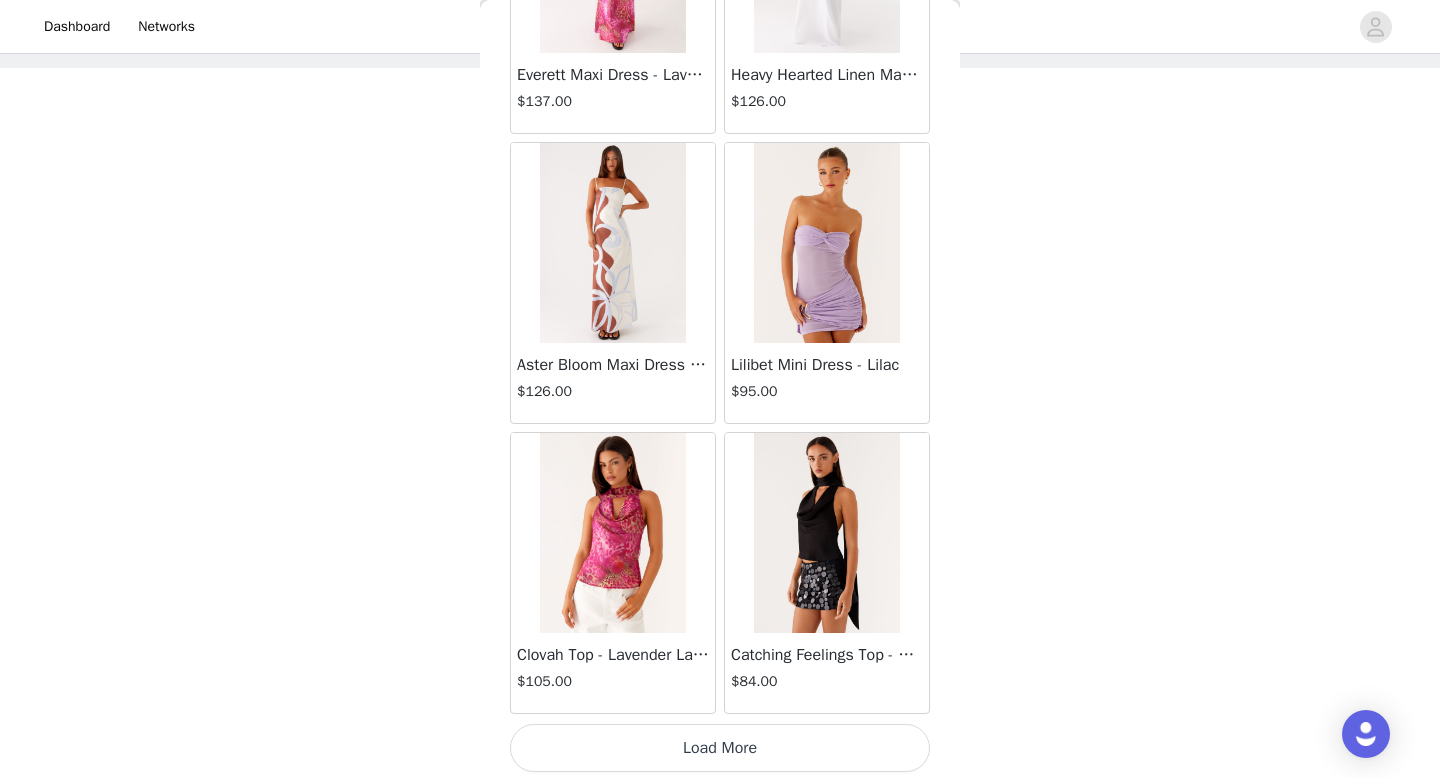 scroll, scrollTop: 68982, scrollLeft: 0, axis: vertical 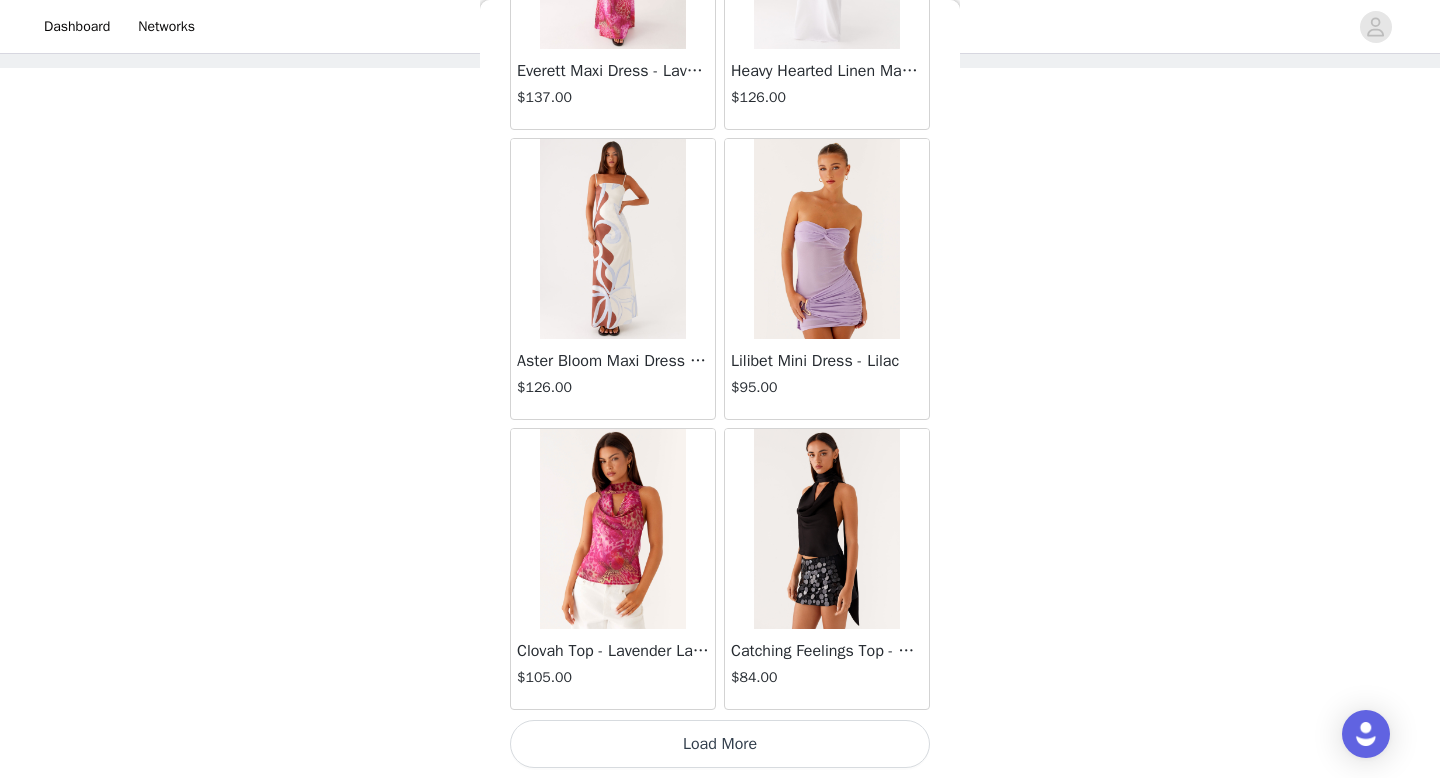 click on "Load More" at bounding box center [720, 744] 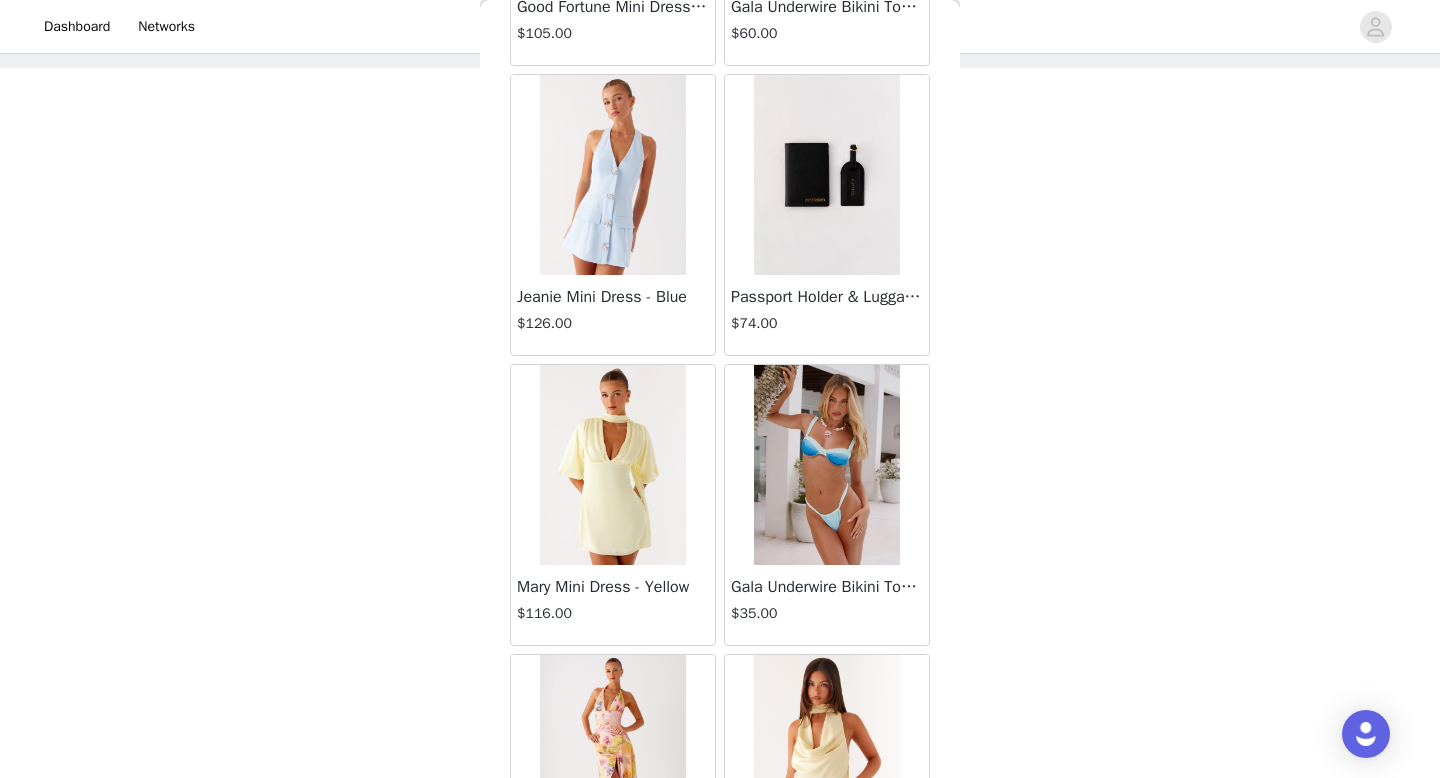 scroll, scrollTop: 71882, scrollLeft: 0, axis: vertical 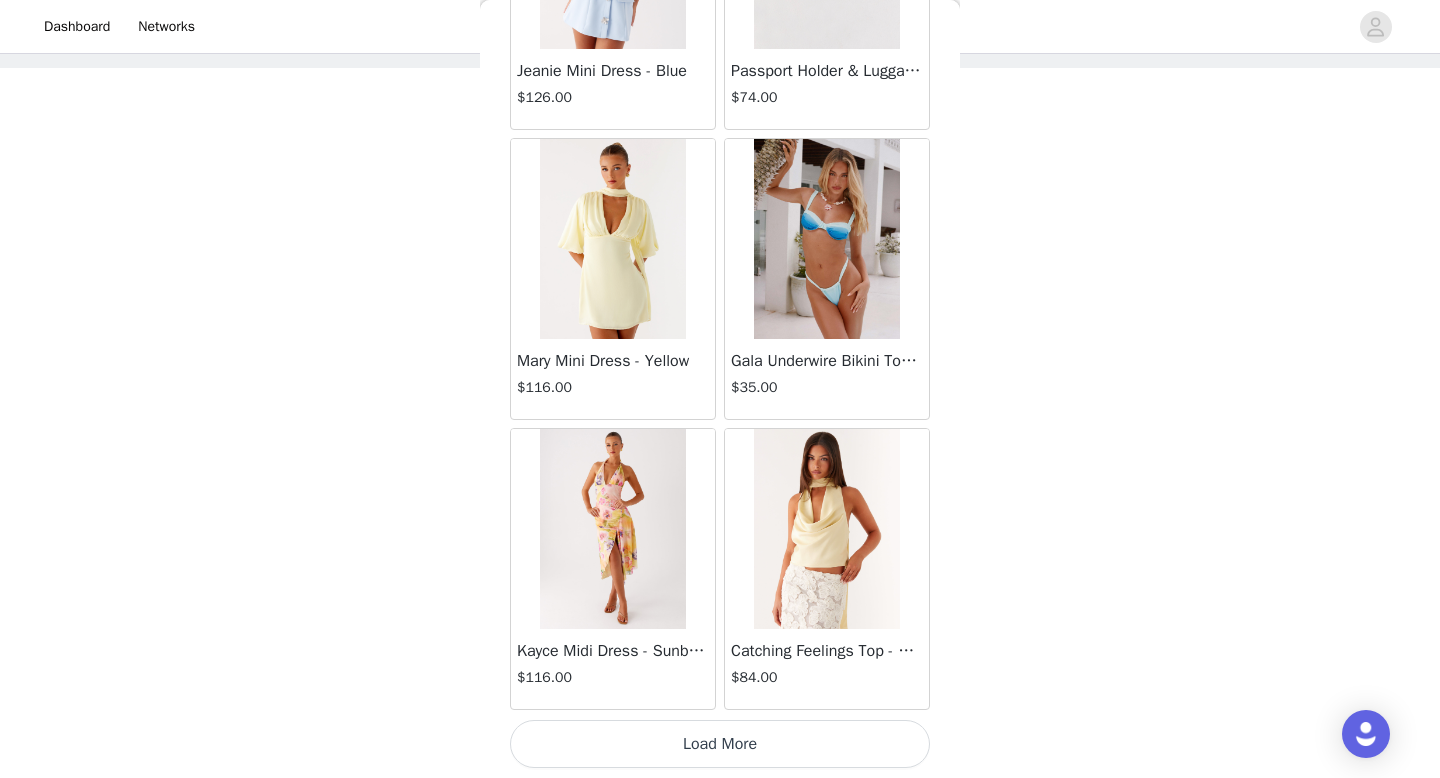 click on "Load More" at bounding box center [720, 744] 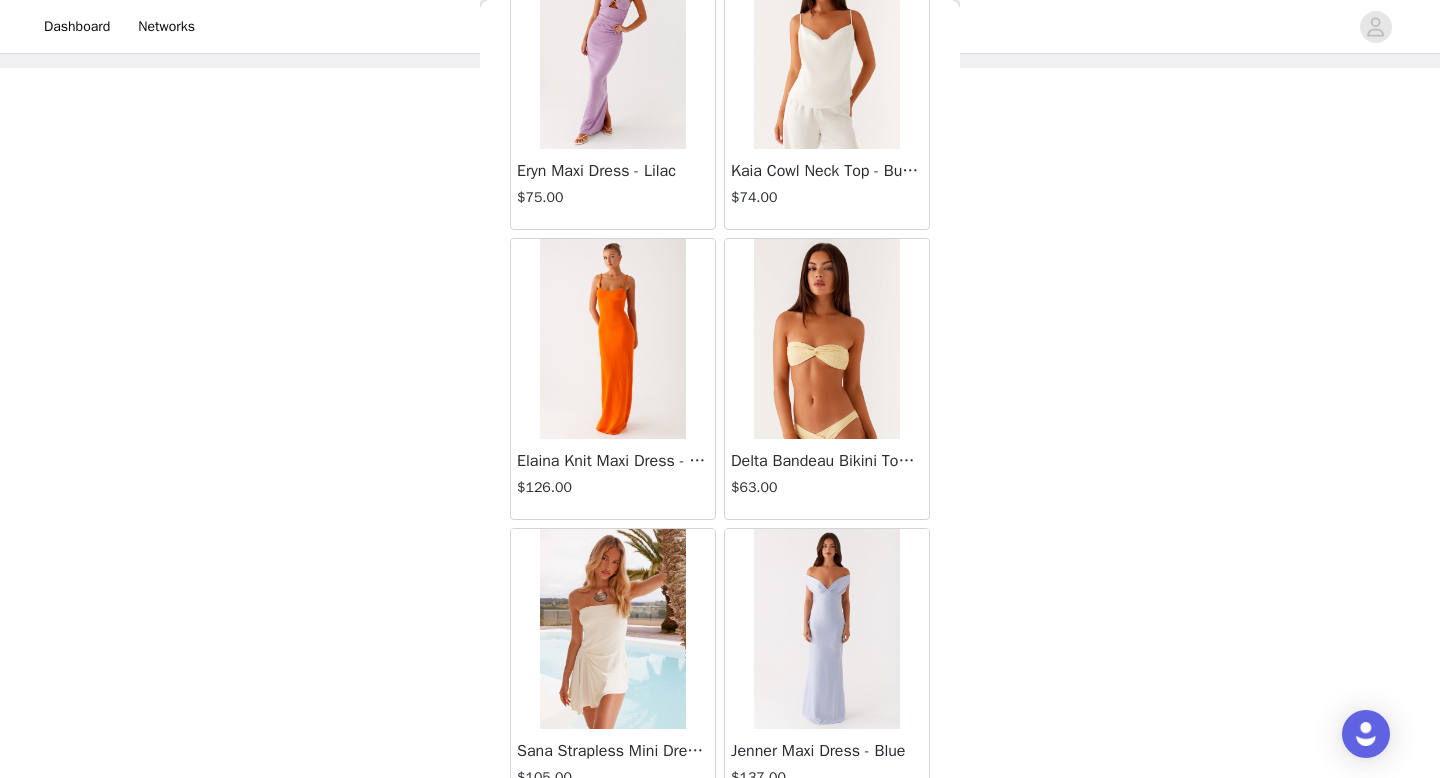 scroll, scrollTop: 74782, scrollLeft: 0, axis: vertical 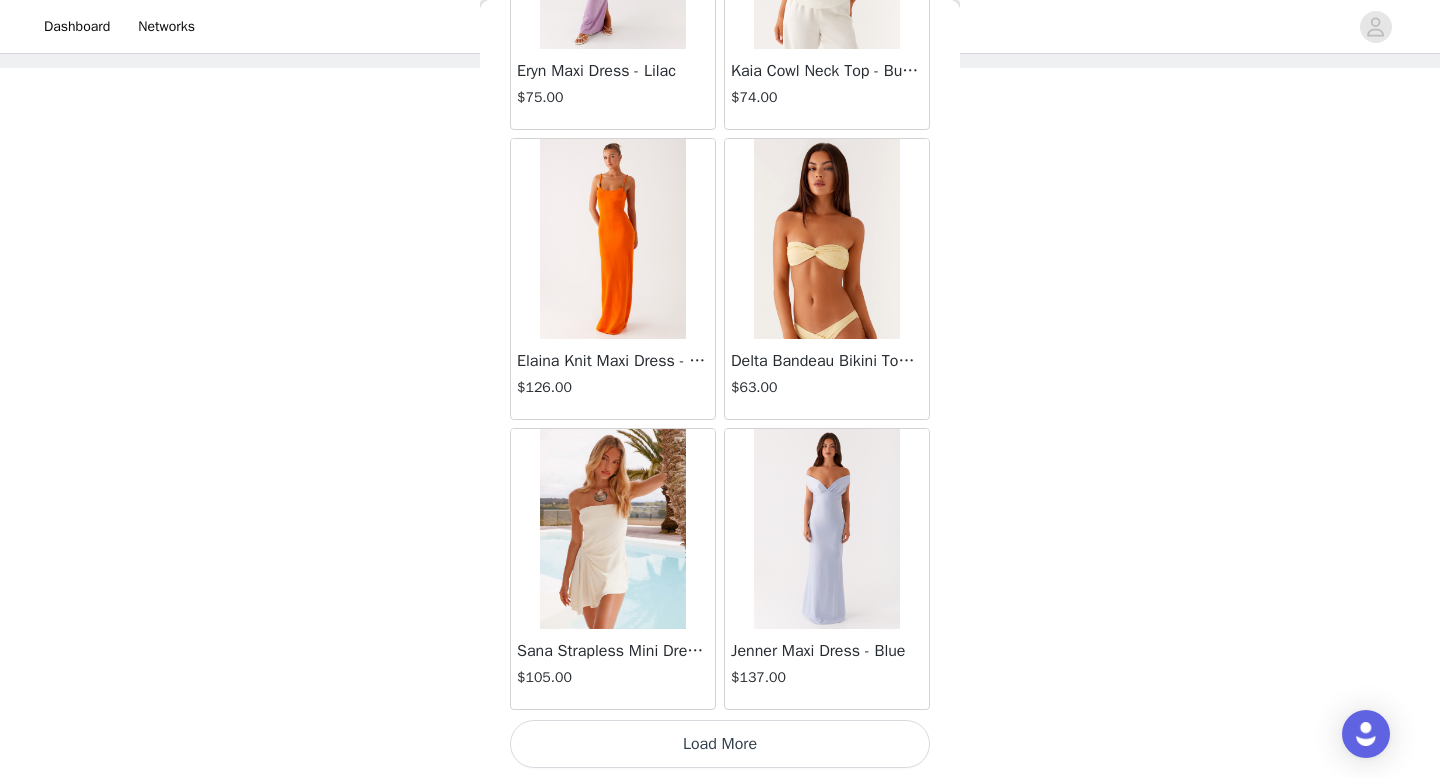 click on "Load More" at bounding box center (720, 744) 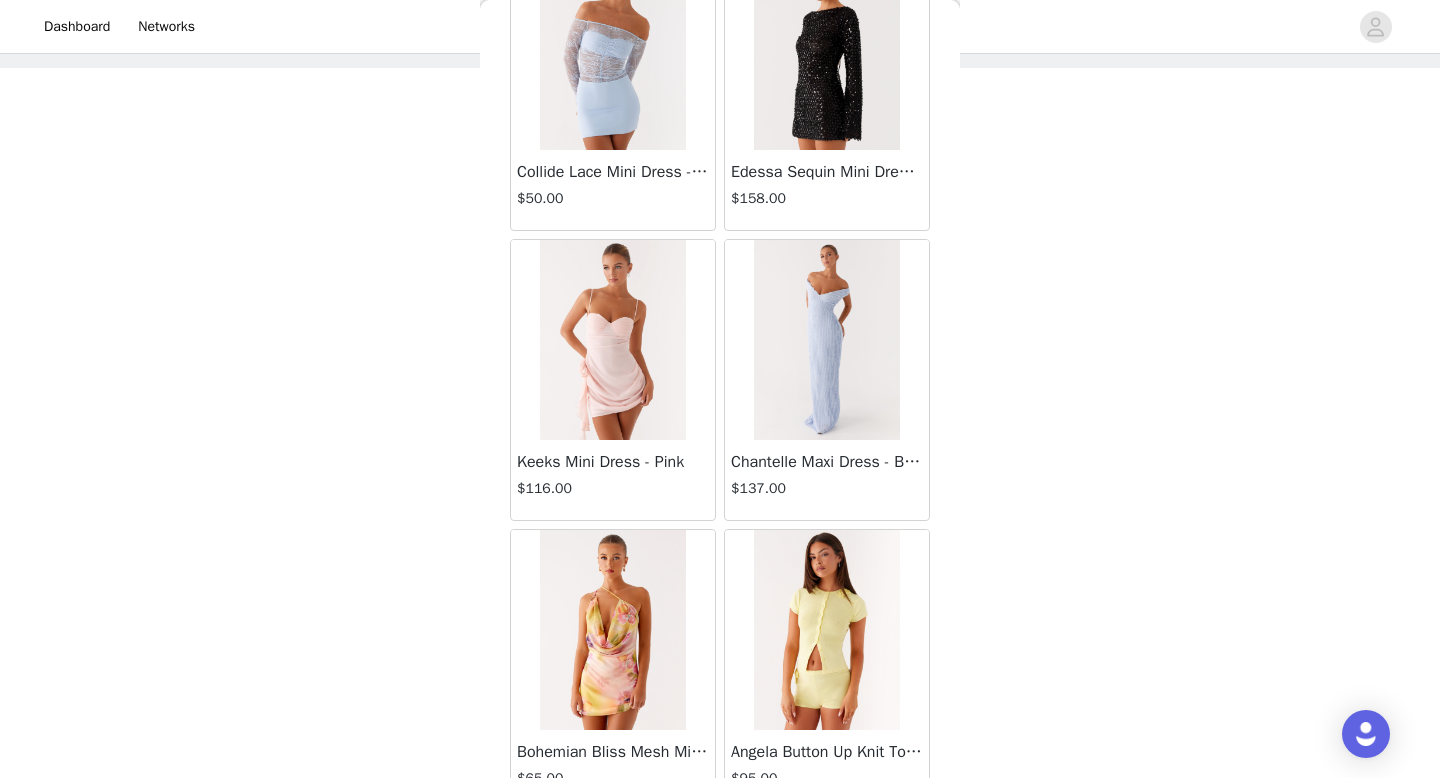 scroll, scrollTop: 77682, scrollLeft: 0, axis: vertical 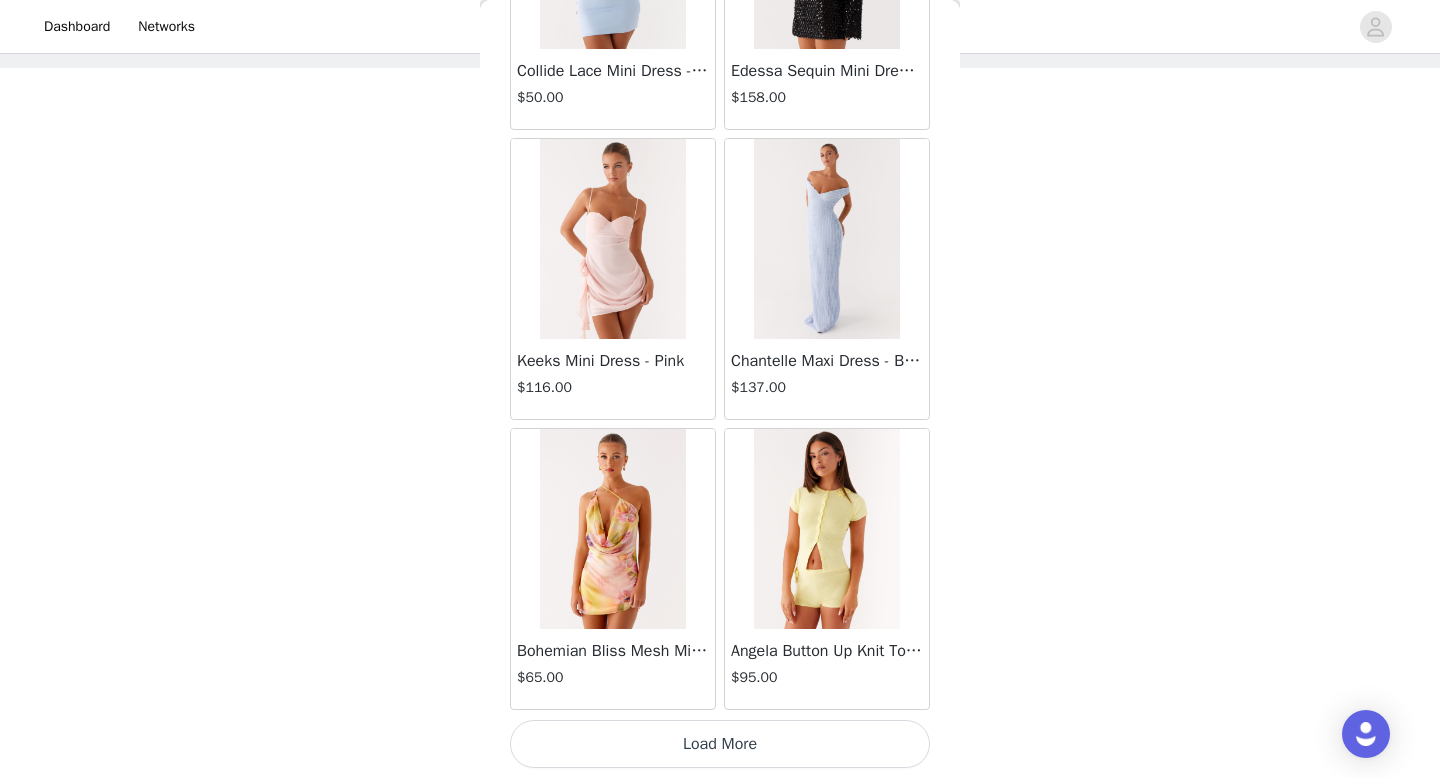 click on "Load More" at bounding box center [720, 744] 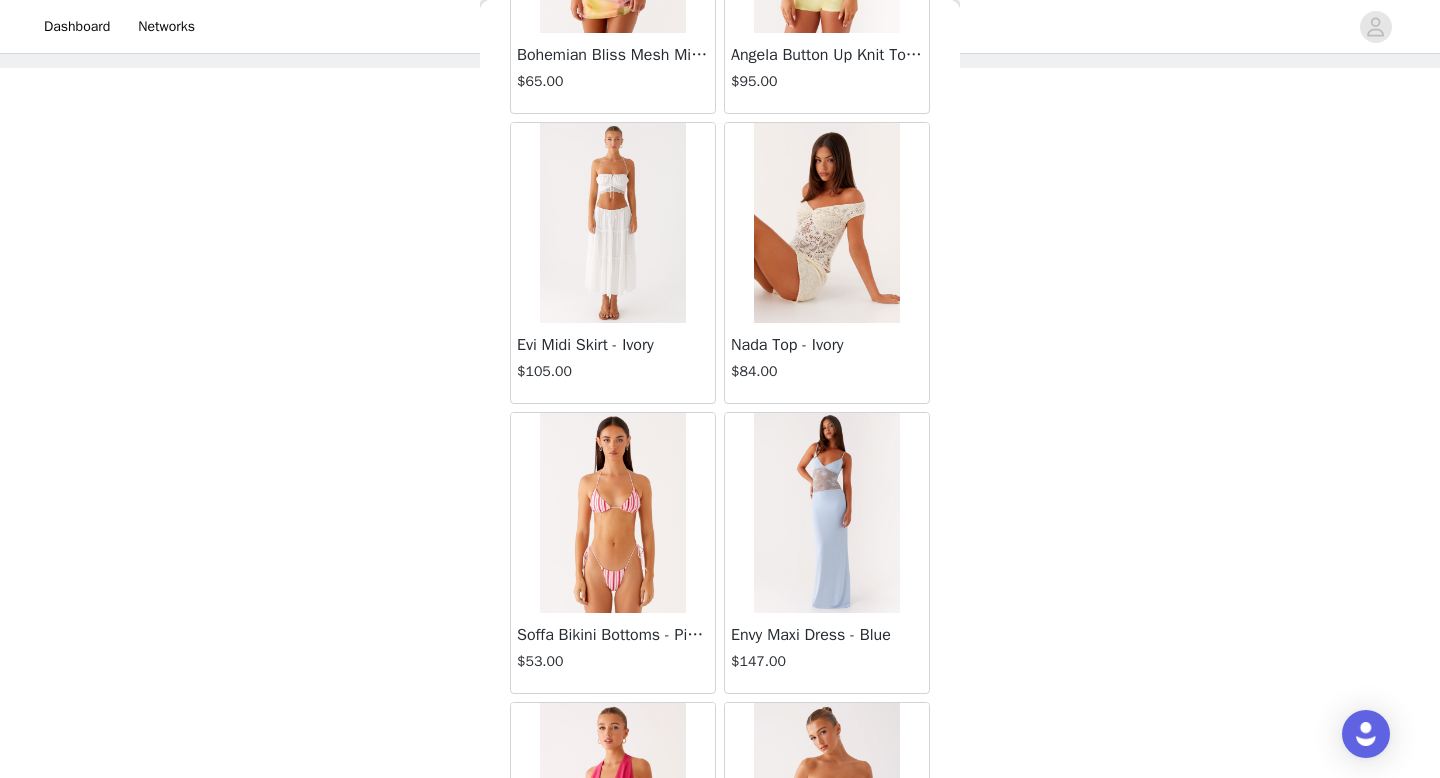 scroll, scrollTop: 78385, scrollLeft: 0, axis: vertical 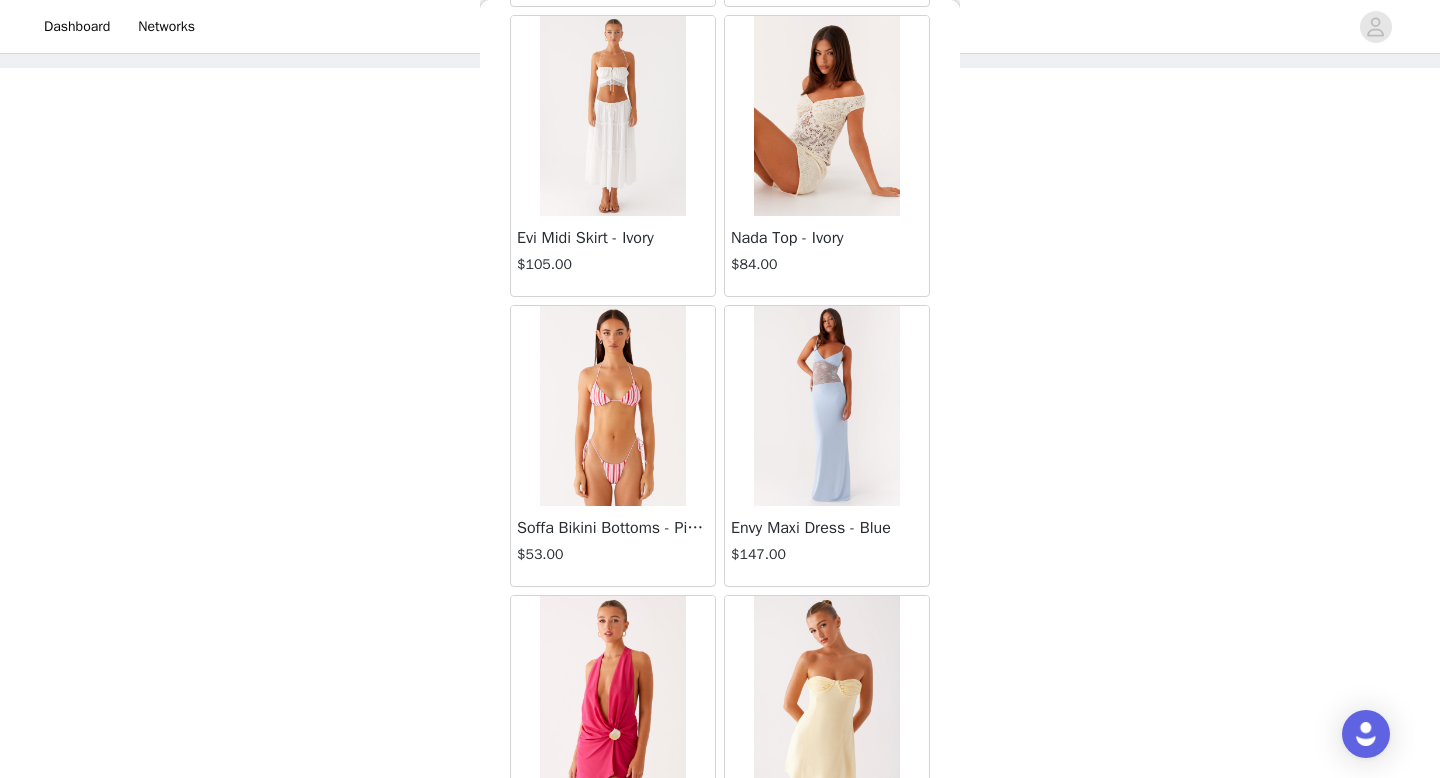 click on "Soffa Bikini Bottoms - Pink Stripe" at bounding box center [613, 528] 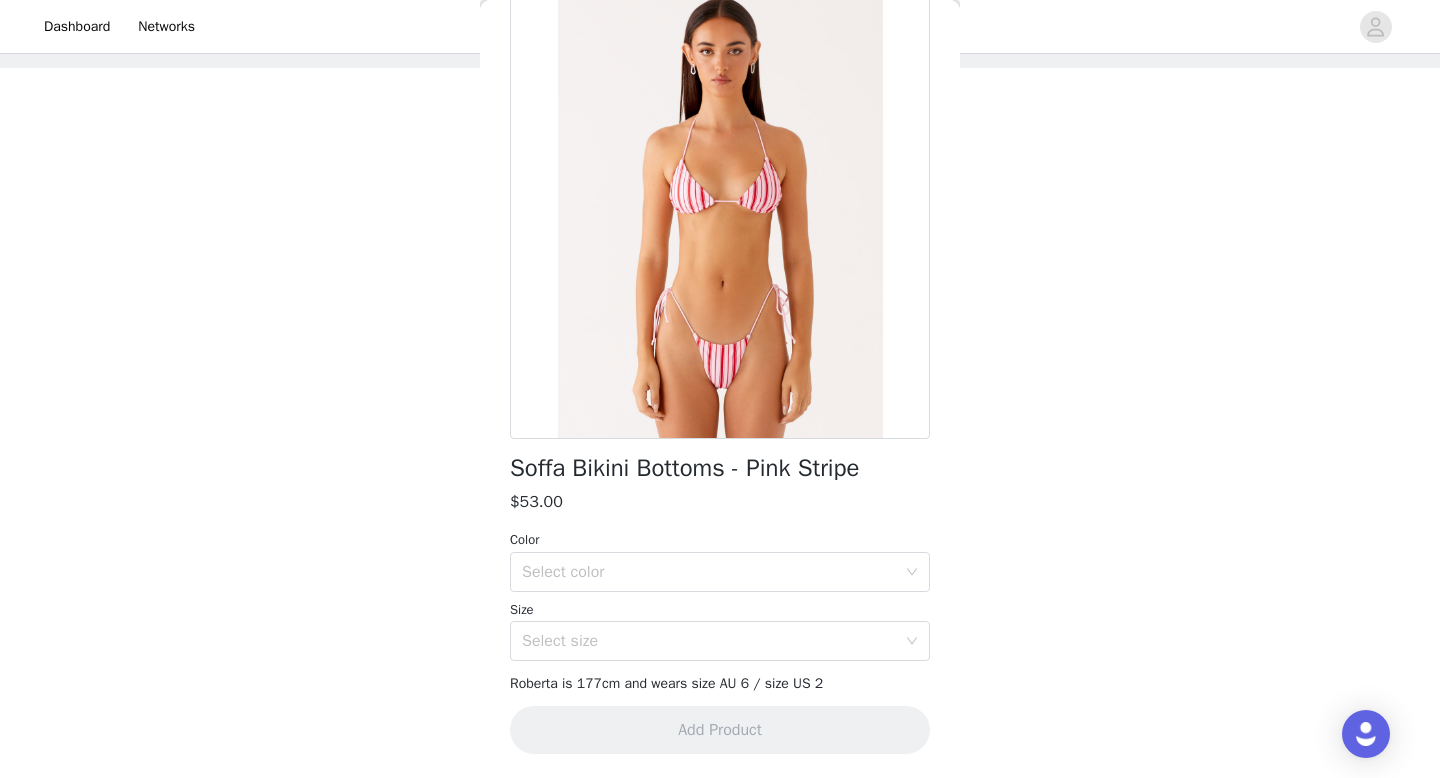 scroll, scrollTop: 128, scrollLeft: 0, axis: vertical 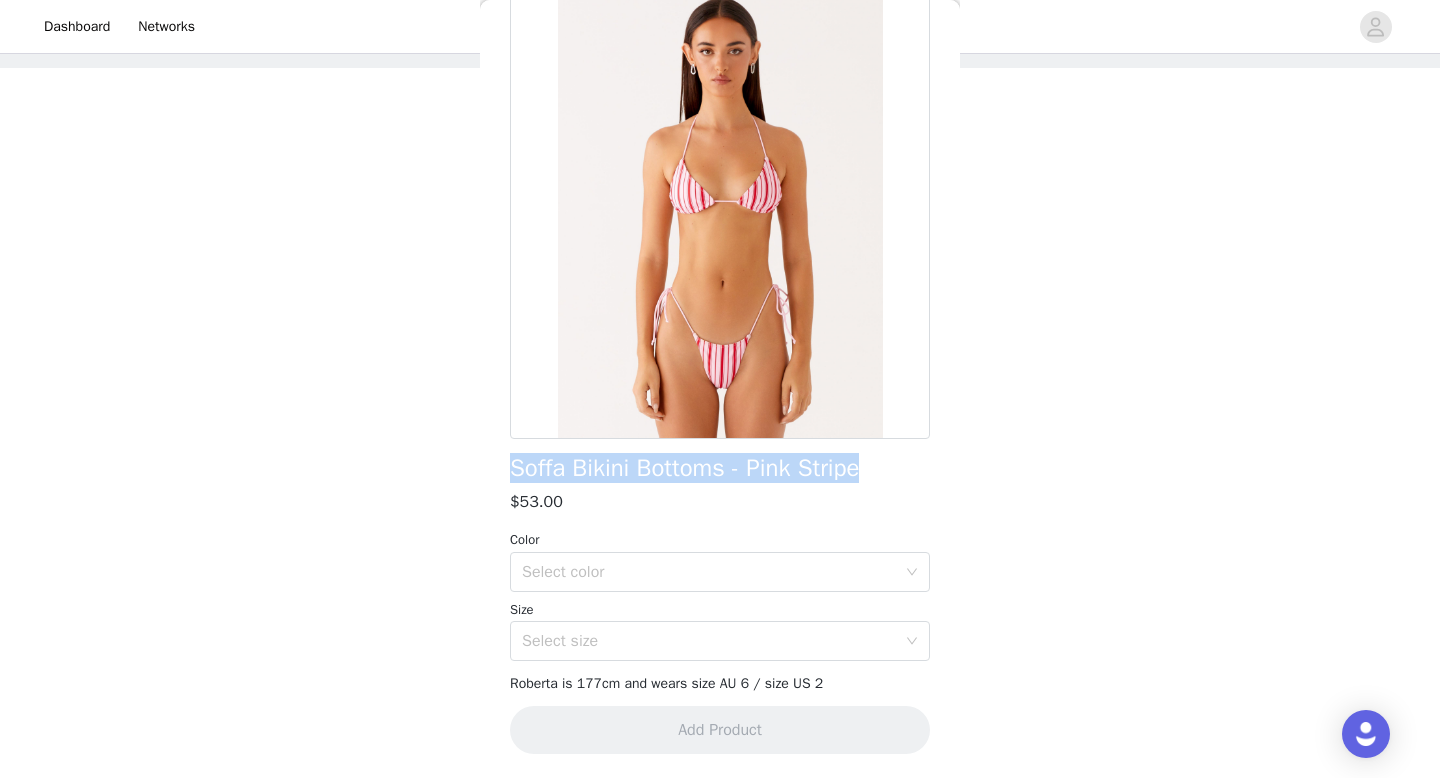 drag, startPoint x: 488, startPoint y: 439, endPoint x: 917, endPoint y: 448, distance: 429.0944 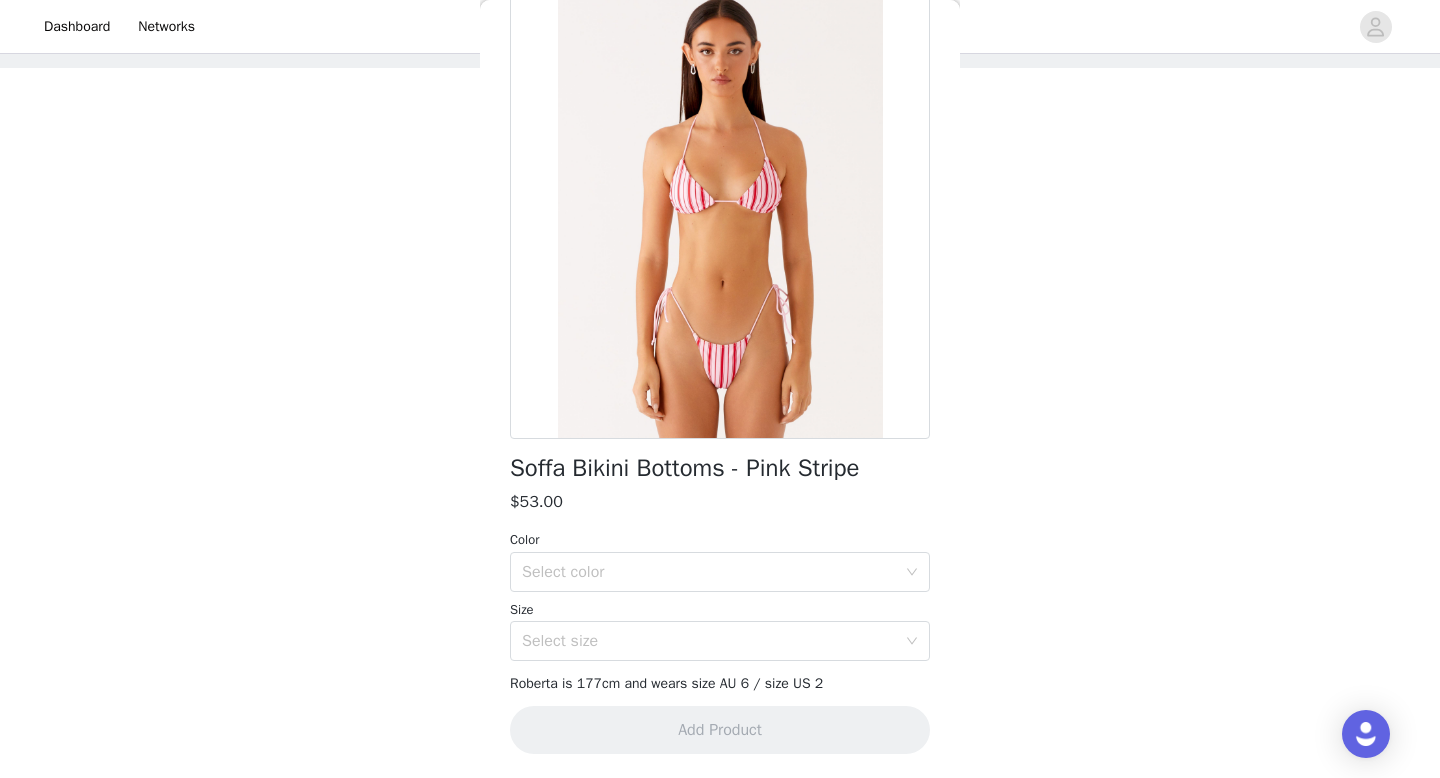 click on "STEP 1 OF 4
Select your styles!
You will receive 4 products.       2/4 Selected           Solana Maxi Dress - Peach     $105.00       Peach, [STATE] 8       Edit   Remove     Breanne Midi Skirt - Black Polka Dot     $105.00       Black Polka Dot, [STATE] 8       Edit   Remove     Add Product       Back     Soffa Bikini Bottoms - Pink Stripe       $53.00         Color   Select color Size   Select size     Add Product" at bounding box center [720, 299] 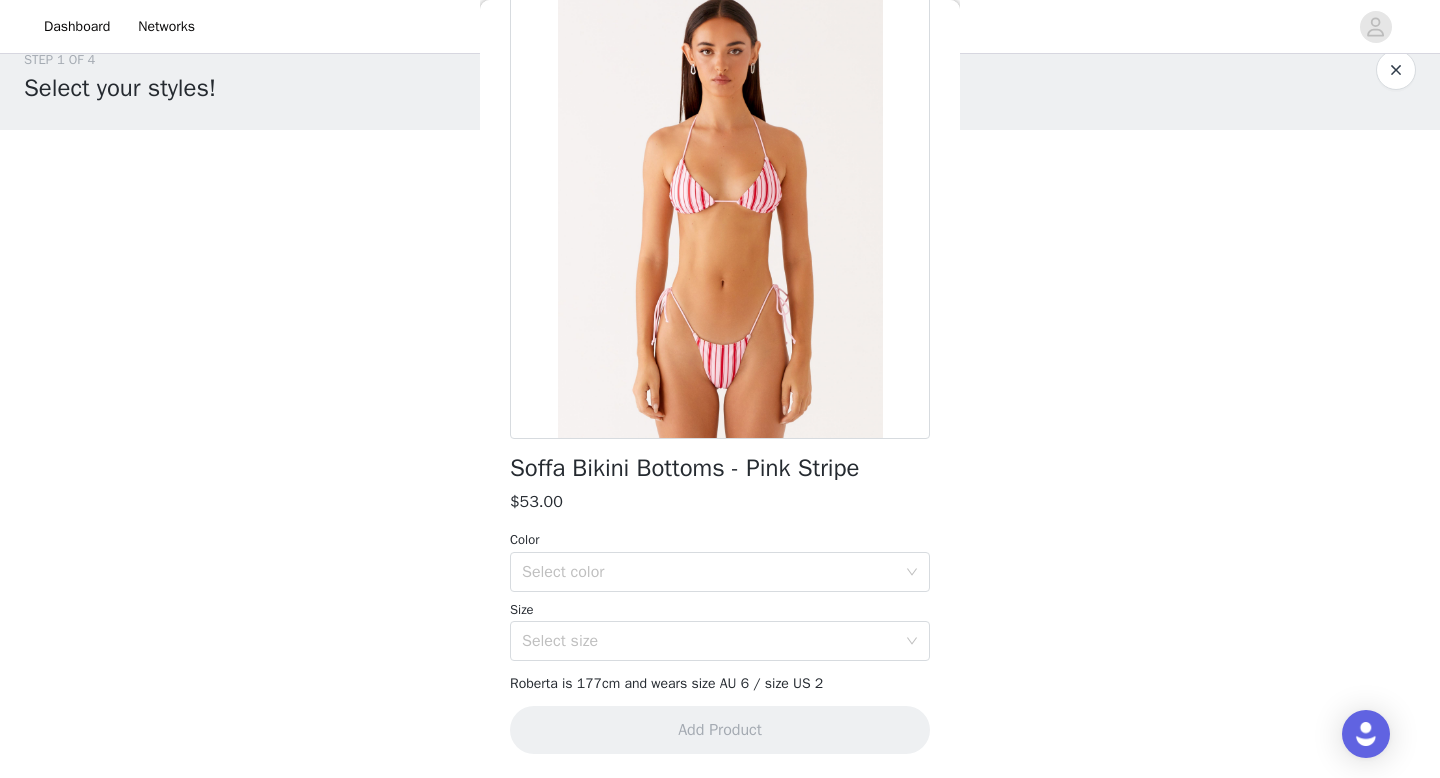 scroll, scrollTop: 0, scrollLeft: 0, axis: both 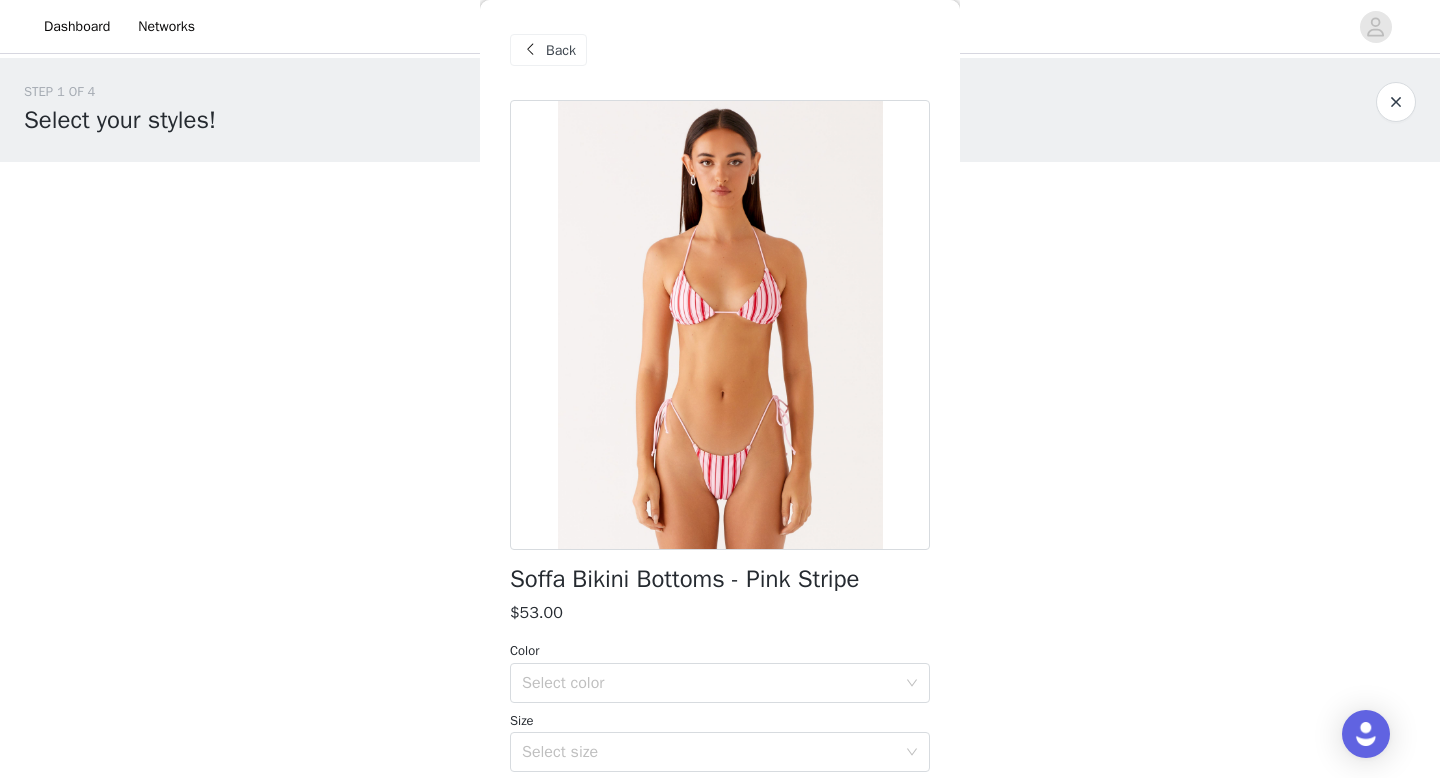 click on "Back" at bounding box center (548, 50) 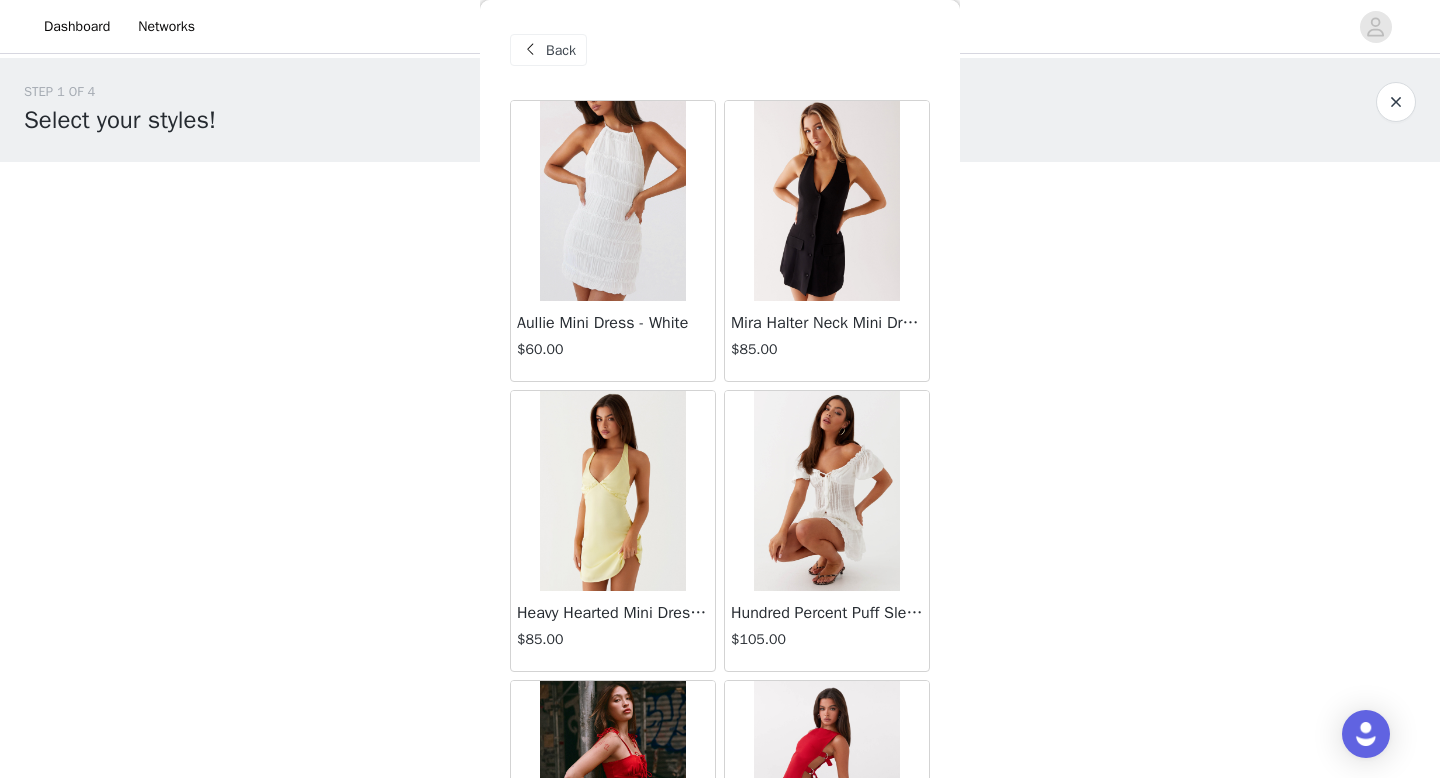 scroll, scrollTop: 138, scrollLeft: 0, axis: vertical 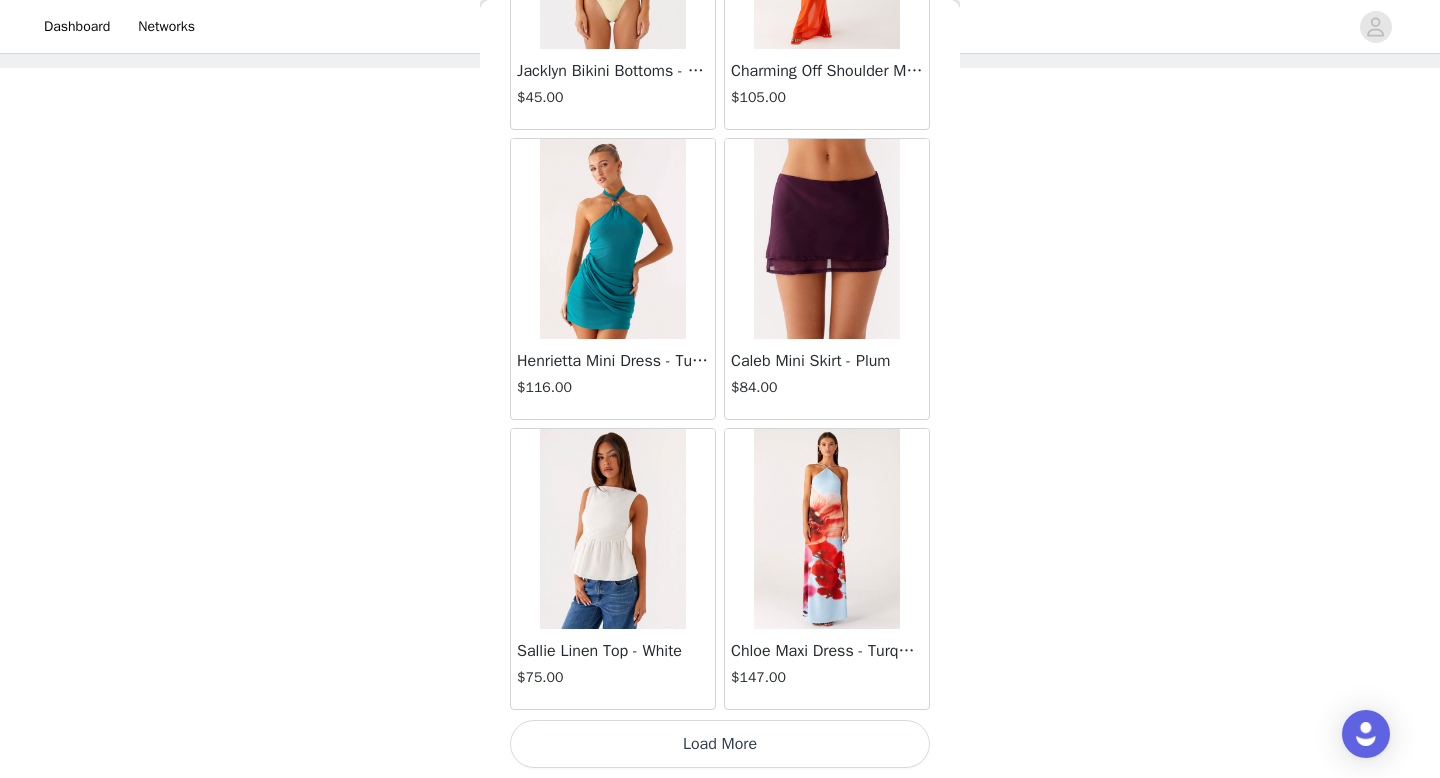 click on "Load More" at bounding box center (720, 744) 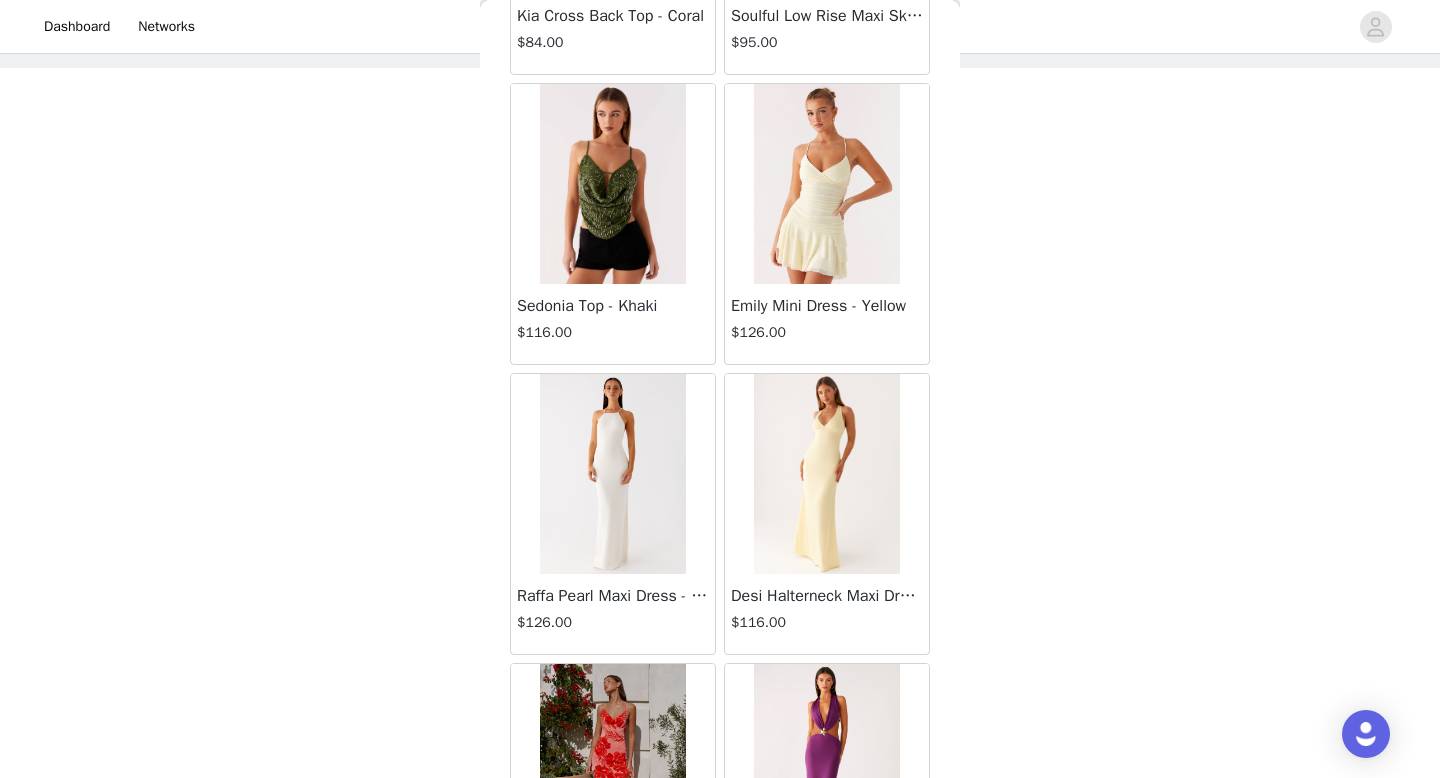 scroll, scrollTop: 83482, scrollLeft: 0, axis: vertical 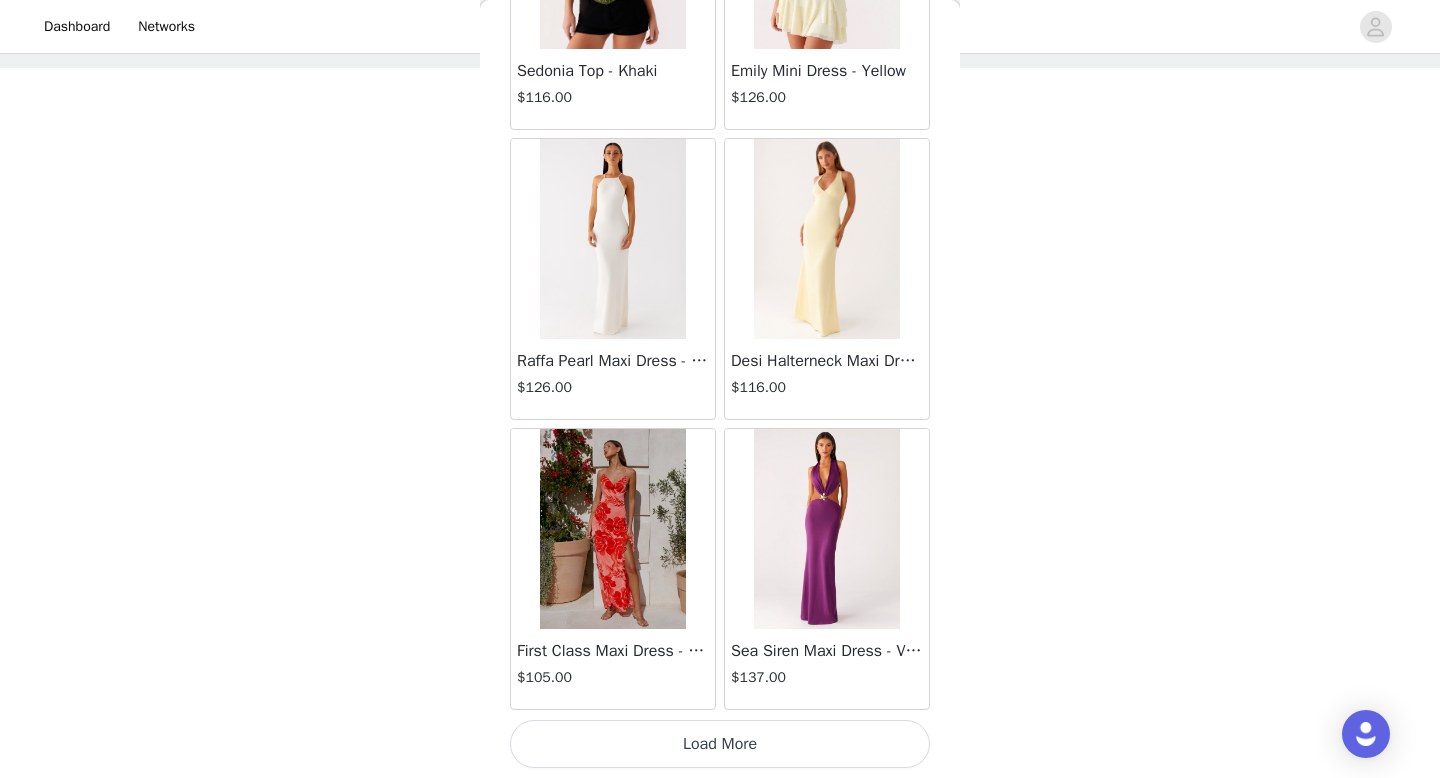 click on "Load More" at bounding box center [720, 744] 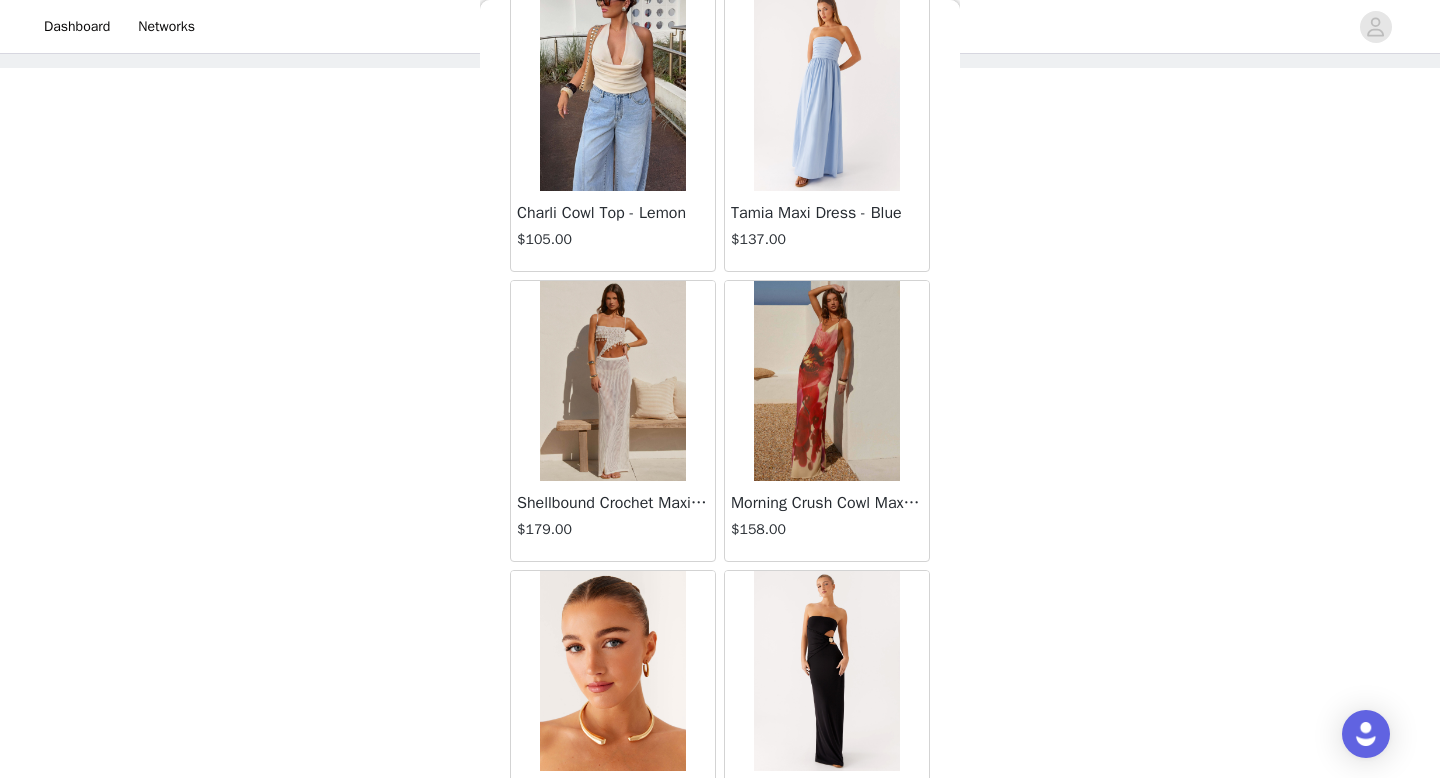 scroll, scrollTop: 86382, scrollLeft: 0, axis: vertical 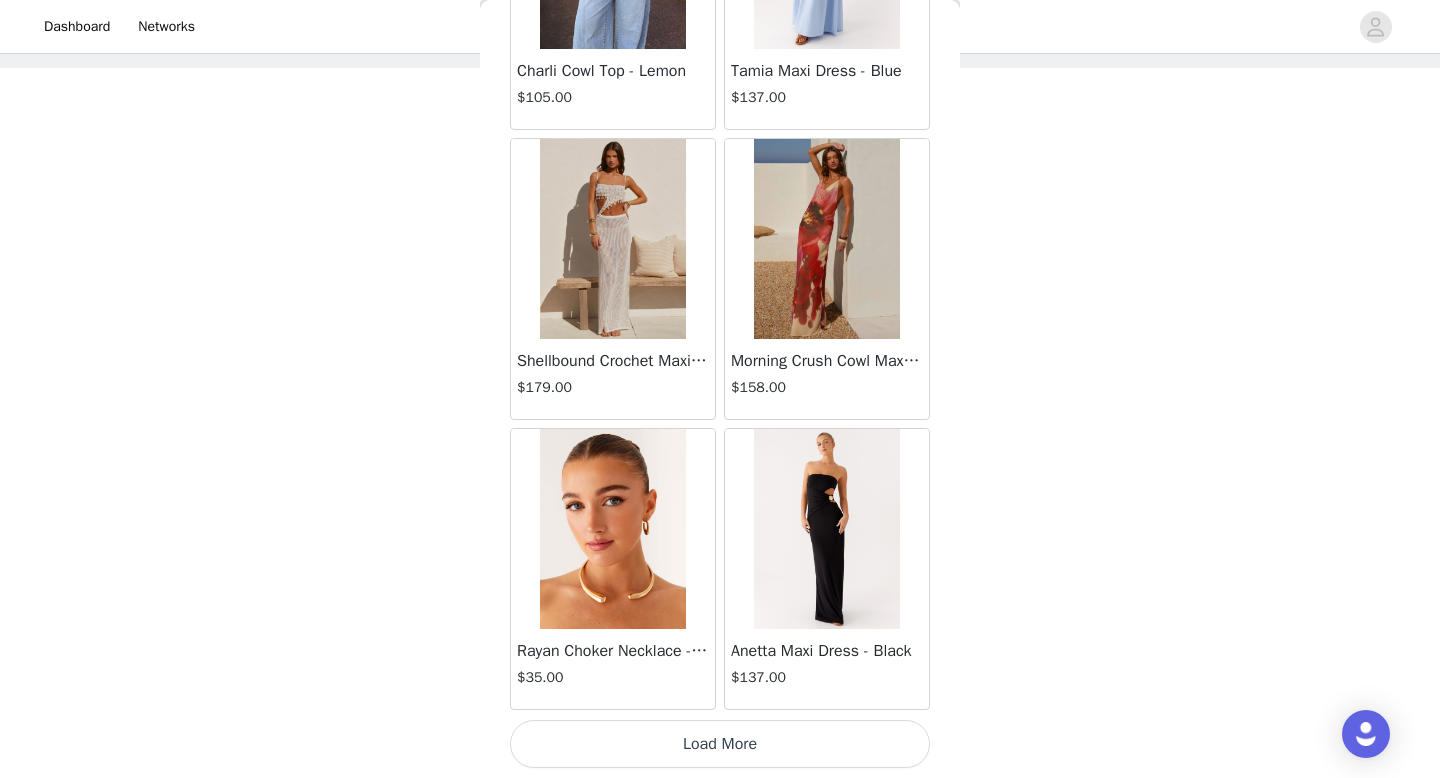 click on "Load More" at bounding box center (720, 744) 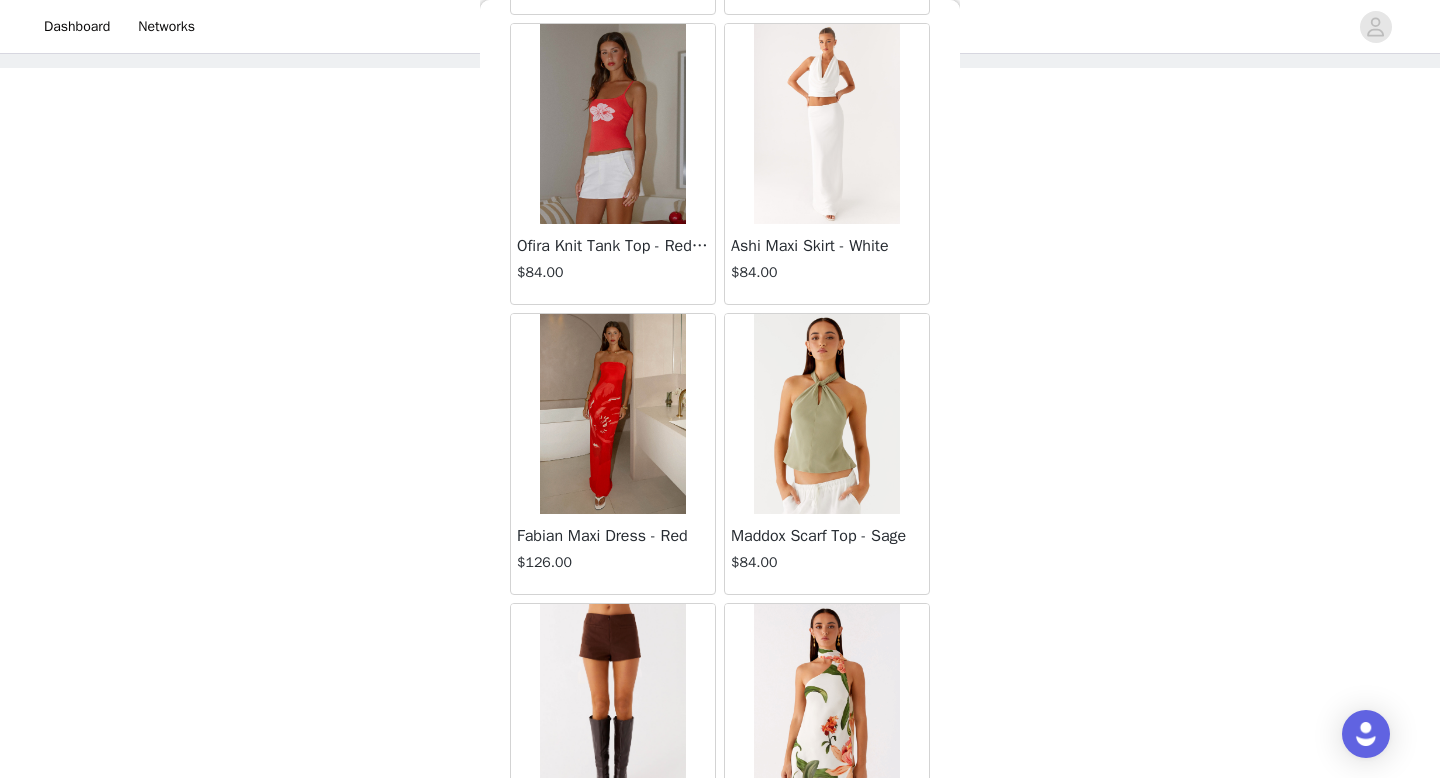 scroll, scrollTop: 89282, scrollLeft: 0, axis: vertical 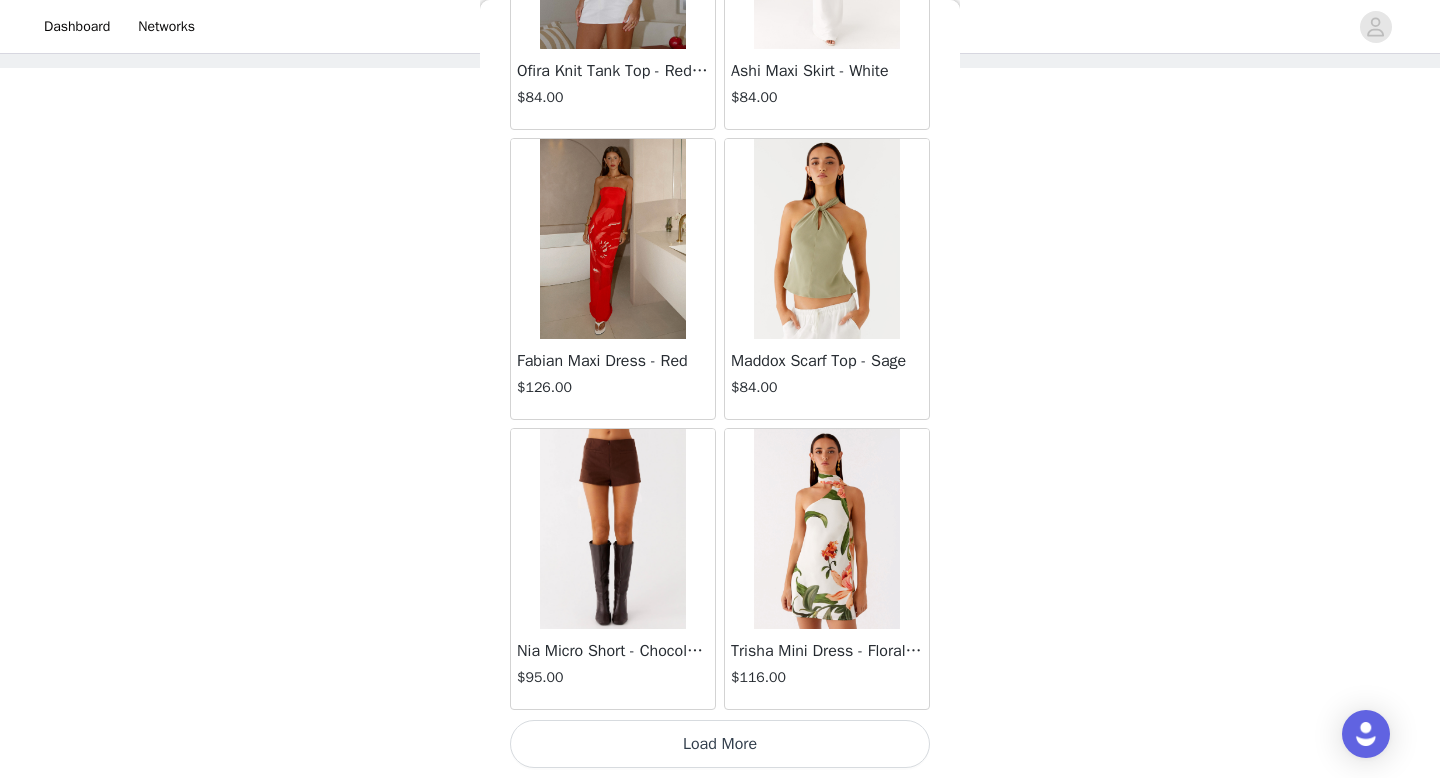 click on "Load More" at bounding box center [720, 744] 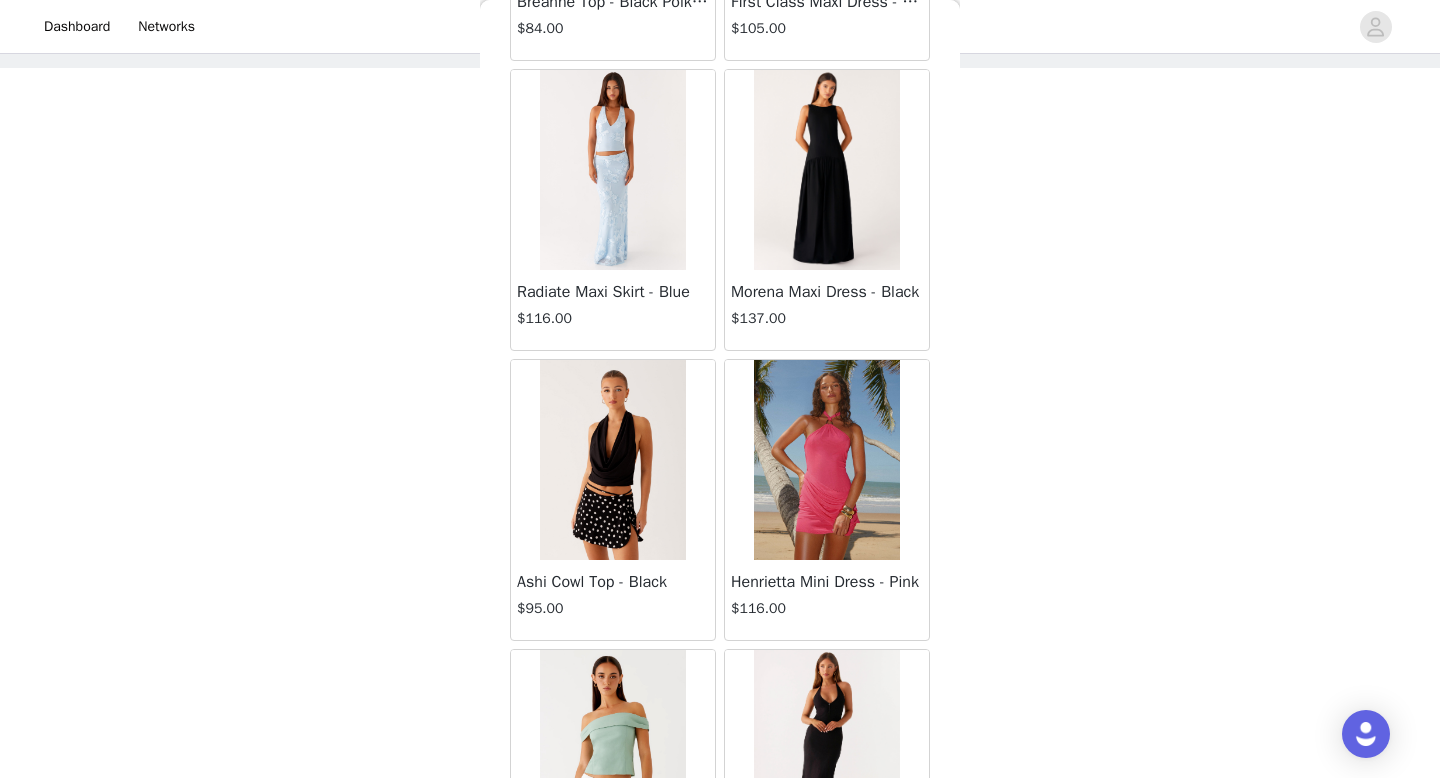 scroll, scrollTop: 85267, scrollLeft: 0, axis: vertical 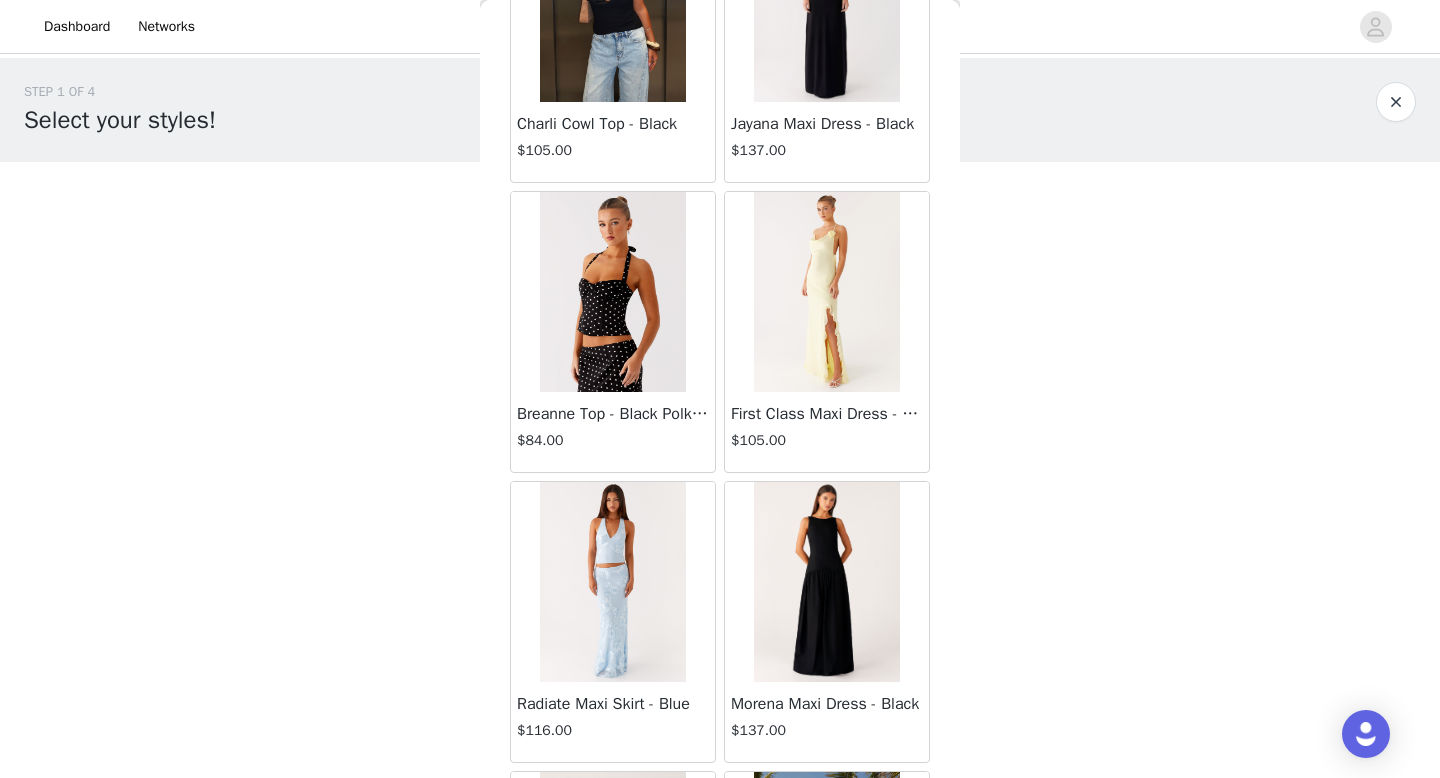 click at bounding box center [612, 292] 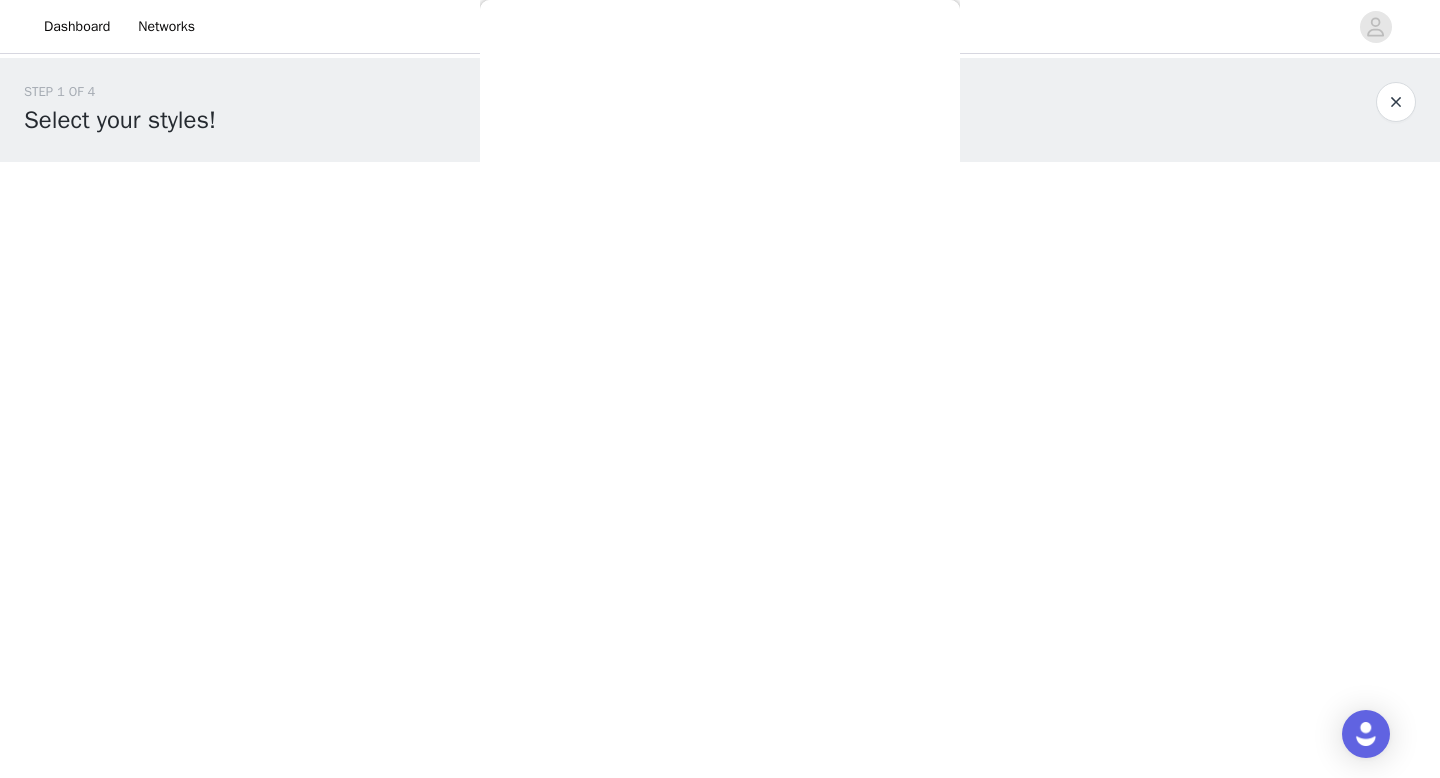 scroll, scrollTop: 300, scrollLeft: 0, axis: vertical 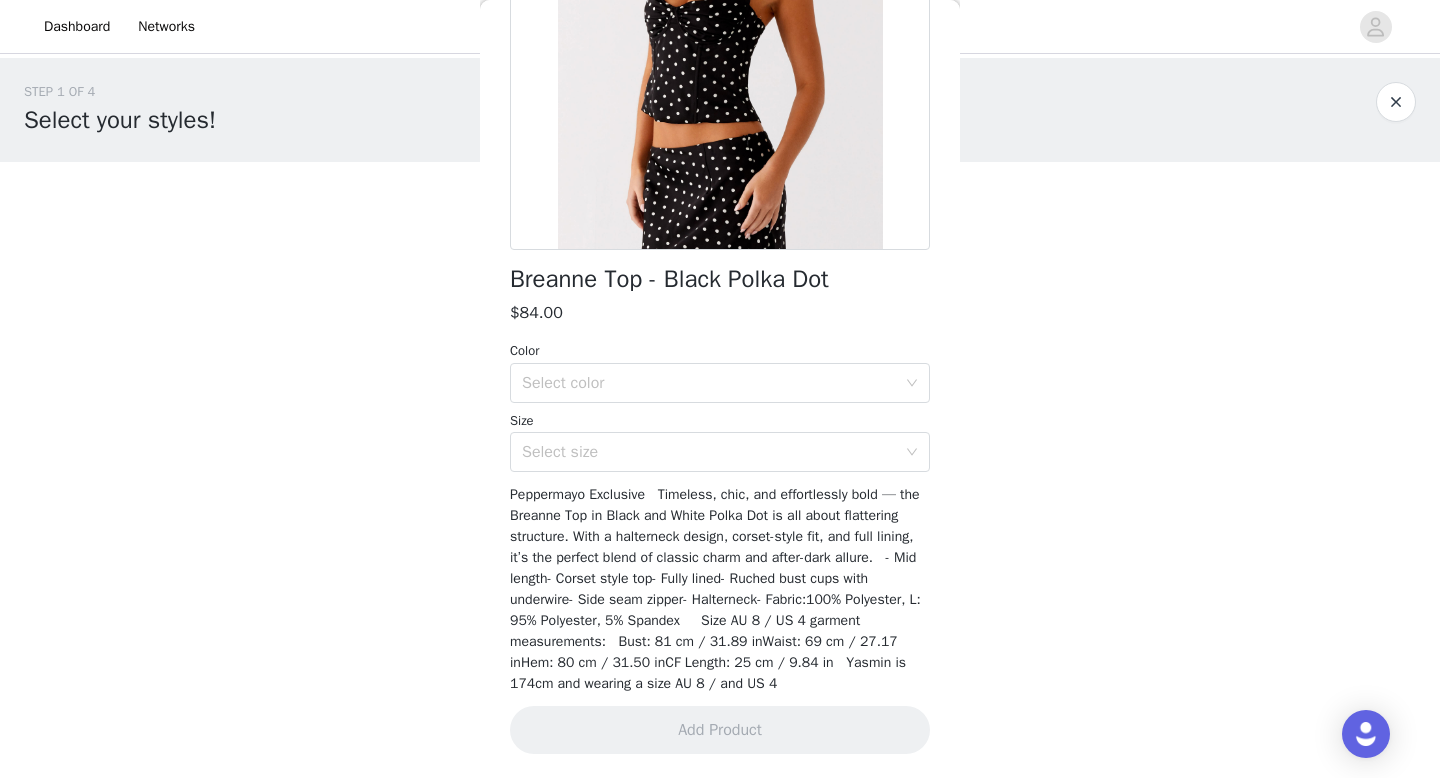 click on "Yasmin is 174cm and wearing a size AU 8 / and US 4   Add Product" at bounding box center [720, 289] 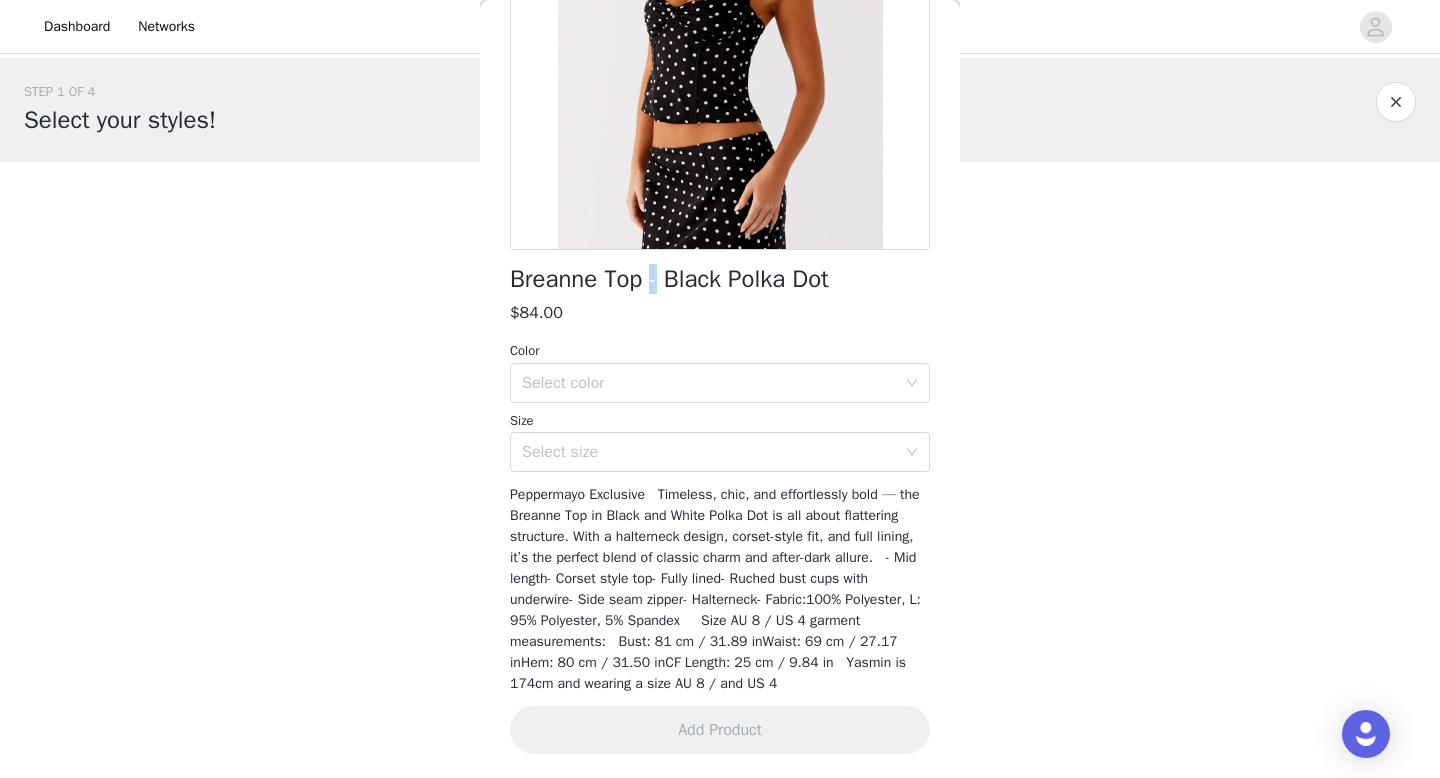 click on "Breanne Top - Black Polka Dot" at bounding box center (669, 279) 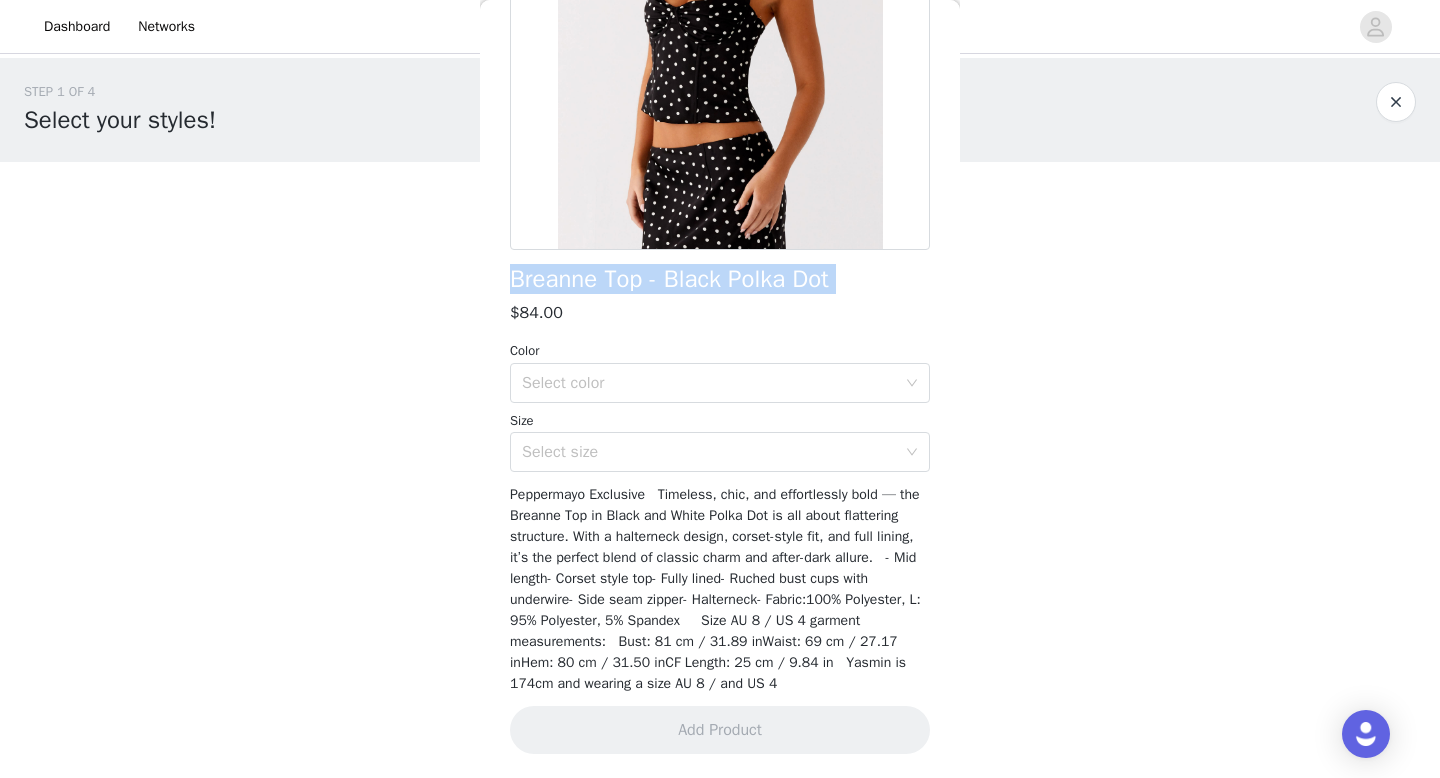 click on "Breanne Top - Black Polka Dot" at bounding box center (669, 279) 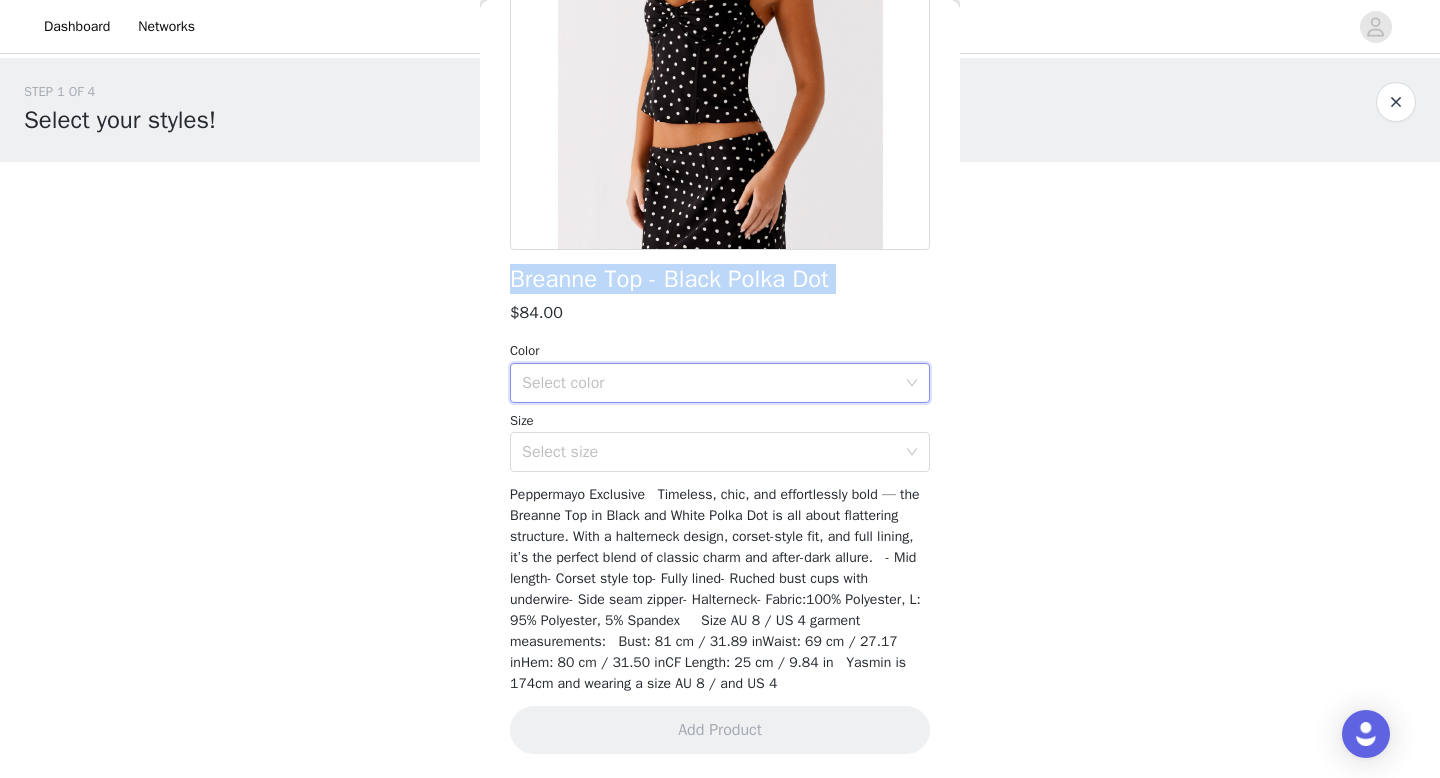 click on "Select color" at bounding box center [713, 383] 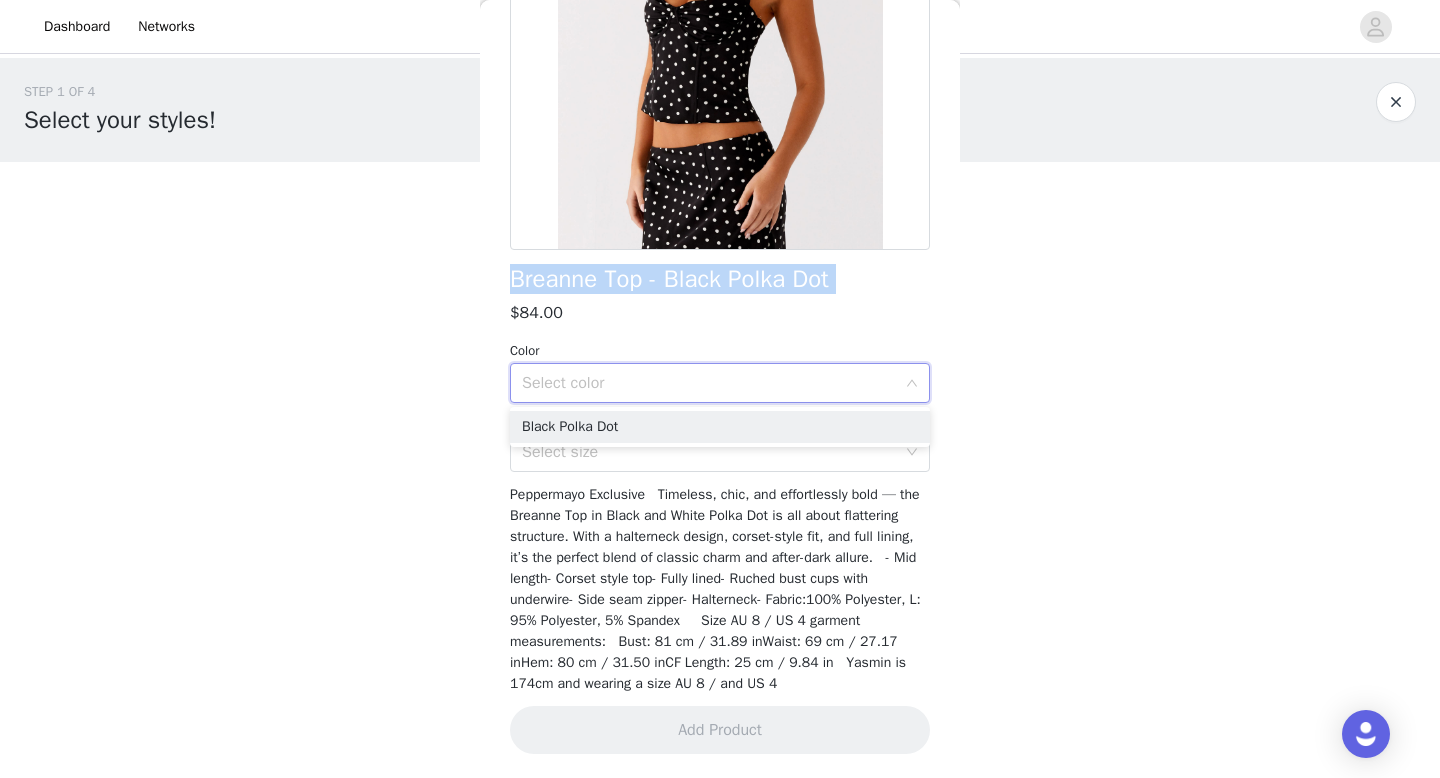 click on "Black Polka Dot" at bounding box center (720, 427) 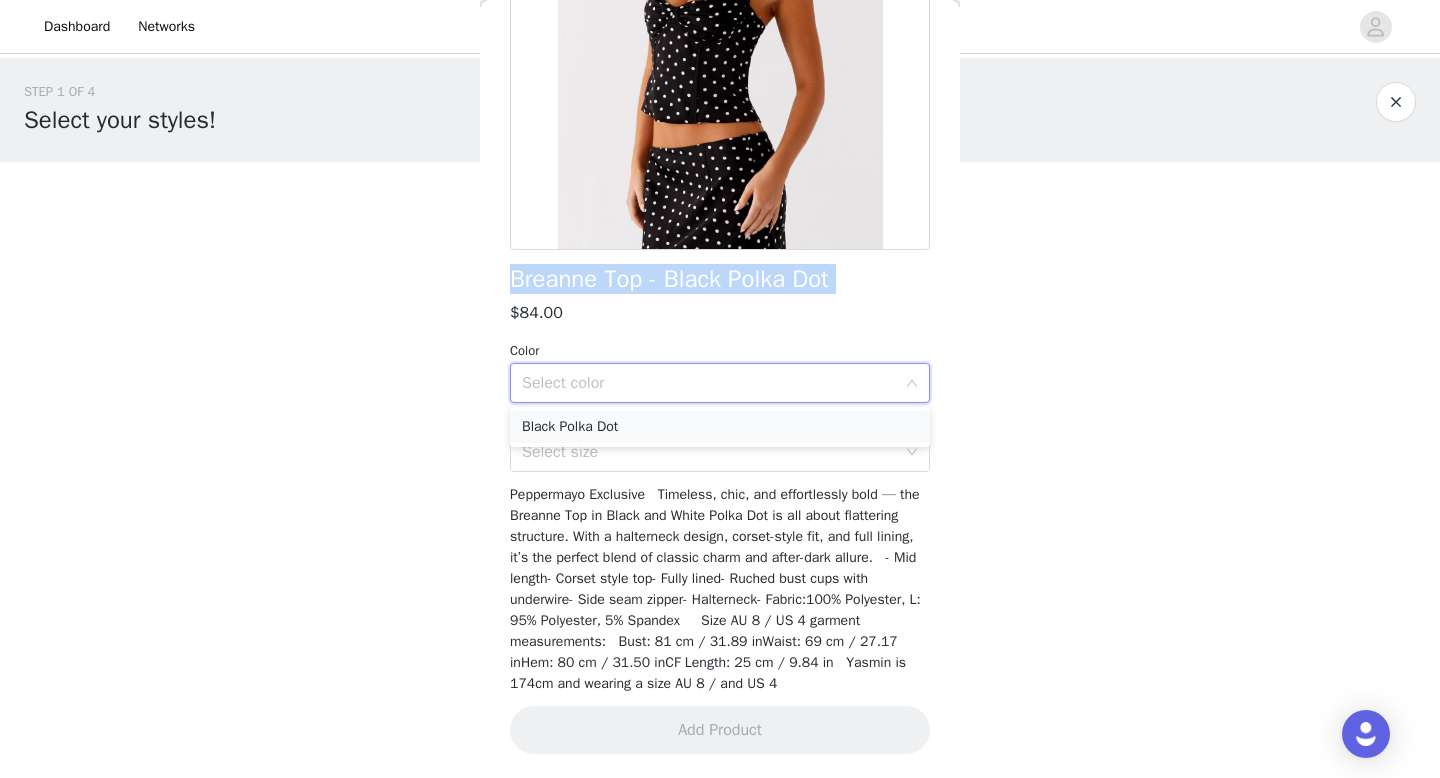 click on "Black Polka Dot" at bounding box center (720, 427) 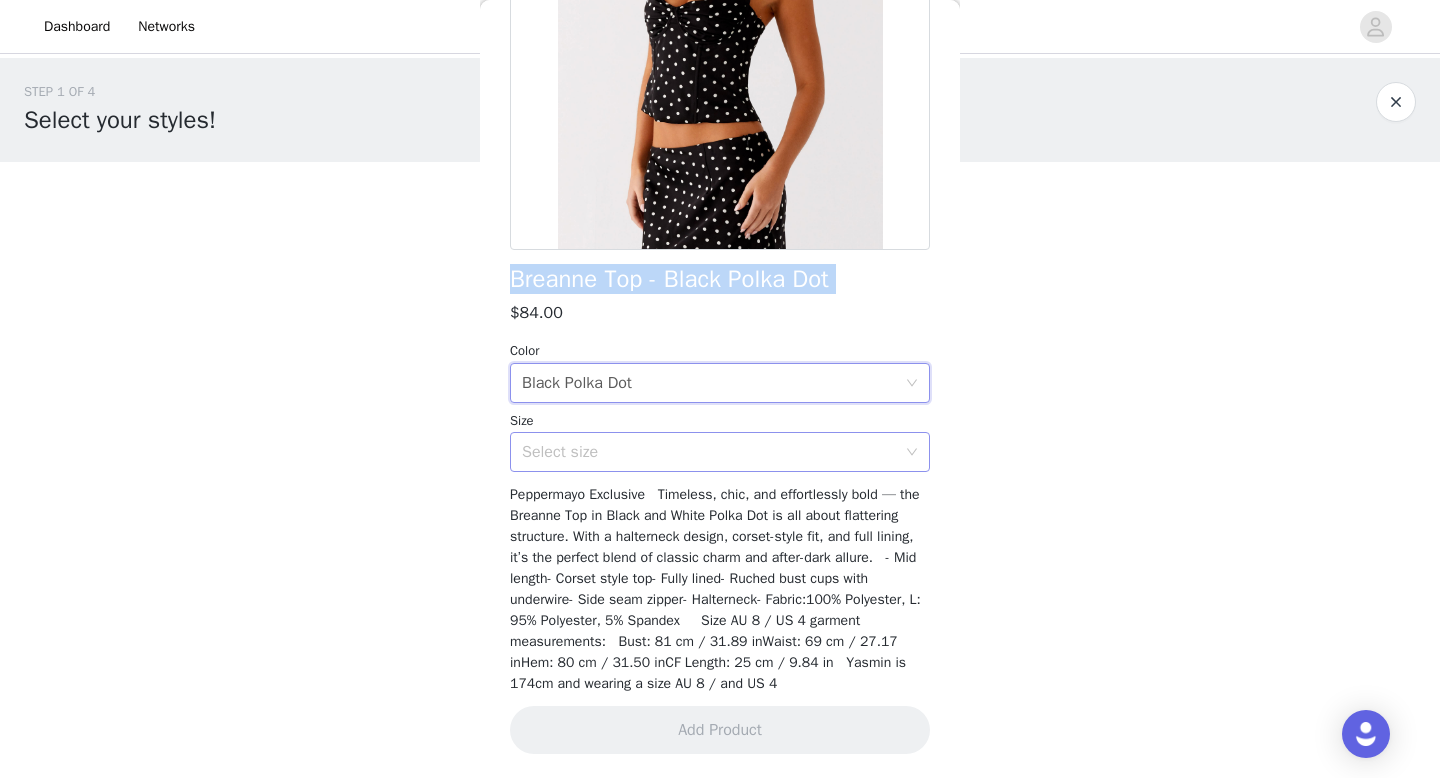click on "Select size" at bounding box center (713, 452) 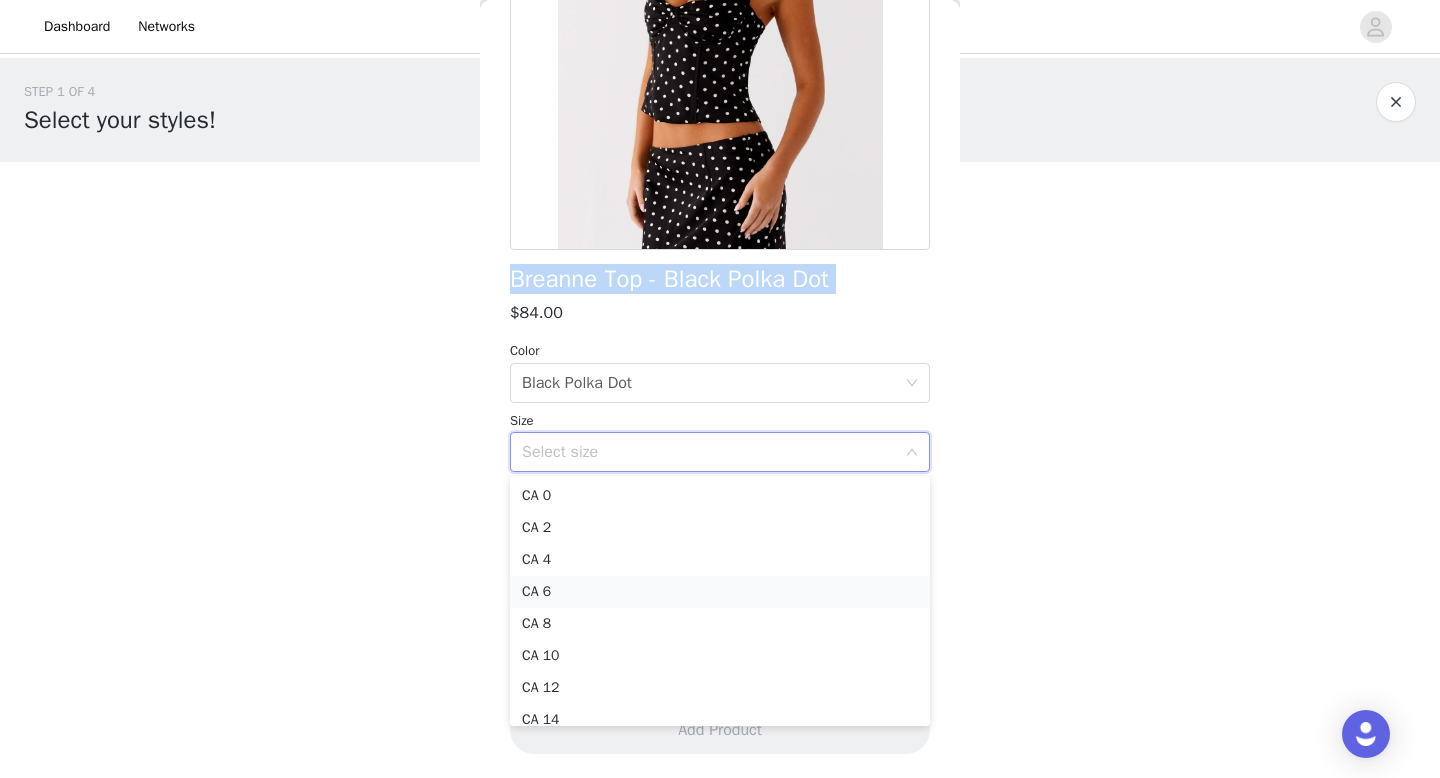 click on "CA 6" at bounding box center (720, 592) 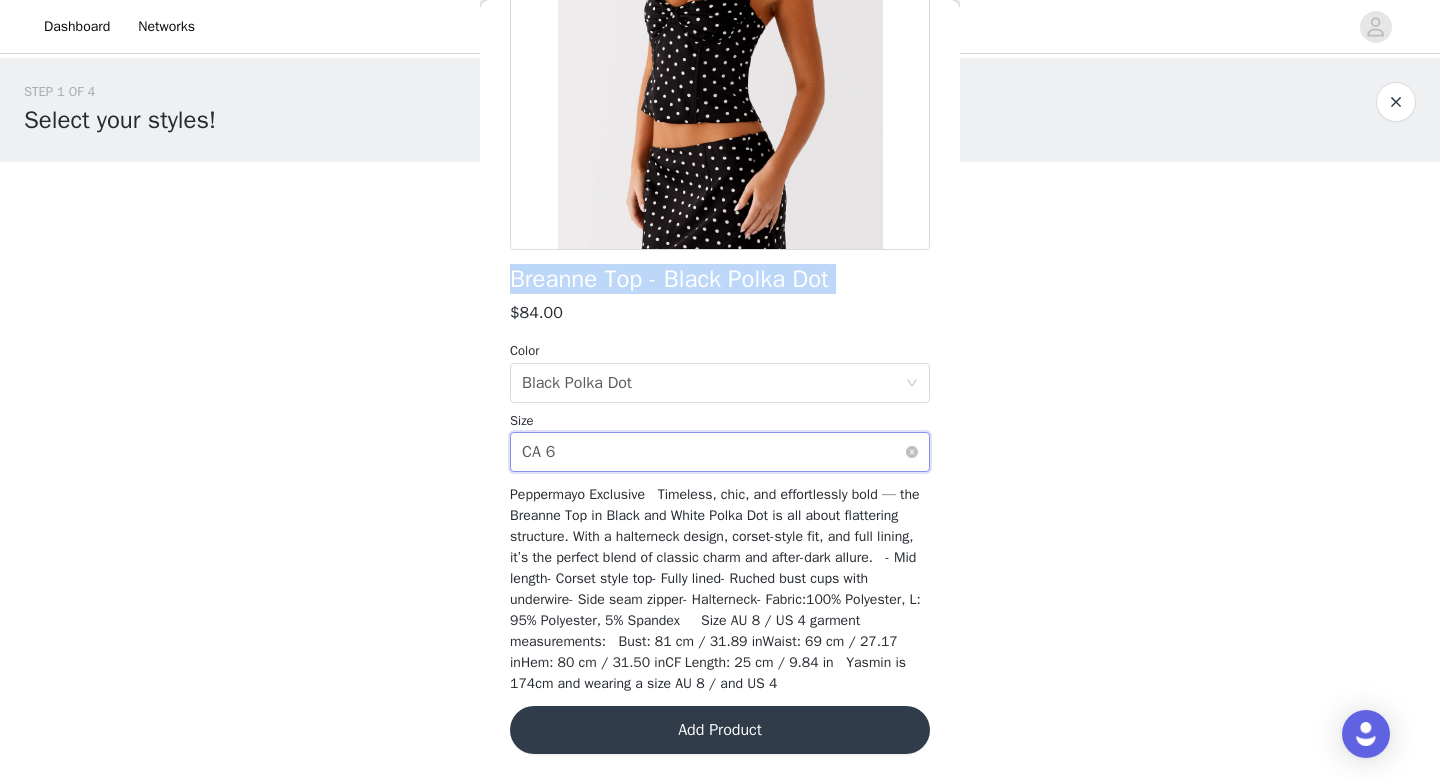 click on "Select size CA 6" at bounding box center [713, 452] 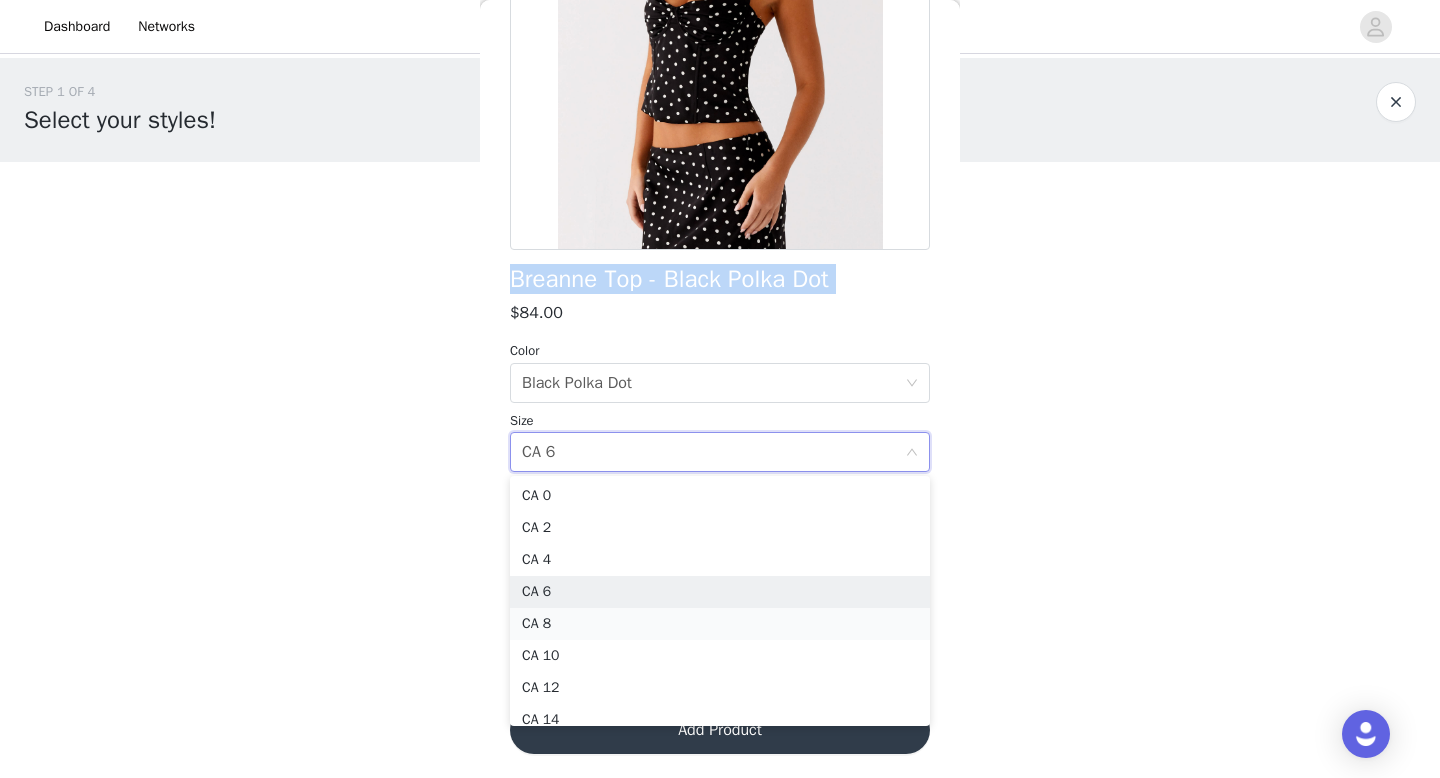 click on "CA 8" at bounding box center (720, 624) 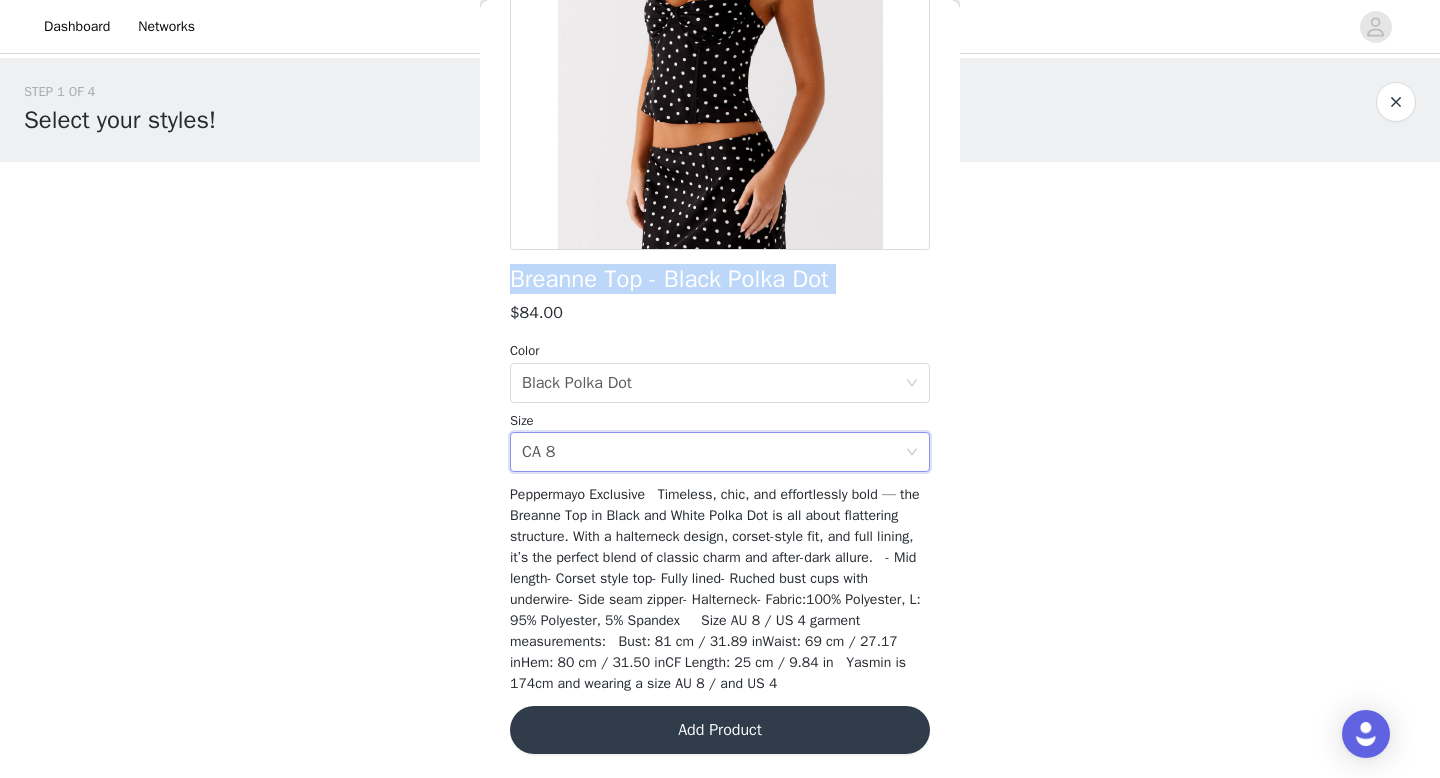 click on "Add Product" at bounding box center (720, 730) 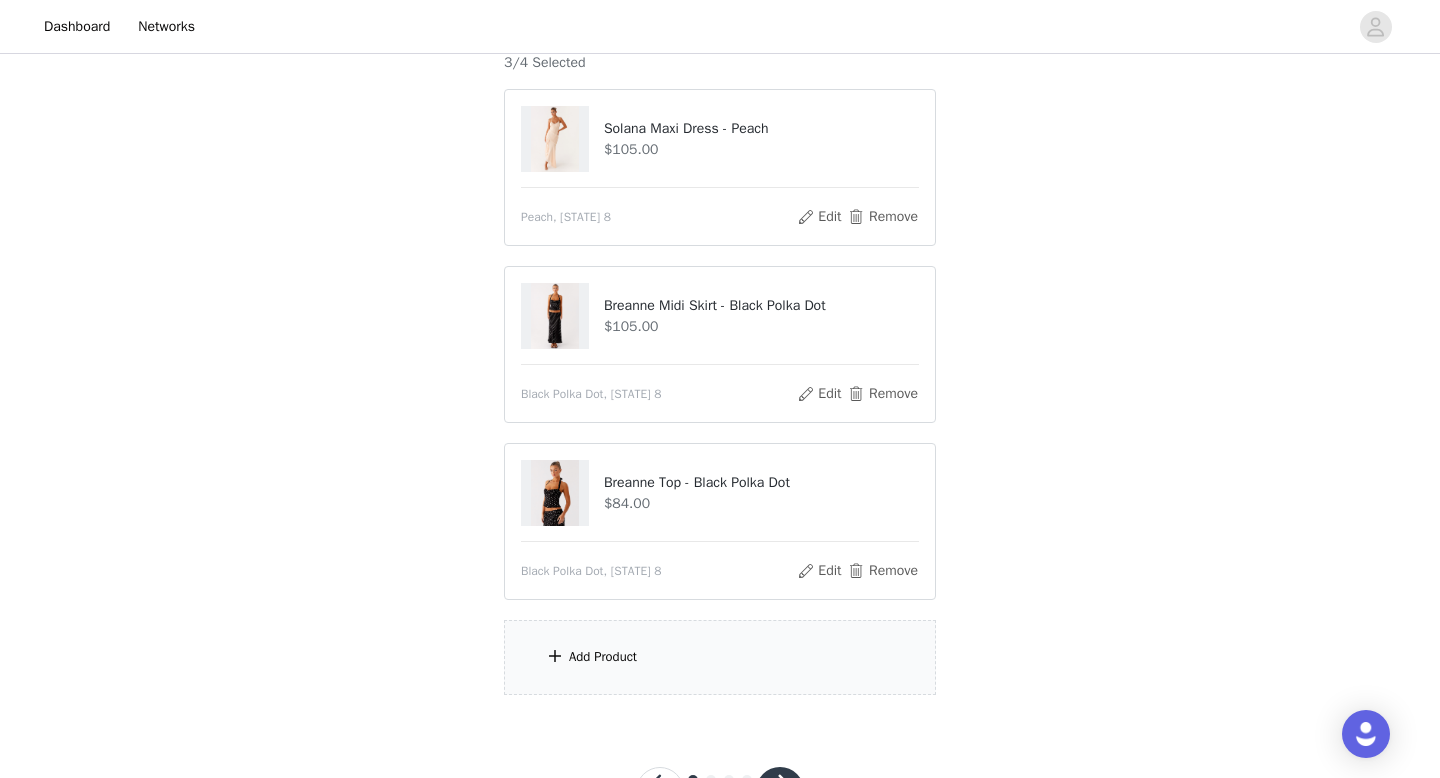 scroll, scrollTop: 190, scrollLeft: 0, axis: vertical 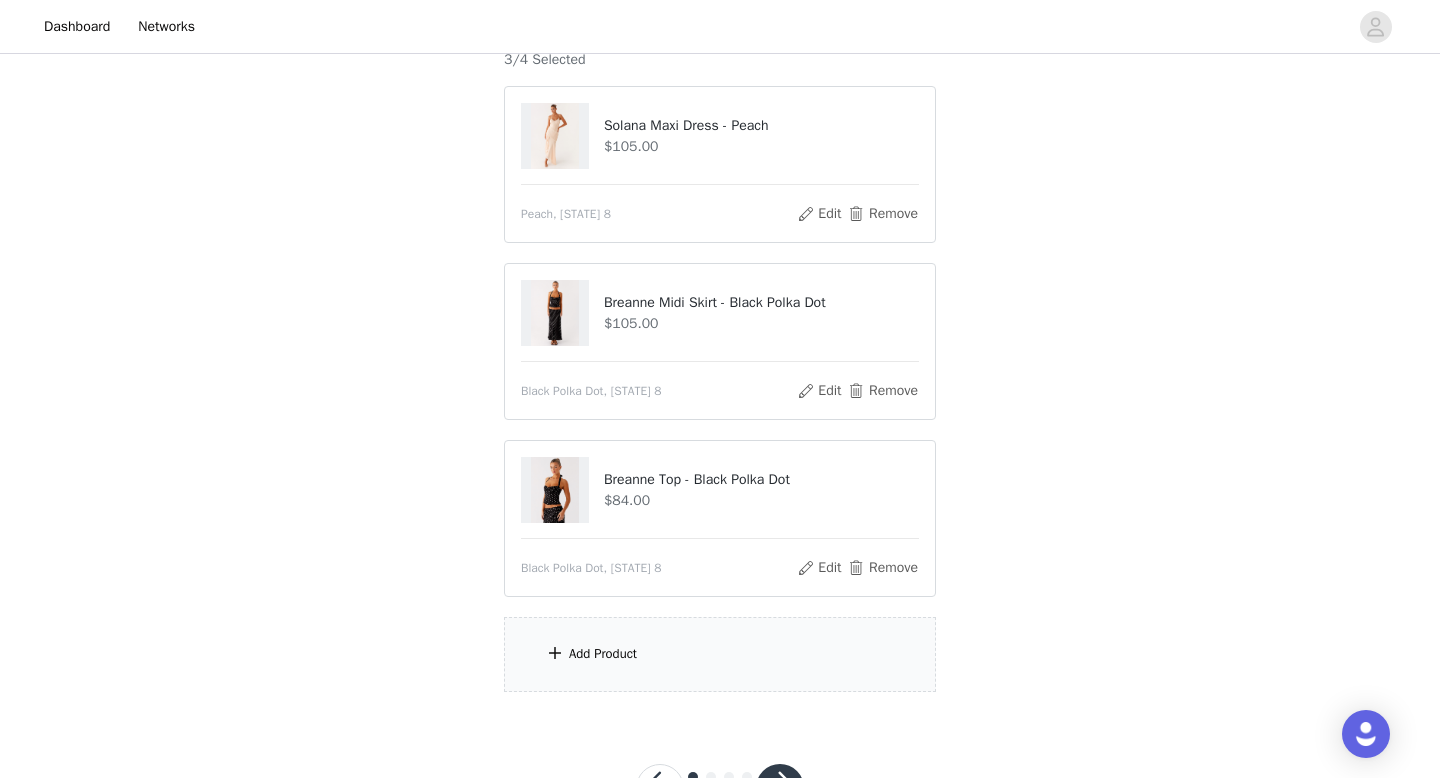click on "Add Product" at bounding box center [720, 654] 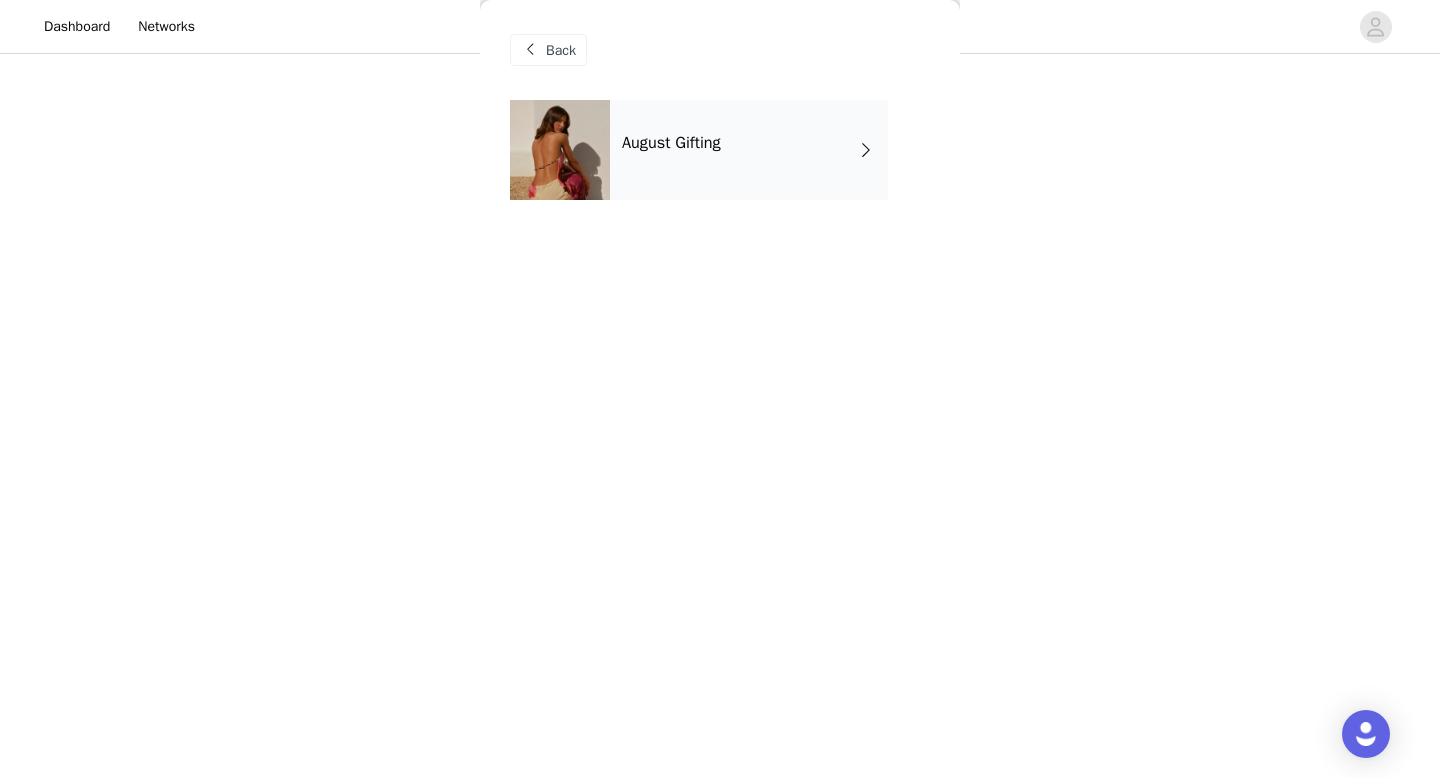 click on "August Gifting" at bounding box center [749, 150] 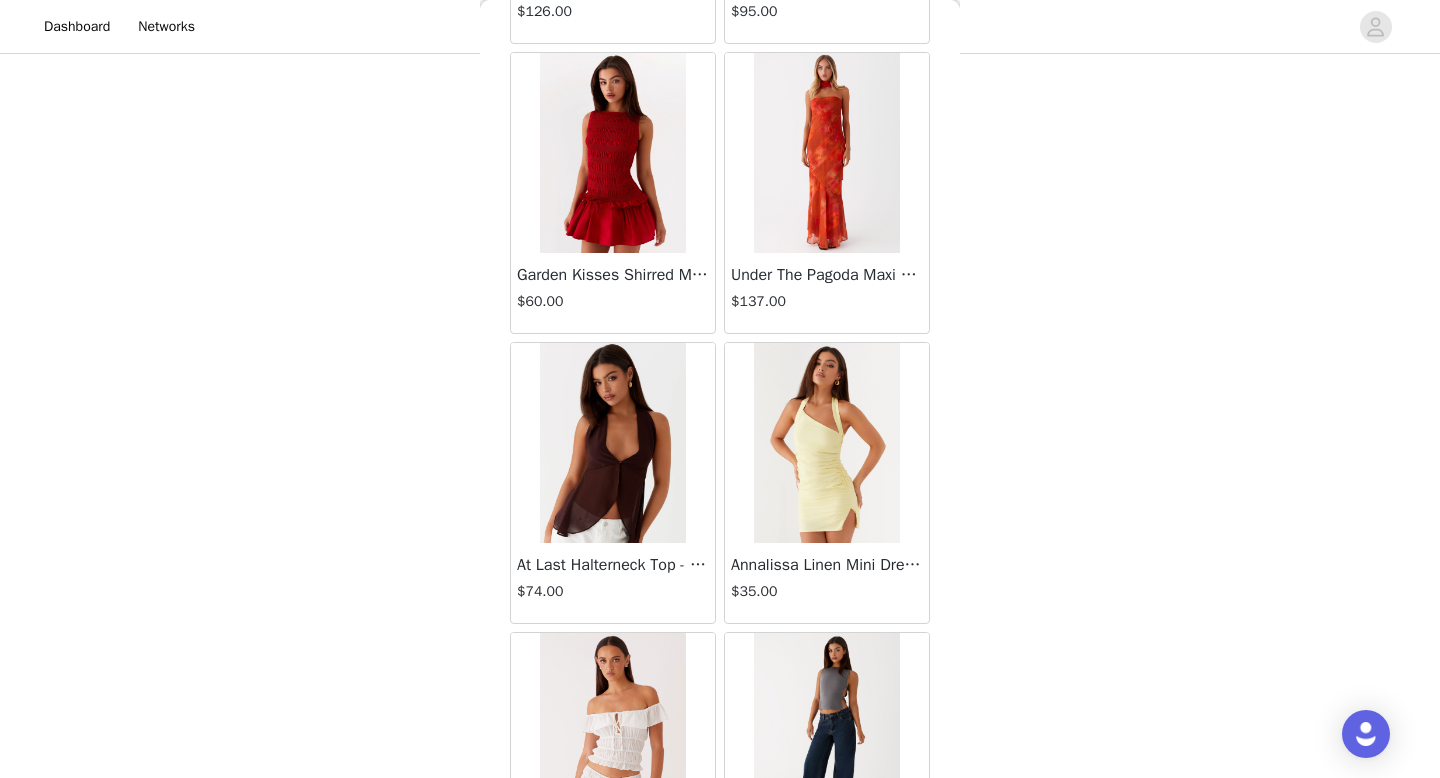 scroll, scrollTop: 2282, scrollLeft: 0, axis: vertical 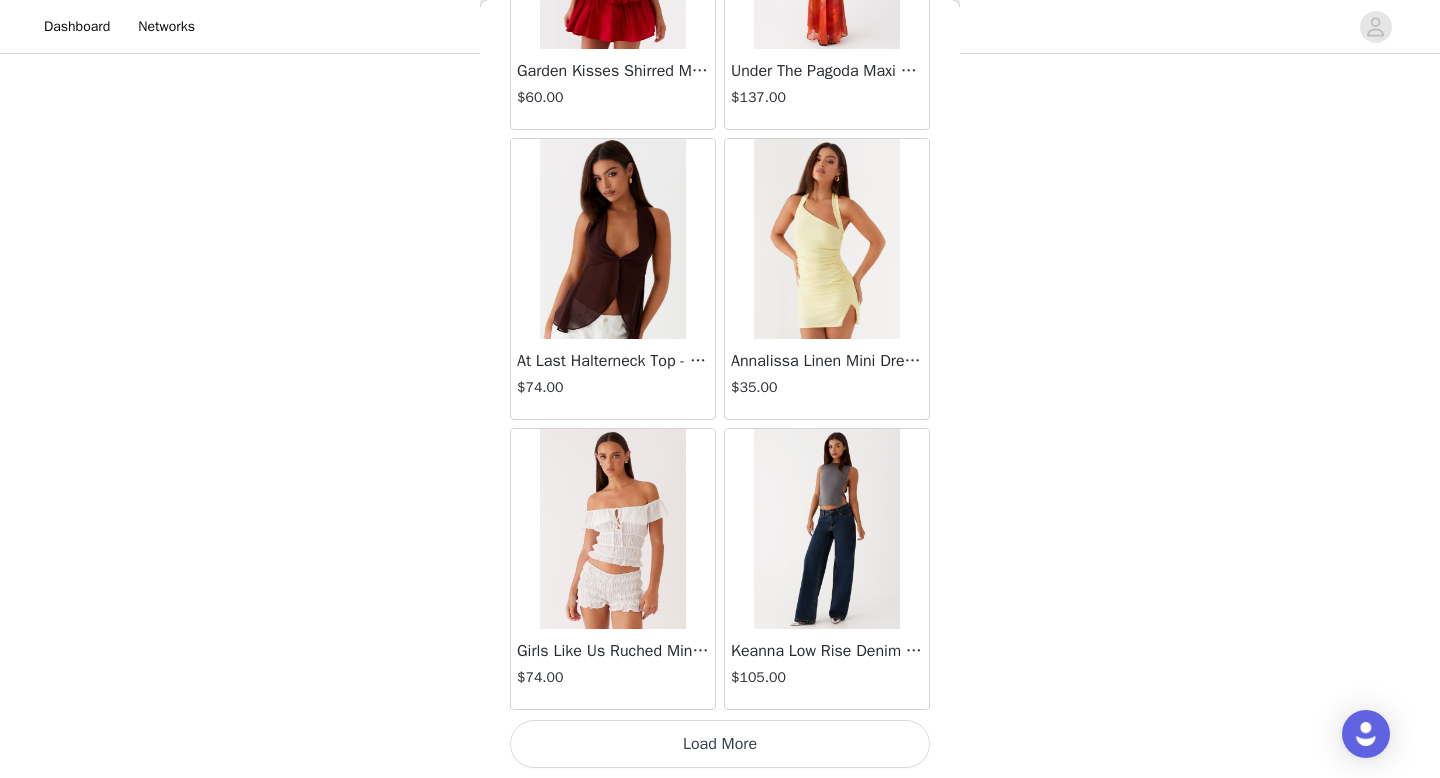 click on "Load More" at bounding box center (720, 744) 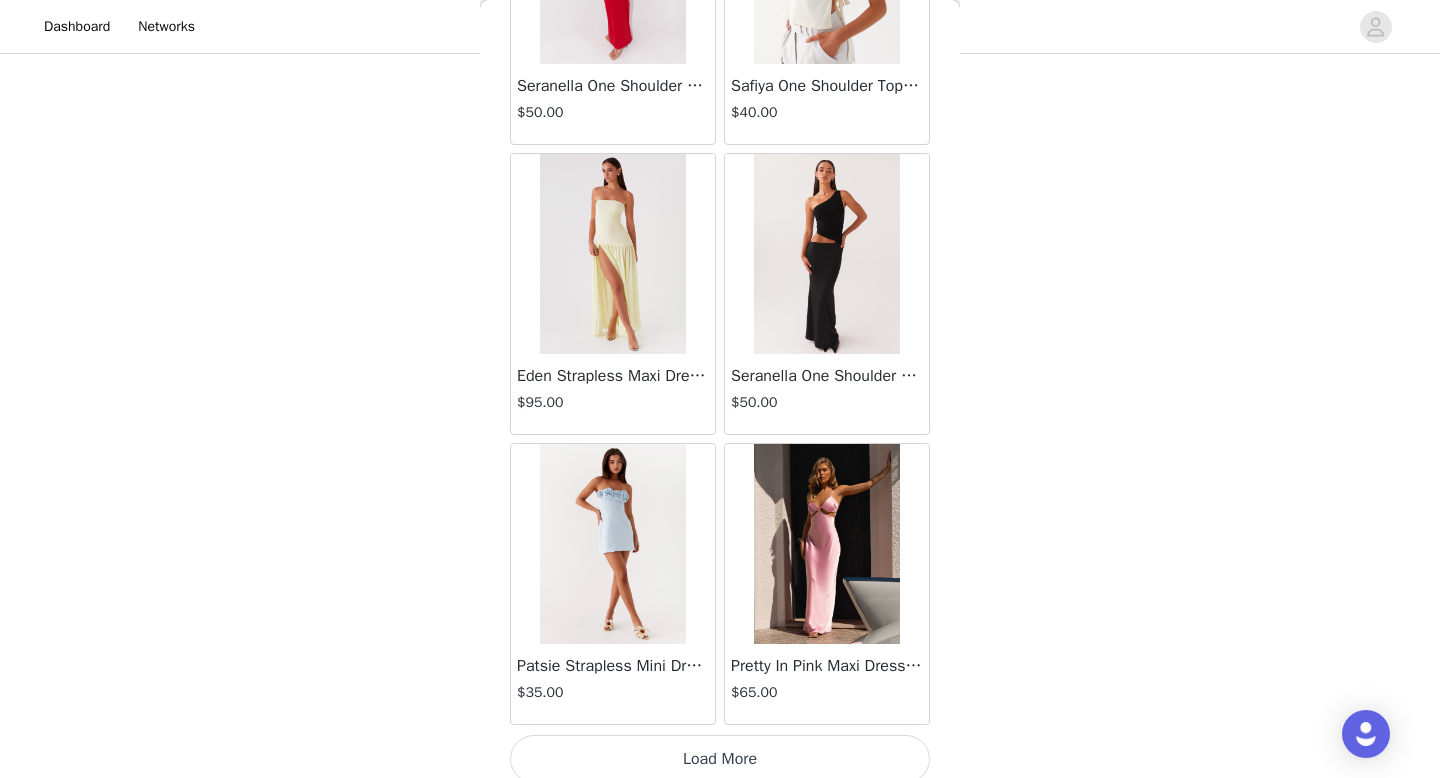 scroll, scrollTop: 5182, scrollLeft: 0, axis: vertical 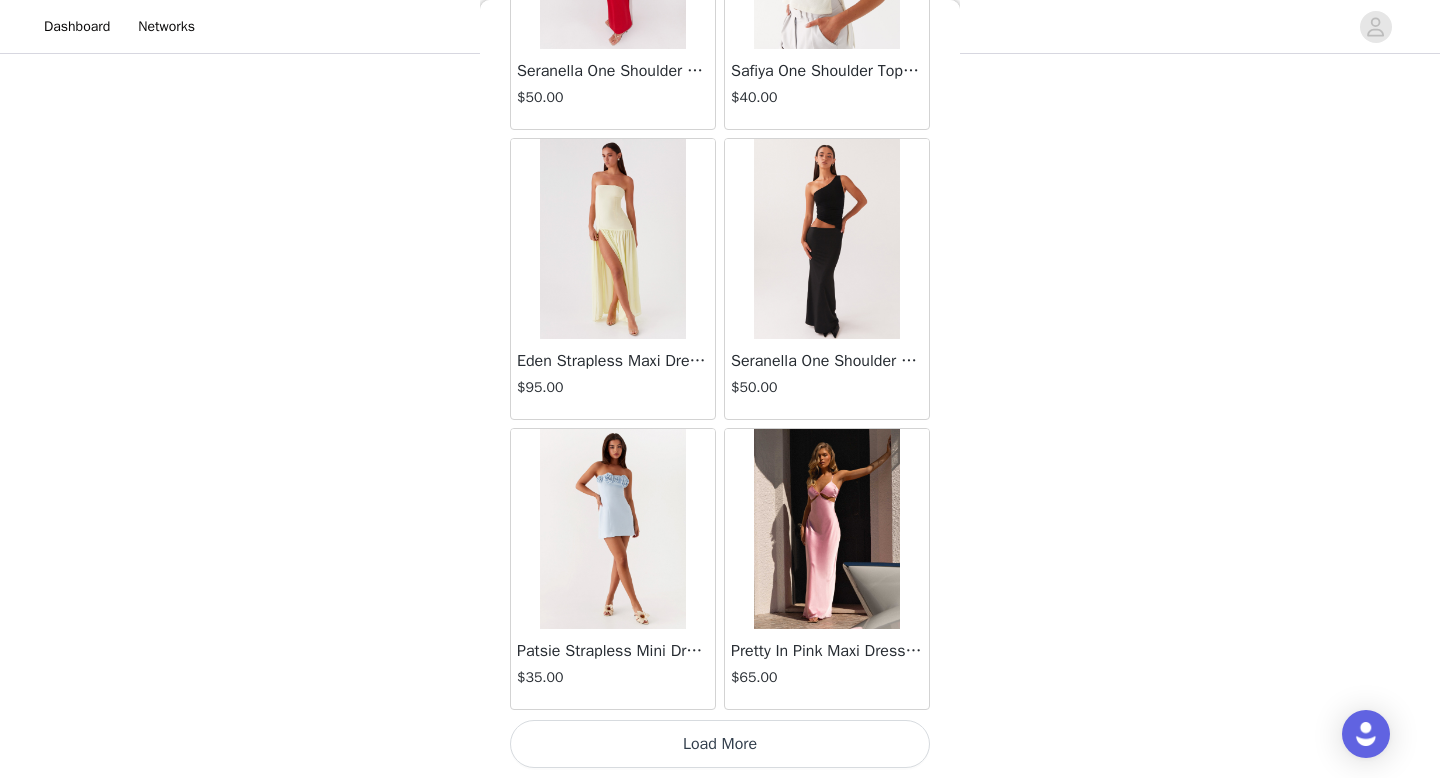 click on "Load More" at bounding box center [720, 744] 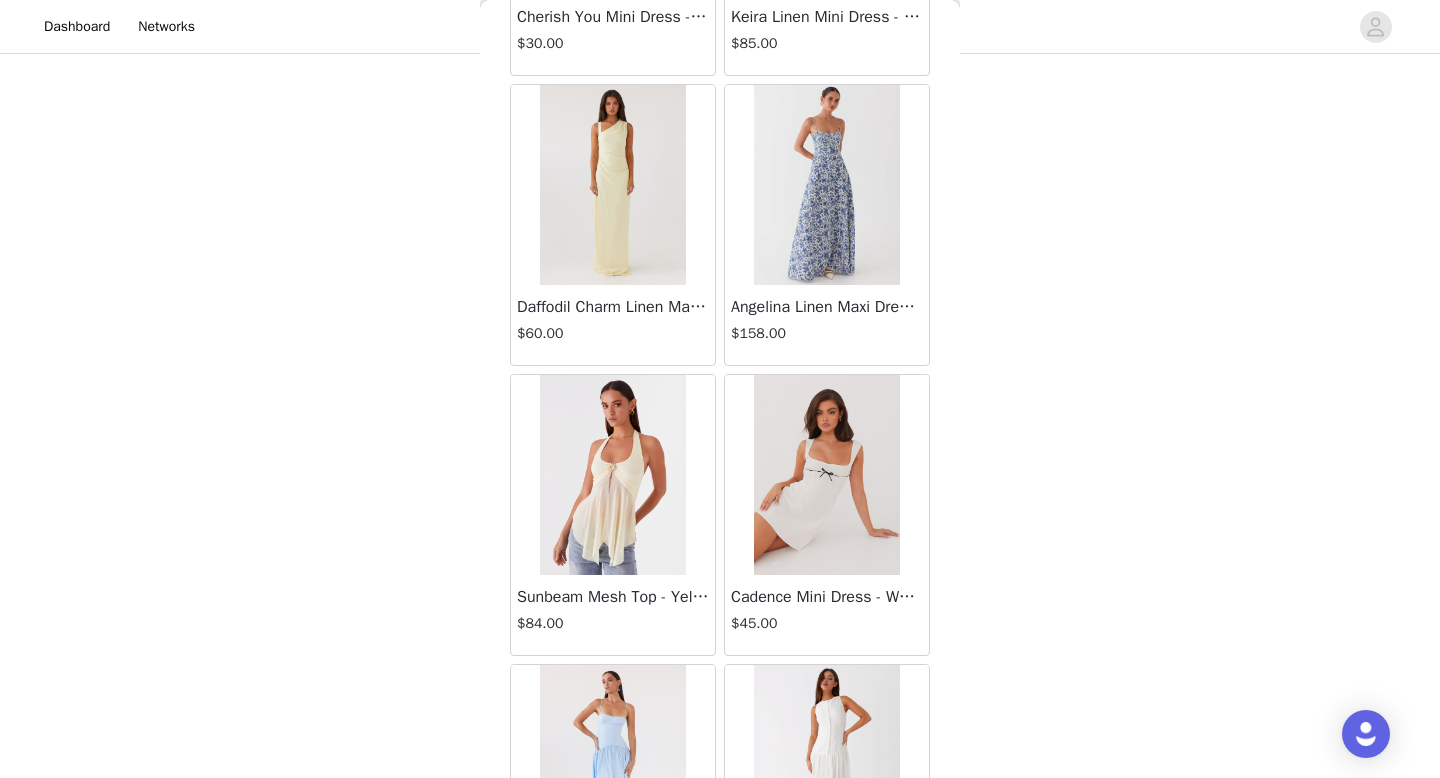 scroll, scrollTop: 8082, scrollLeft: 0, axis: vertical 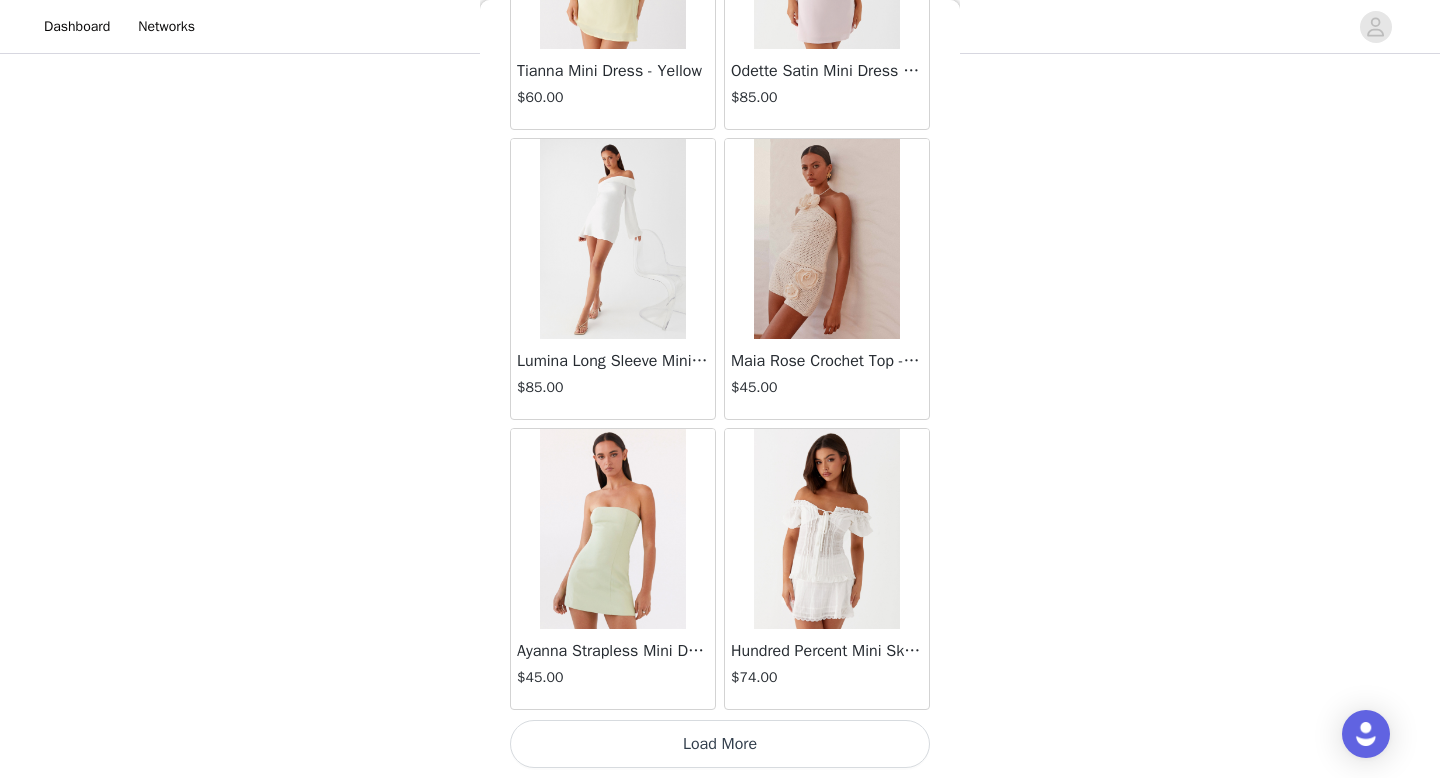click on "Load More" at bounding box center (720, 744) 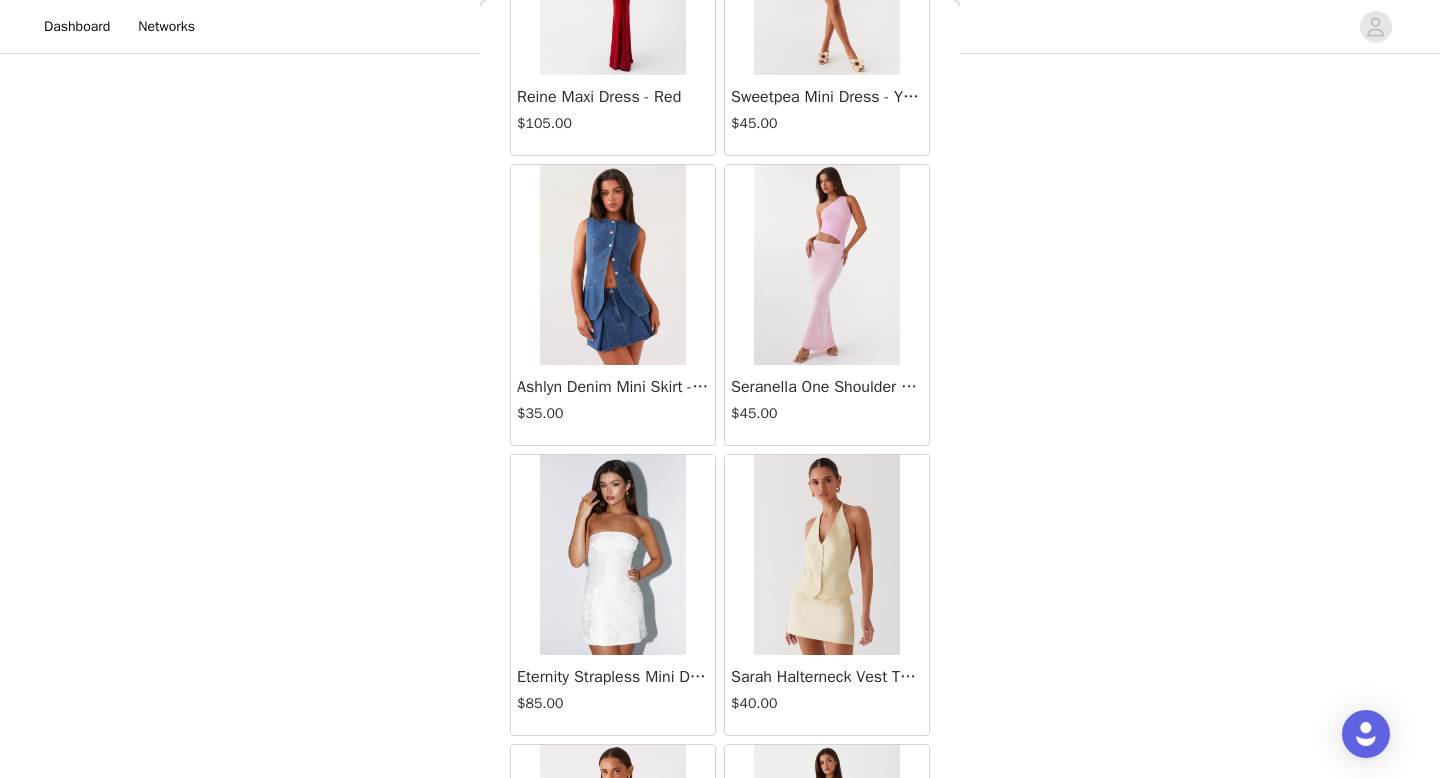 scroll, scrollTop: 10982, scrollLeft: 0, axis: vertical 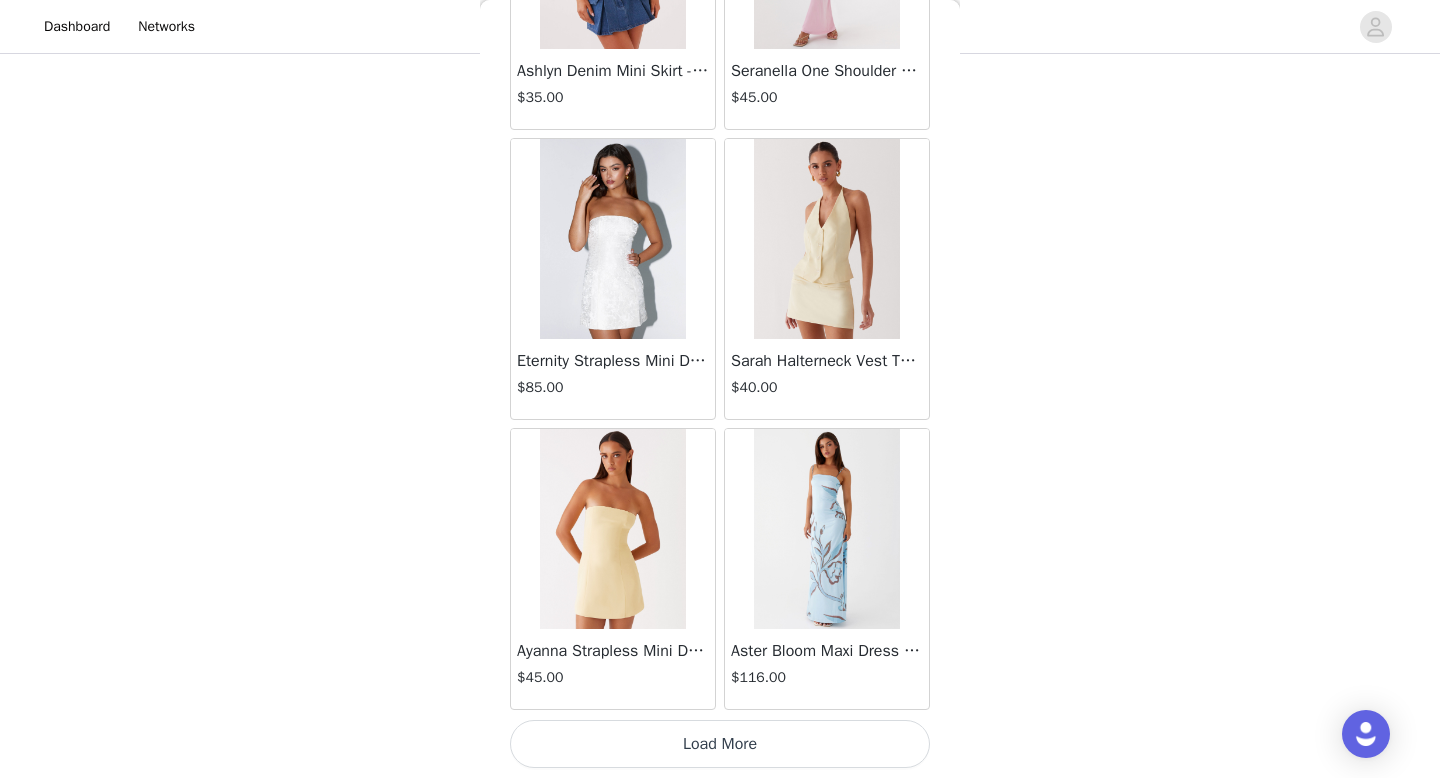 click on "Load More" at bounding box center (720, 744) 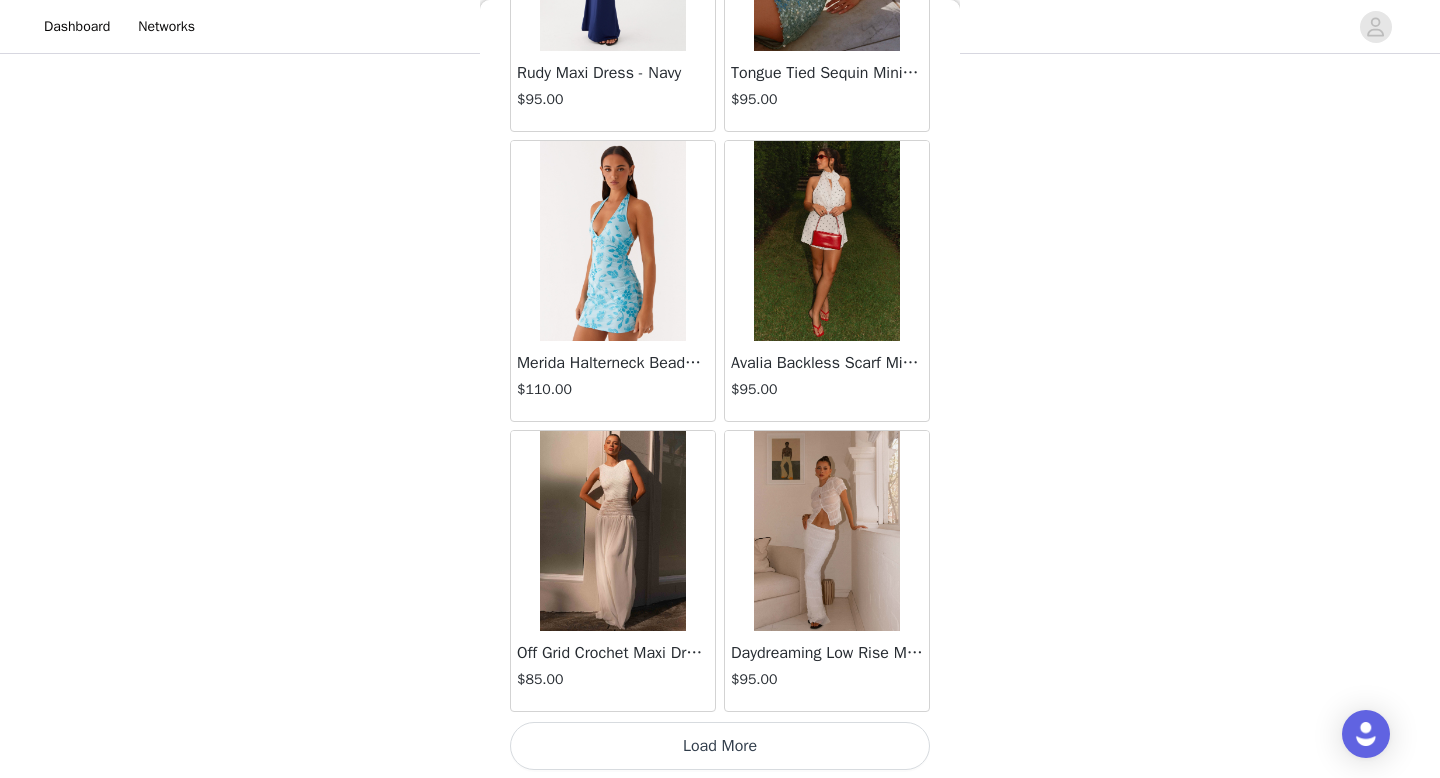 scroll, scrollTop: 13882, scrollLeft: 0, axis: vertical 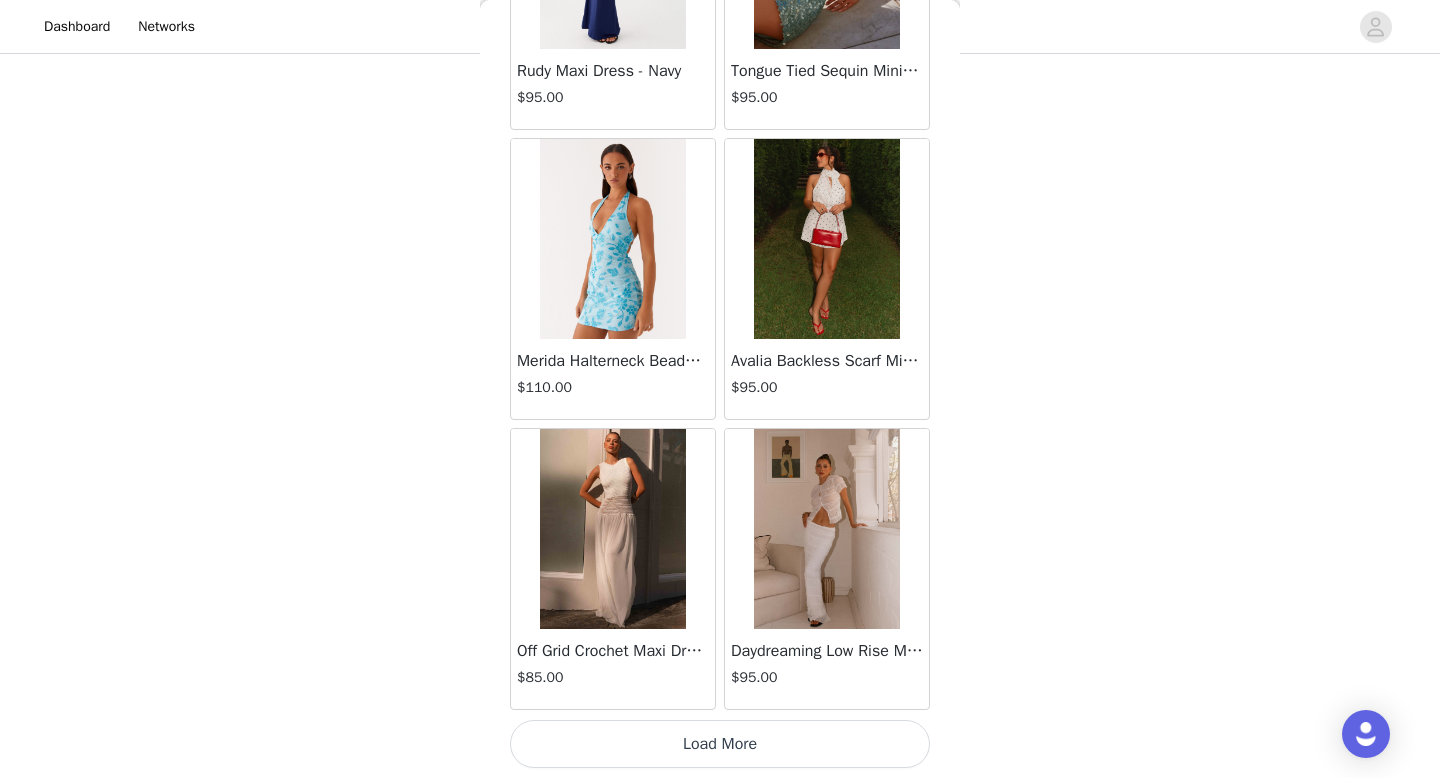 click on "Load More" at bounding box center [720, 744] 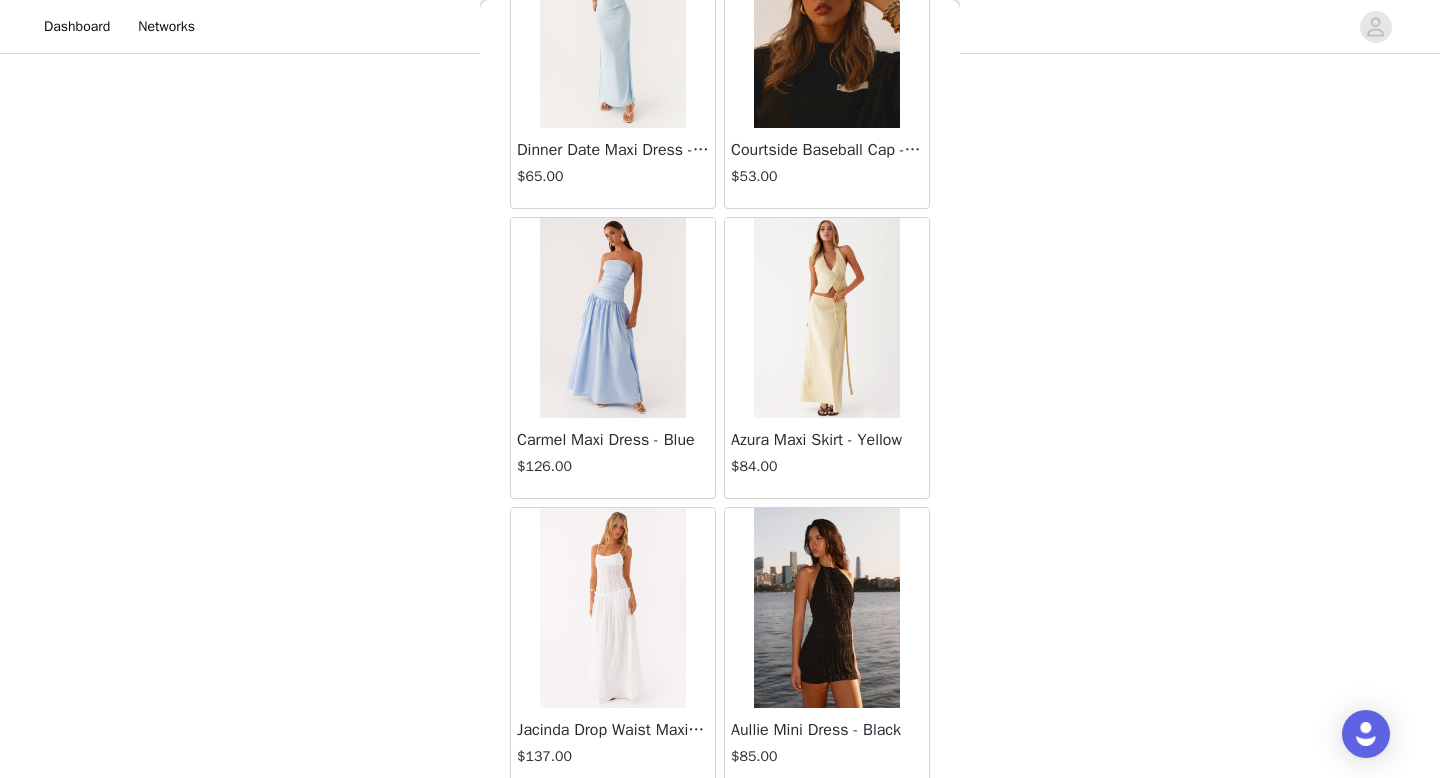 scroll, scrollTop: 16782, scrollLeft: 0, axis: vertical 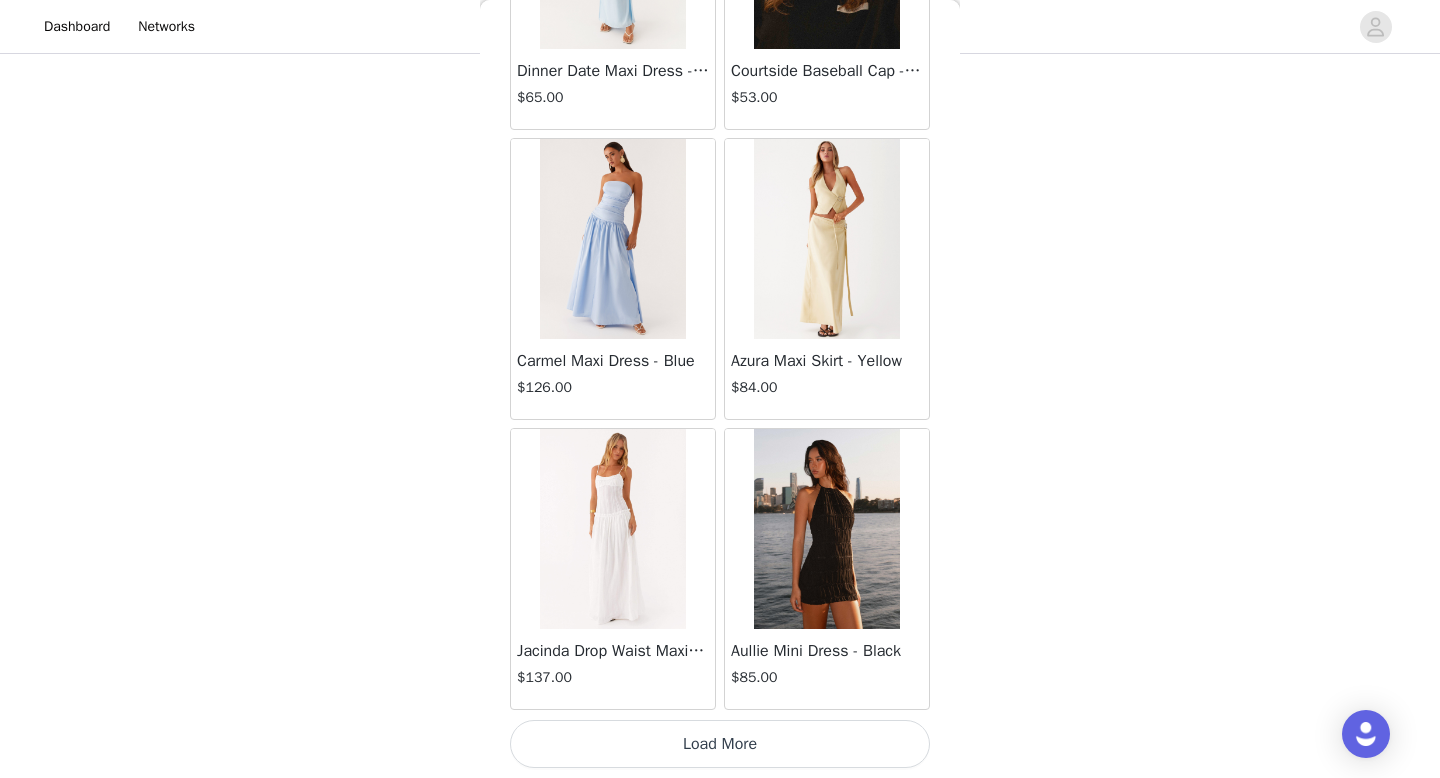 click on "Load More" at bounding box center (720, 744) 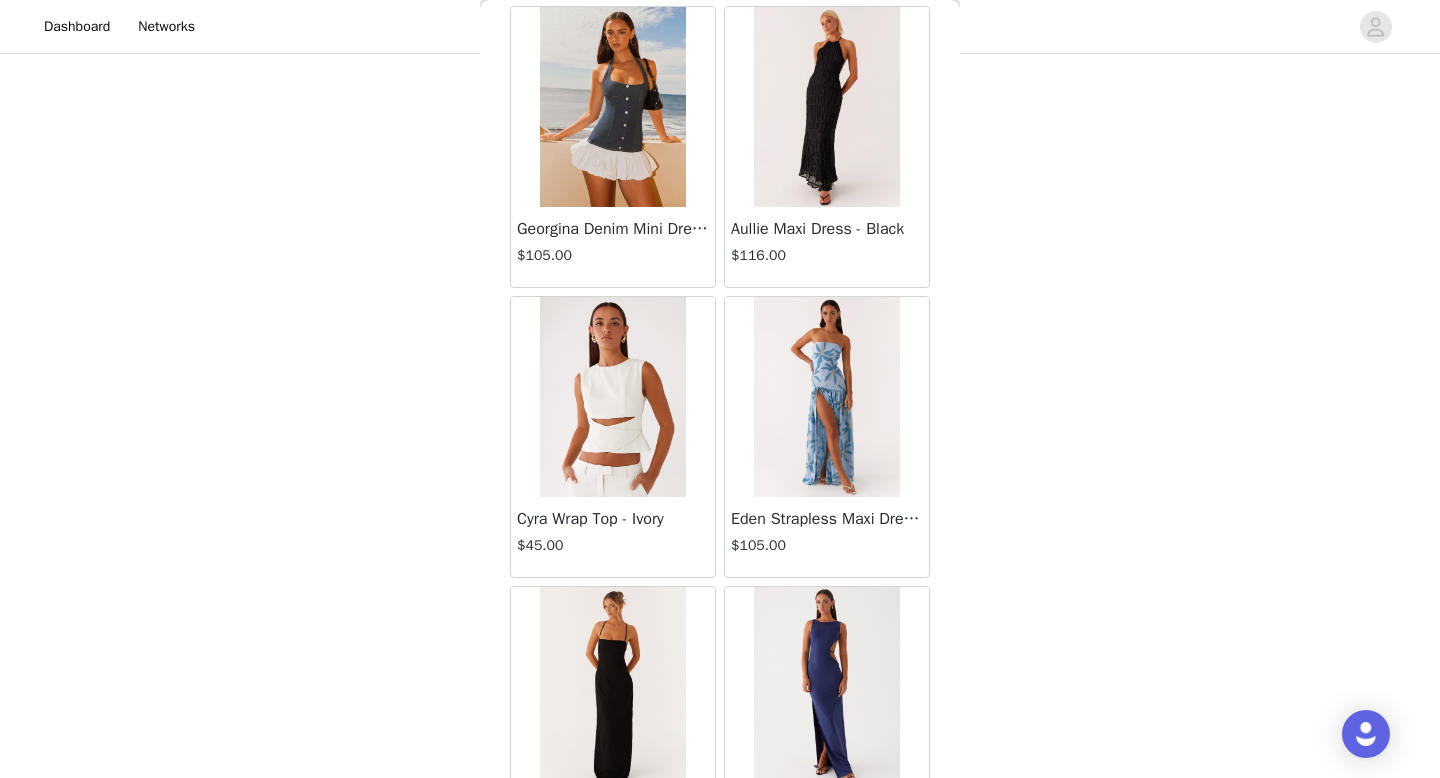 scroll, scrollTop: 19682, scrollLeft: 0, axis: vertical 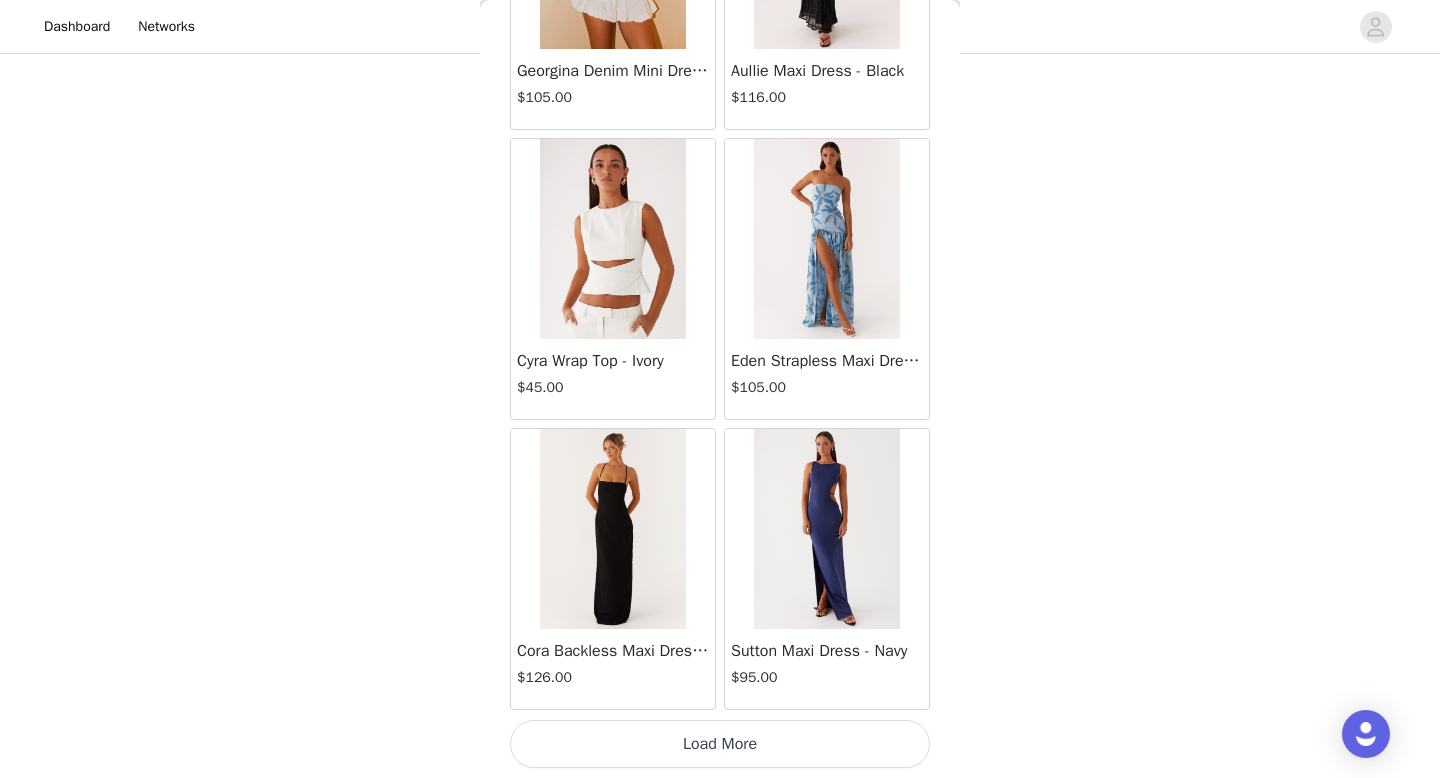 click on "Load More" at bounding box center [720, 744] 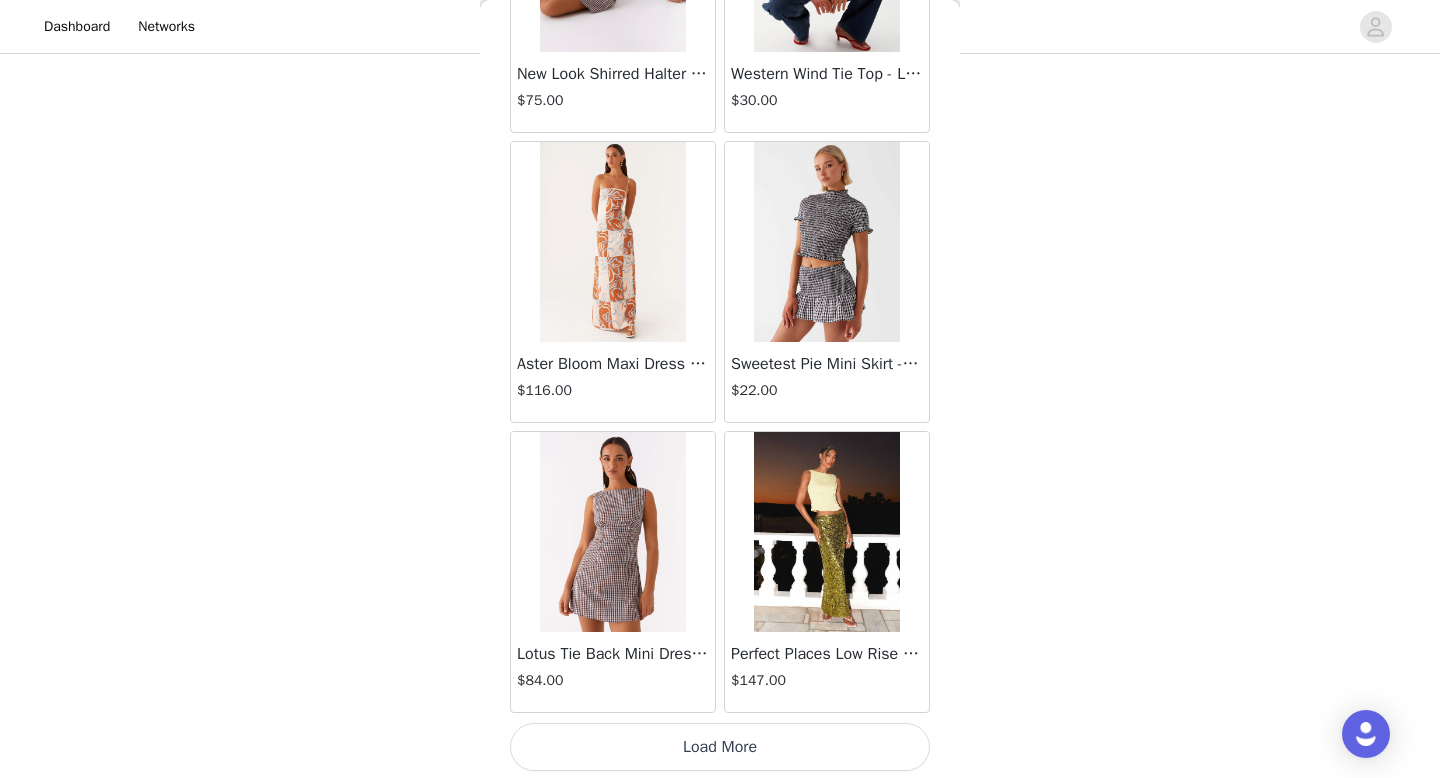 scroll, scrollTop: 22582, scrollLeft: 0, axis: vertical 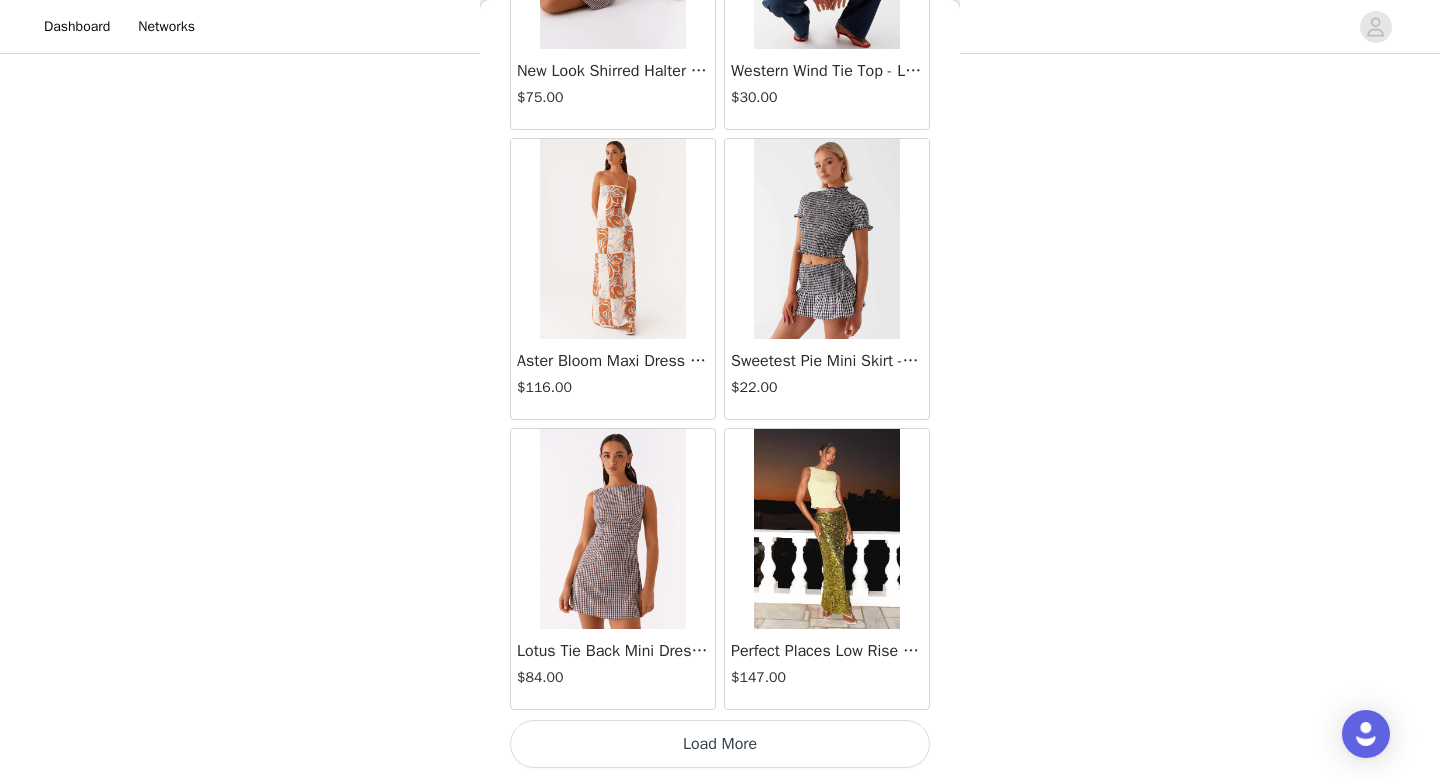 click on "Load More" at bounding box center [720, 744] 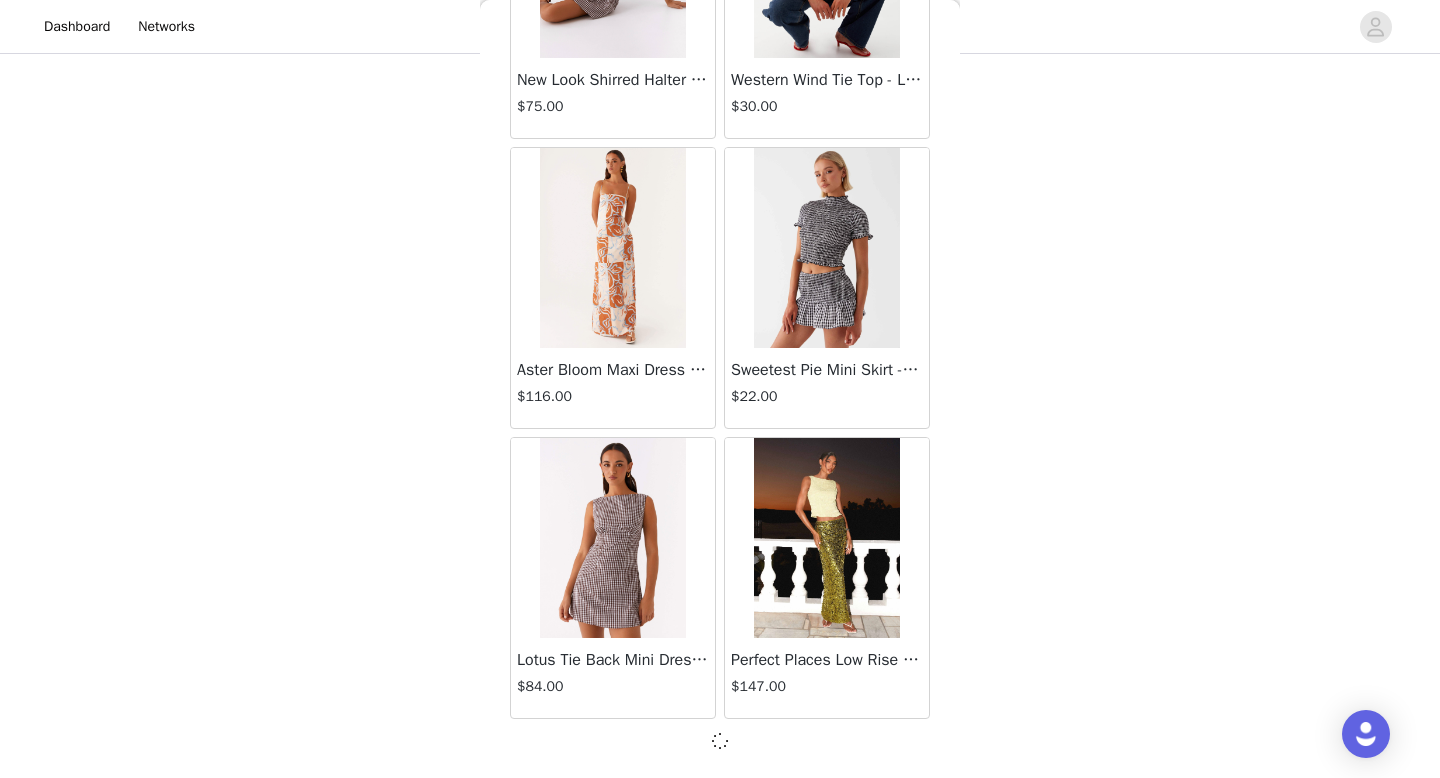 scroll, scrollTop: 22573, scrollLeft: 0, axis: vertical 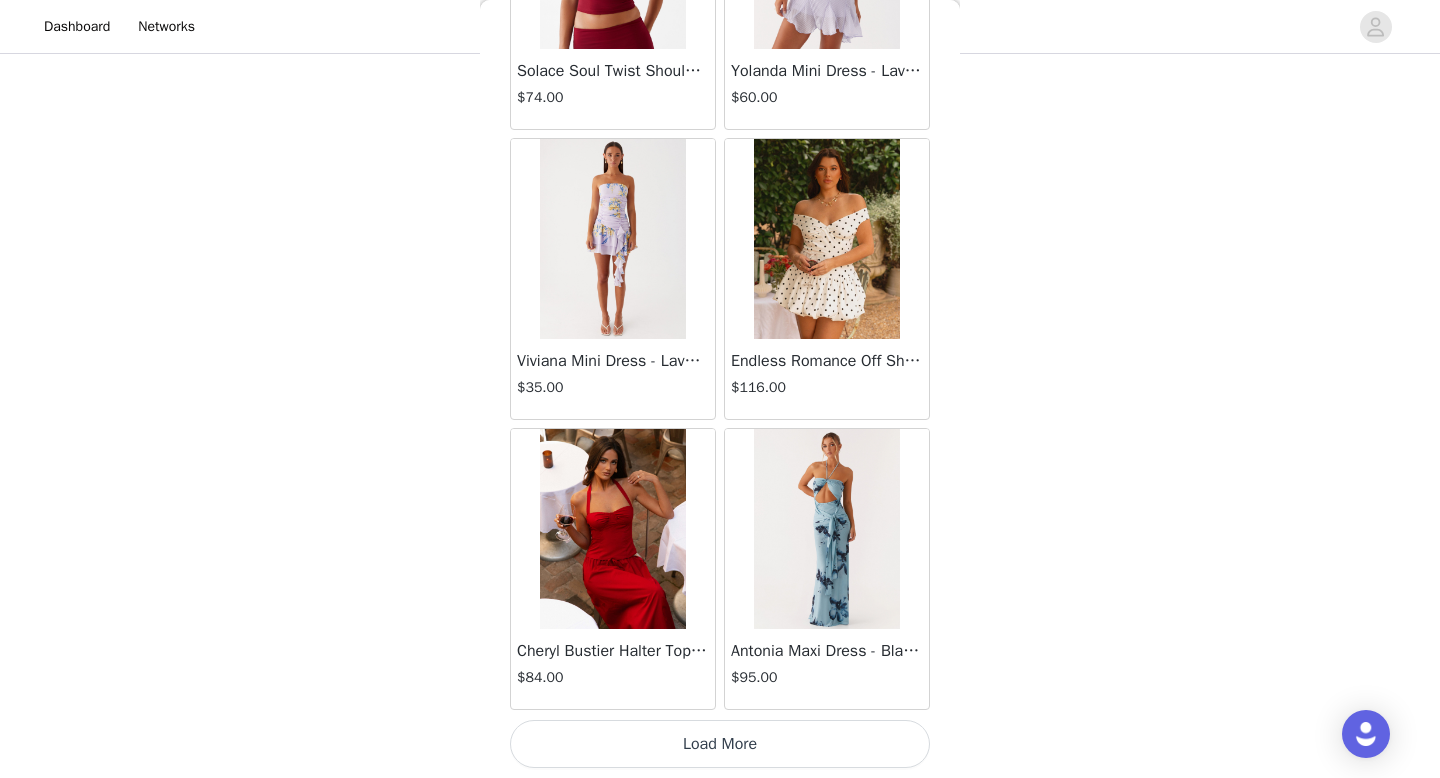 click on "Load More" at bounding box center (720, 744) 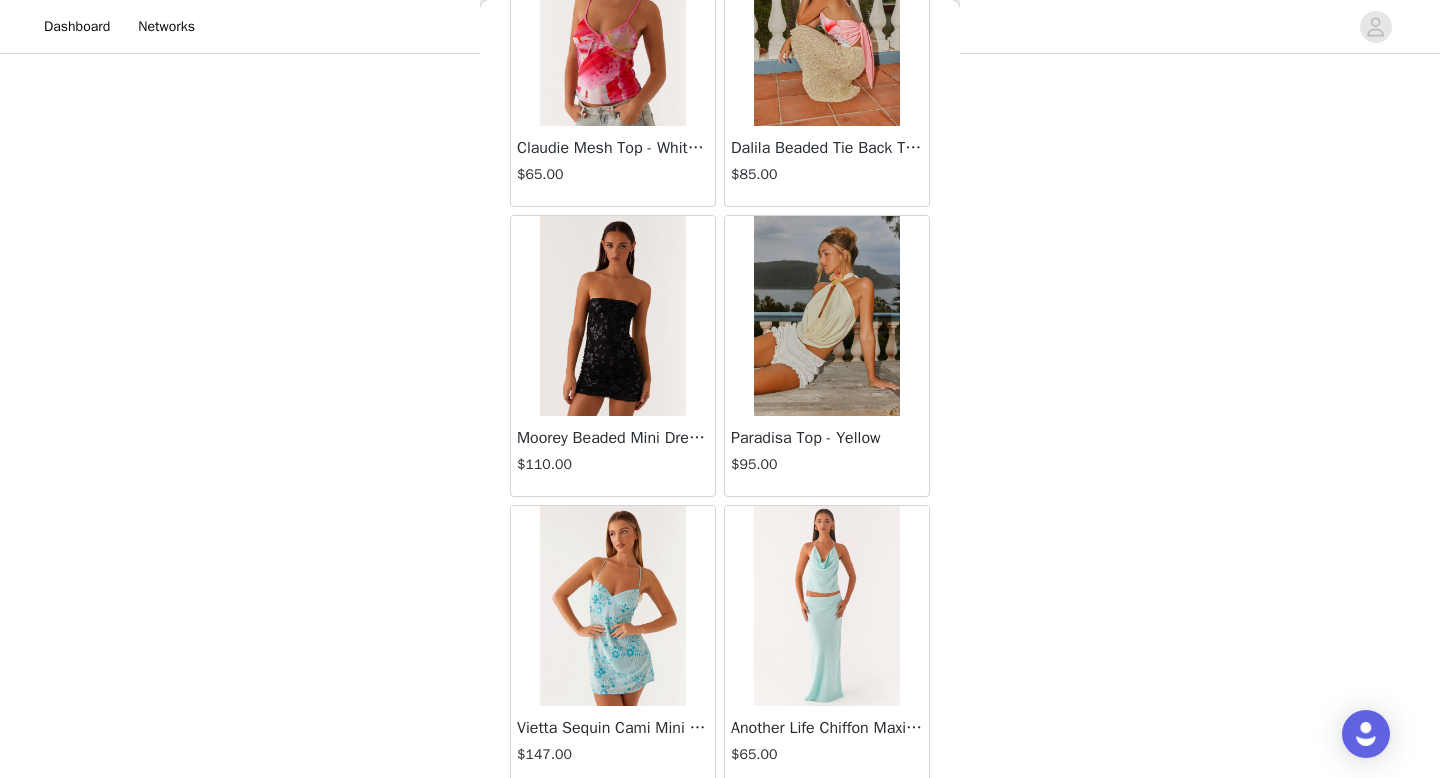 scroll, scrollTop: 28382, scrollLeft: 0, axis: vertical 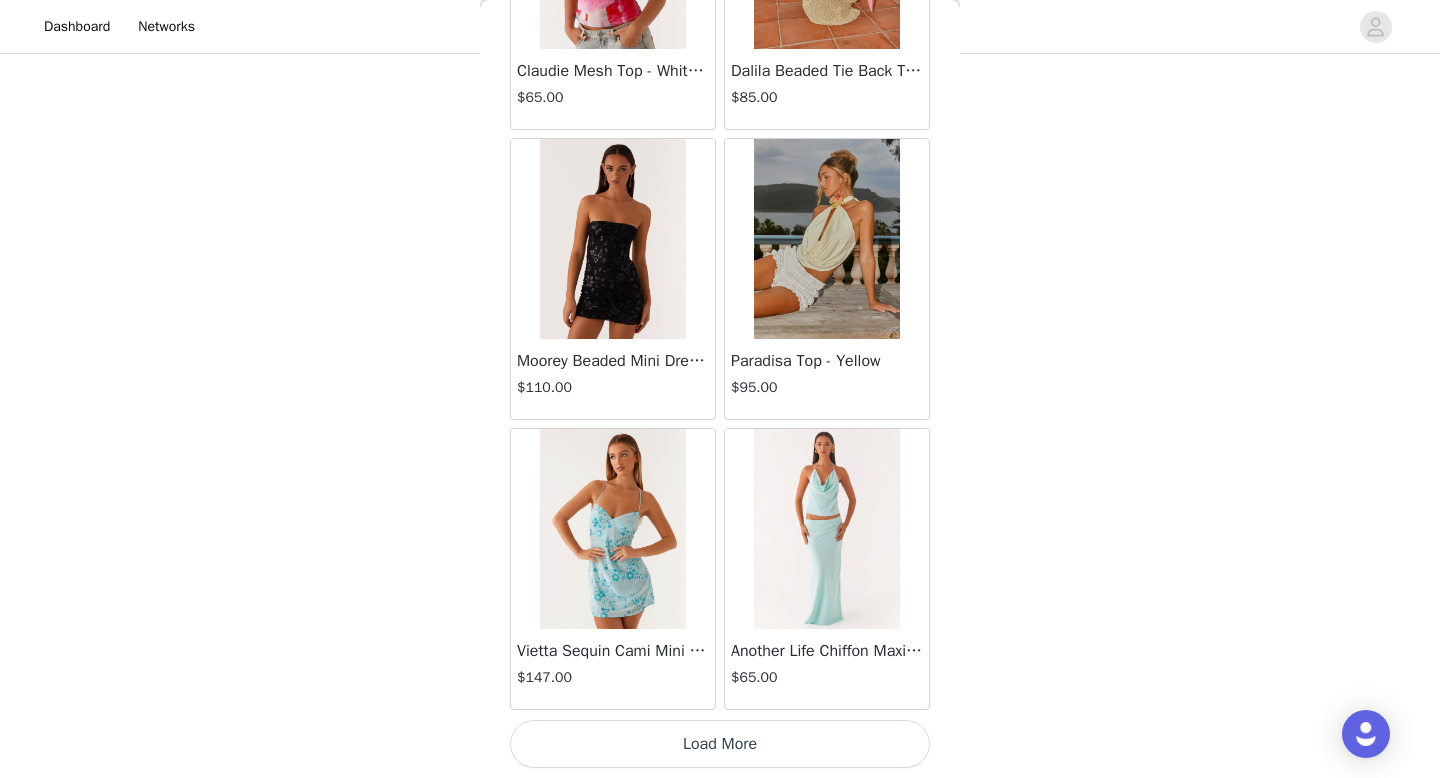 click on "Load More" at bounding box center (720, 744) 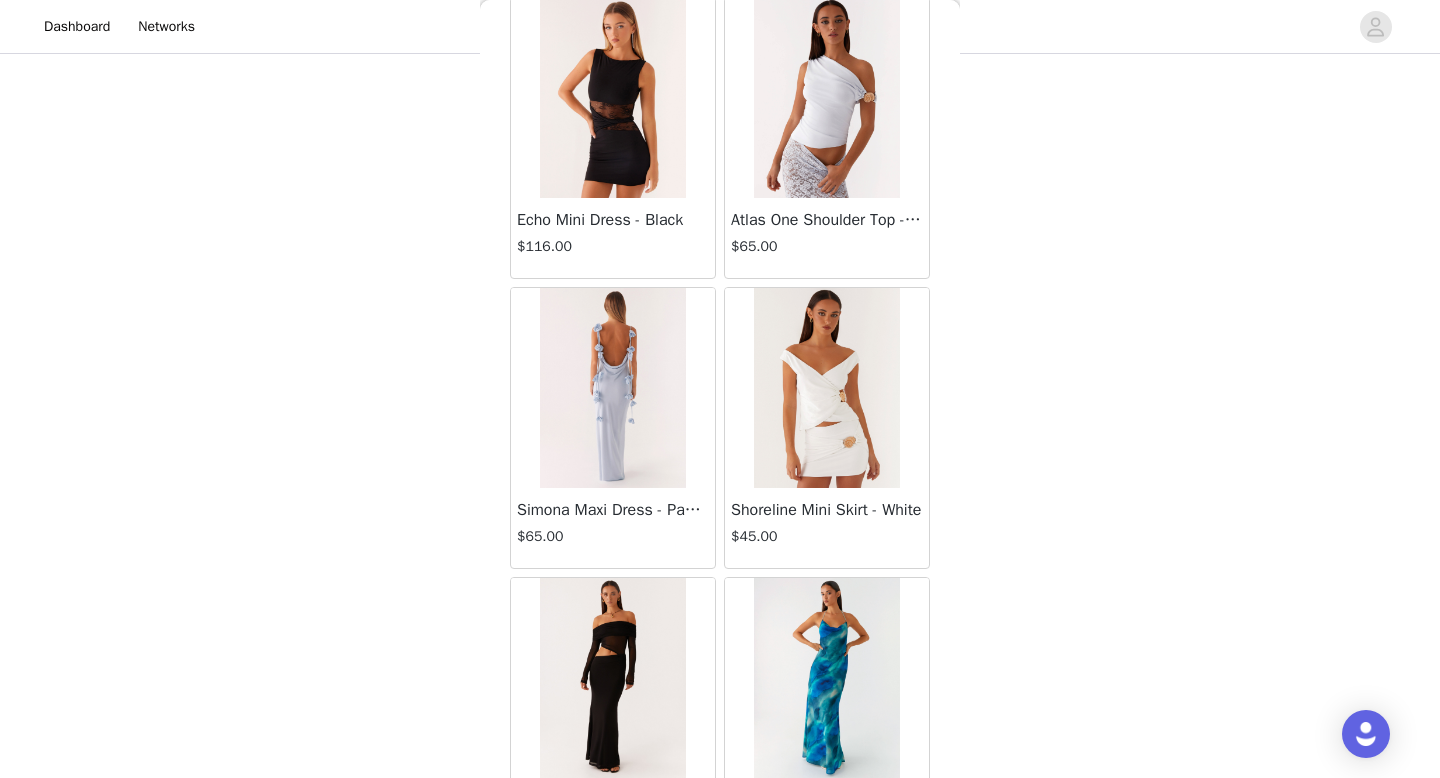 scroll, scrollTop: 31282, scrollLeft: 0, axis: vertical 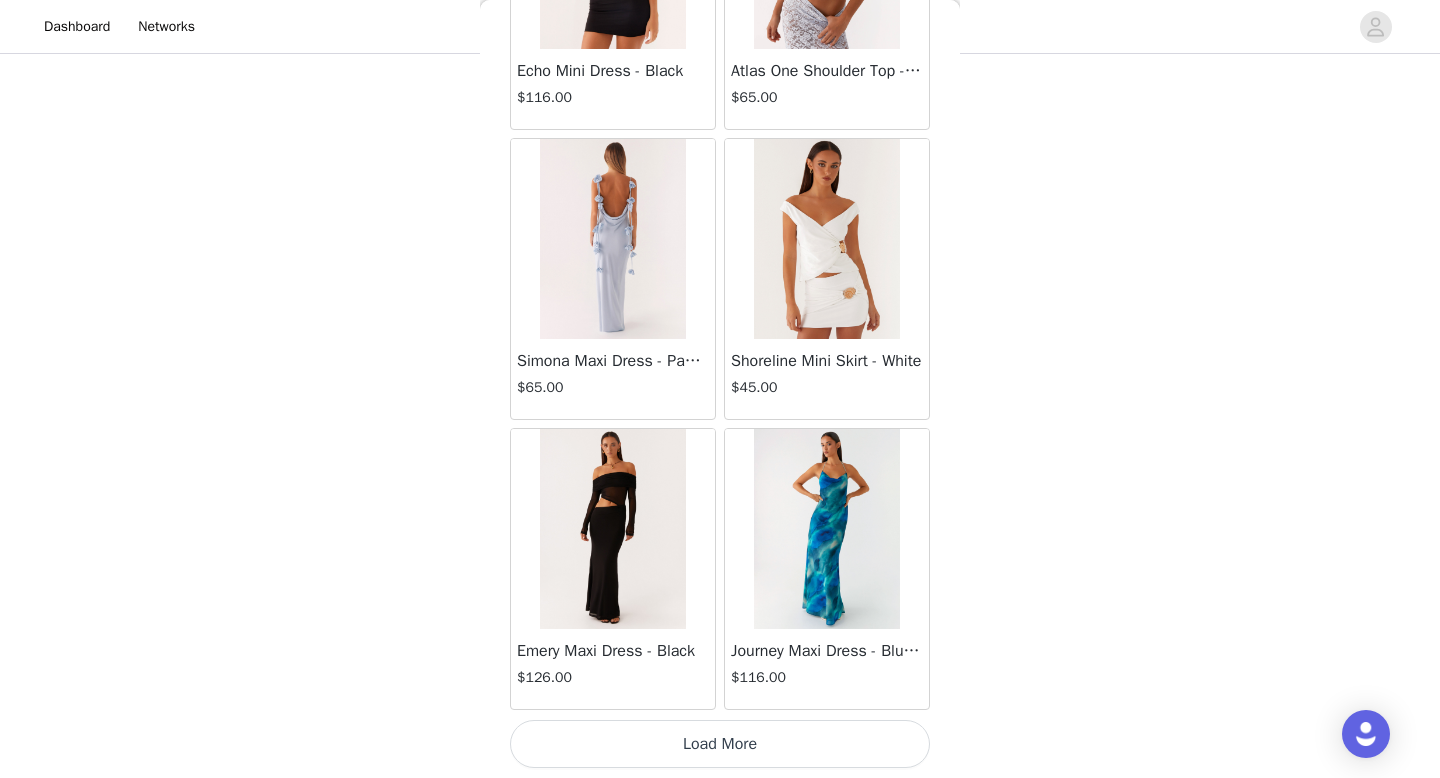 click on "Load More" at bounding box center [720, 744] 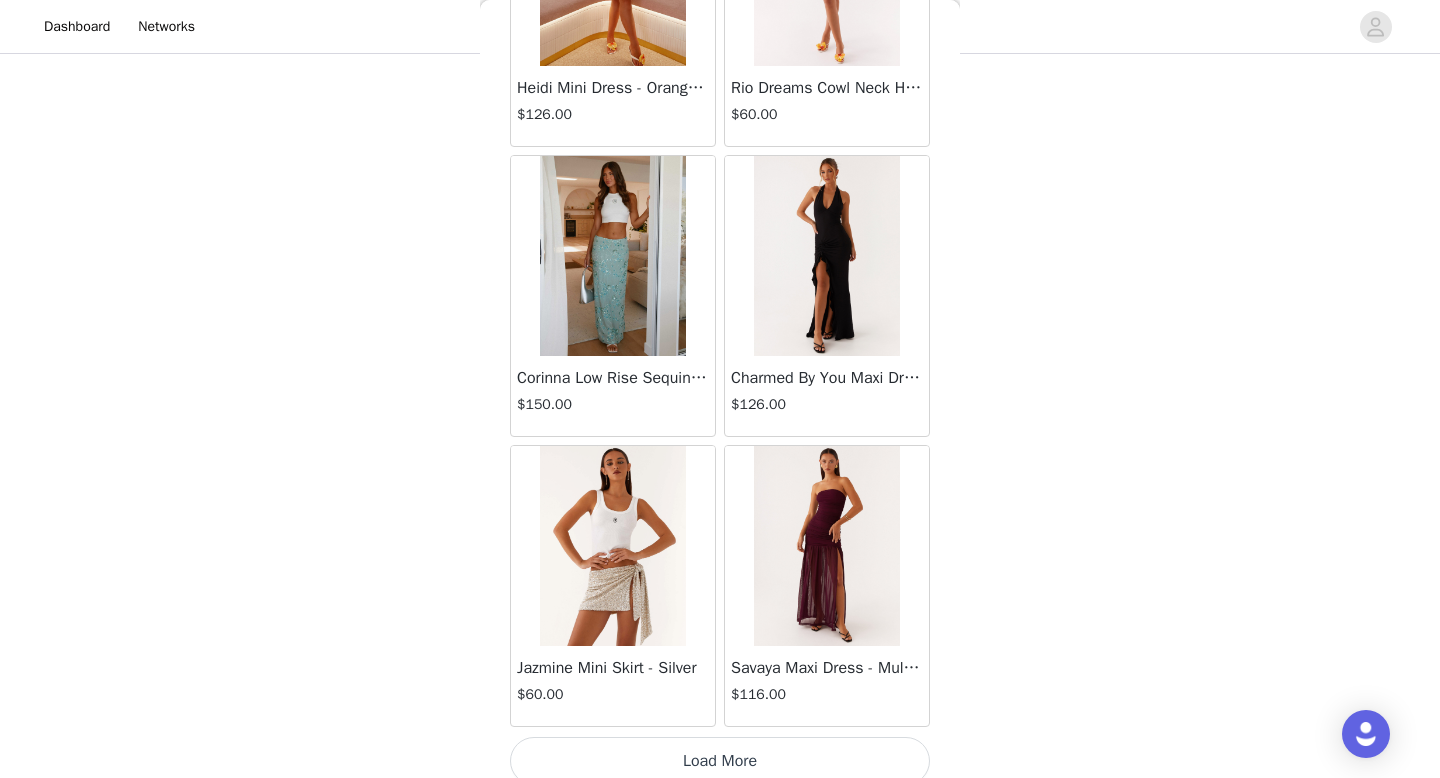 scroll, scrollTop: 34182, scrollLeft: 0, axis: vertical 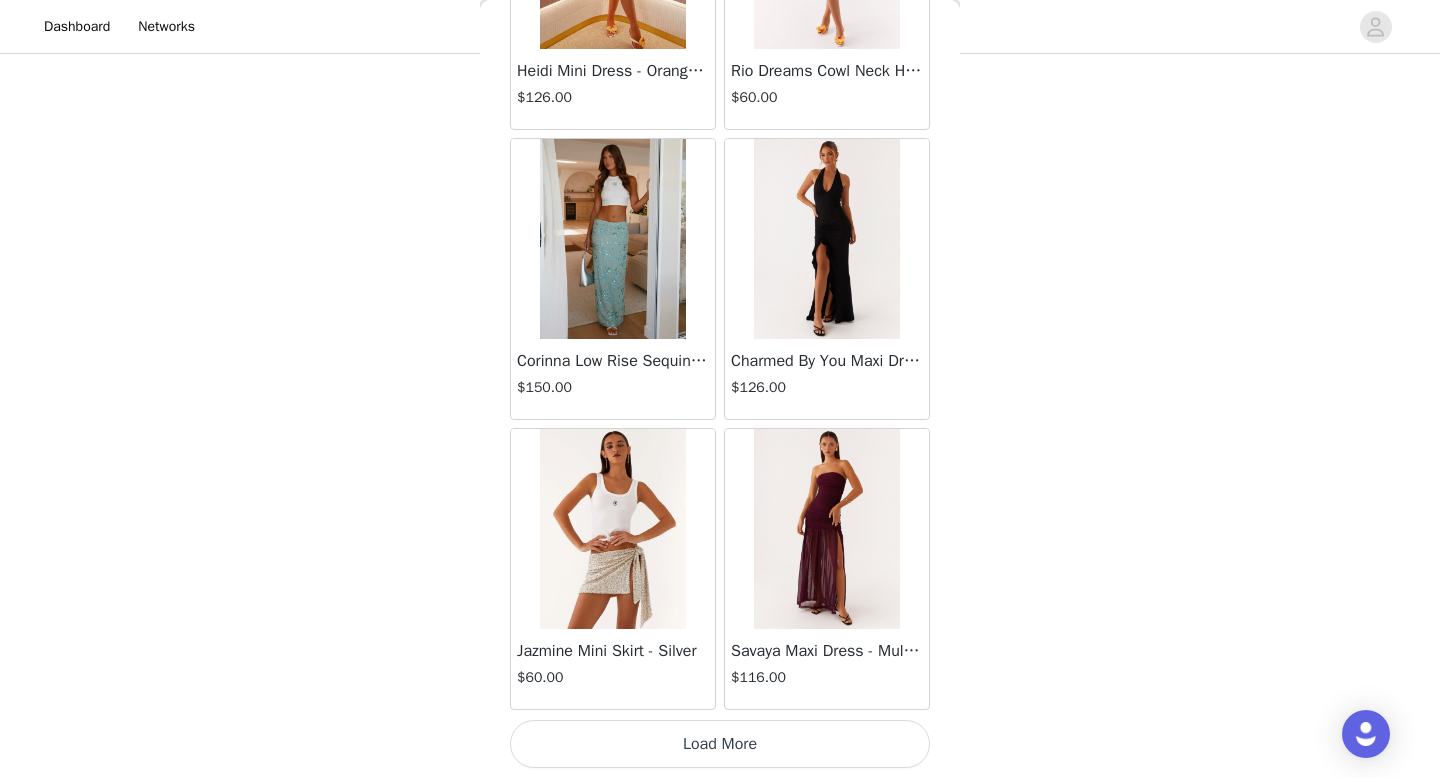 click on "Load More" at bounding box center (720, 744) 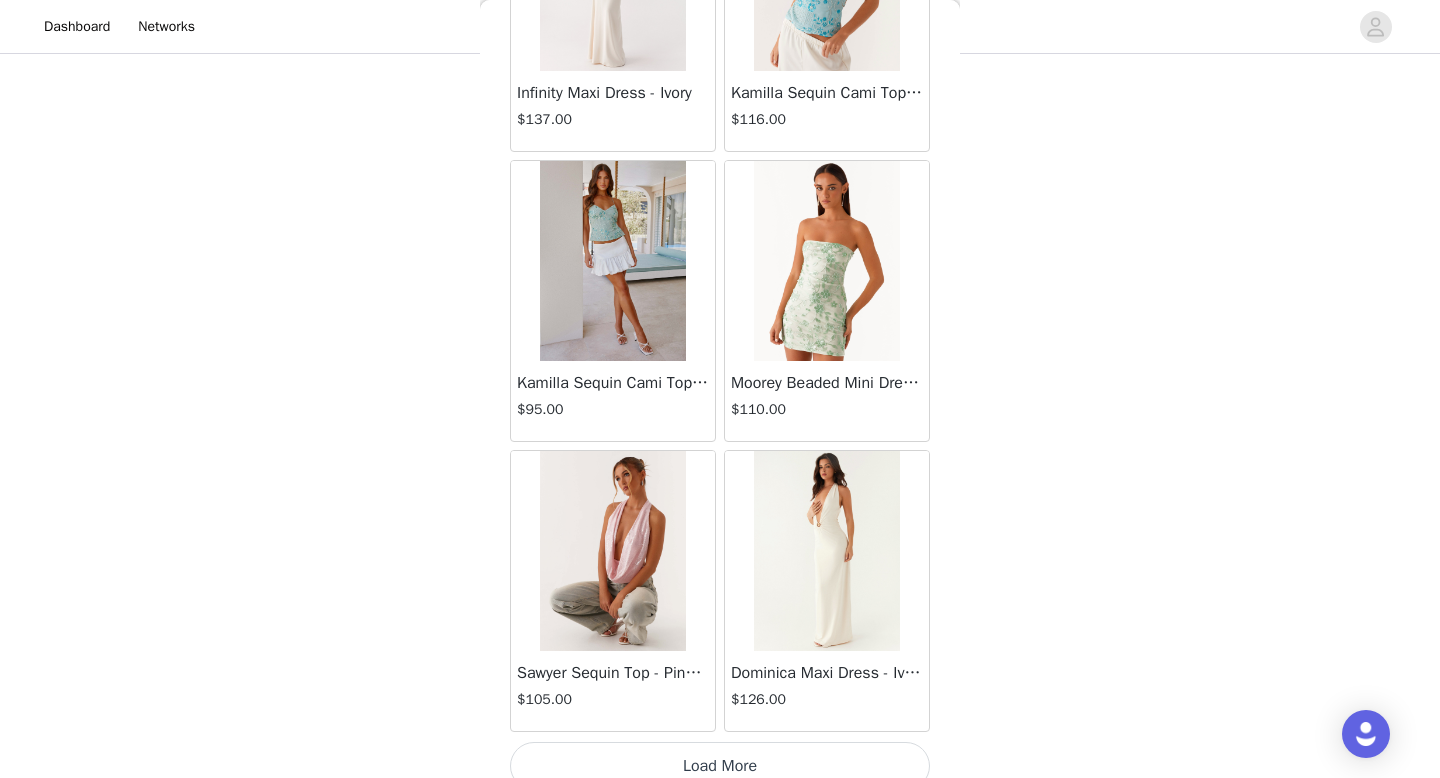scroll, scrollTop: 37082, scrollLeft: 0, axis: vertical 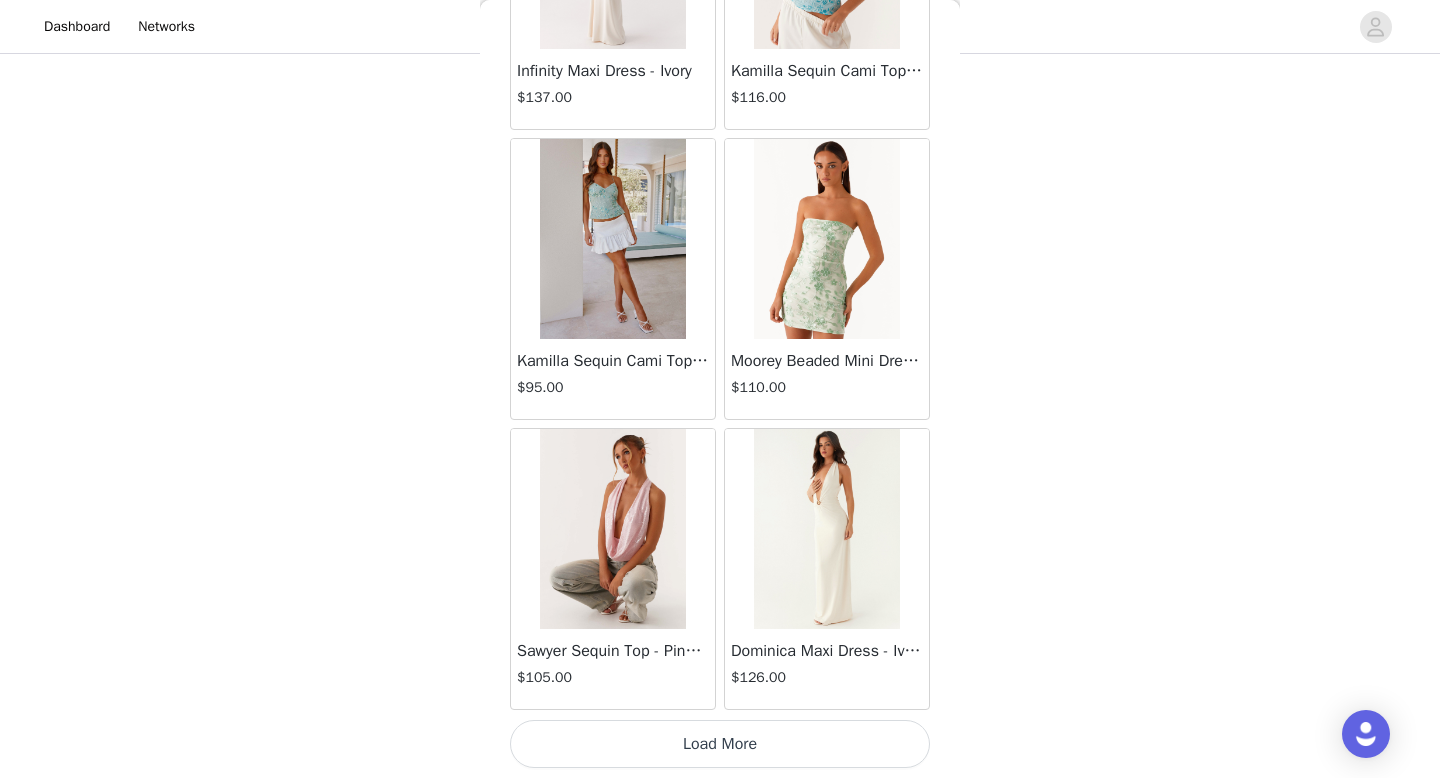 click on "Load More" at bounding box center [720, 744] 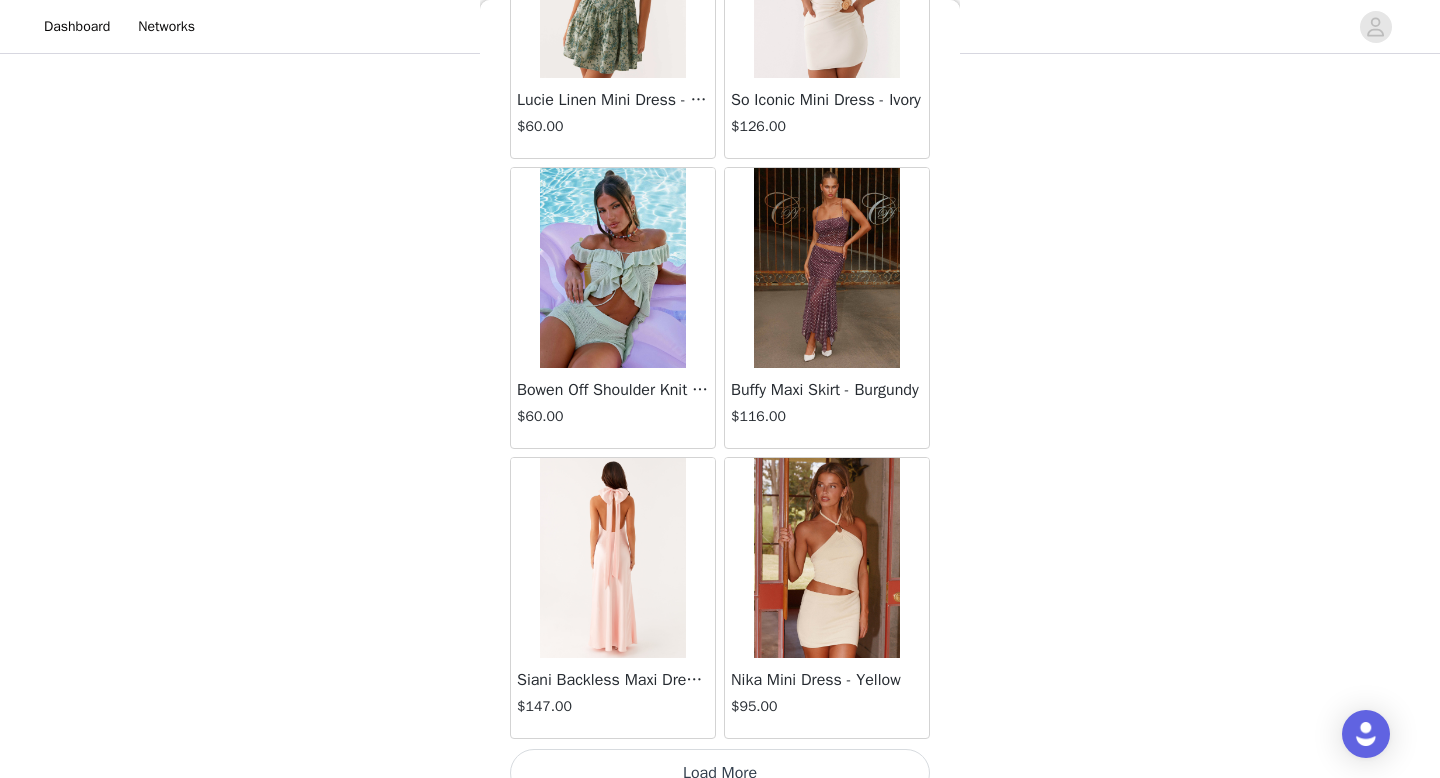 scroll, scrollTop: 39982, scrollLeft: 0, axis: vertical 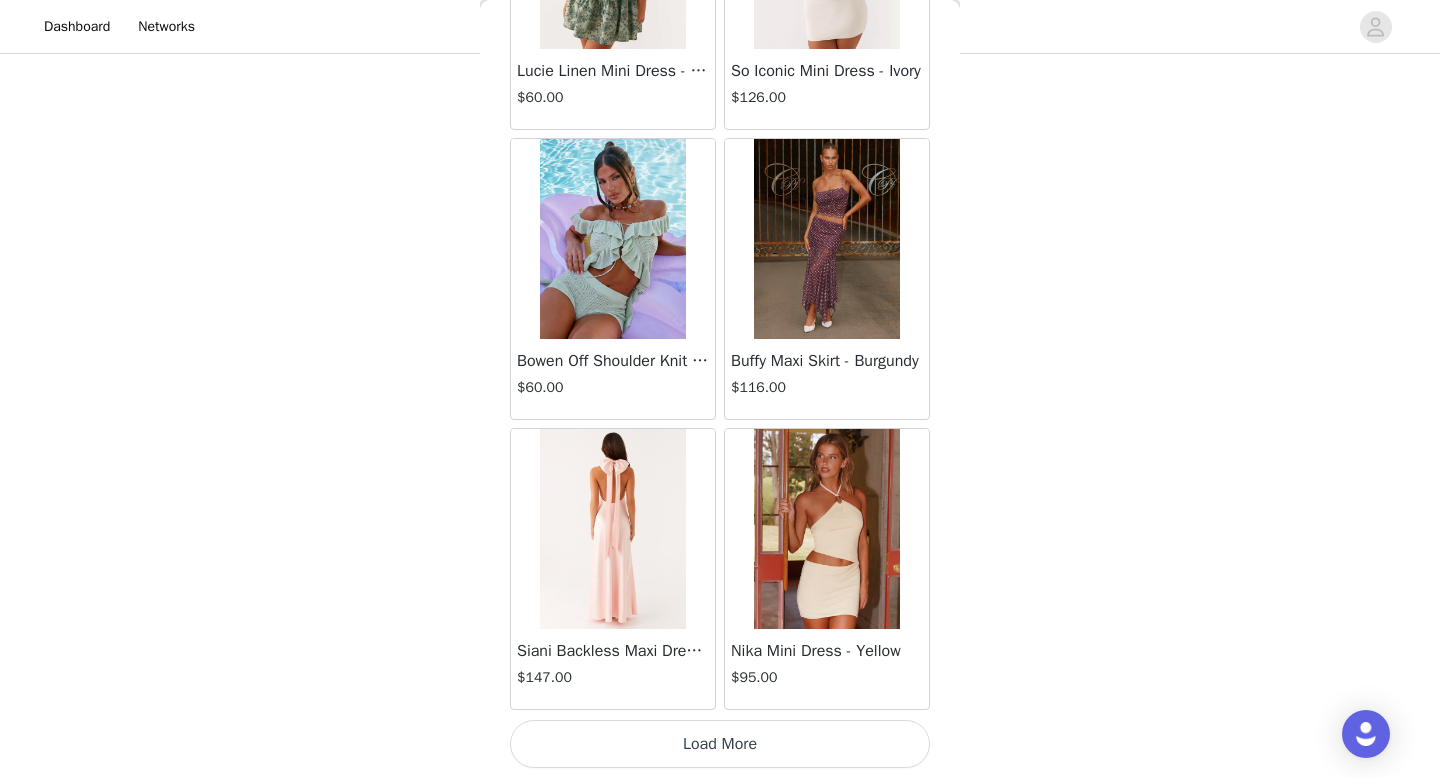 click on "Load More" at bounding box center [720, 744] 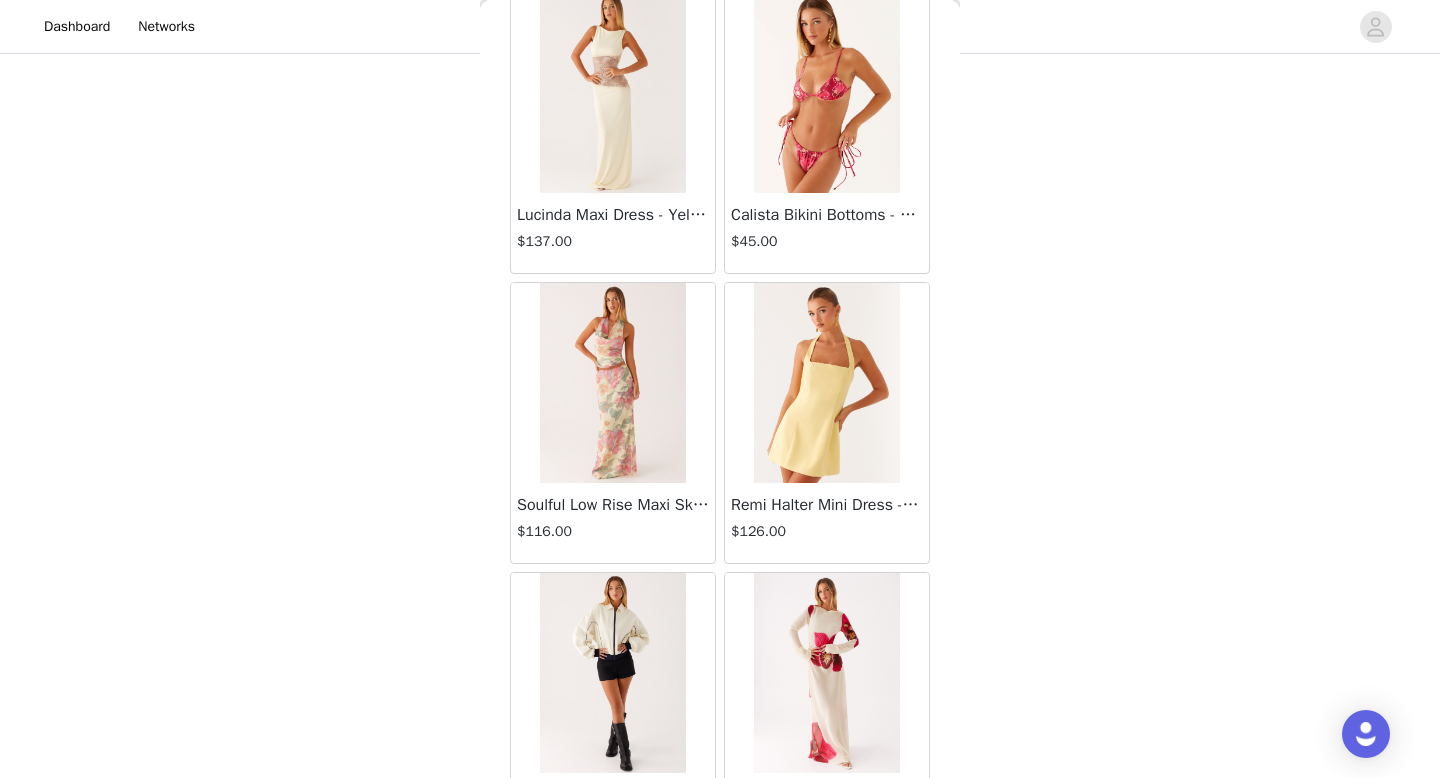 scroll, scrollTop: 42882, scrollLeft: 0, axis: vertical 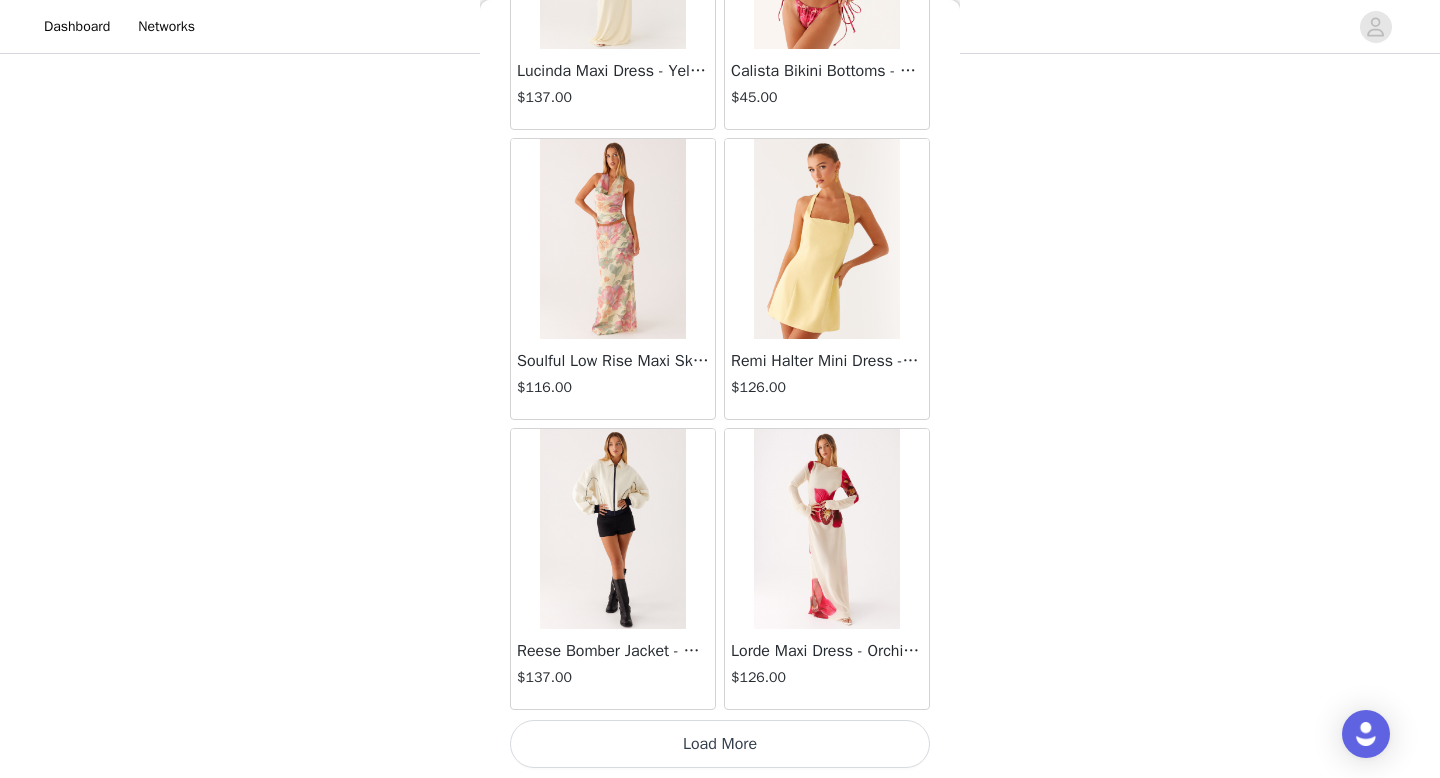 click on "Load More" at bounding box center (720, 744) 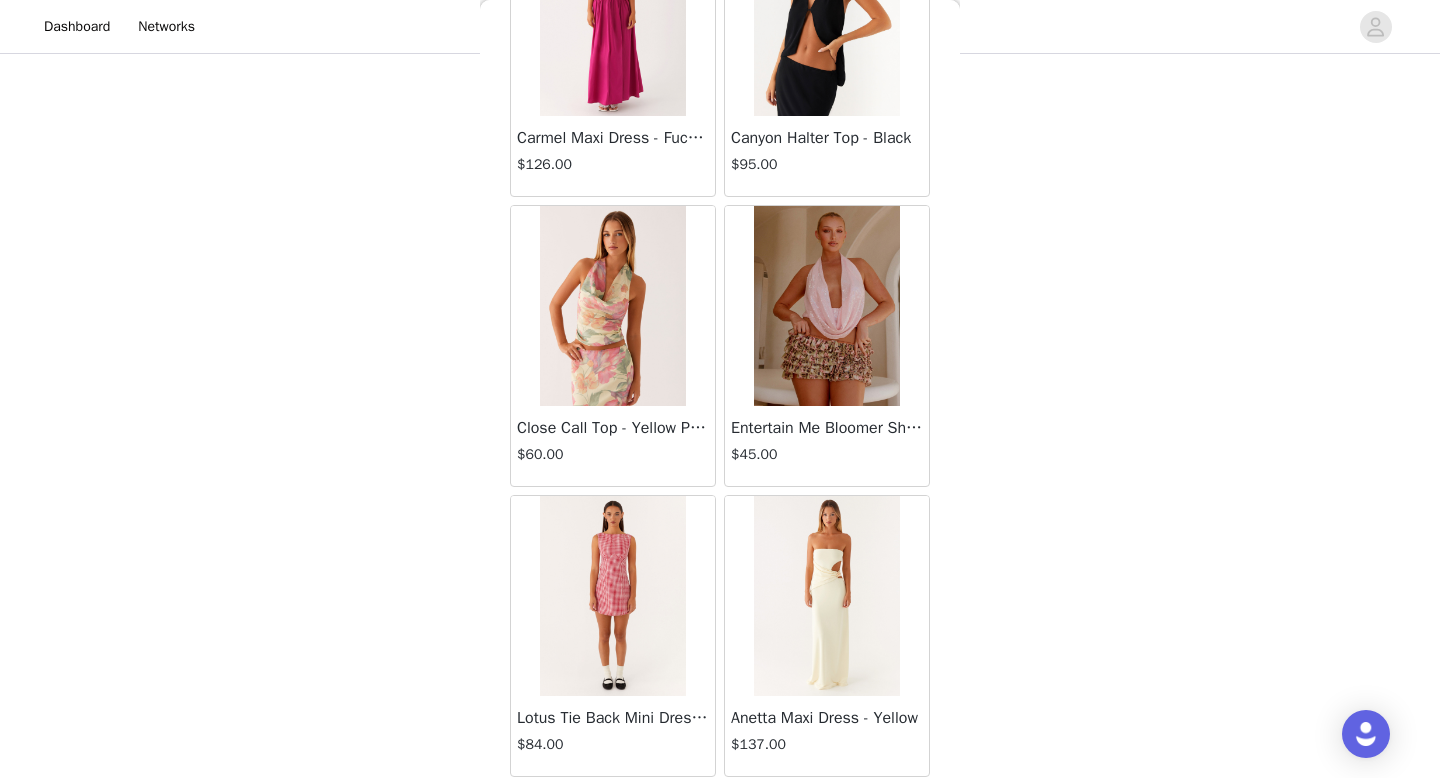 scroll, scrollTop: 45782, scrollLeft: 0, axis: vertical 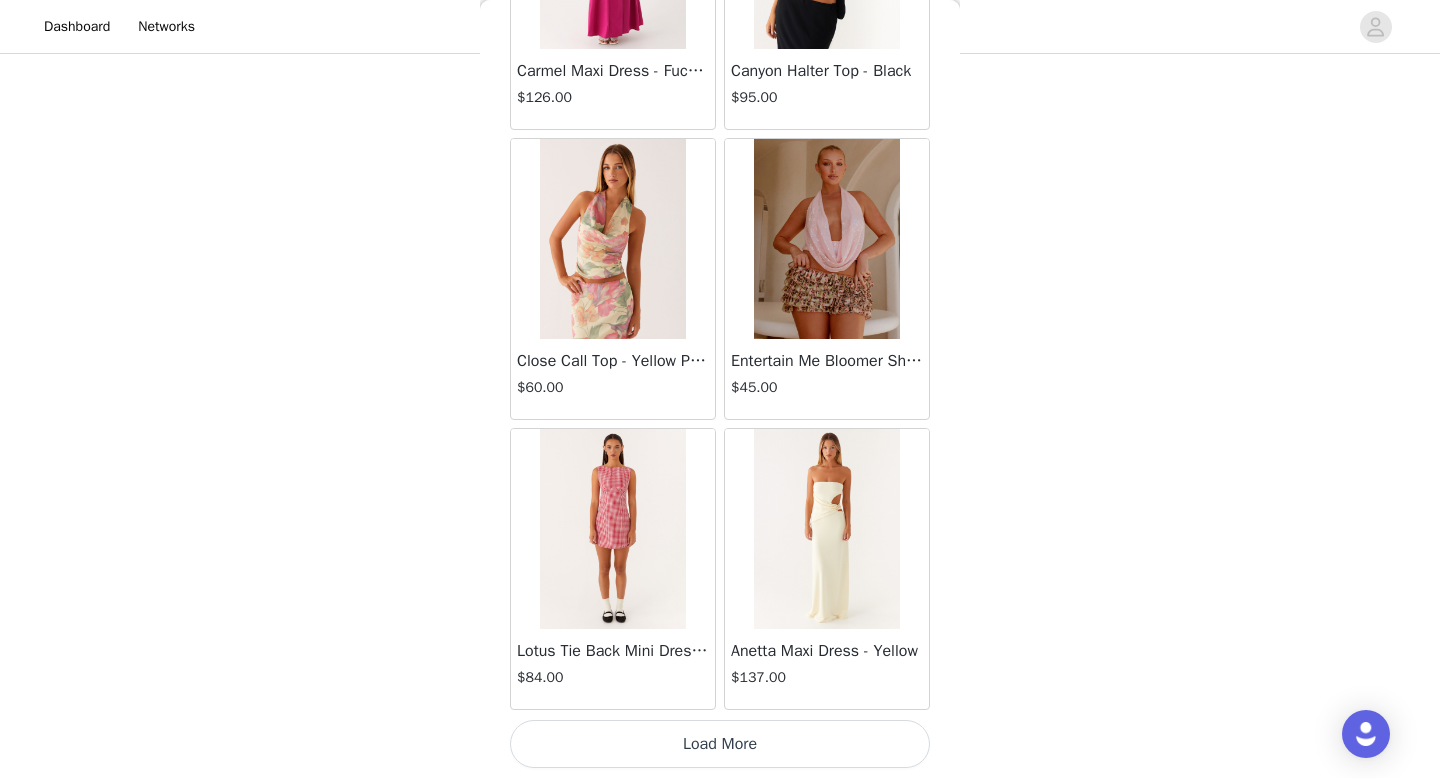 click on "Load More" at bounding box center [720, 744] 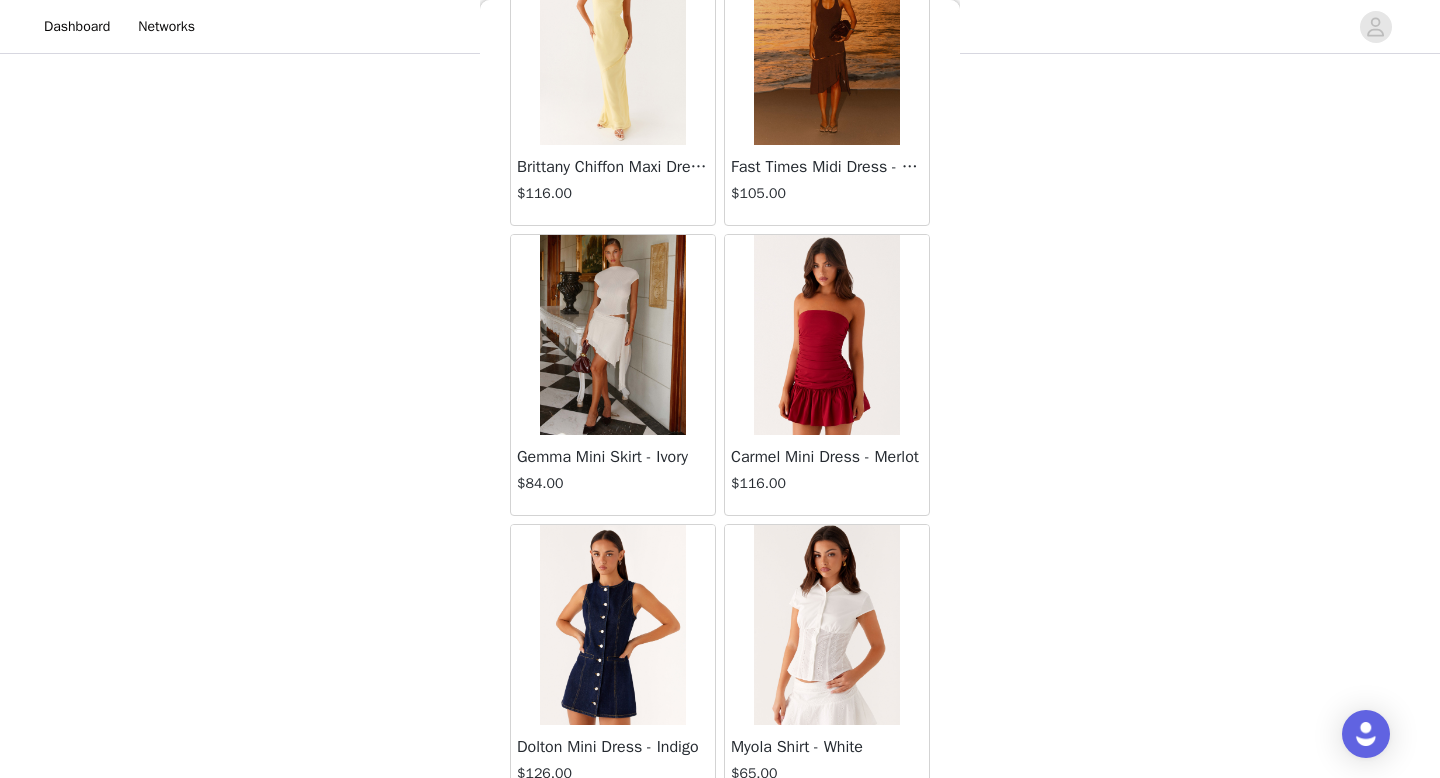 scroll, scrollTop: 48682, scrollLeft: 0, axis: vertical 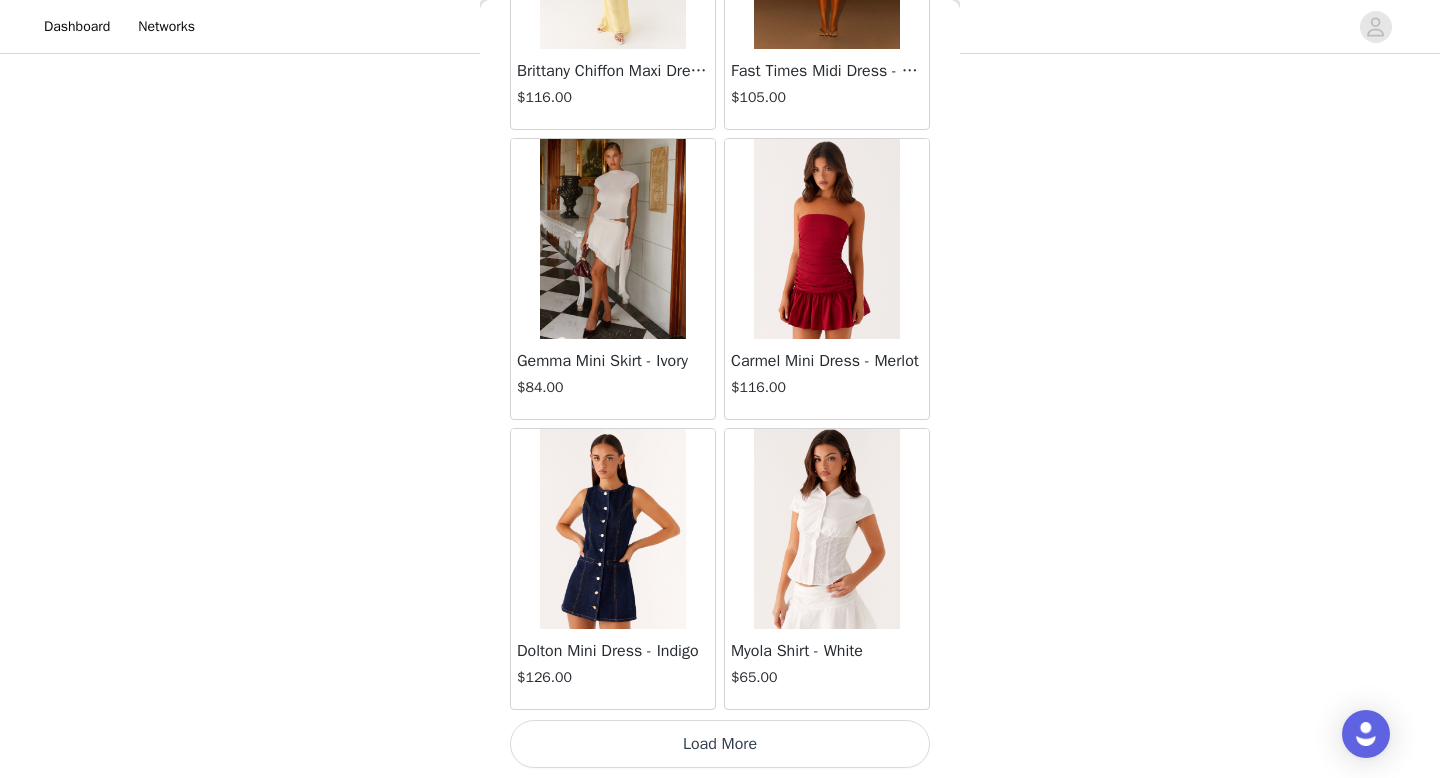 click on "Load More" at bounding box center [720, 744] 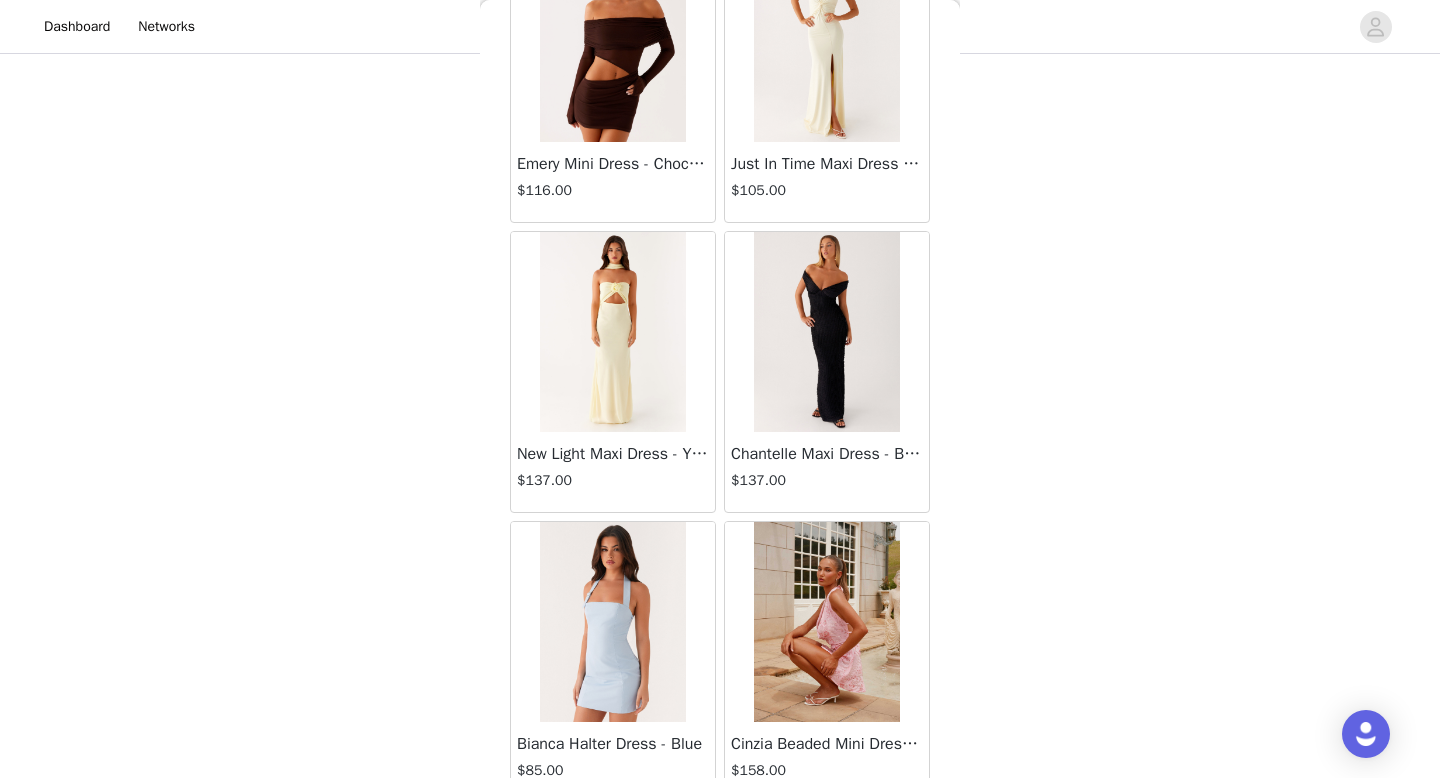 scroll, scrollTop: 51582, scrollLeft: 0, axis: vertical 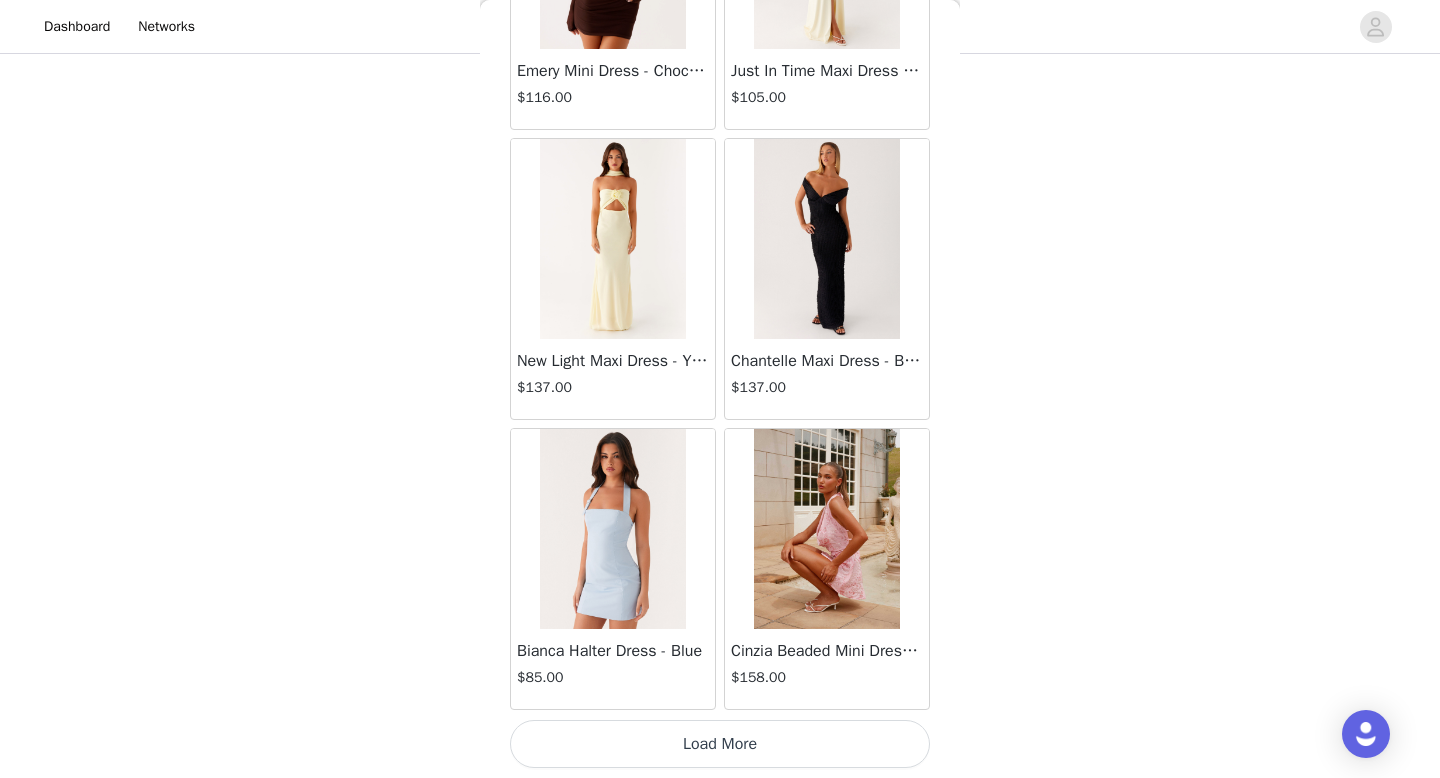 click on "Load More" at bounding box center (720, 744) 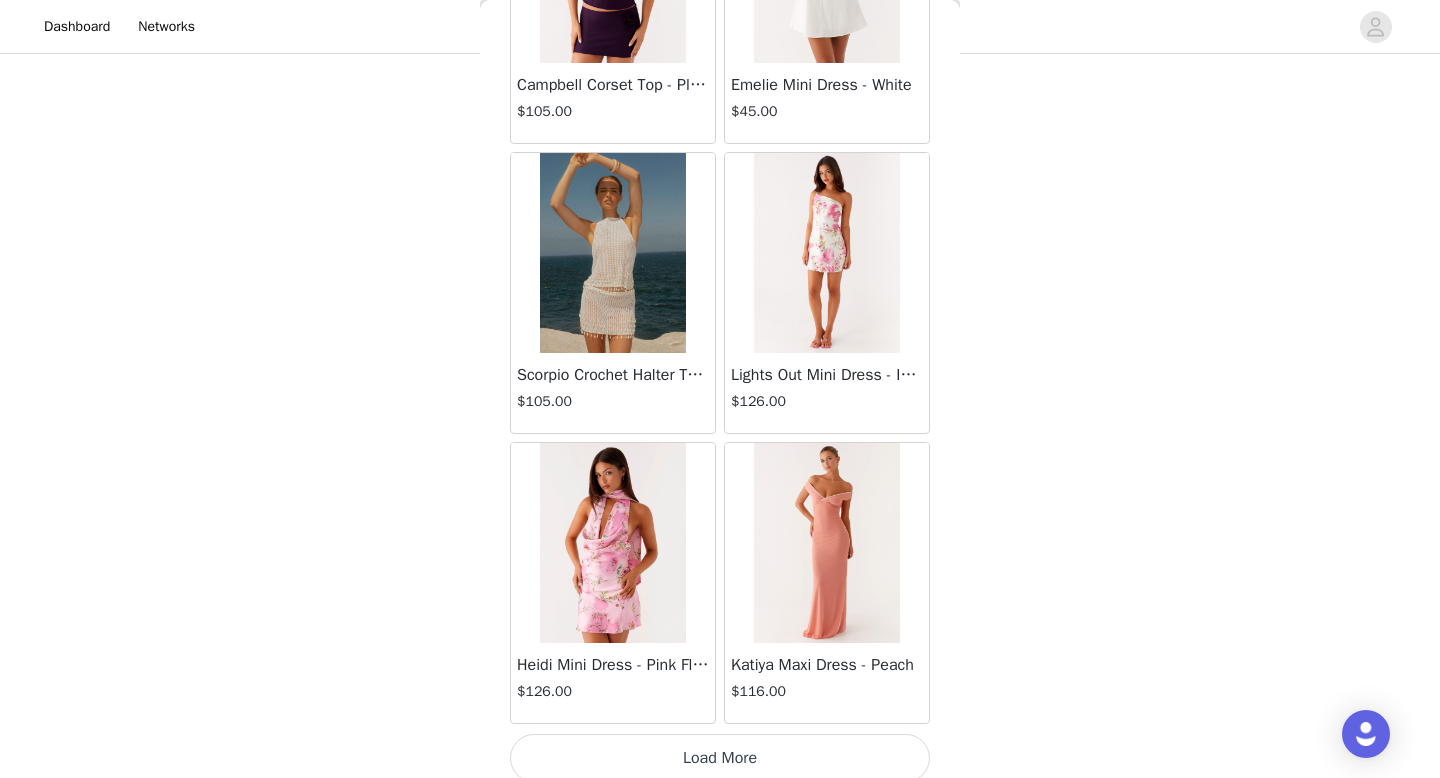 scroll, scrollTop: 54482, scrollLeft: 0, axis: vertical 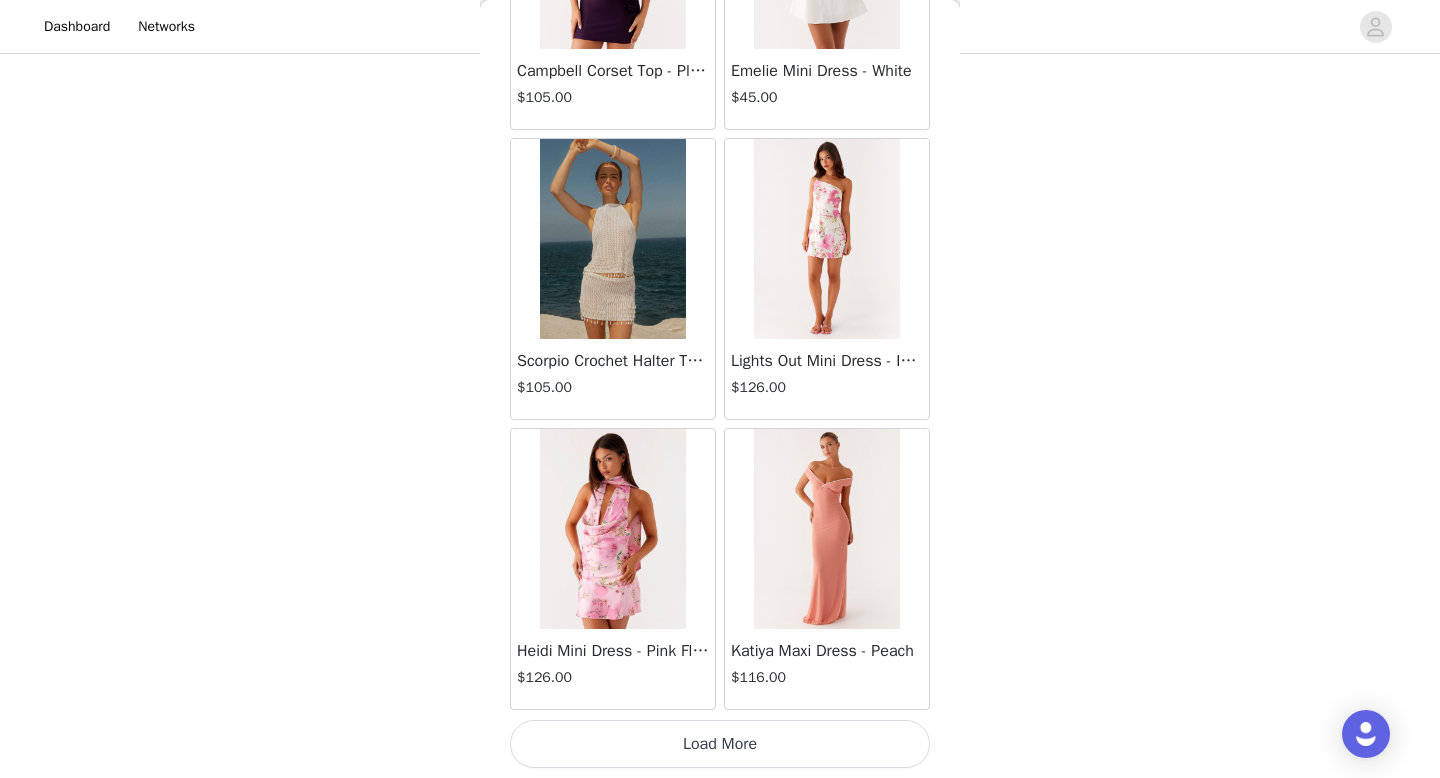 click on "Load More" at bounding box center [720, 744] 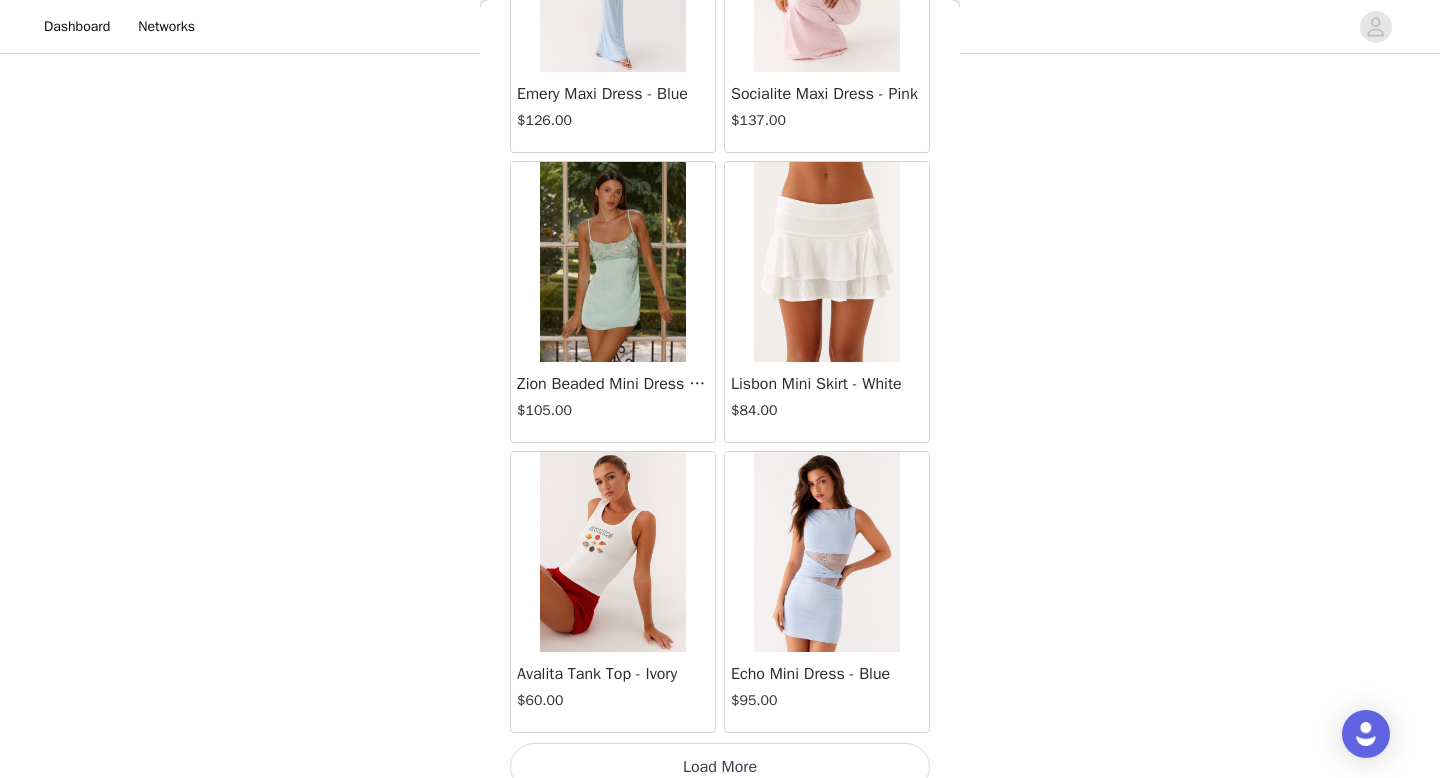 scroll, scrollTop: 57382, scrollLeft: 0, axis: vertical 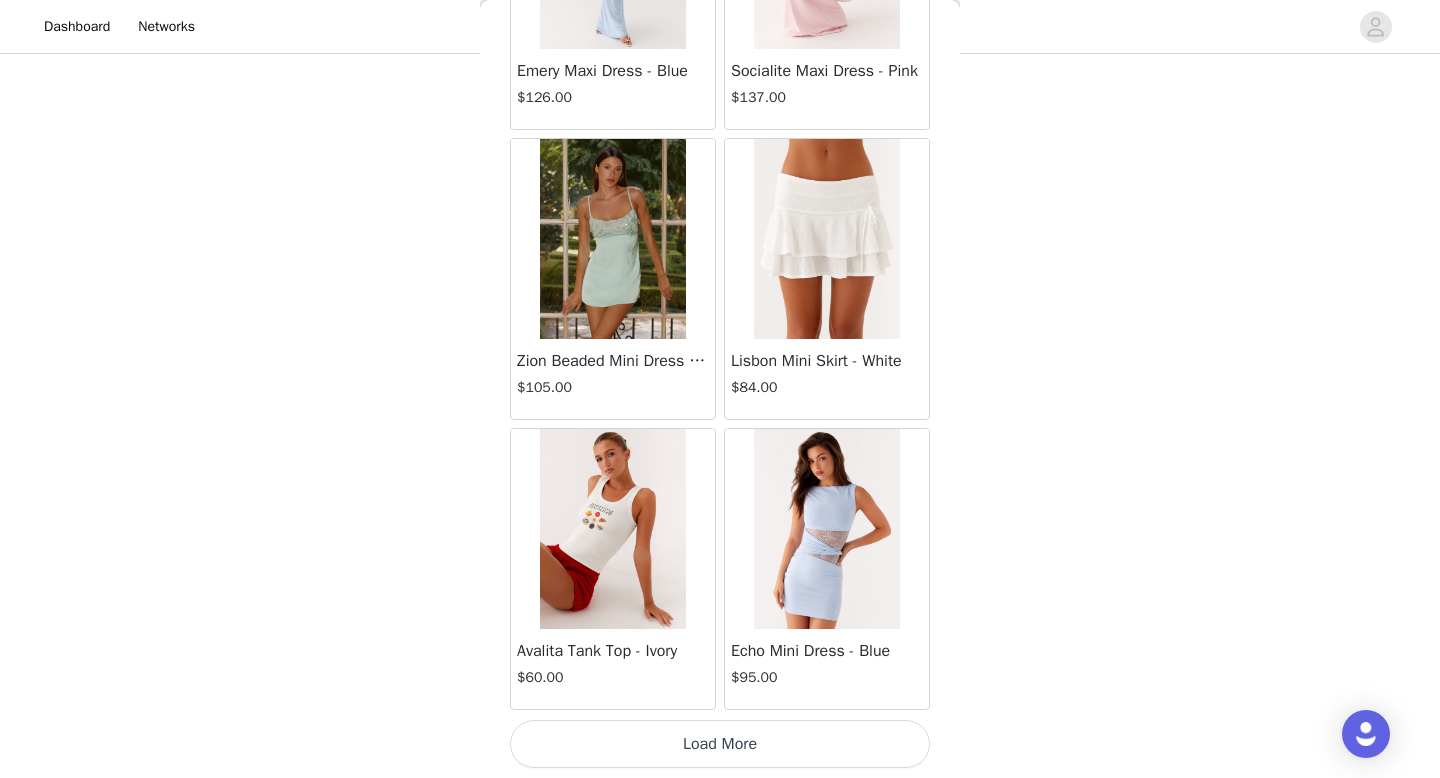 click on "Load More" at bounding box center (720, 744) 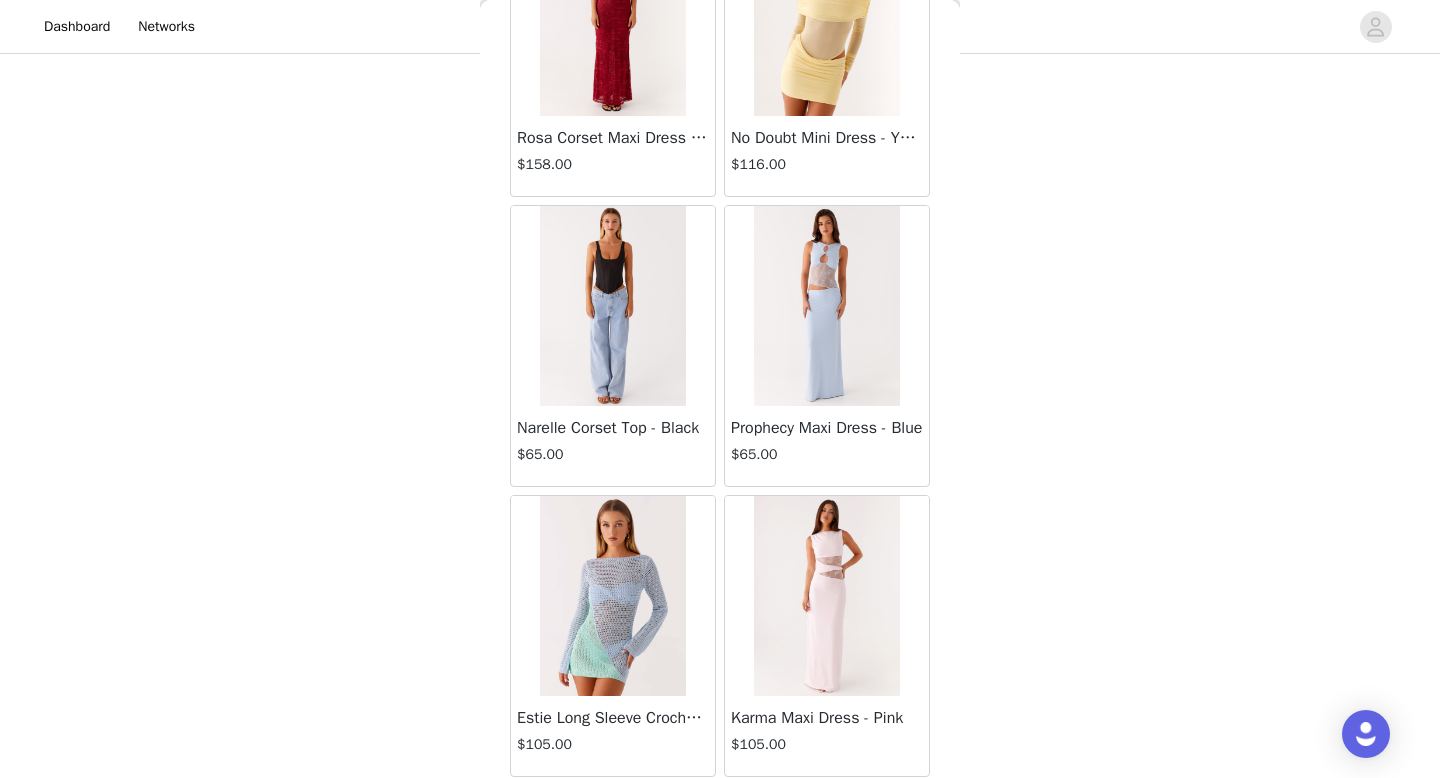 scroll, scrollTop: 60282, scrollLeft: 0, axis: vertical 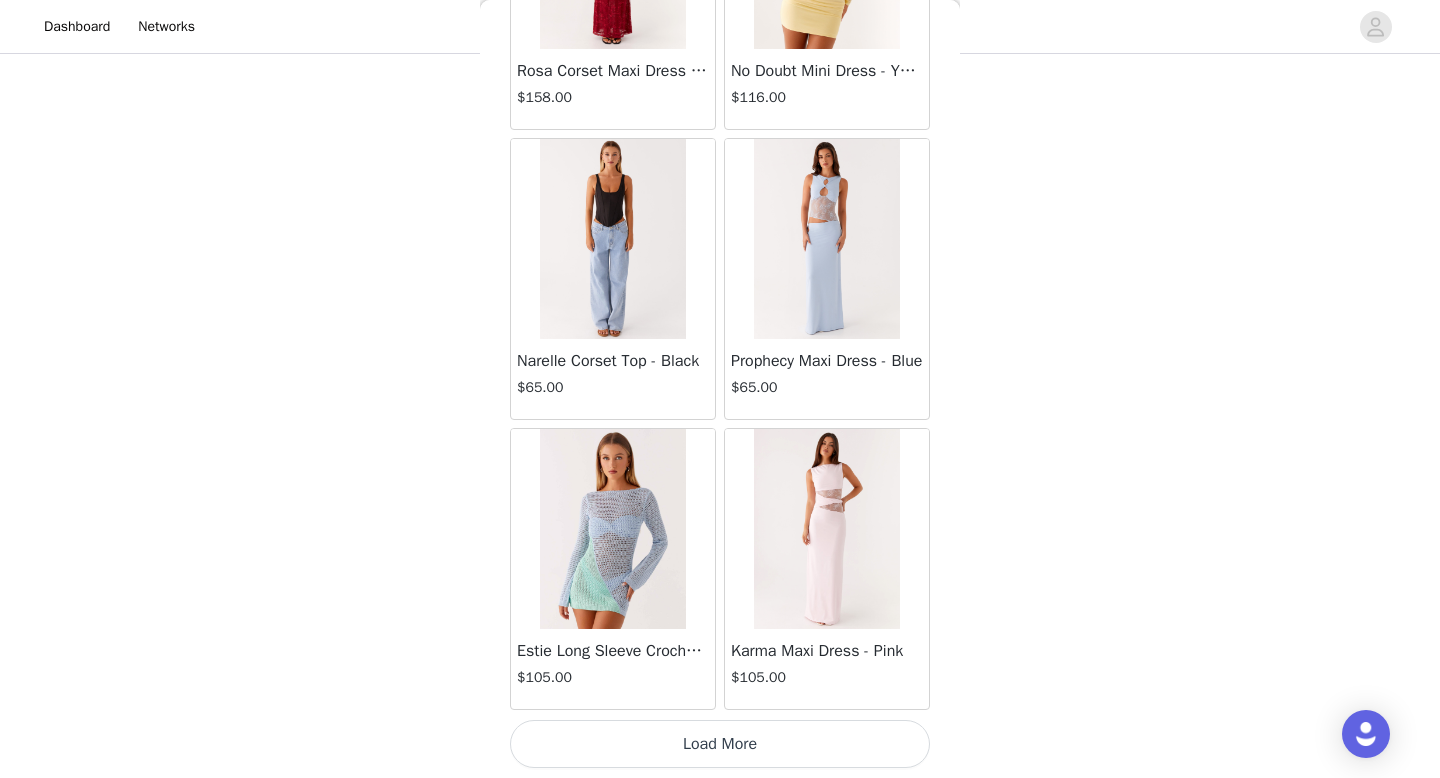 click on "Load More" at bounding box center [720, 744] 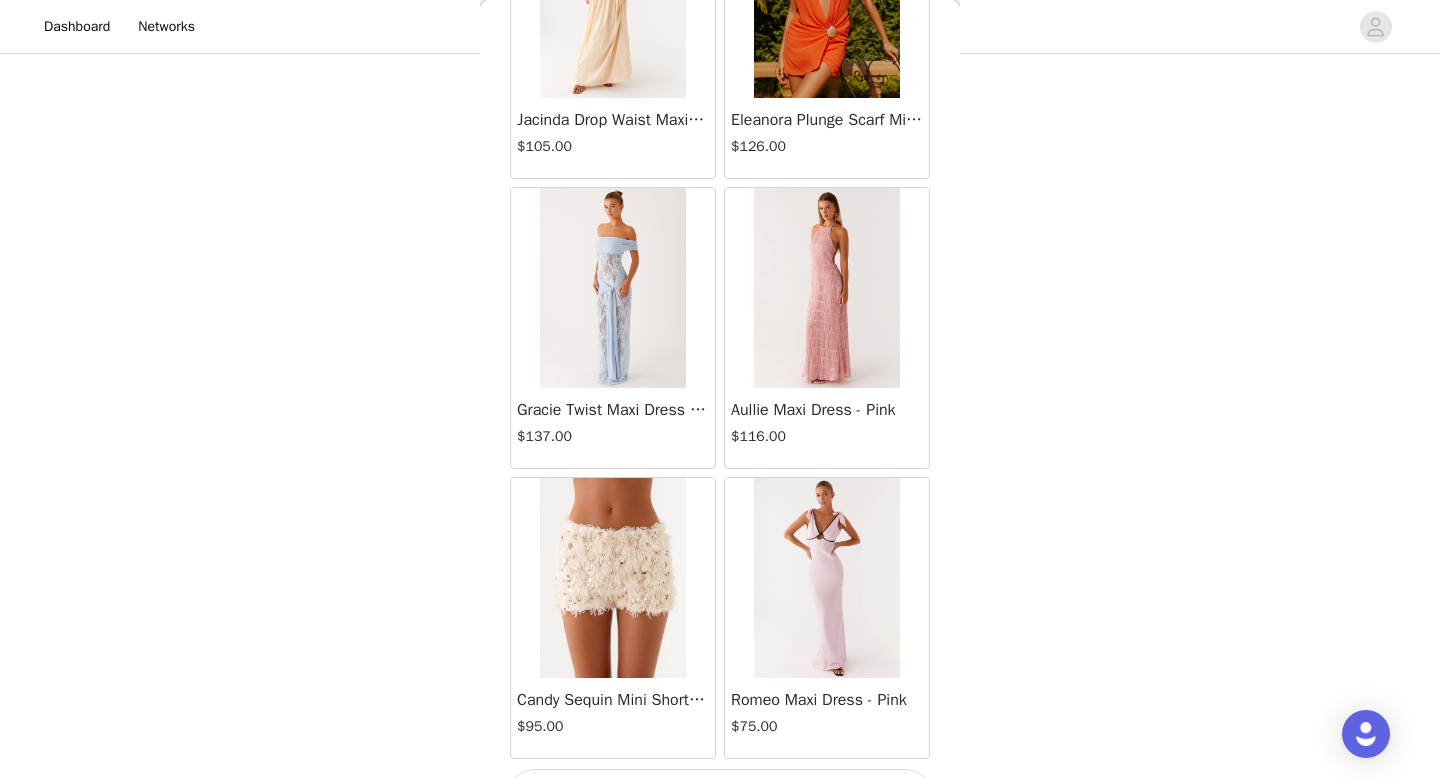 scroll, scrollTop: 63182, scrollLeft: 0, axis: vertical 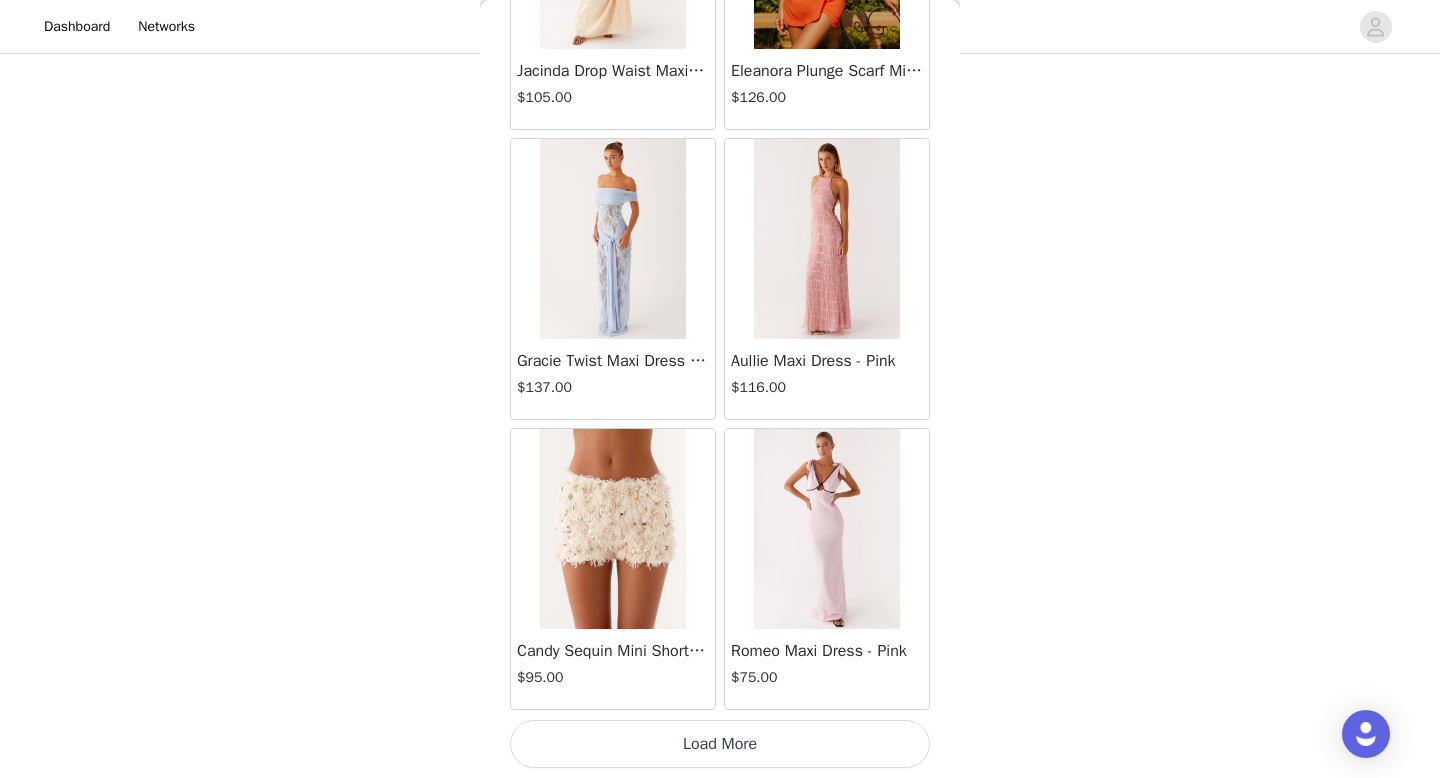 click on "Load More" at bounding box center (720, 744) 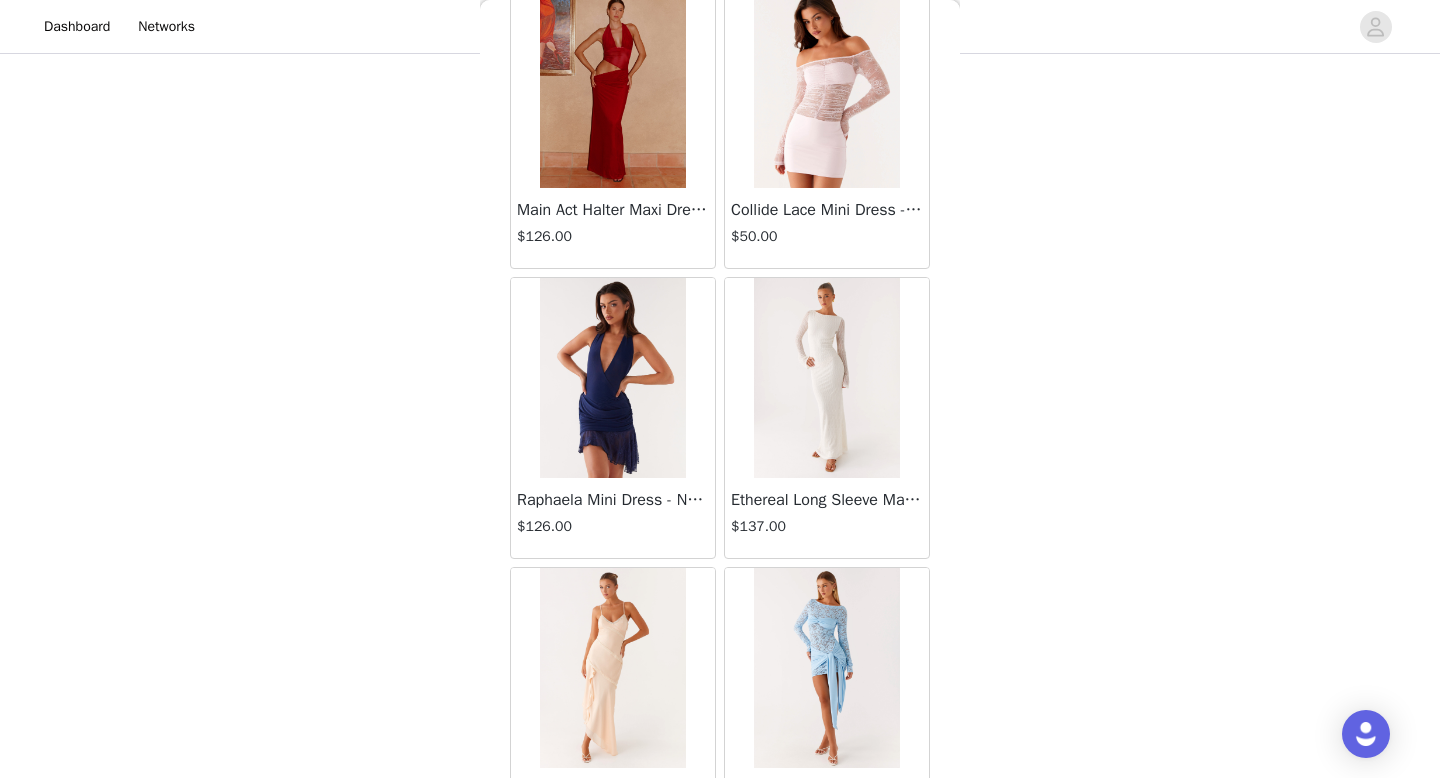 scroll, scrollTop: 66082, scrollLeft: 0, axis: vertical 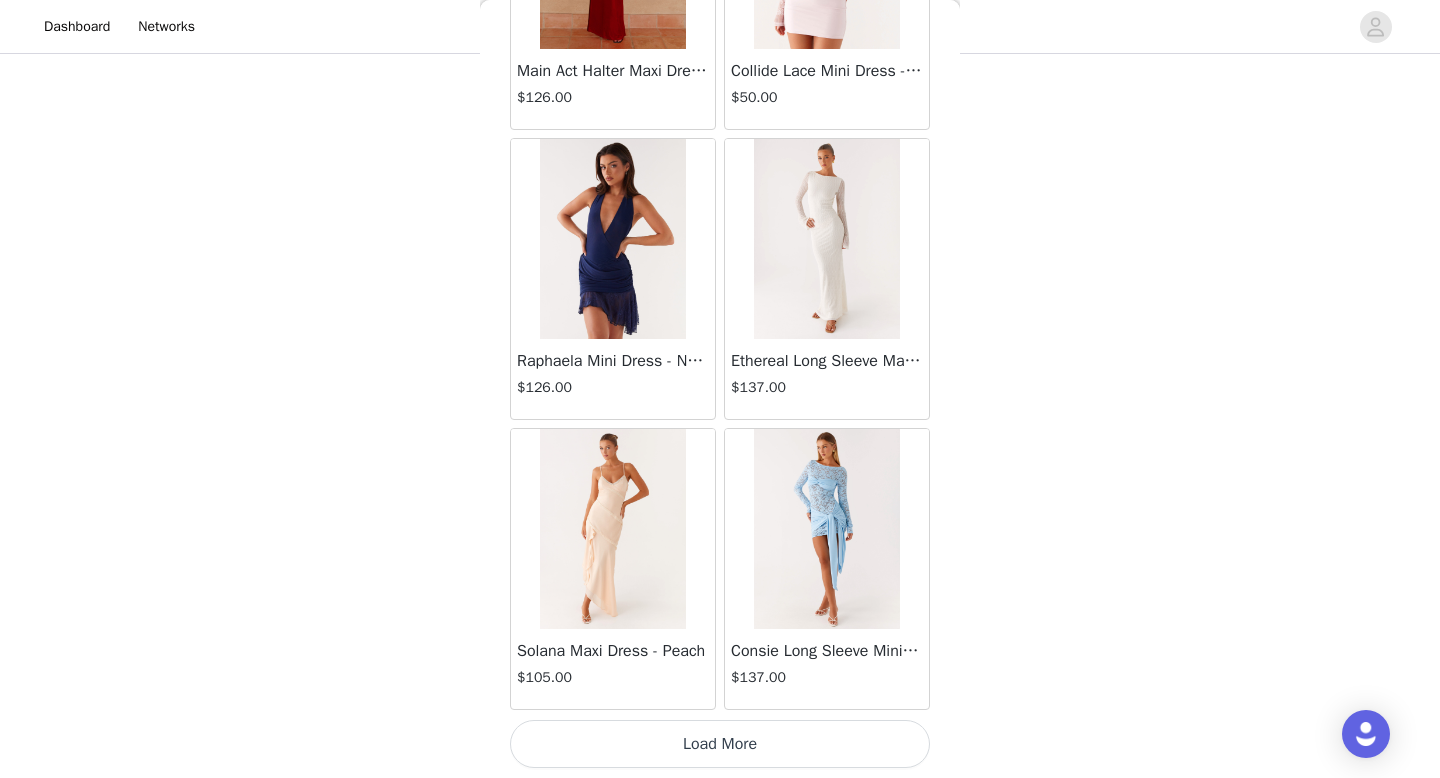 click on "Load More" at bounding box center (720, 744) 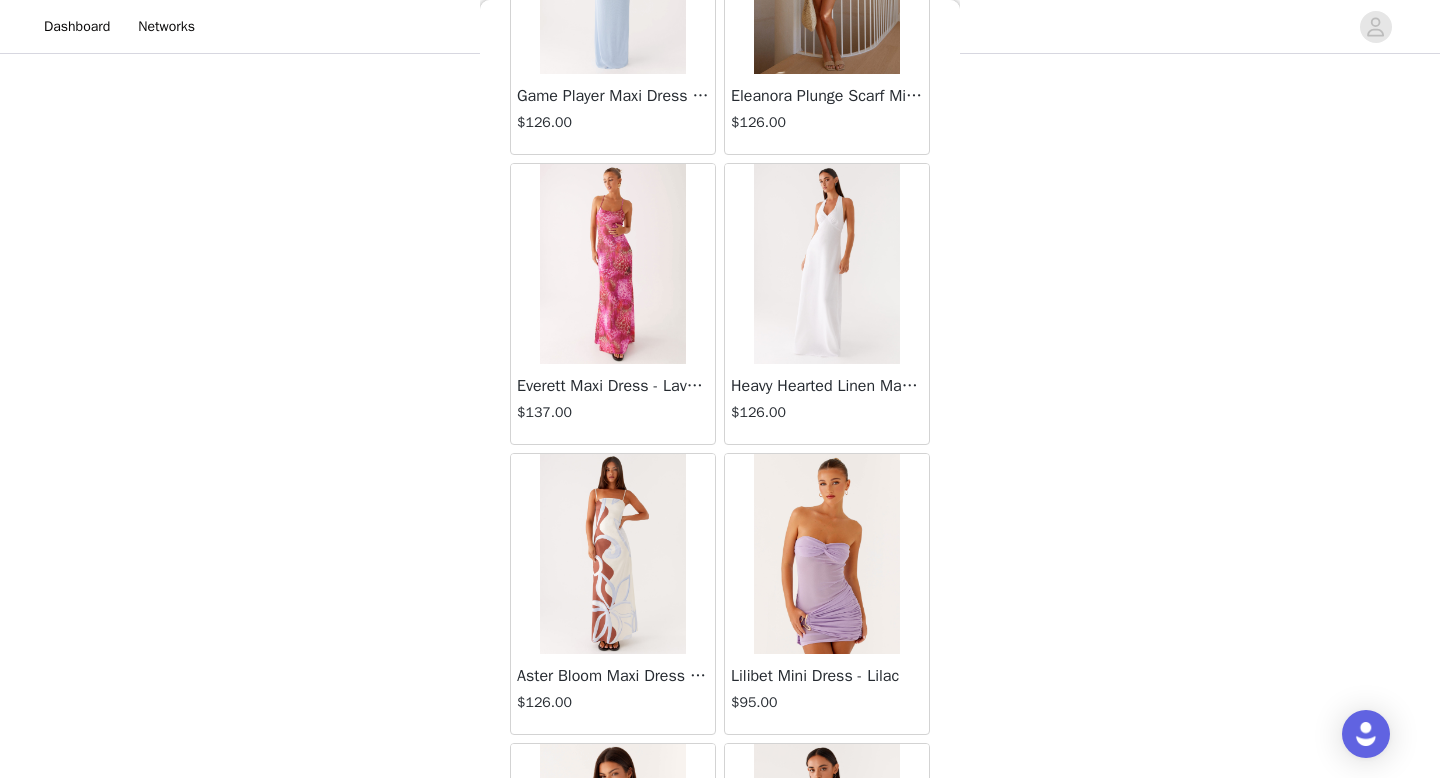 scroll, scrollTop: 68671, scrollLeft: 0, axis: vertical 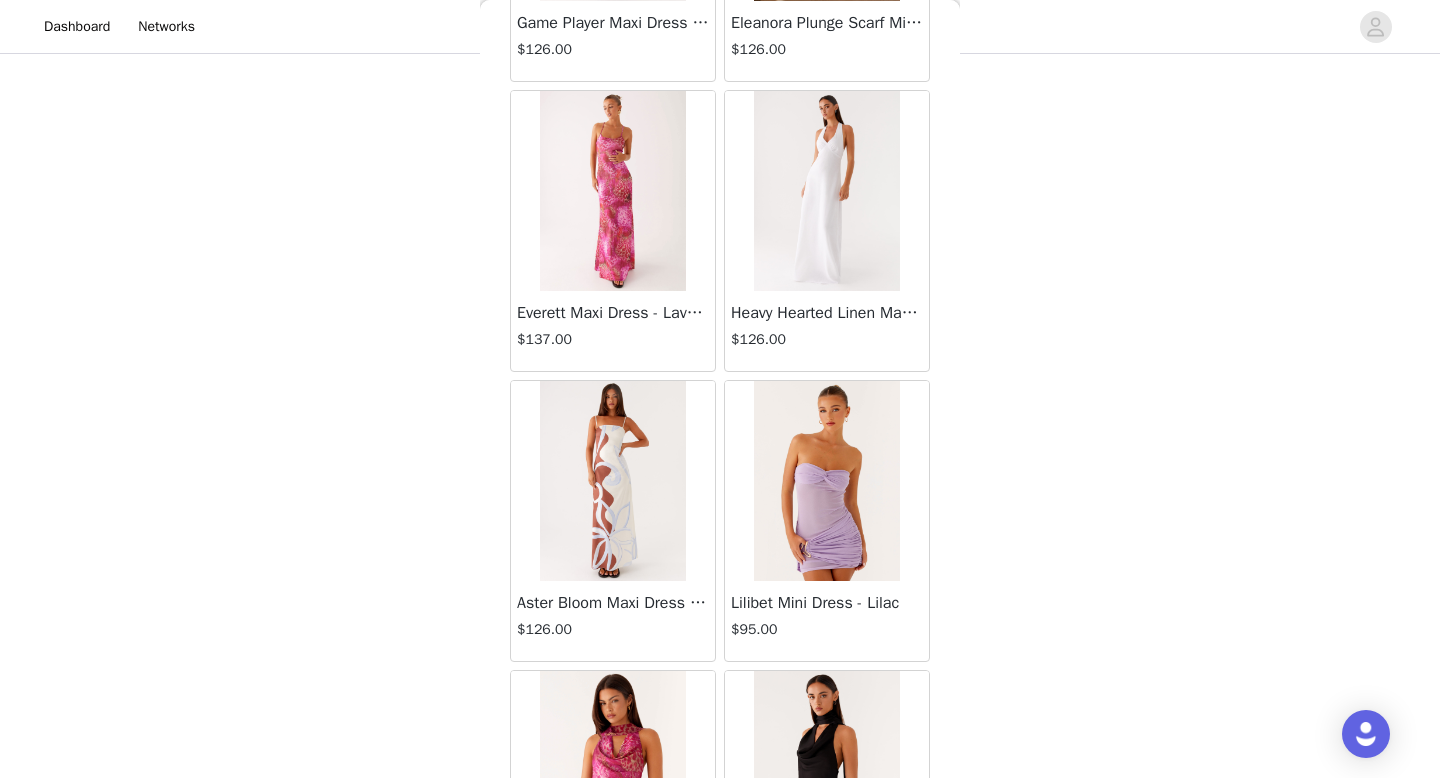 click at bounding box center (612, 191) 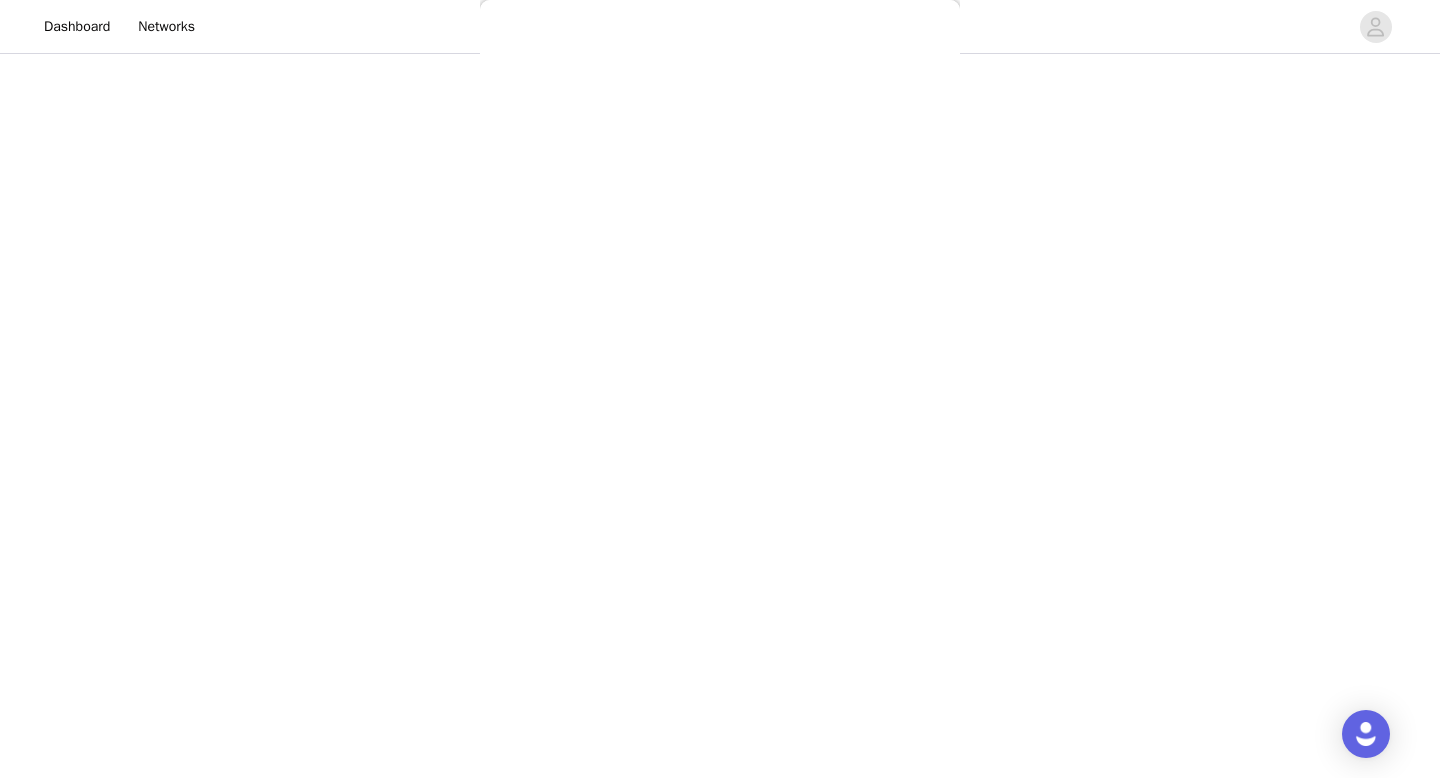 scroll, scrollTop: 342, scrollLeft: 0, axis: vertical 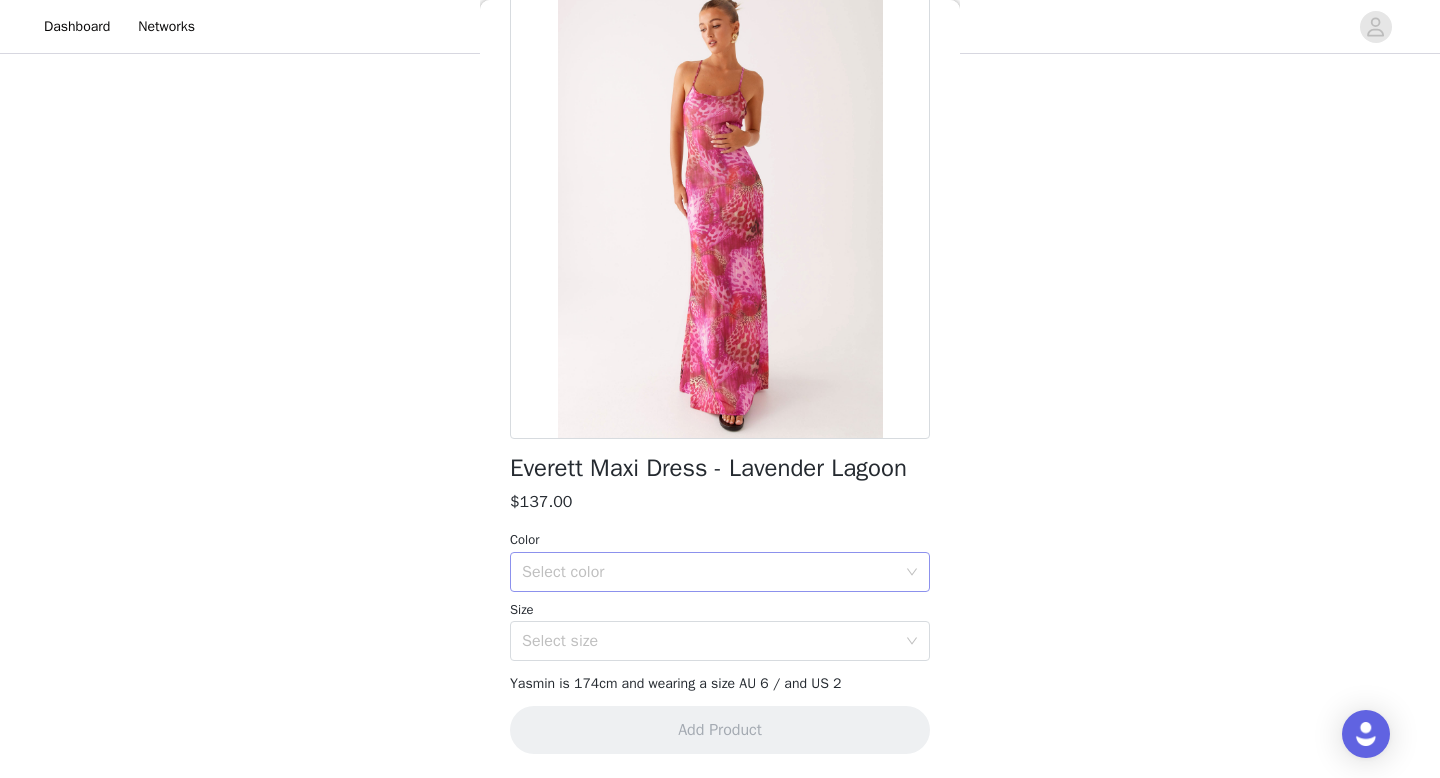 click on "Select color" at bounding box center (709, 572) 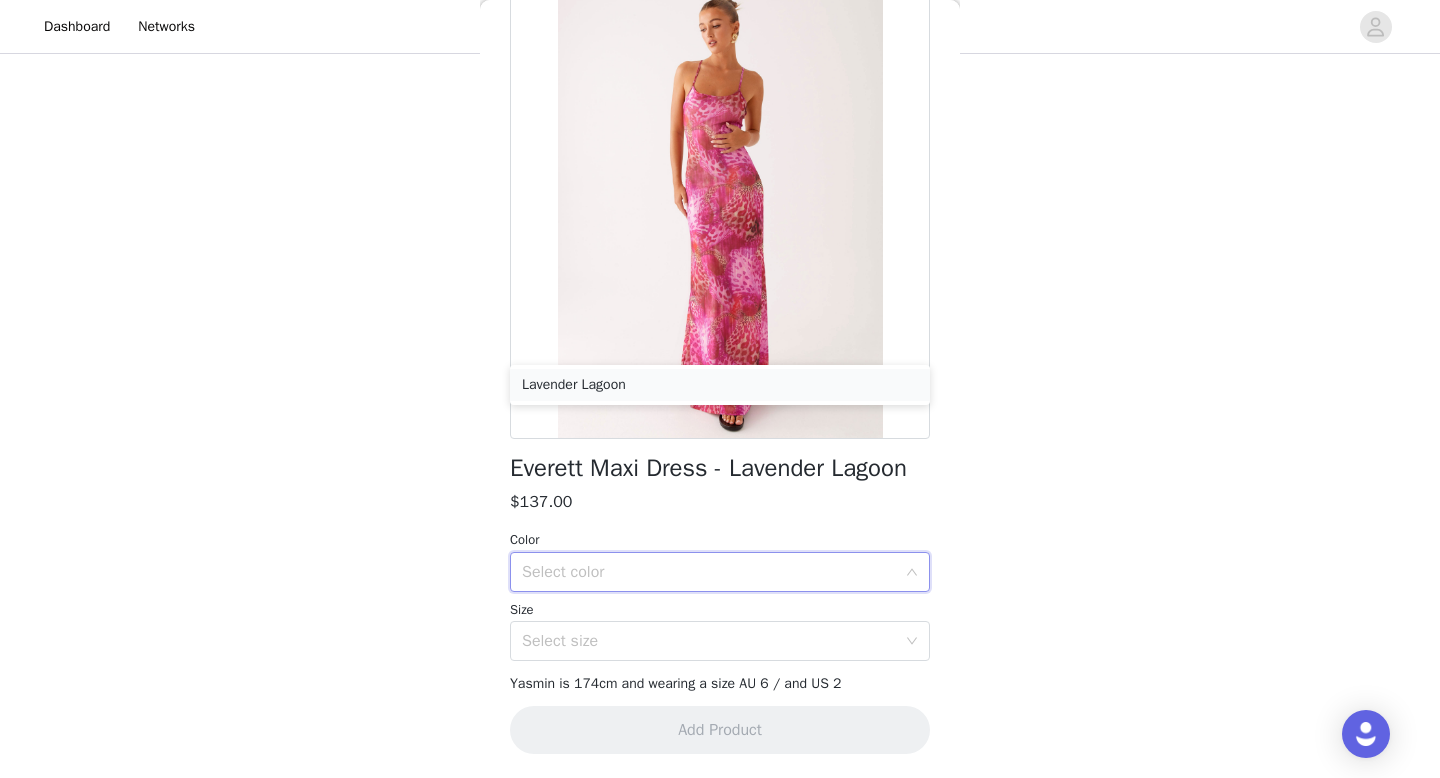 click on "Lavender Lagoon" at bounding box center (720, 385) 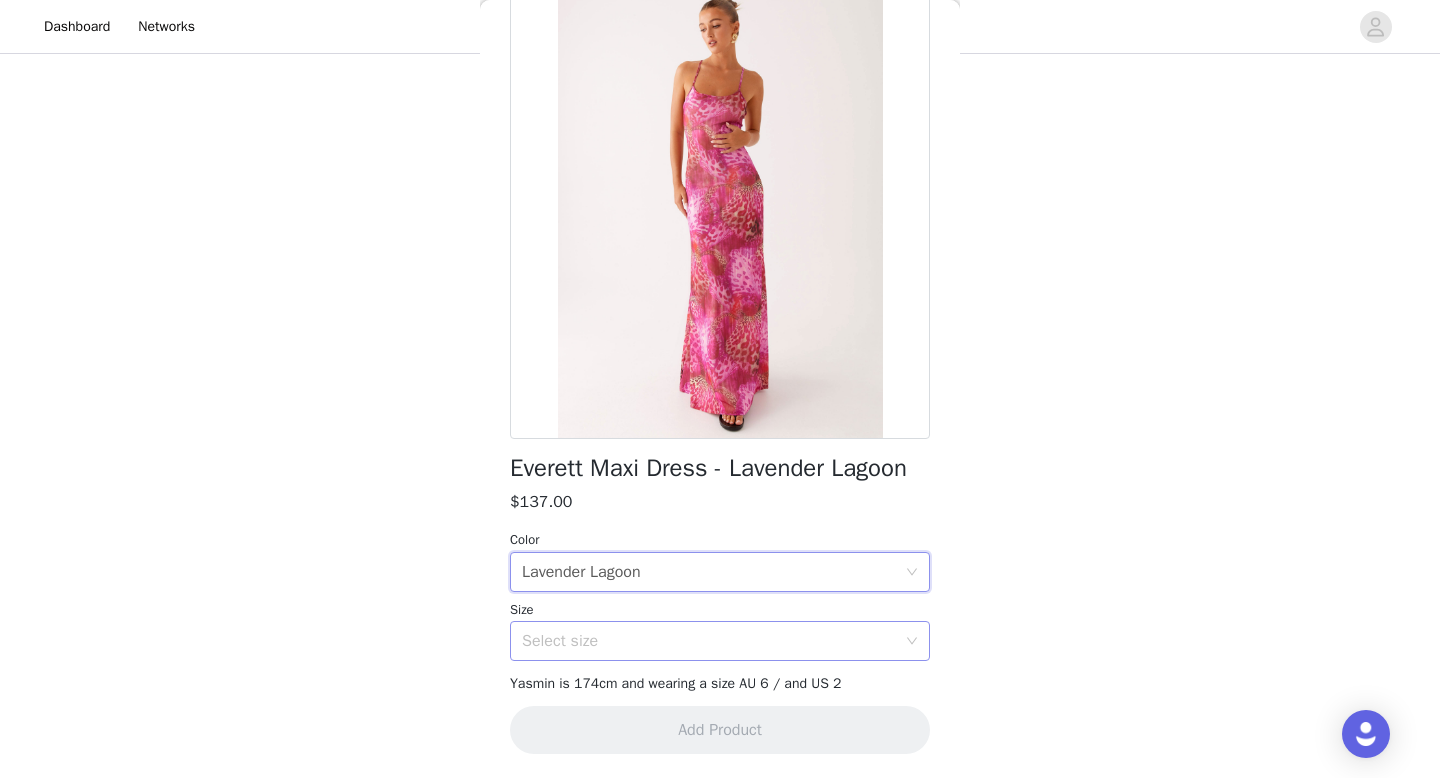 click on "Select size" at bounding box center [709, 641] 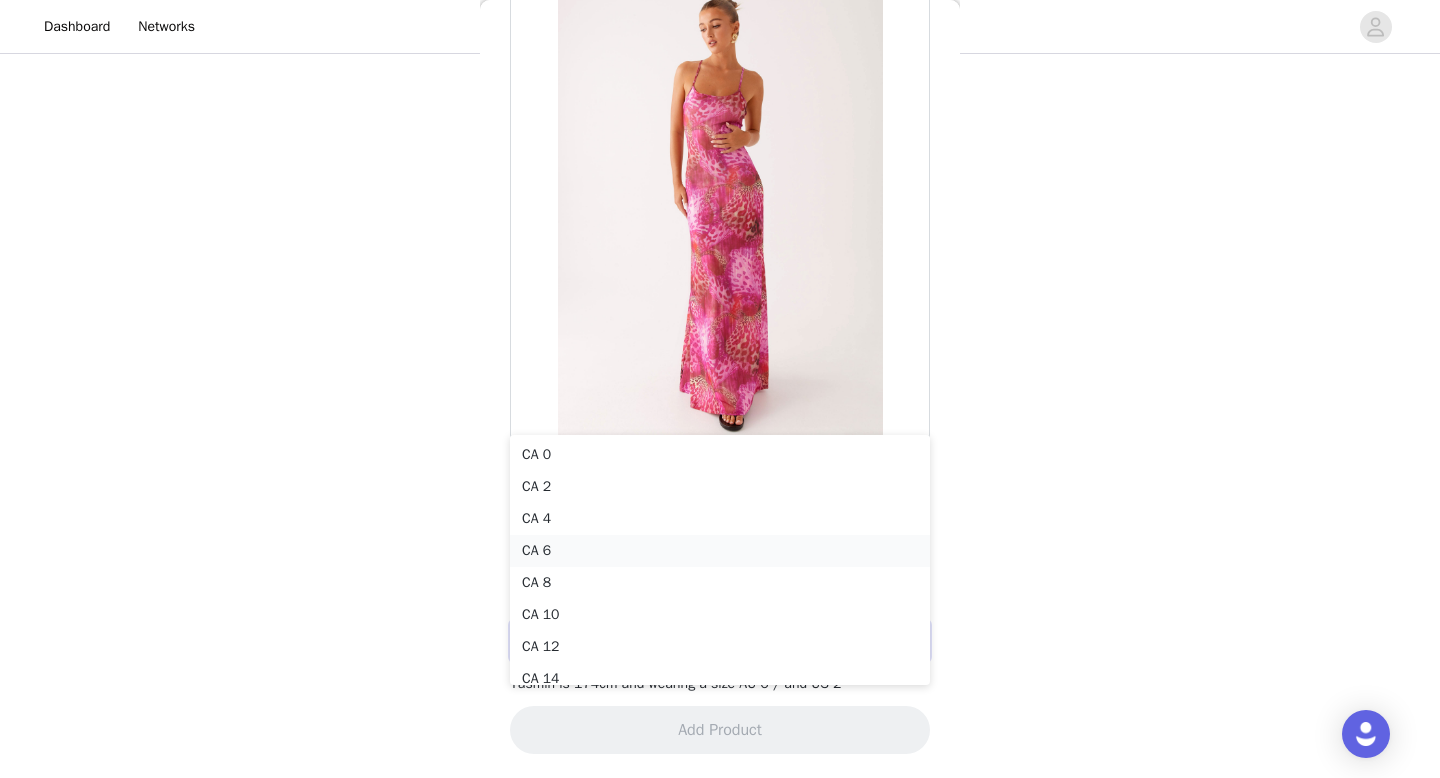 click on "CA 6" at bounding box center (720, 551) 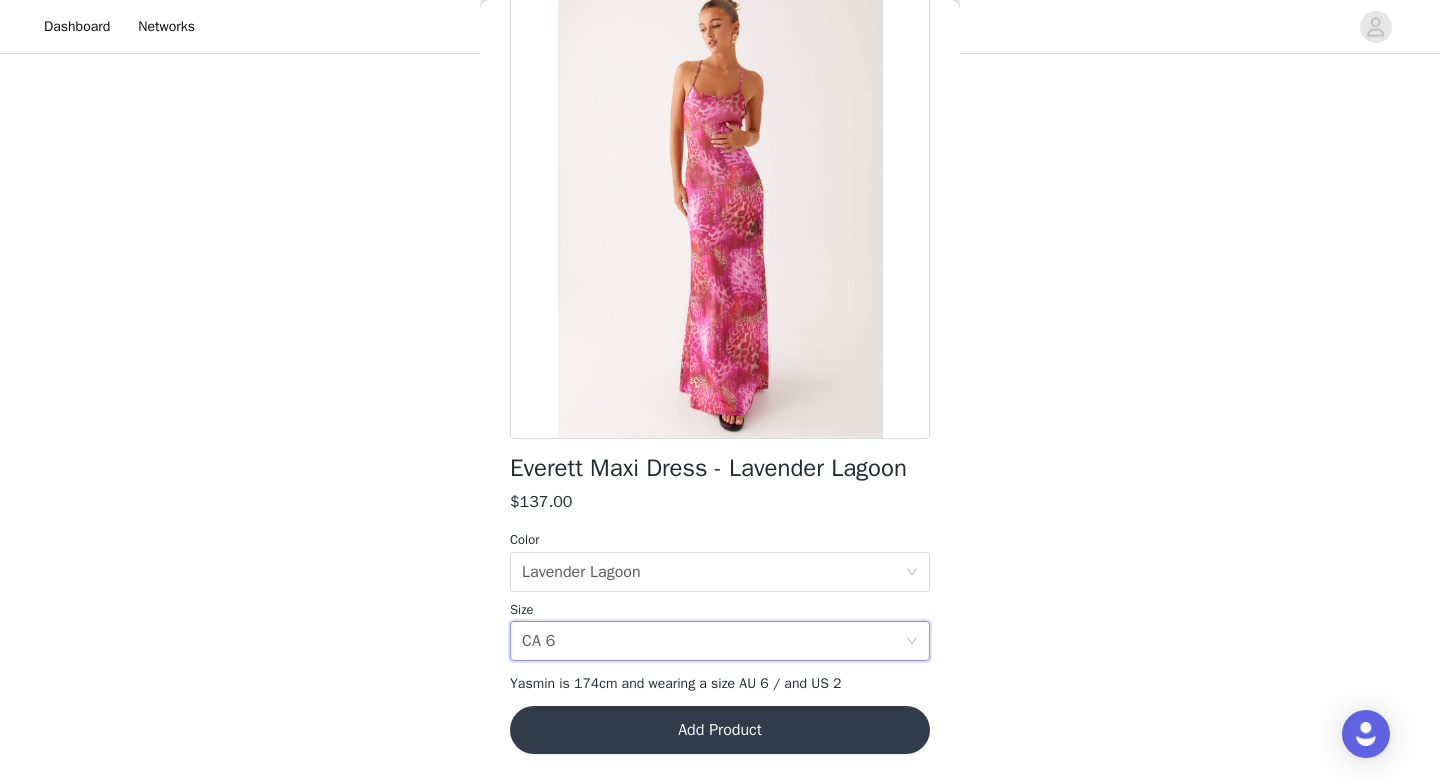 click on "Add Product" at bounding box center [720, 730] 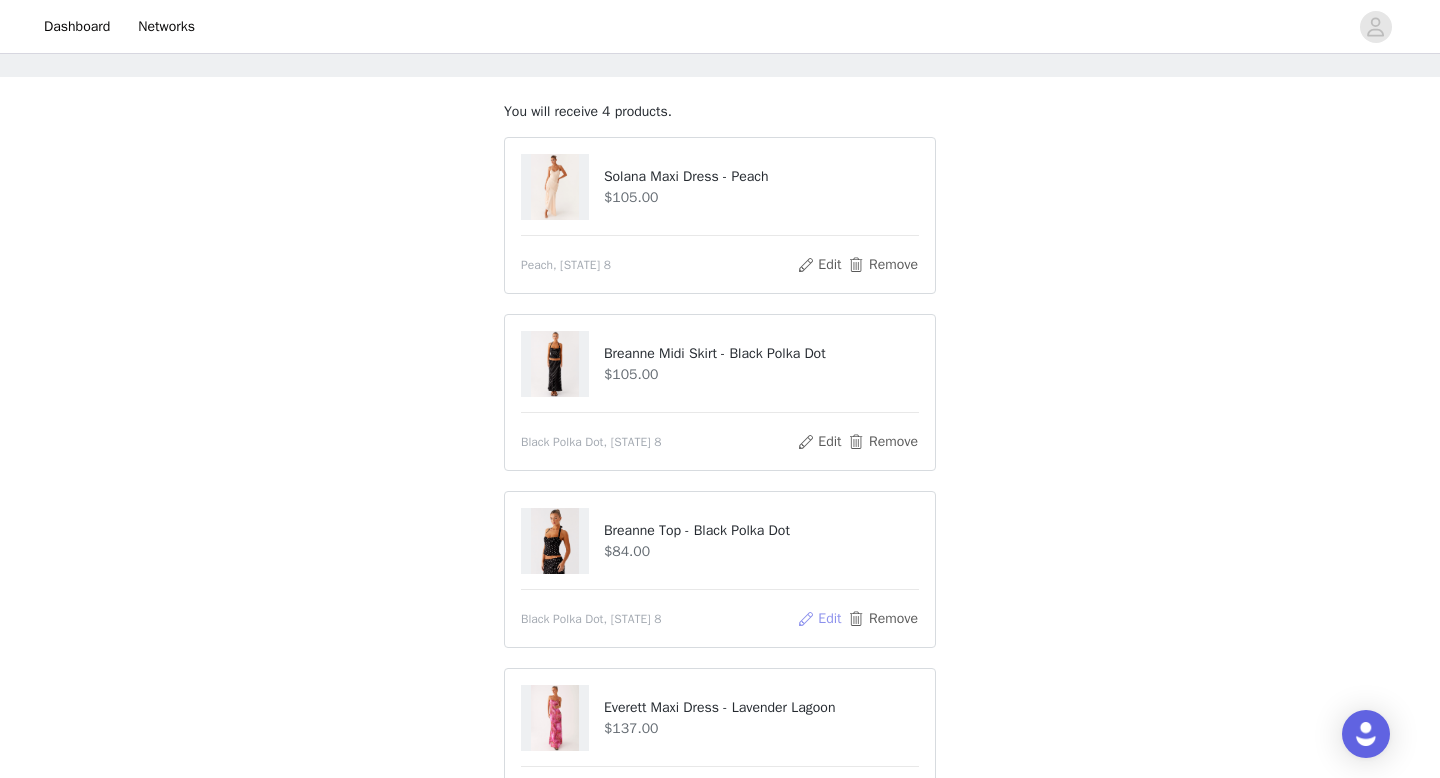 scroll, scrollTop: 0, scrollLeft: 0, axis: both 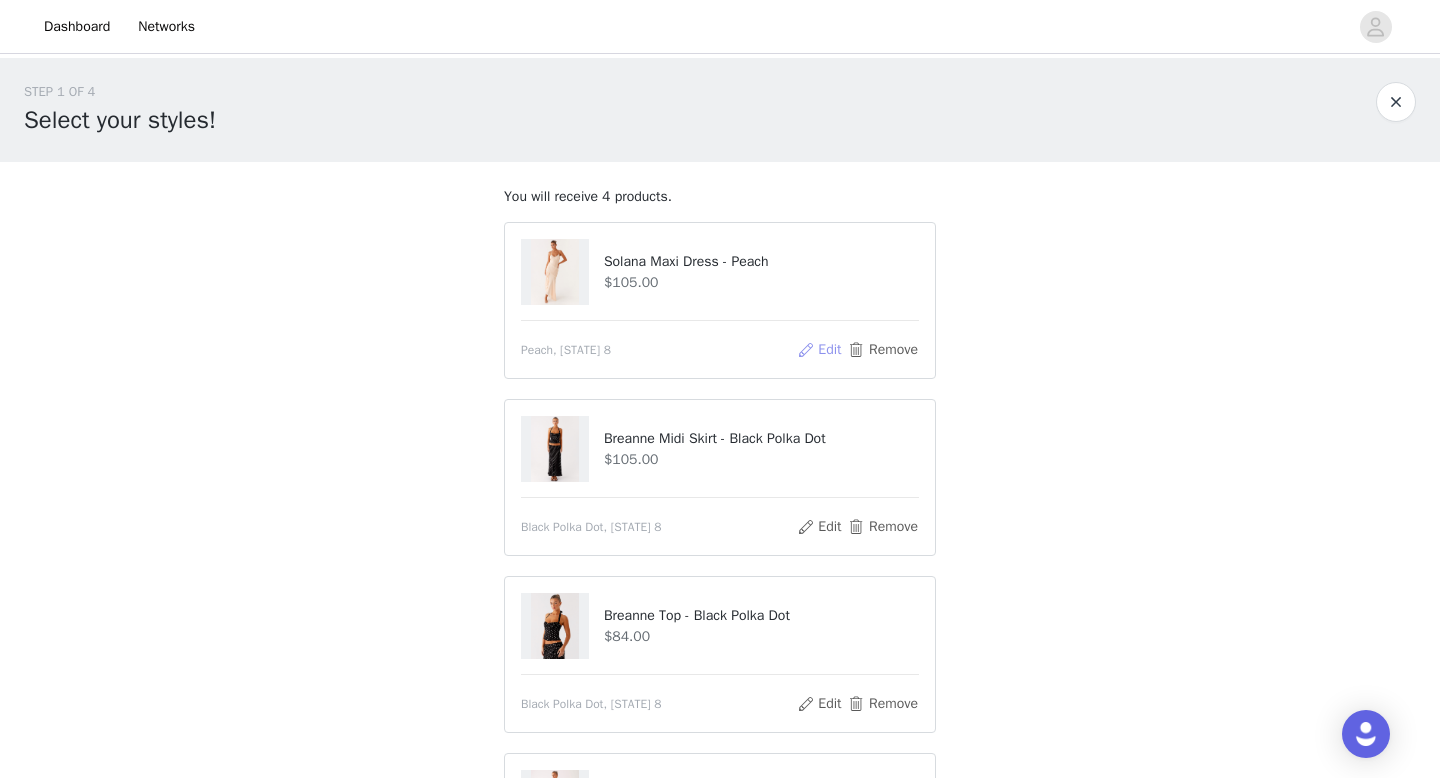 click on "Edit" at bounding box center [819, 350] 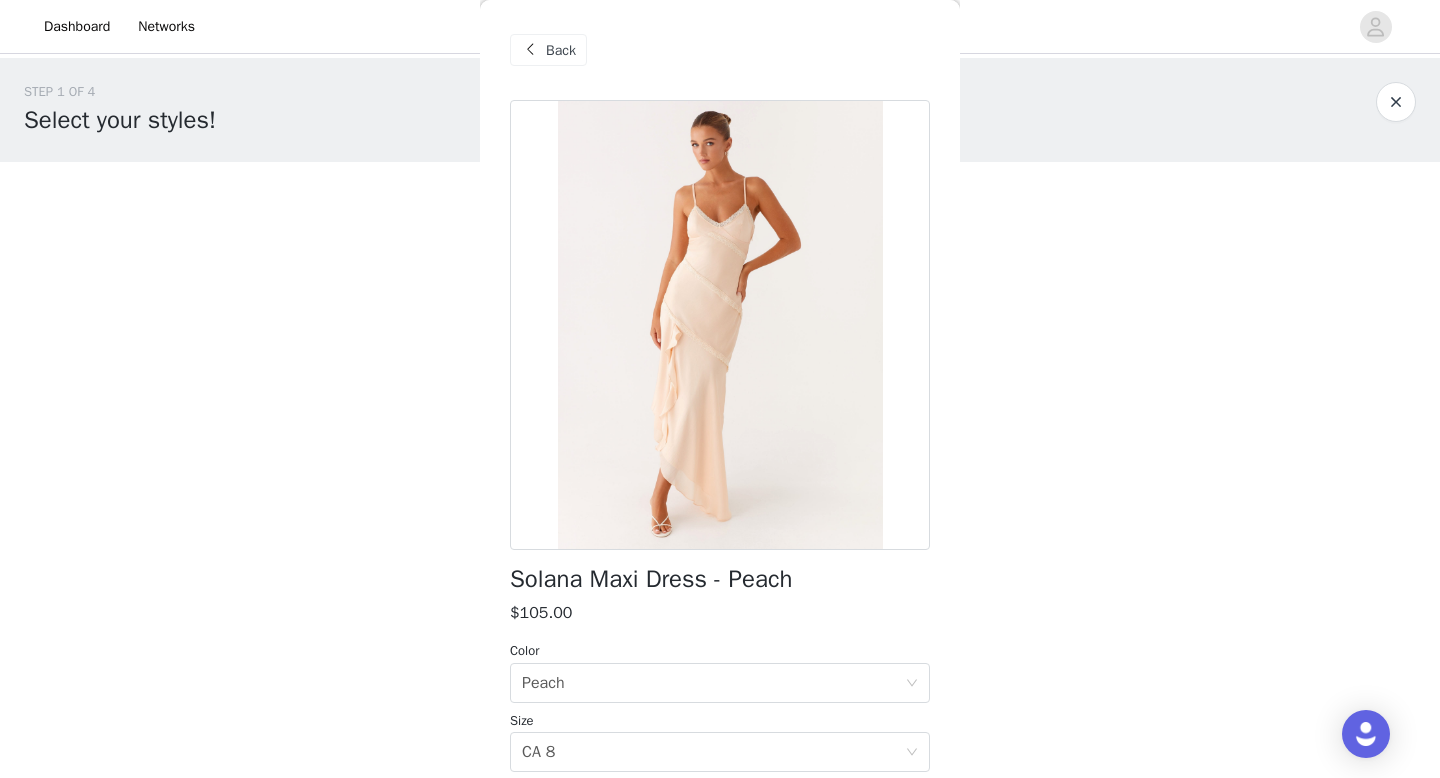 scroll, scrollTop: 201, scrollLeft: 0, axis: vertical 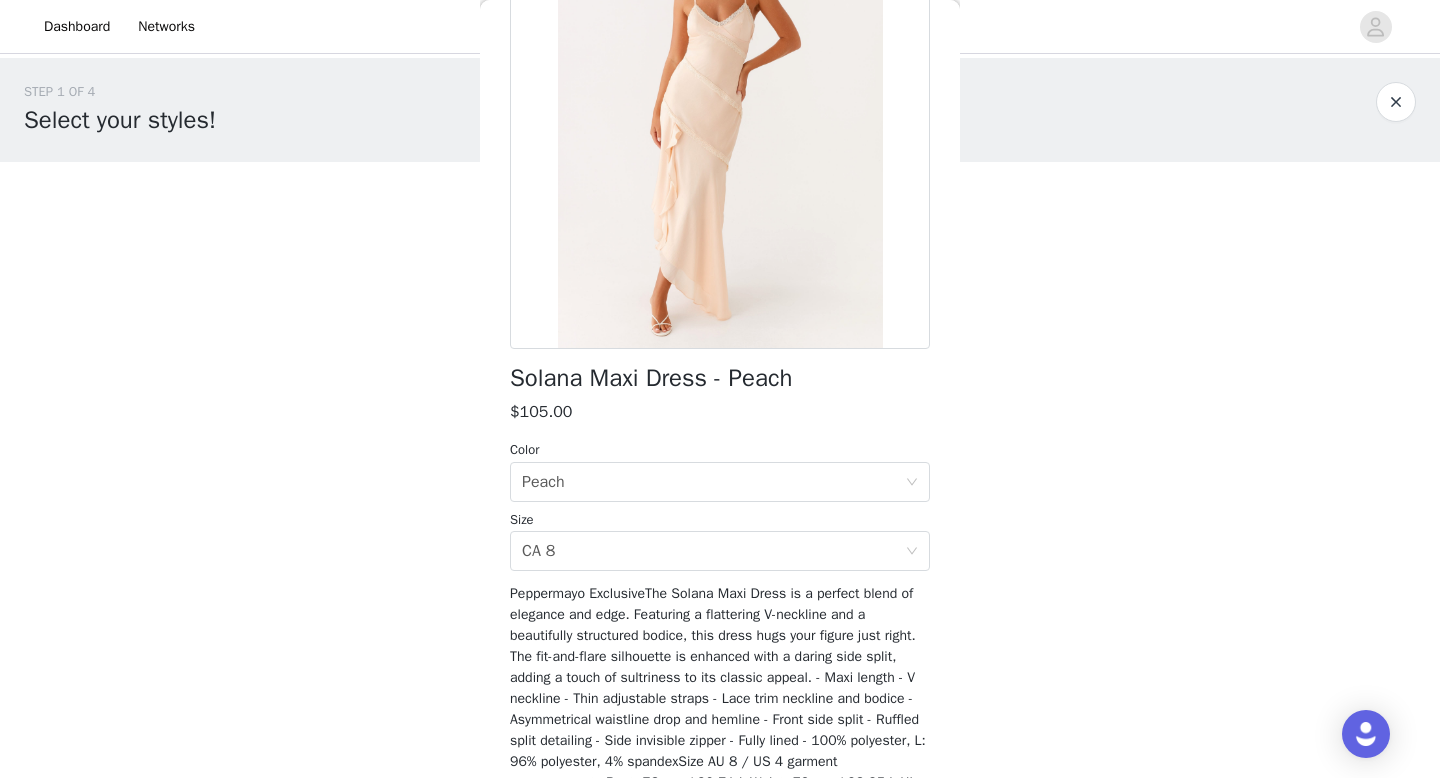 click on "Select size [STATE] 8" at bounding box center [720, 541] 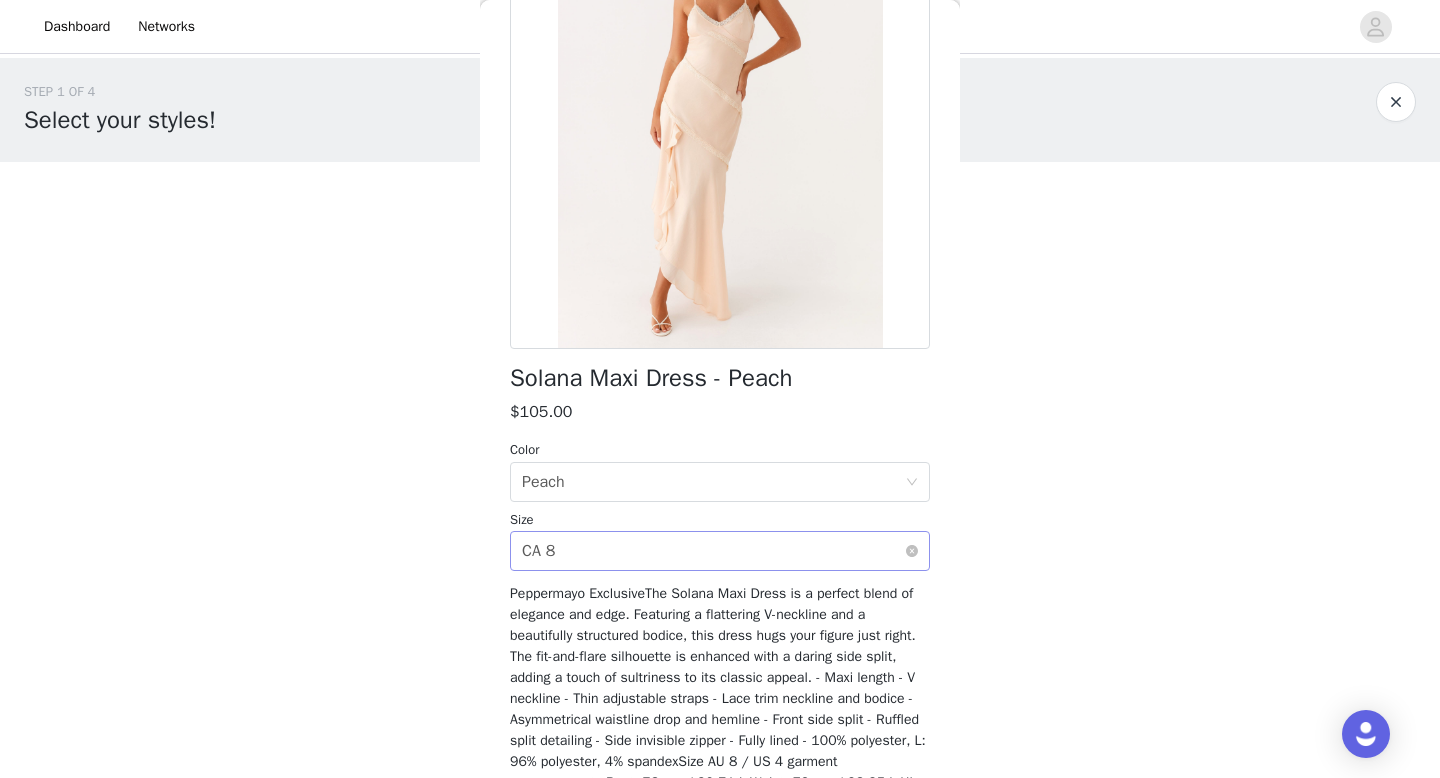 click on "Select size [STATE] 8" at bounding box center (713, 551) 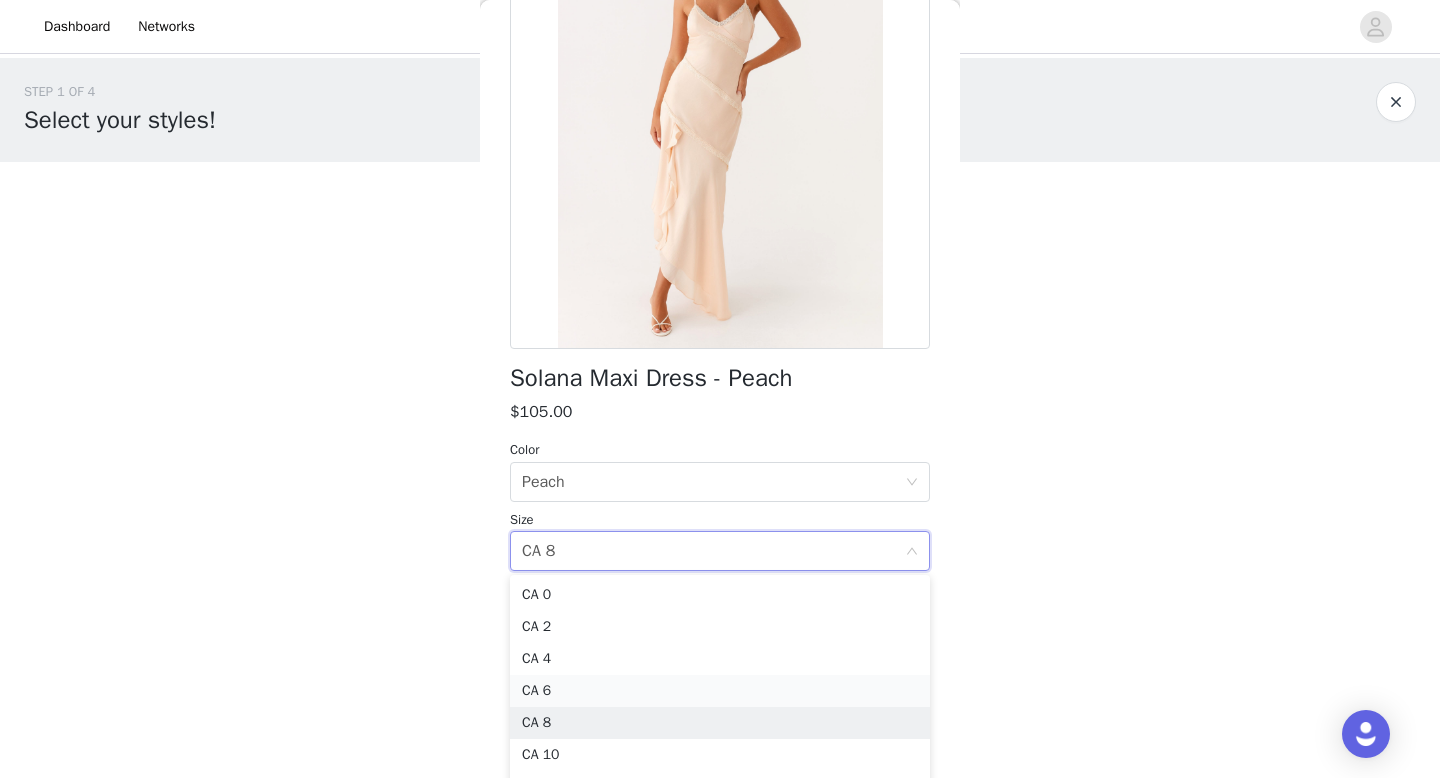 click on "CA 6" at bounding box center (720, 691) 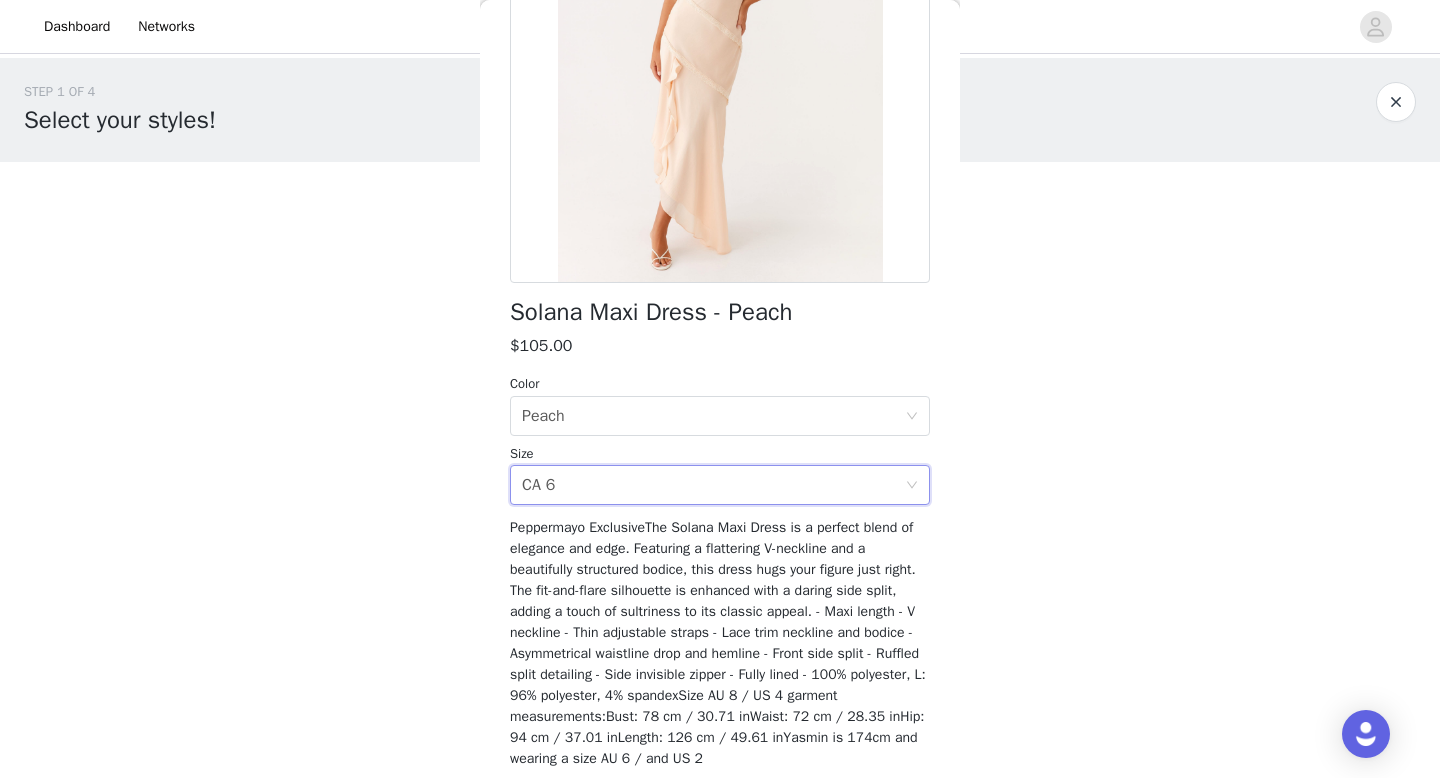 scroll, scrollTop: 342, scrollLeft: 0, axis: vertical 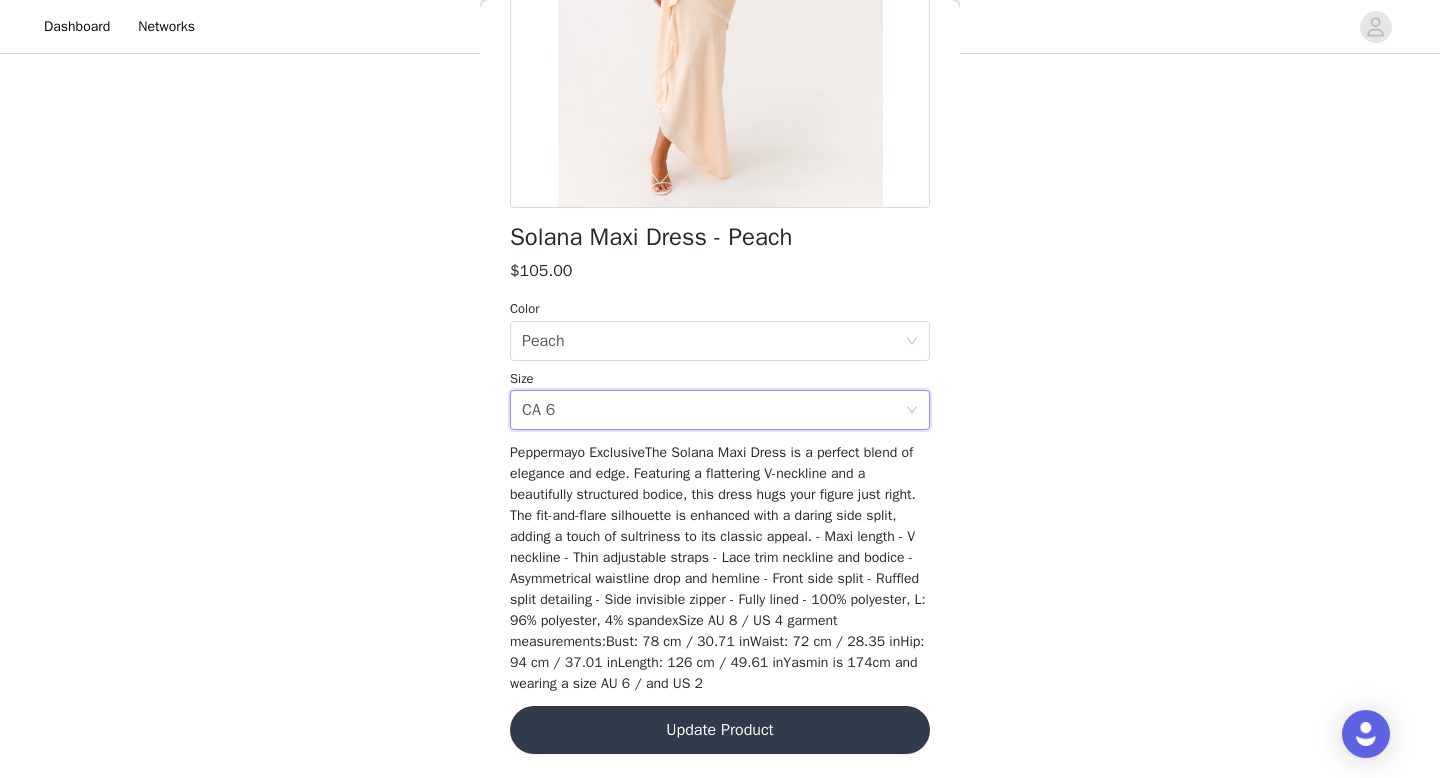 click on "Update Product" at bounding box center (720, 730) 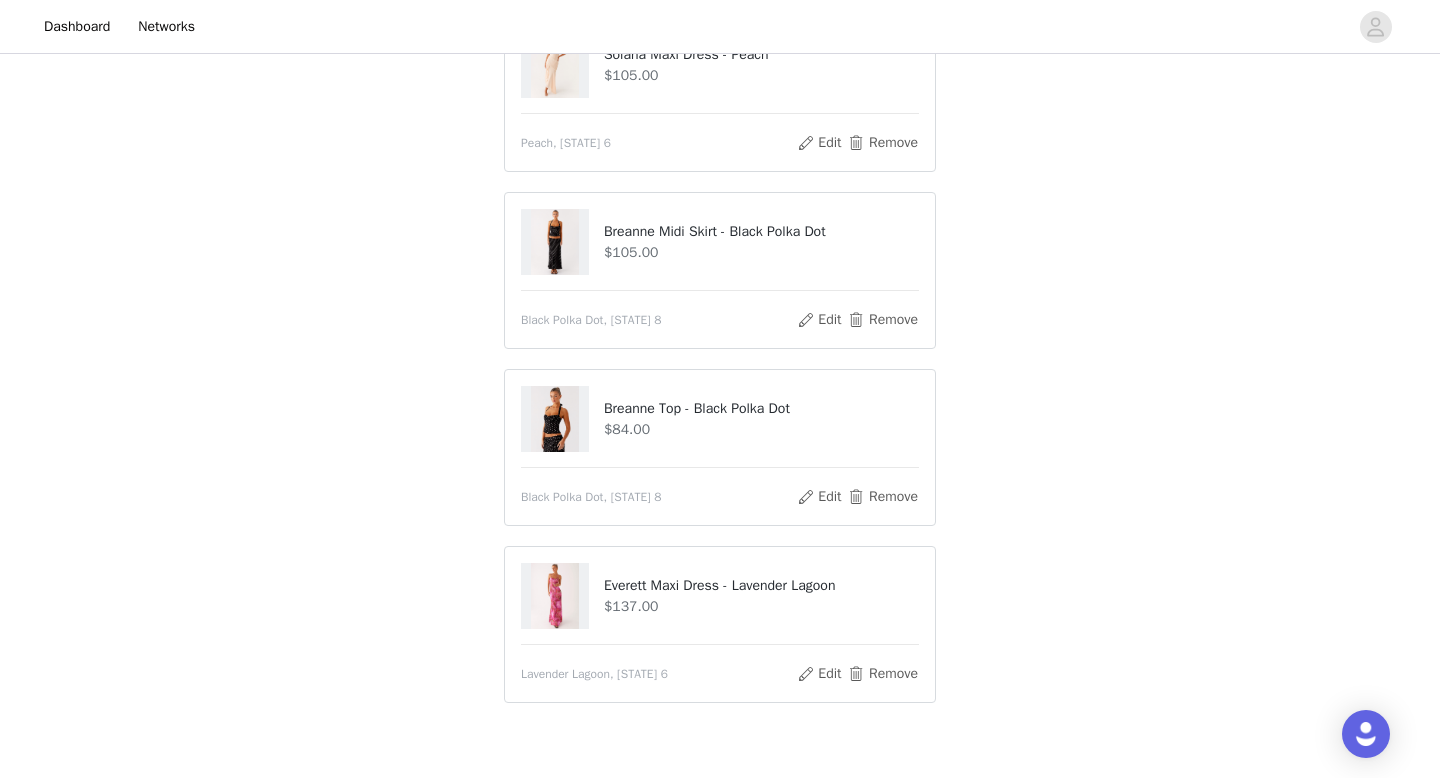 scroll, scrollTop: 172, scrollLeft: 0, axis: vertical 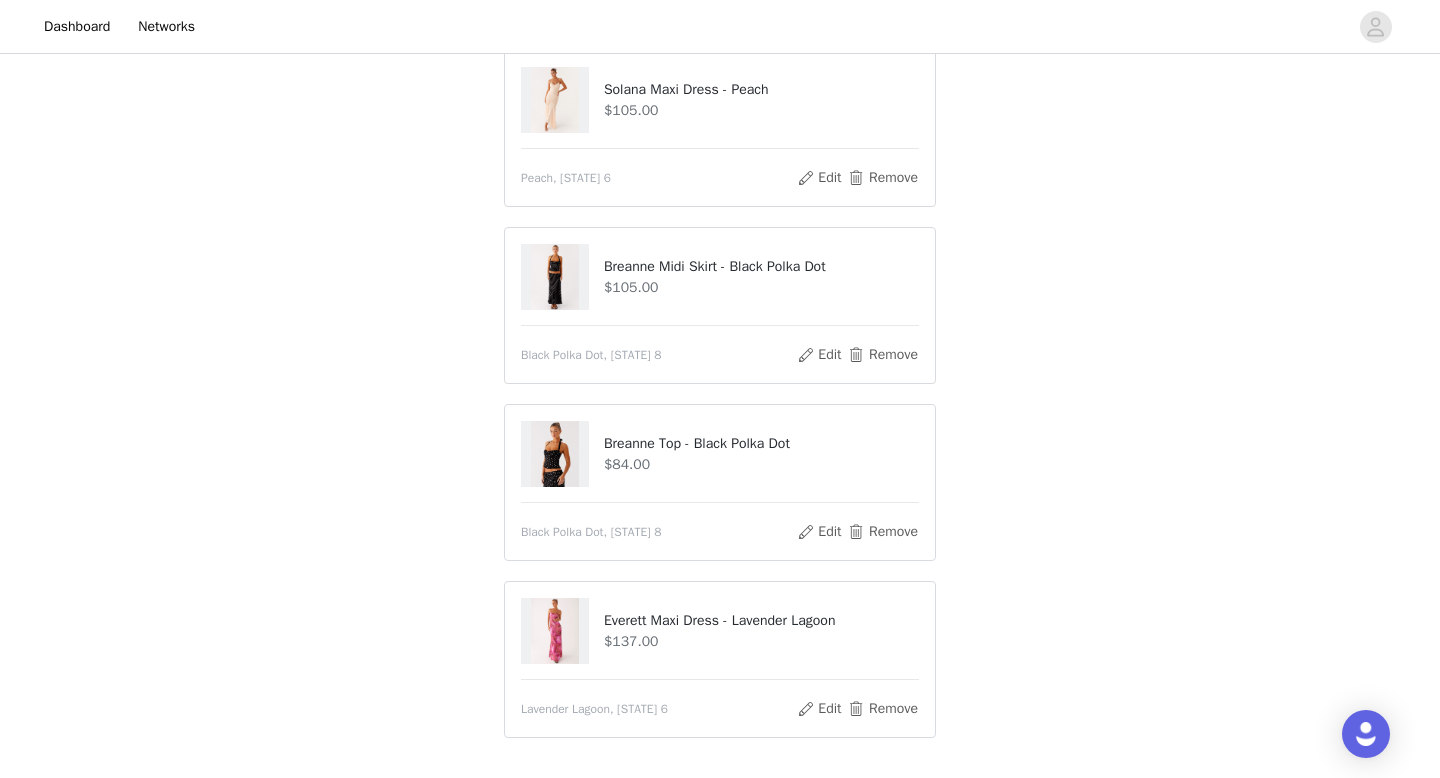 click on "Solana Maxi Dress - Peach" at bounding box center [761, 89] 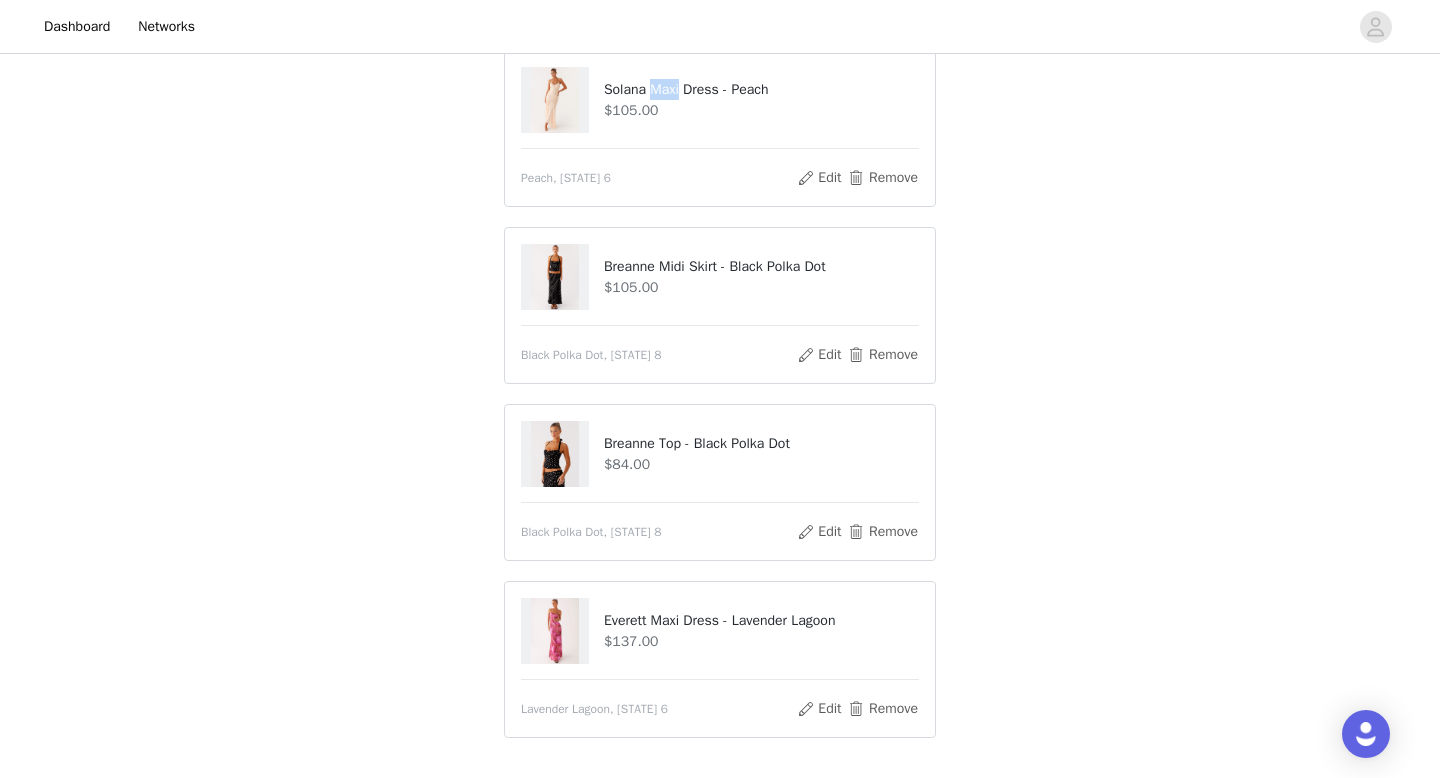 click on "Solana Maxi Dress - Peach" at bounding box center [761, 89] 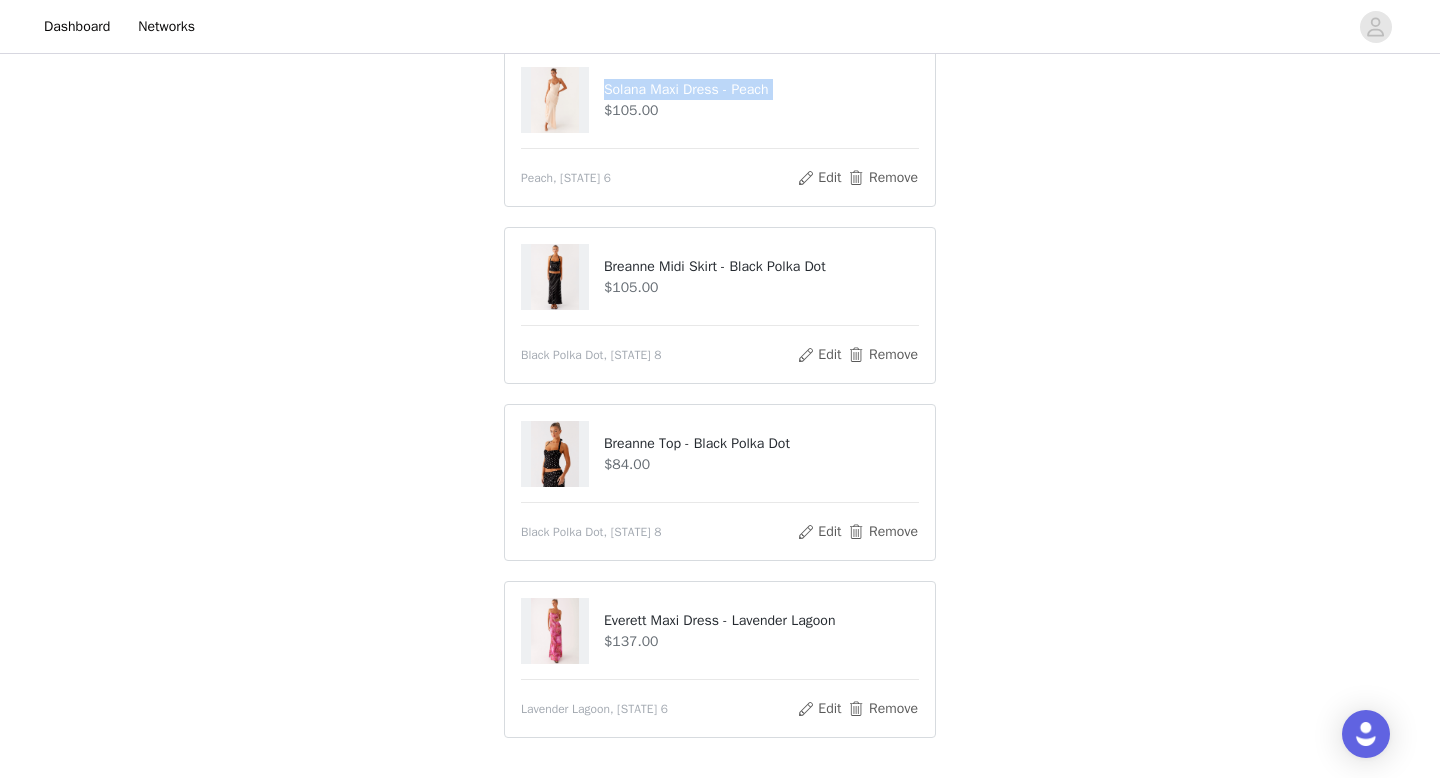 click on "Solana Maxi Dress - Peach" at bounding box center (761, 89) 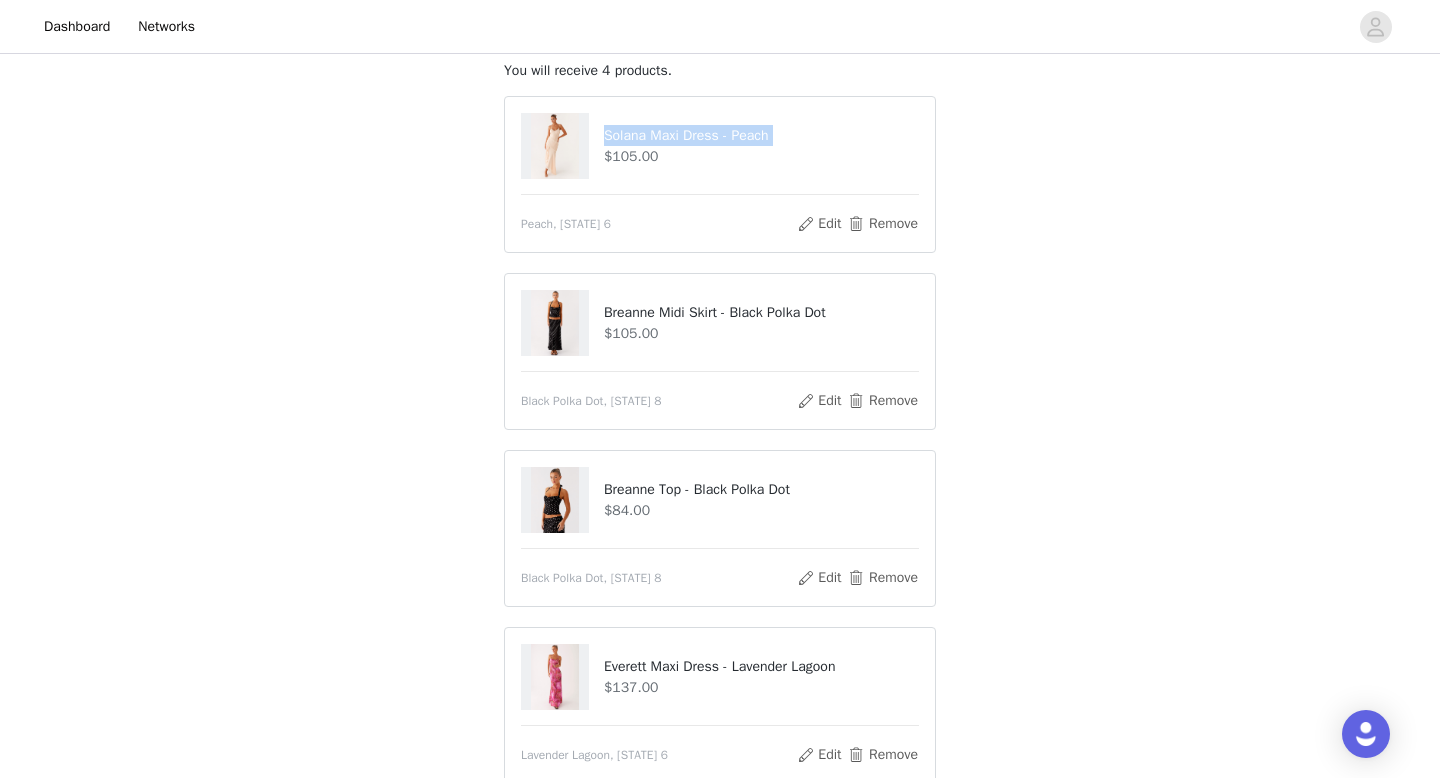 scroll, scrollTop: 106, scrollLeft: 0, axis: vertical 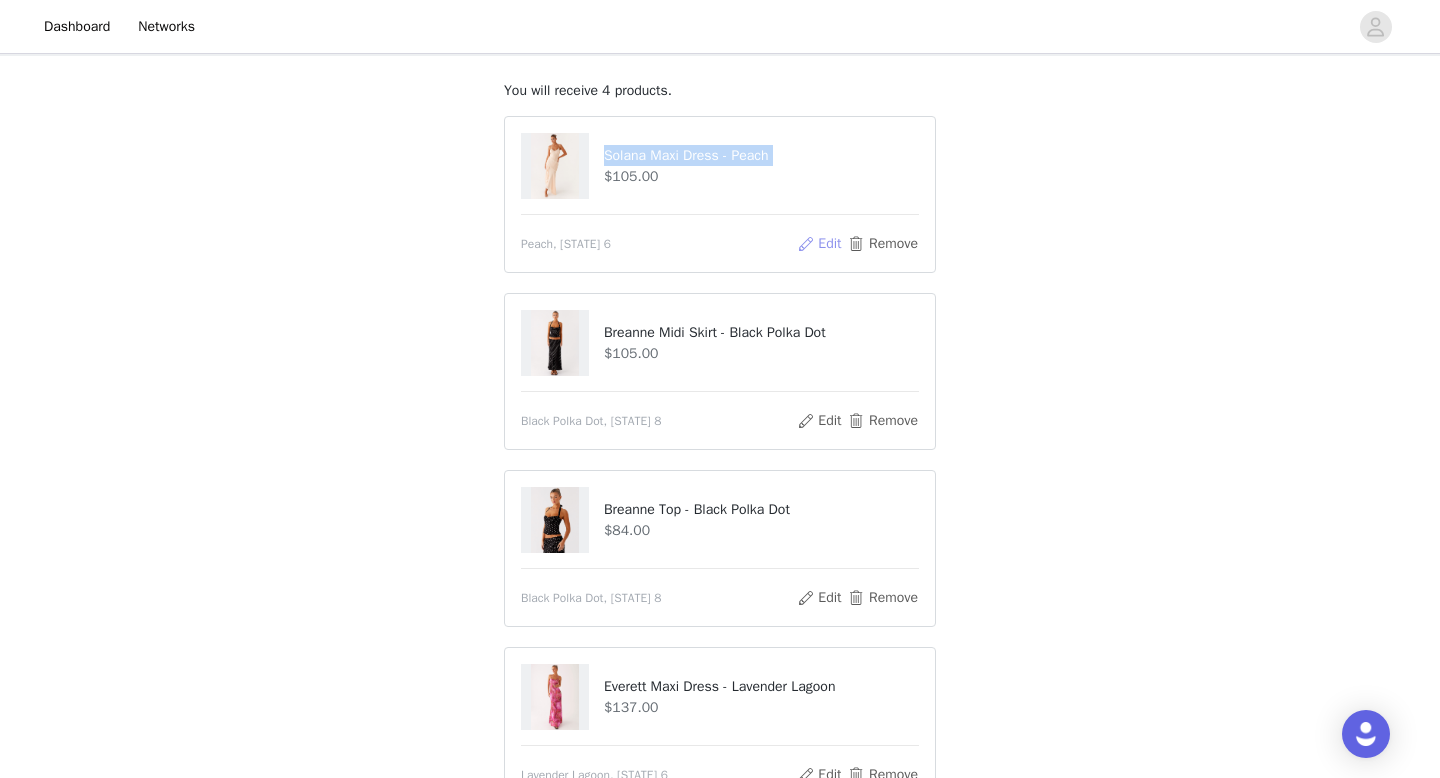 click on "Edit" at bounding box center (819, 244) 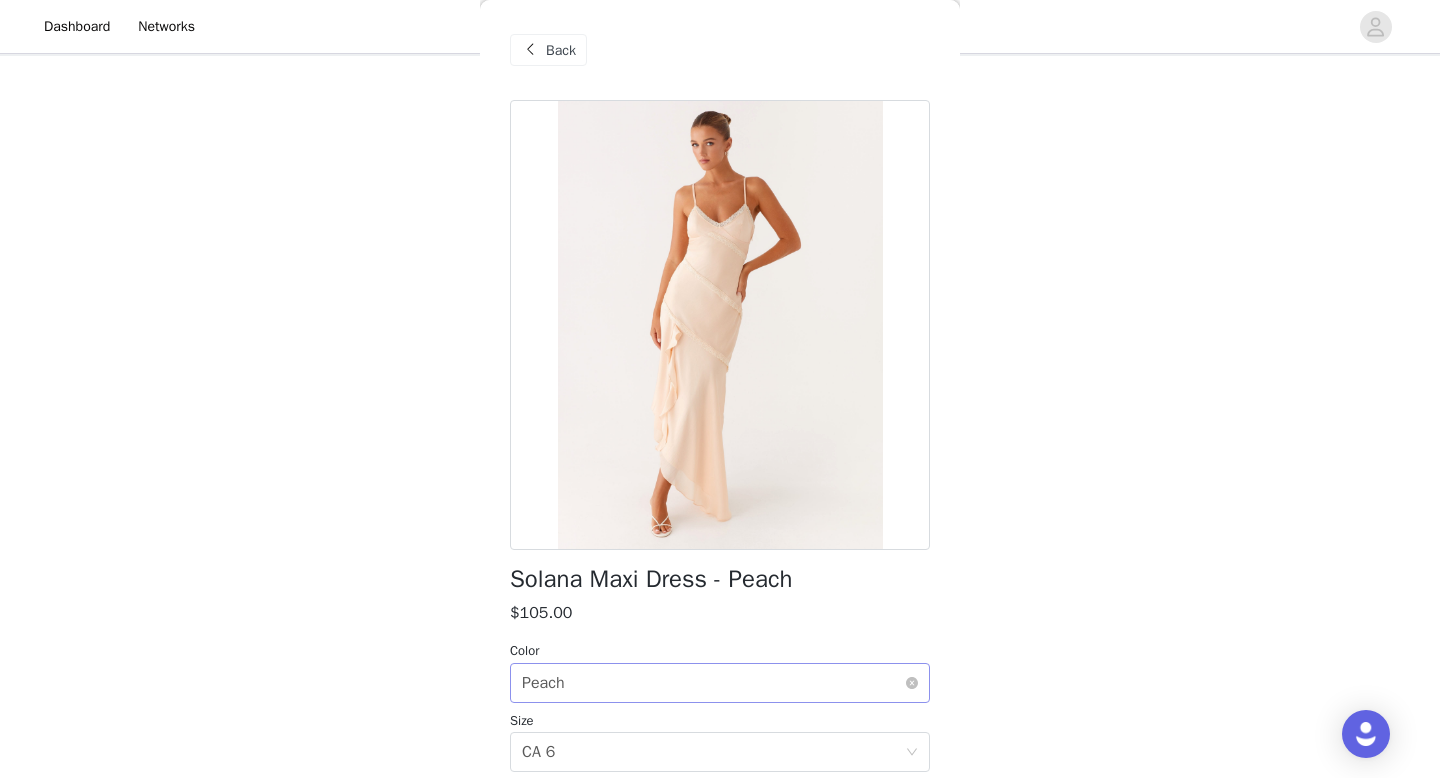 scroll, scrollTop: 212, scrollLeft: 0, axis: vertical 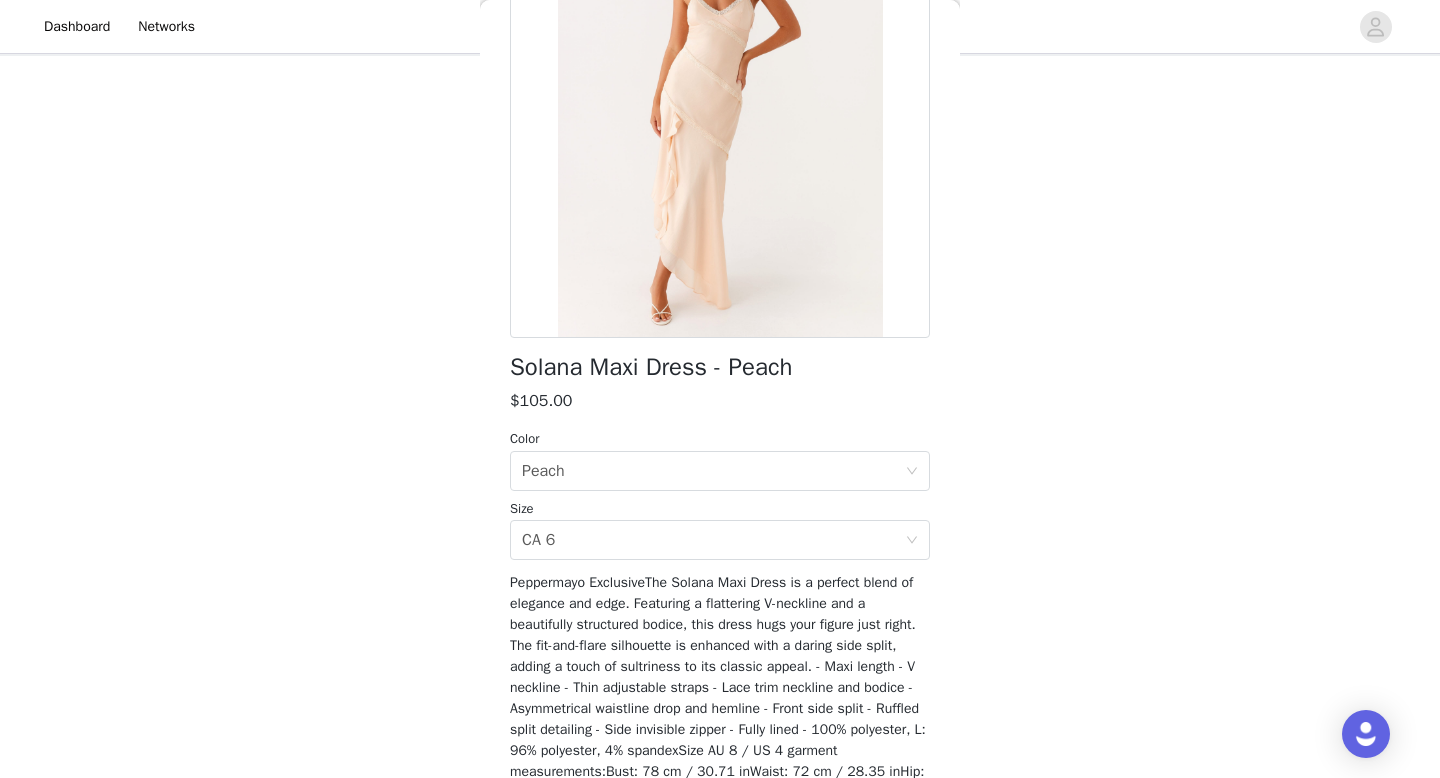 click on "Color" at bounding box center (720, 439) 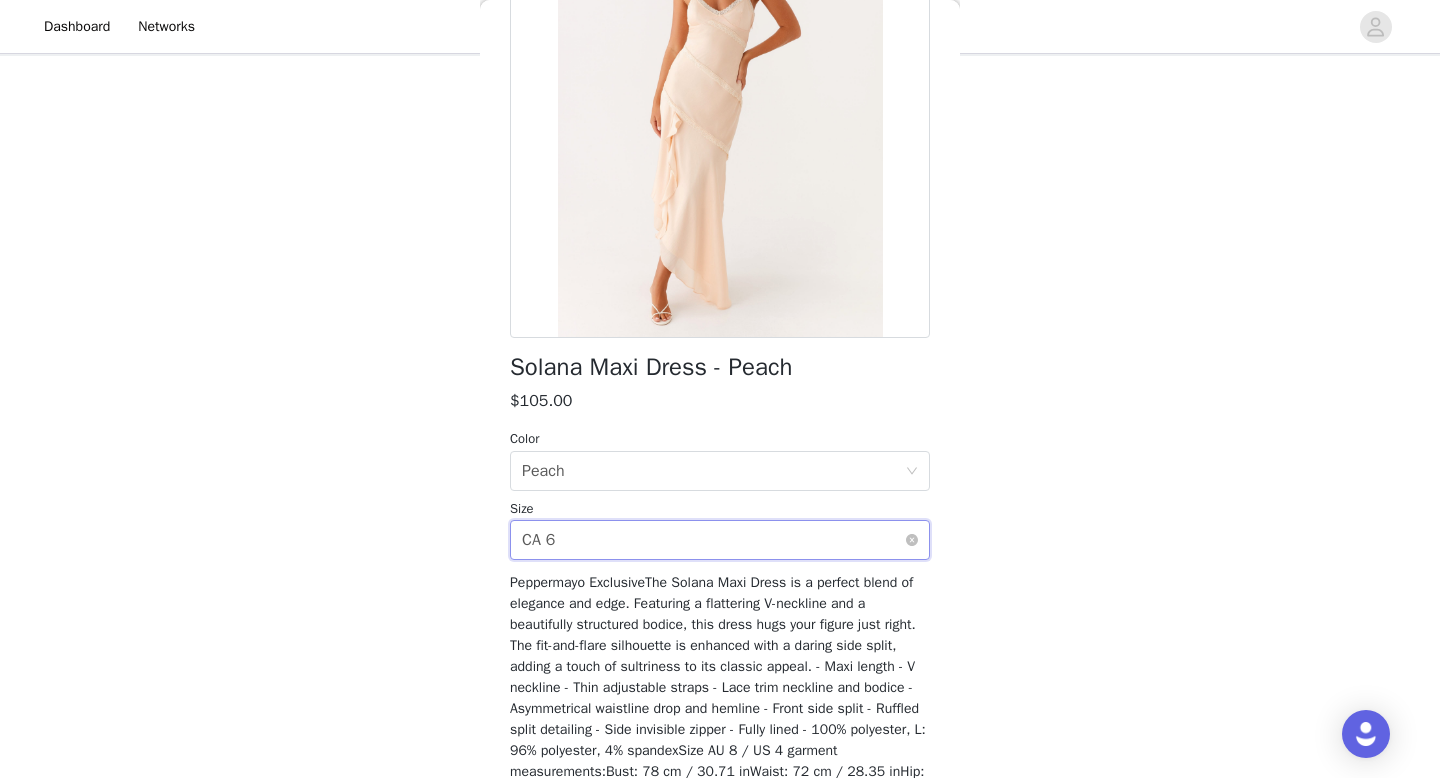 click on "Select size CA 6" at bounding box center [713, 540] 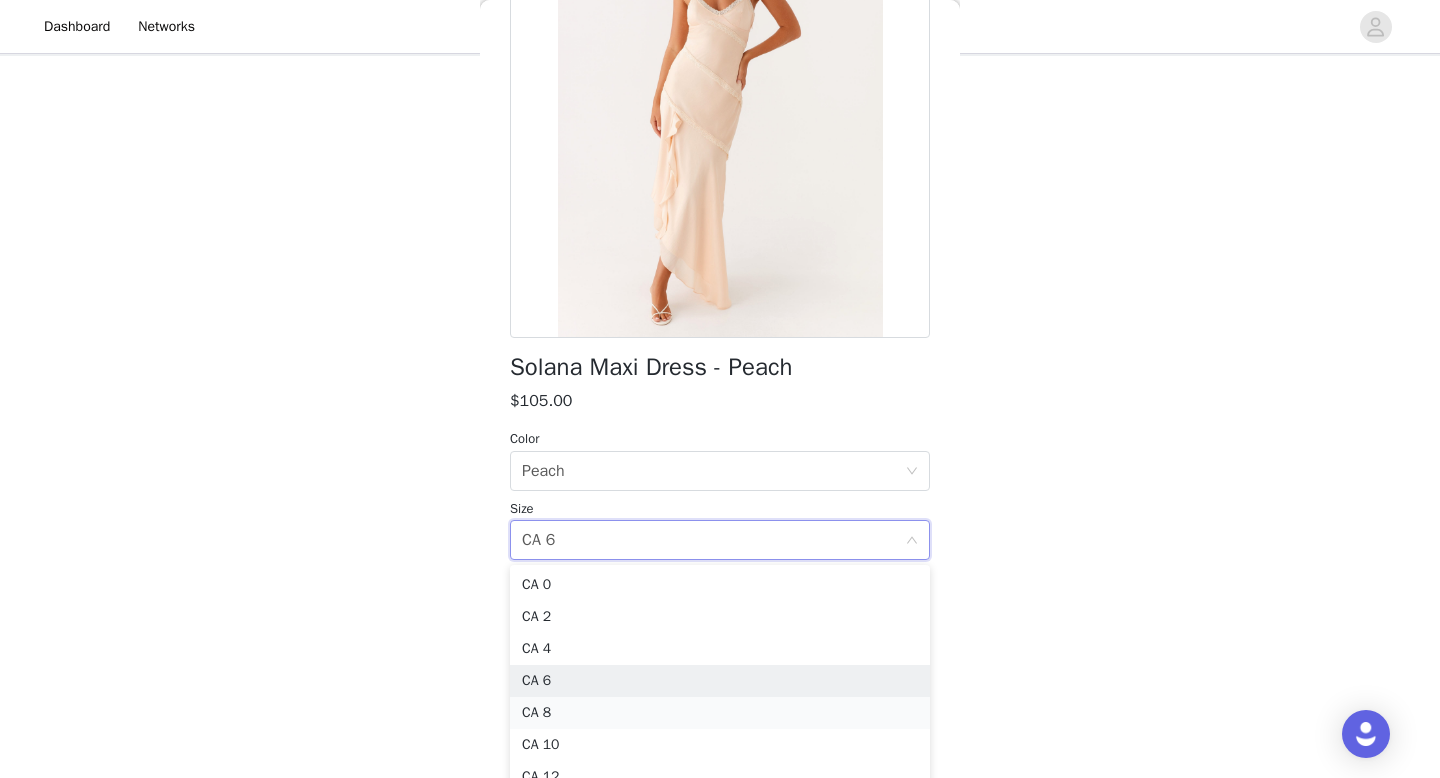 click on "CA 8" at bounding box center (720, 713) 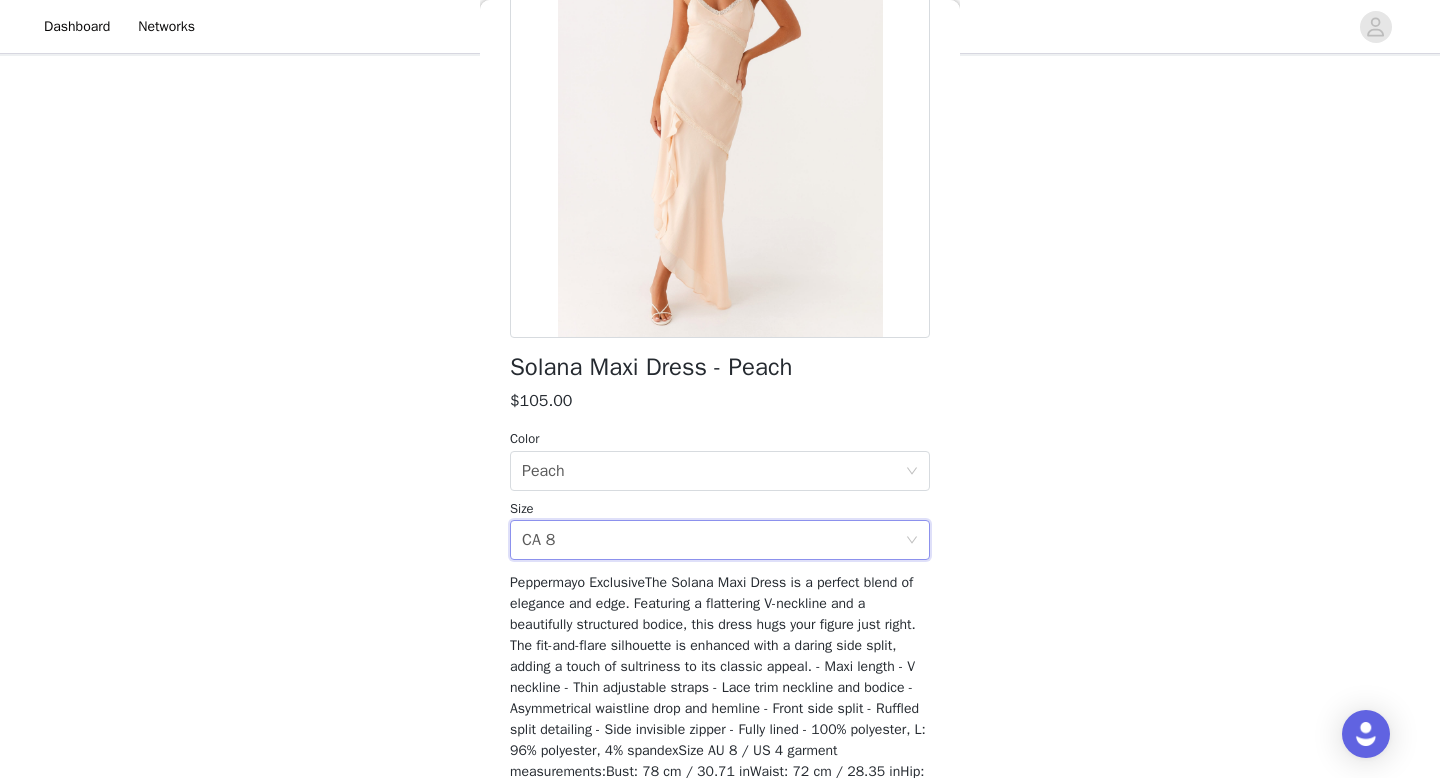 scroll, scrollTop: 342, scrollLeft: 0, axis: vertical 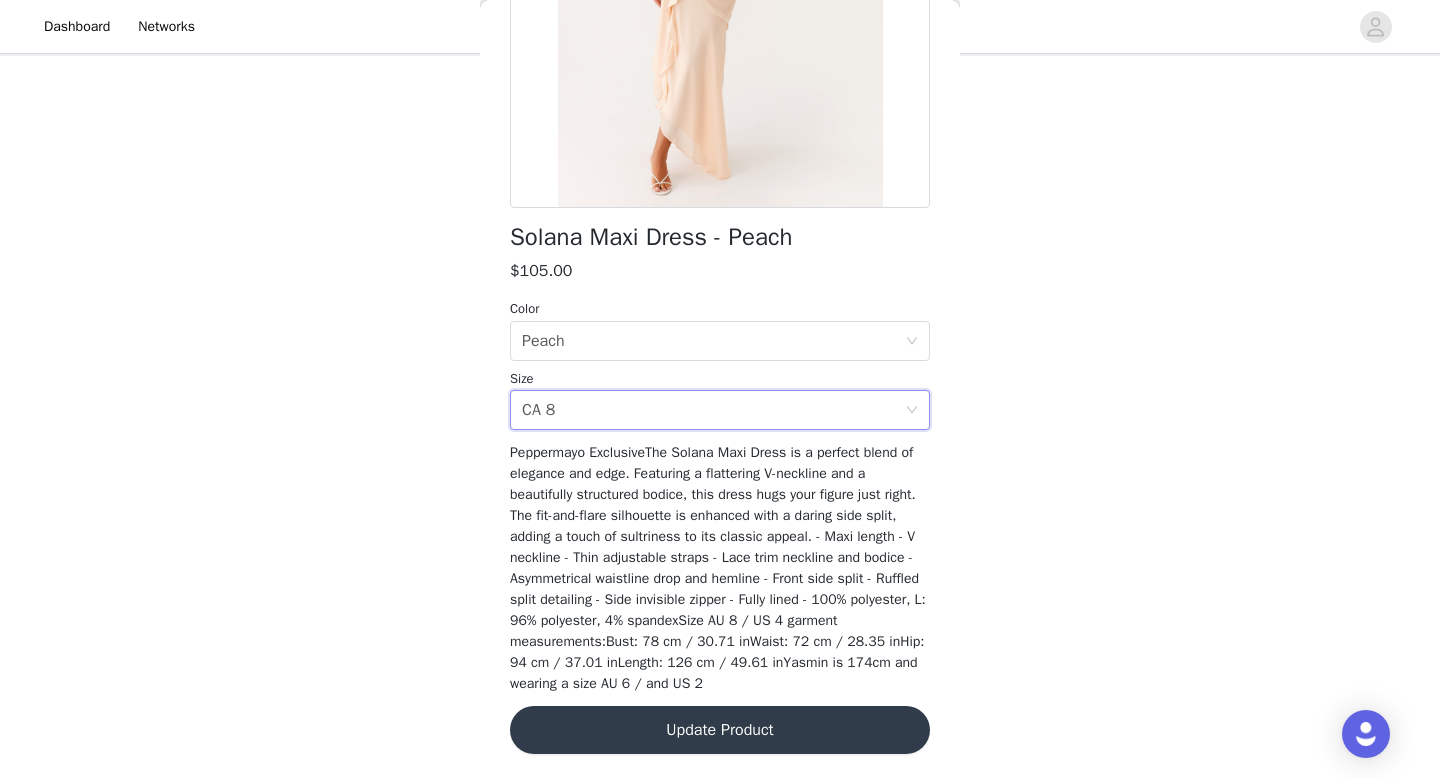click on "Update Product" at bounding box center [720, 730] 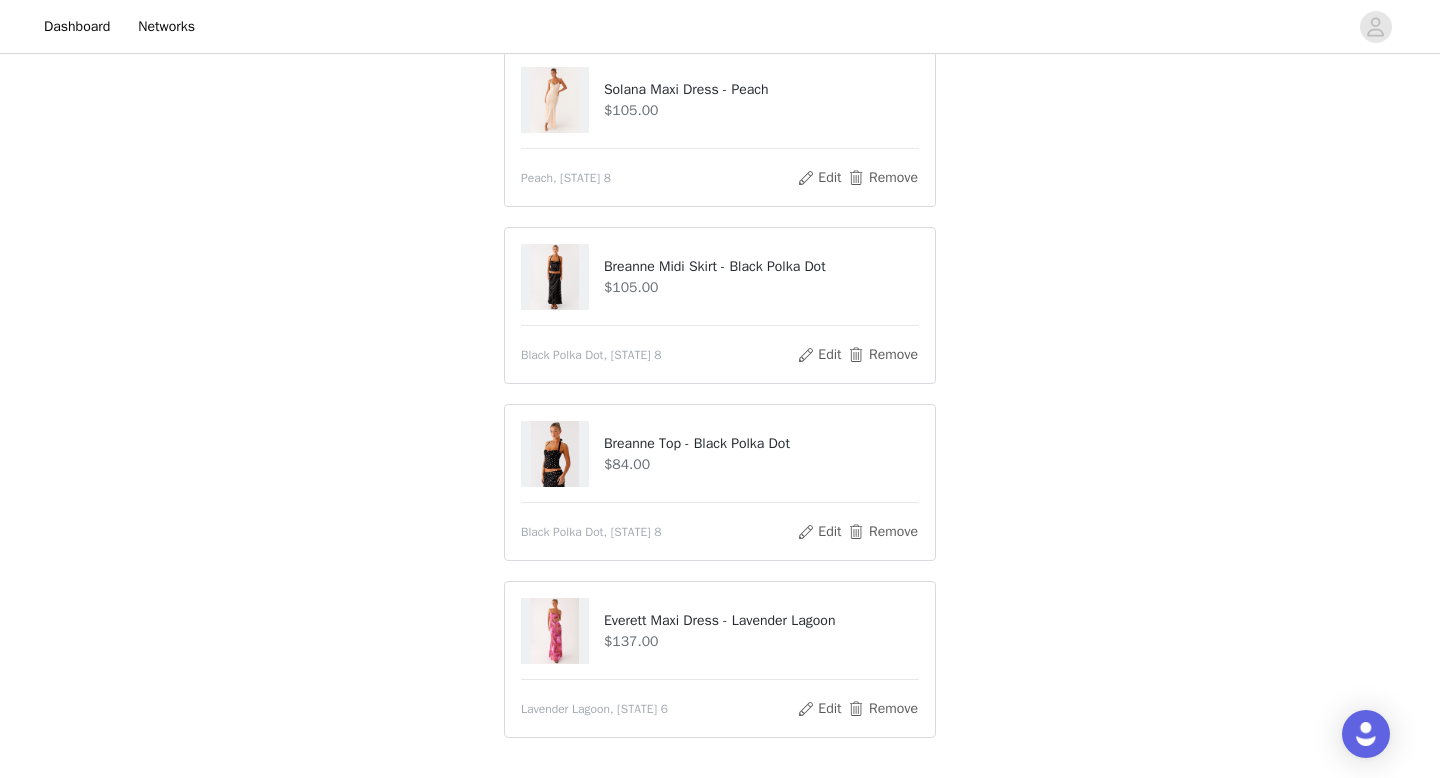scroll, scrollTop: 237, scrollLeft: 0, axis: vertical 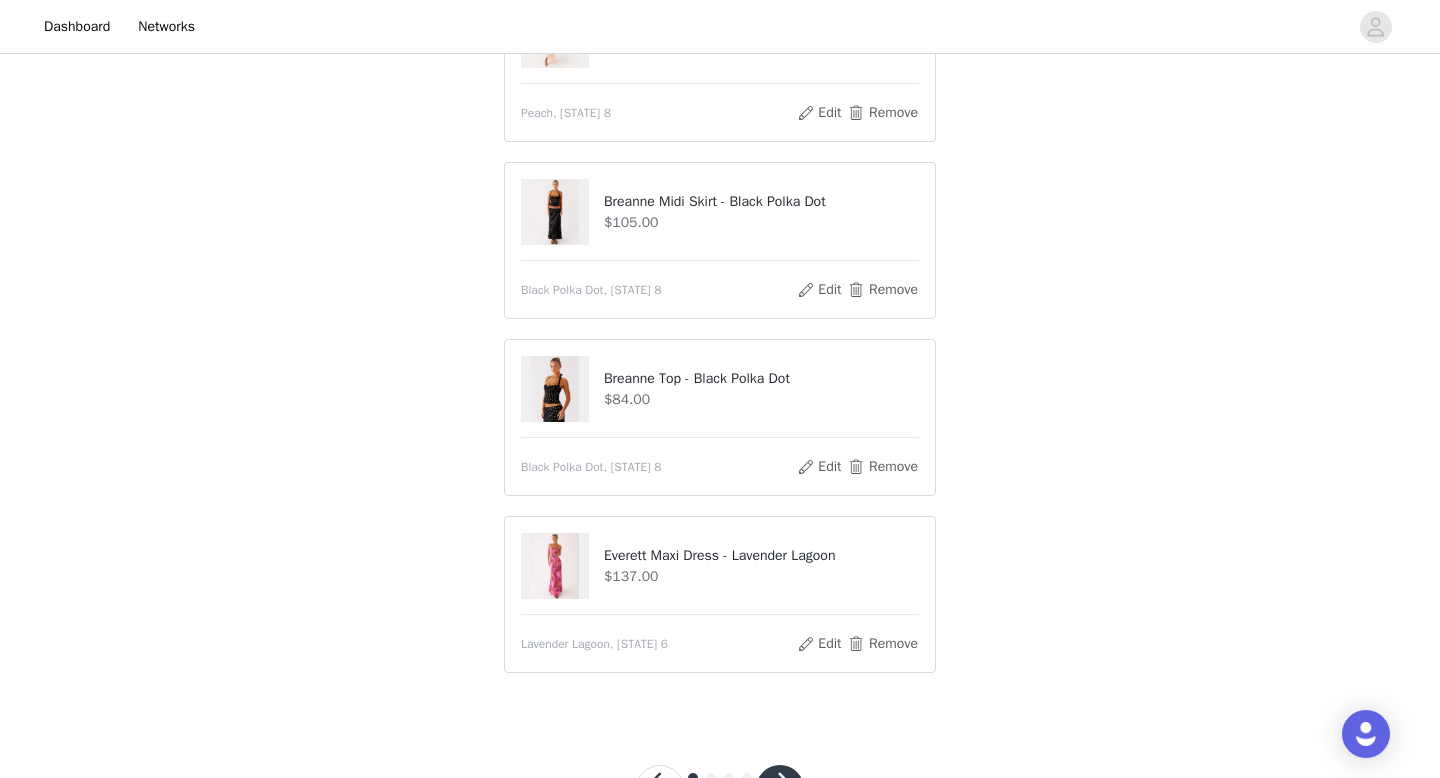 click on "Breanne Top - Black Polka Dot" at bounding box center [761, 378] 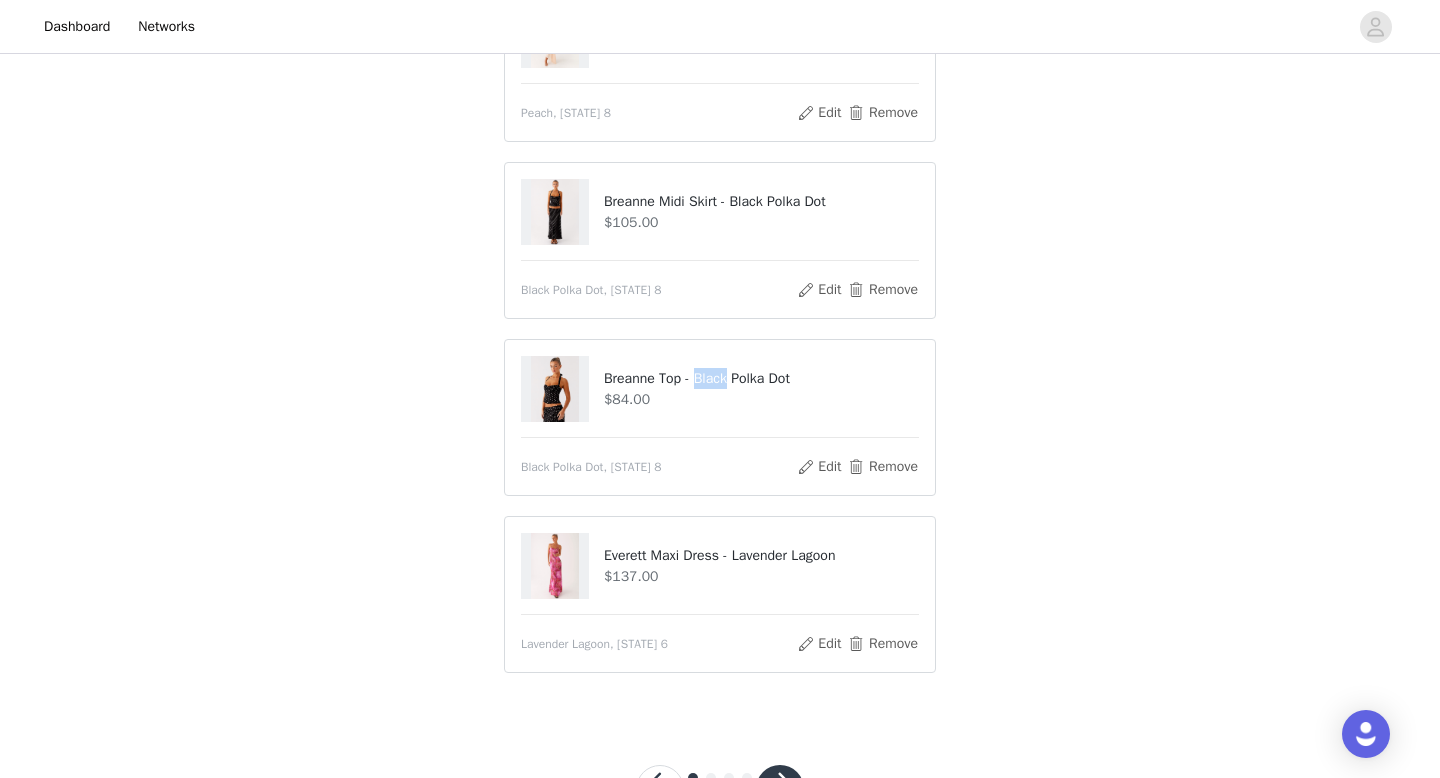 click on "Breanne Top - Black Polka Dot" at bounding box center (761, 378) 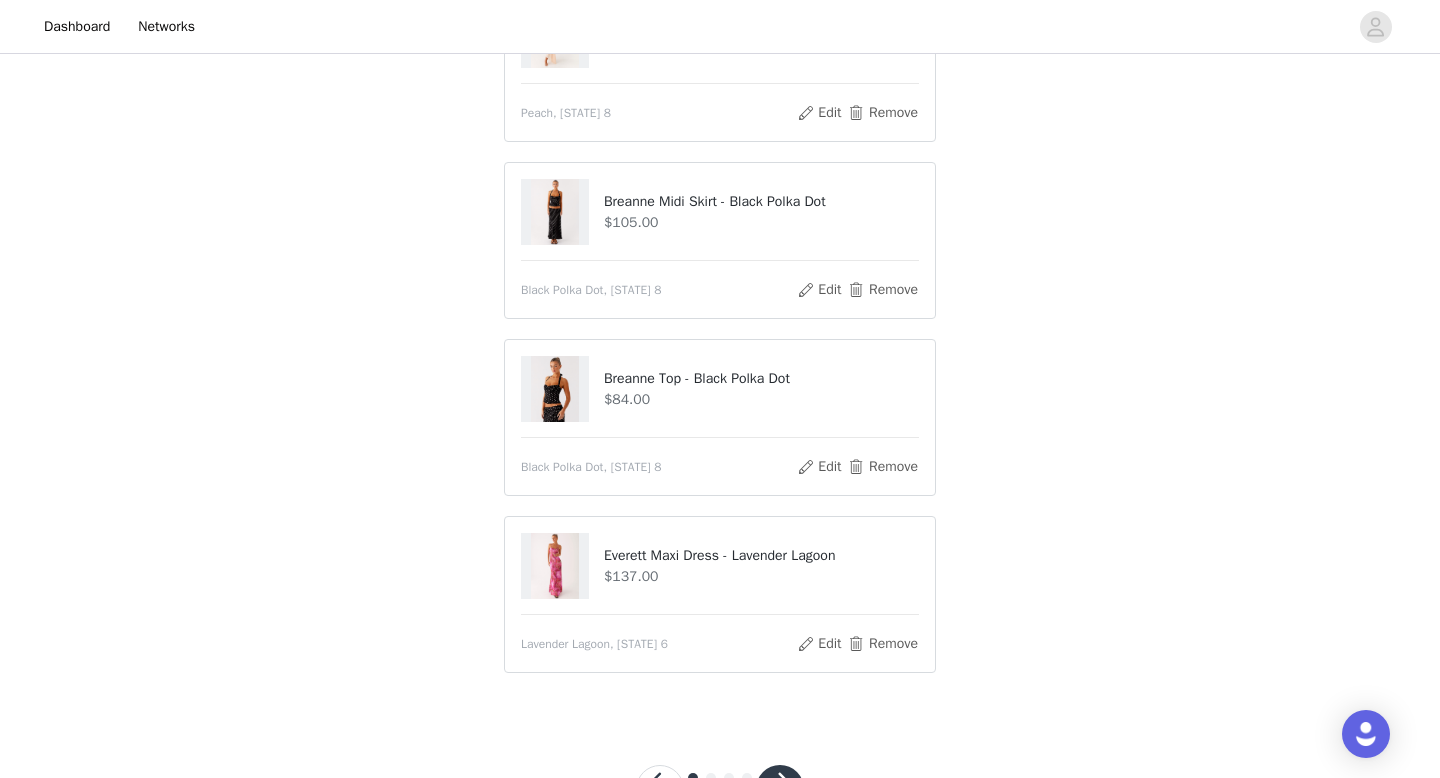 click on "STEP 1 OF 4
Select your styles!
You will receive 4 products.                 Solana Maxi Dress - Peach     $105.00       Peach, [STATE] 8       Edit   Remove     Breanne Midi Skirt - Black Polka Dot     $105.00       Black Polka Dot, [STATE] 8       Edit   Remove     Breanne Top - Black Polka Dot     $84.00       Black Polka Dot, [STATE] 8       Edit   Remove     Everett Maxi Dress - Lavender Lagoon     $137.00       Lavender Lagoon, [STATE] 6       Edit   Remove" at bounding box center (720, 269) 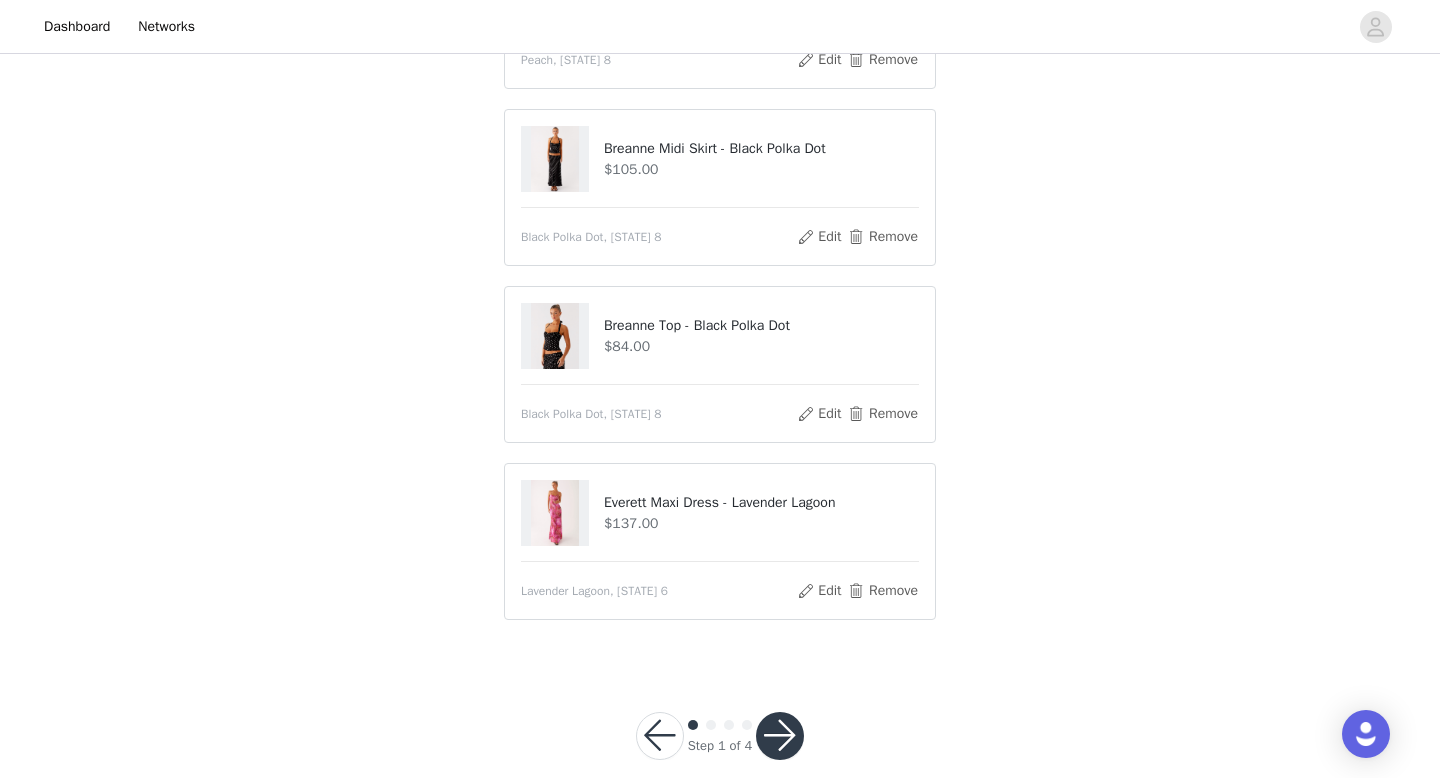 scroll, scrollTop: 319, scrollLeft: 0, axis: vertical 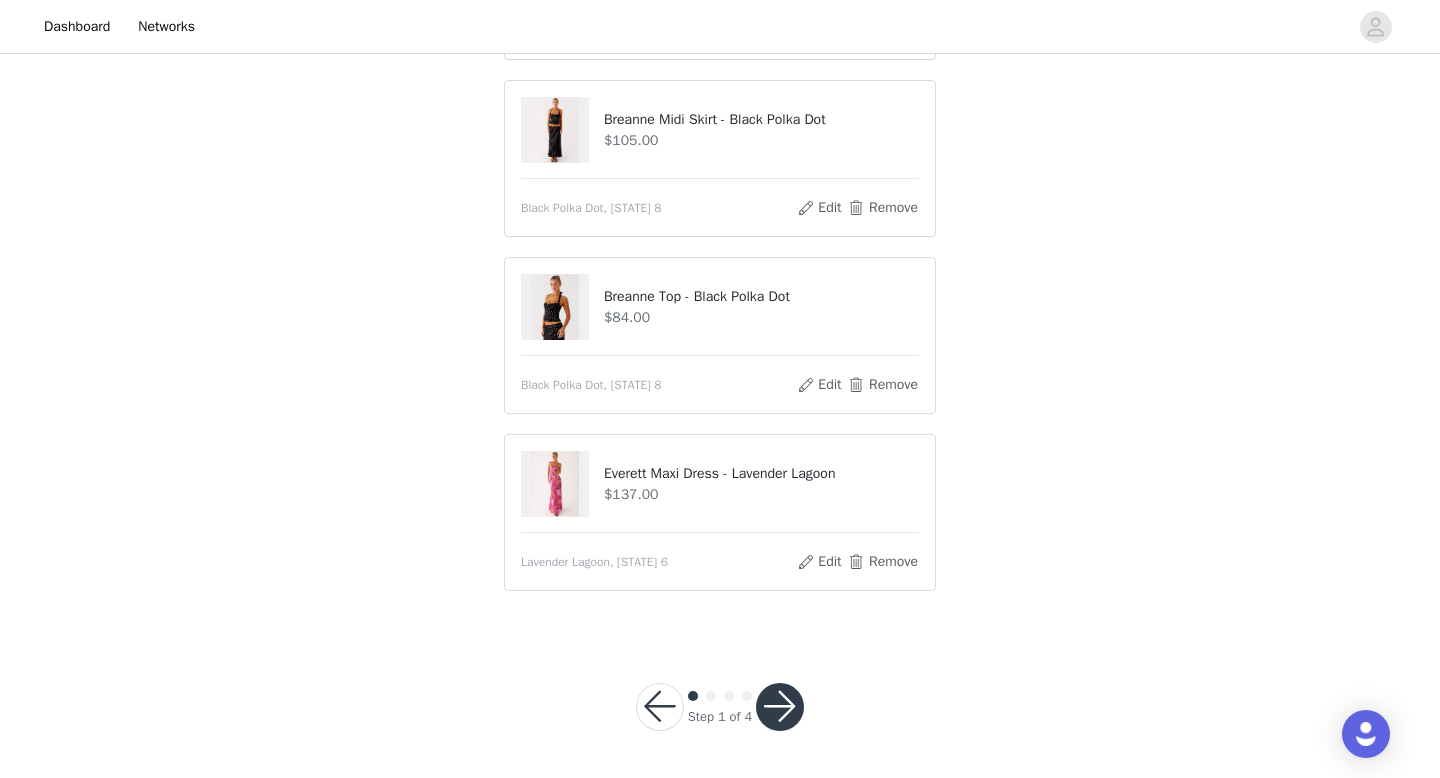 click on "Step 1 of 4" at bounding box center (720, 707) 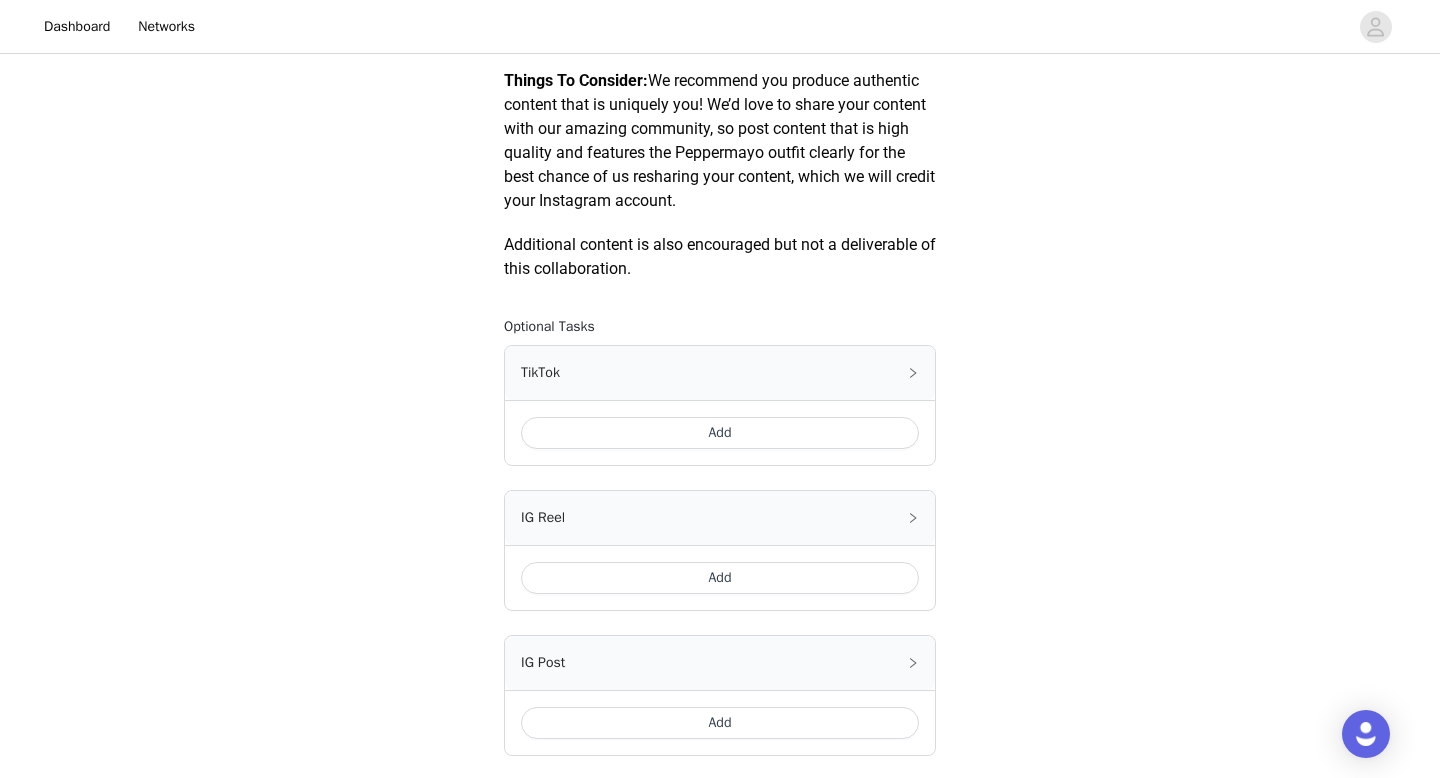 scroll, scrollTop: 1046, scrollLeft: 0, axis: vertical 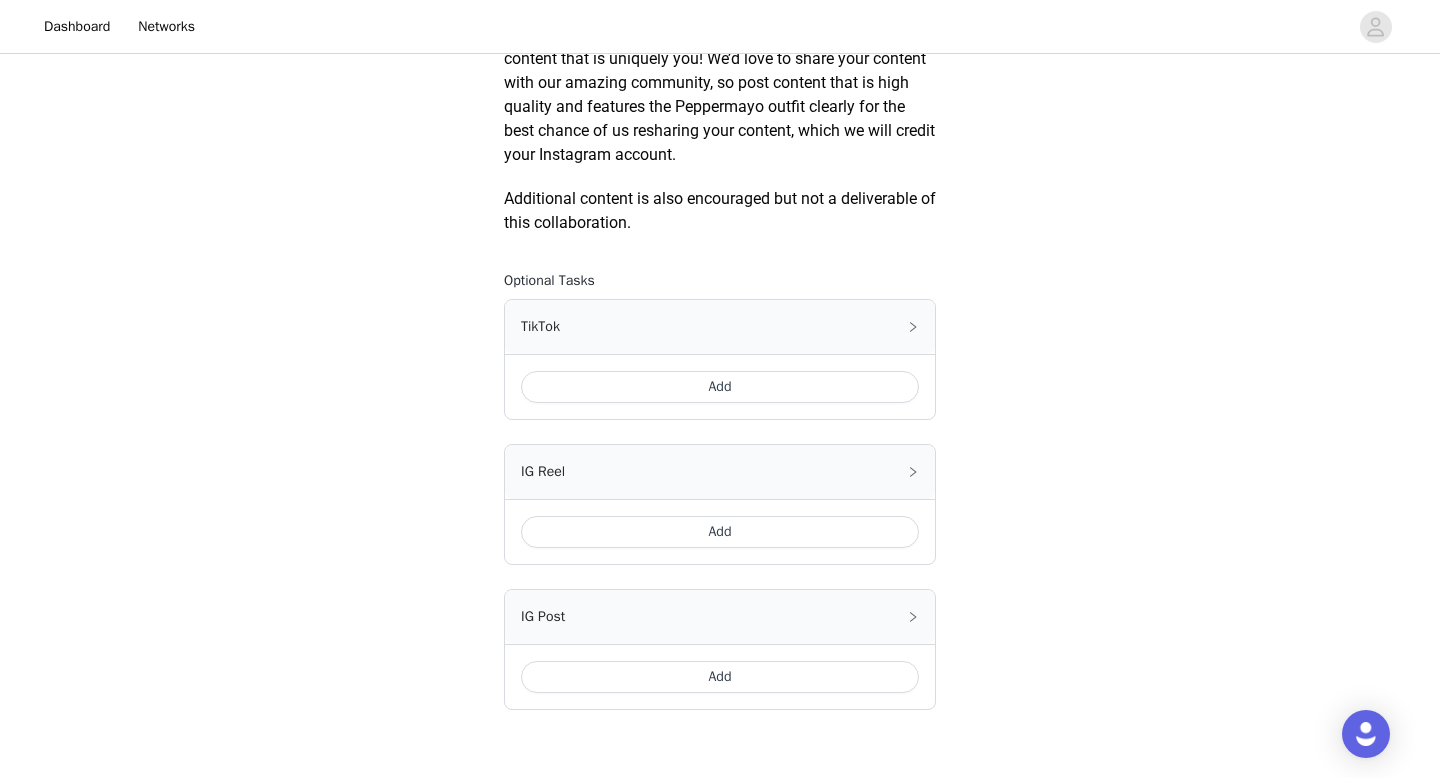 click on "Add" at bounding box center (720, 386) 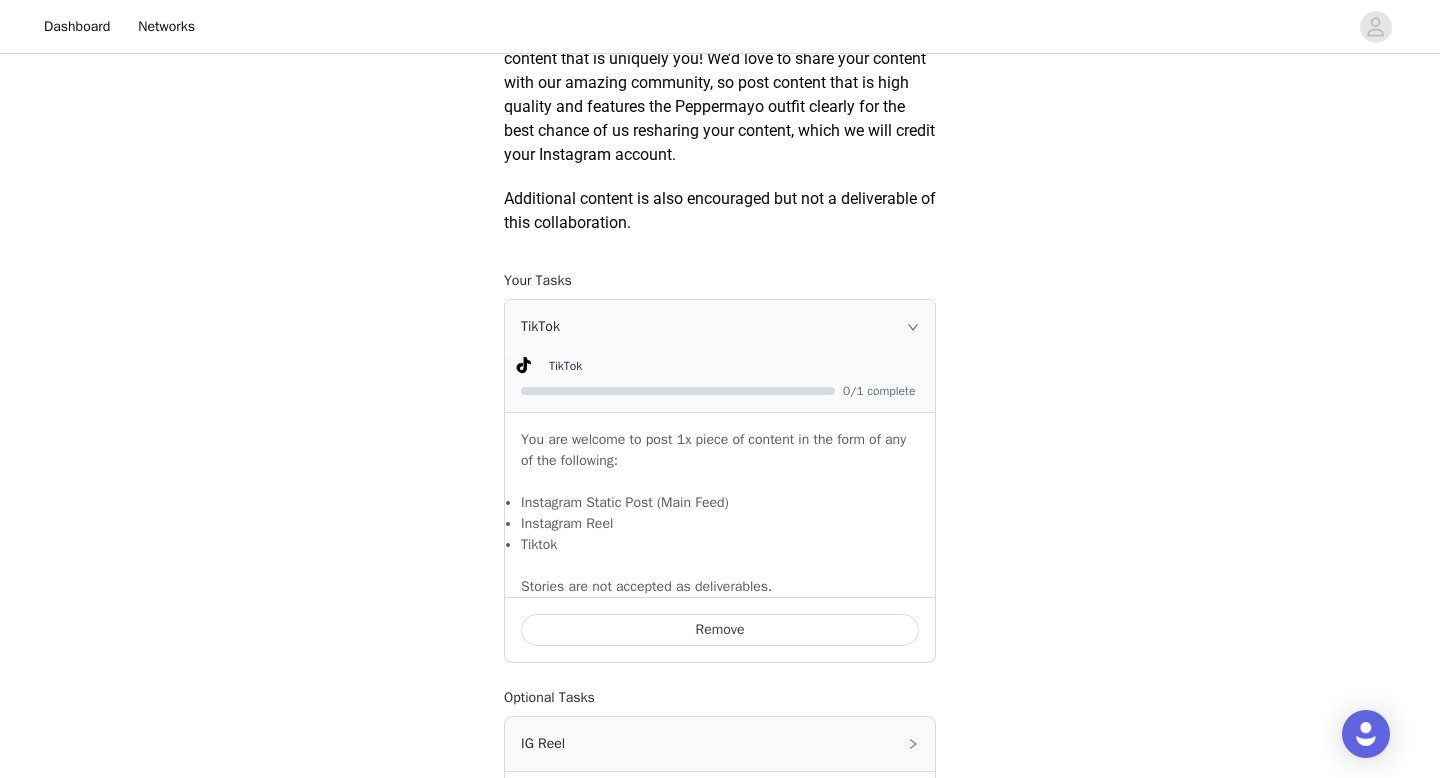 scroll, scrollTop: 1196, scrollLeft: 0, axis: vertical 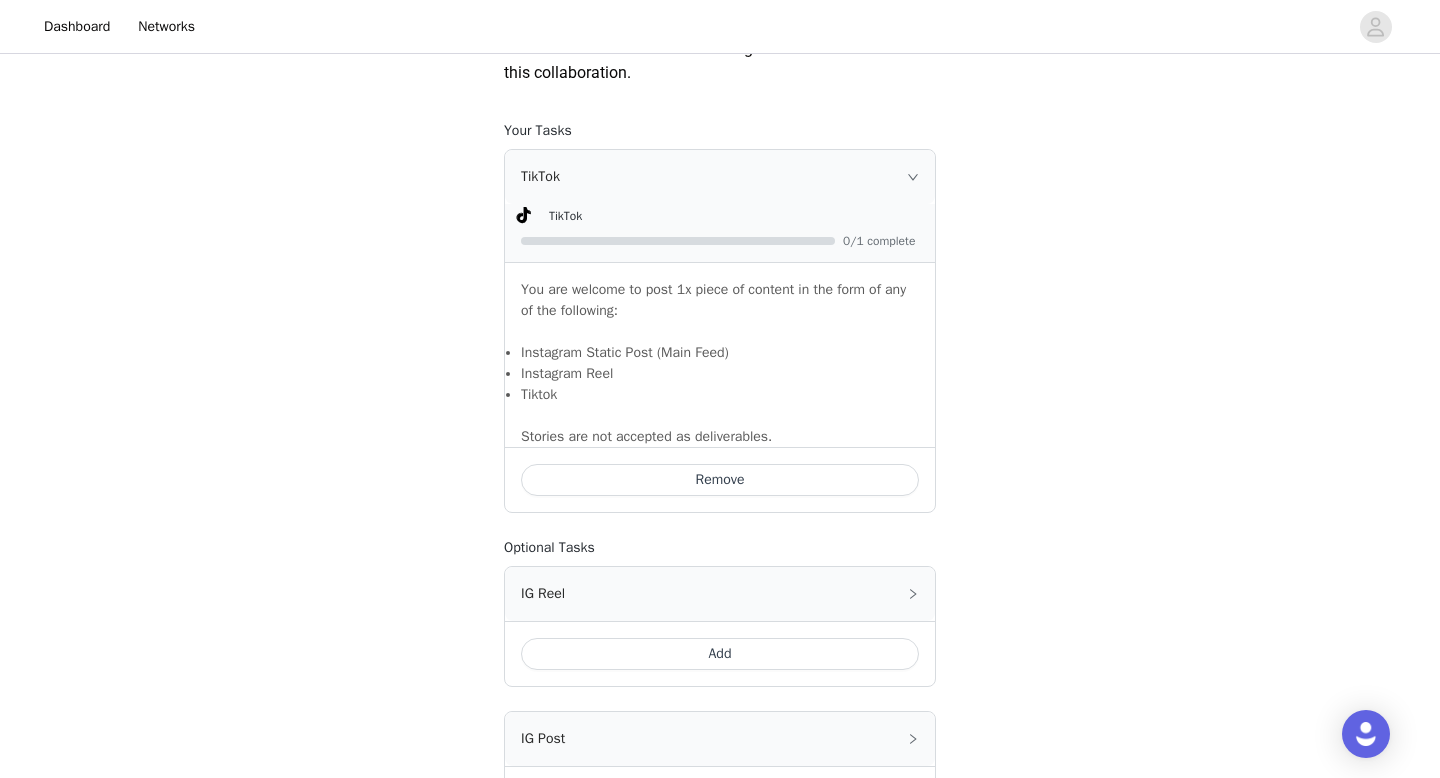 click on "Add" at bounding box center [720, 654] 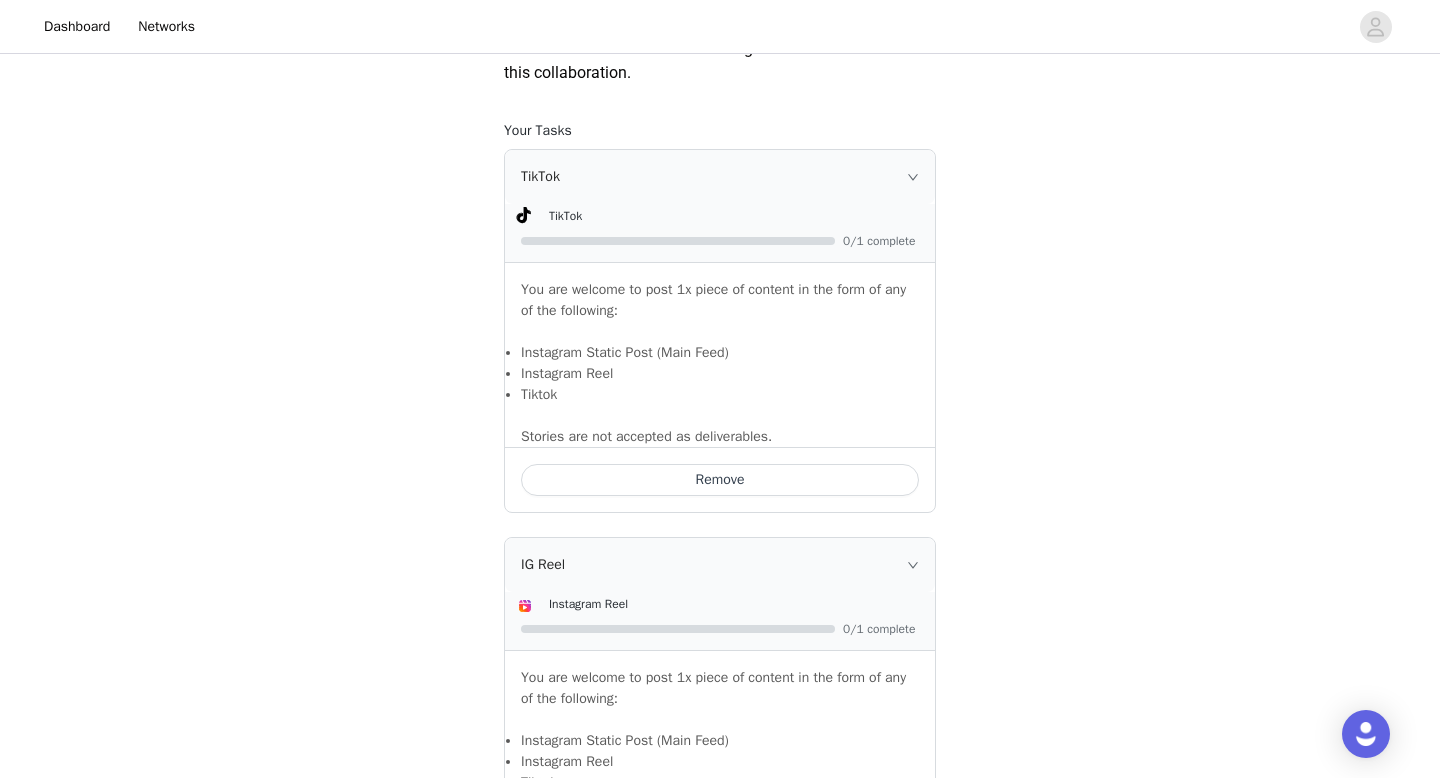 scroll, scrollTop: 1685, scrollLeft: 0, axis: vertical 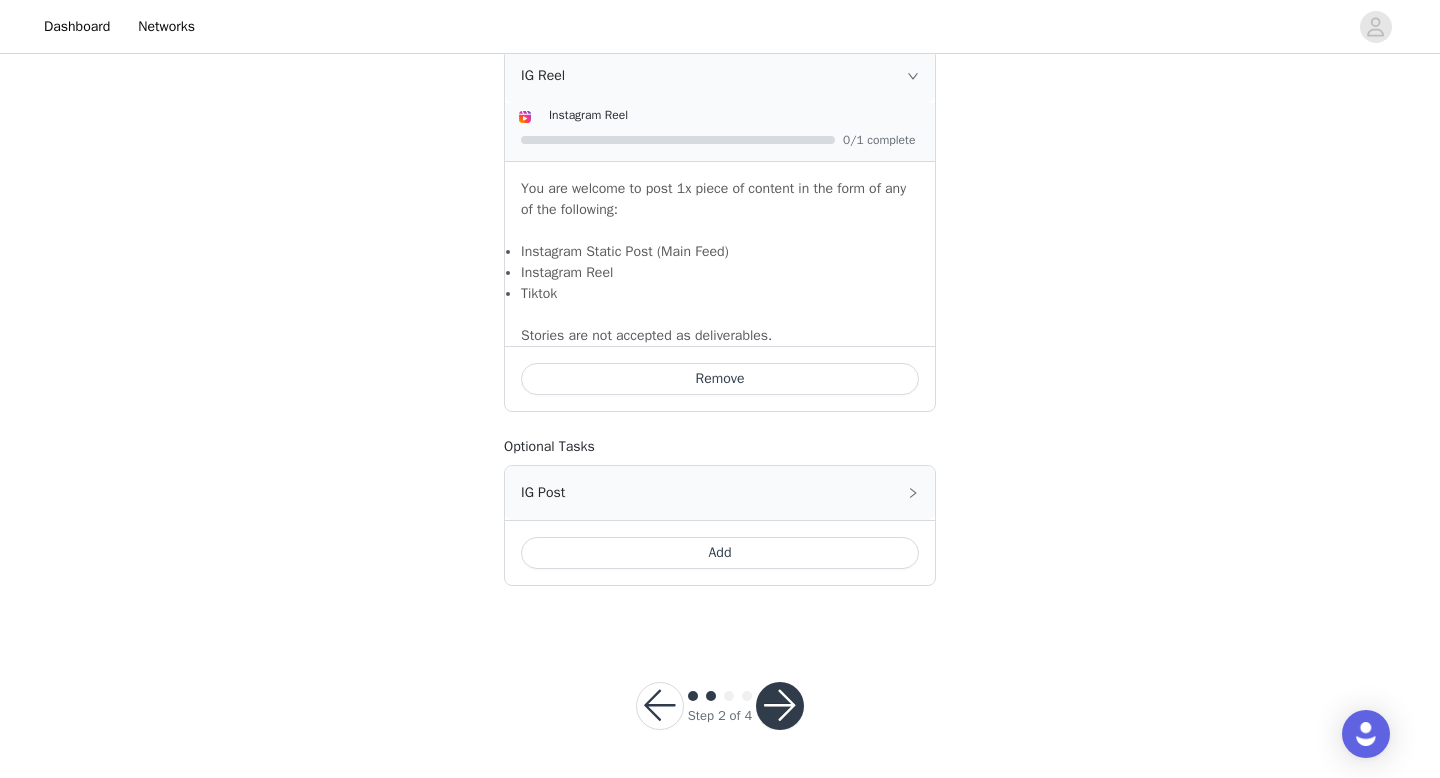 click on "Add" at bounding box center [720, 553] 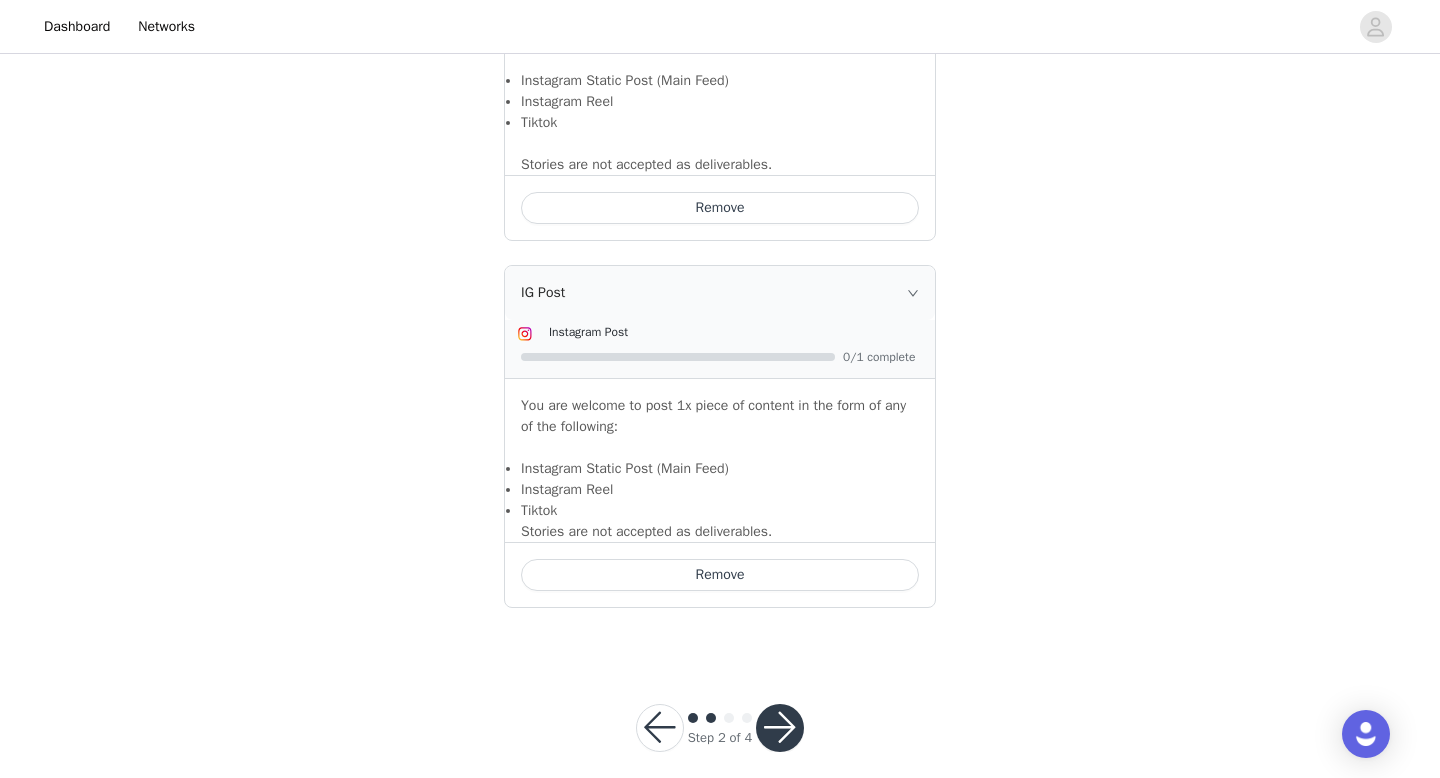 scroll, scrollTop: 1878, scrollLeft: 0, axis: vertical 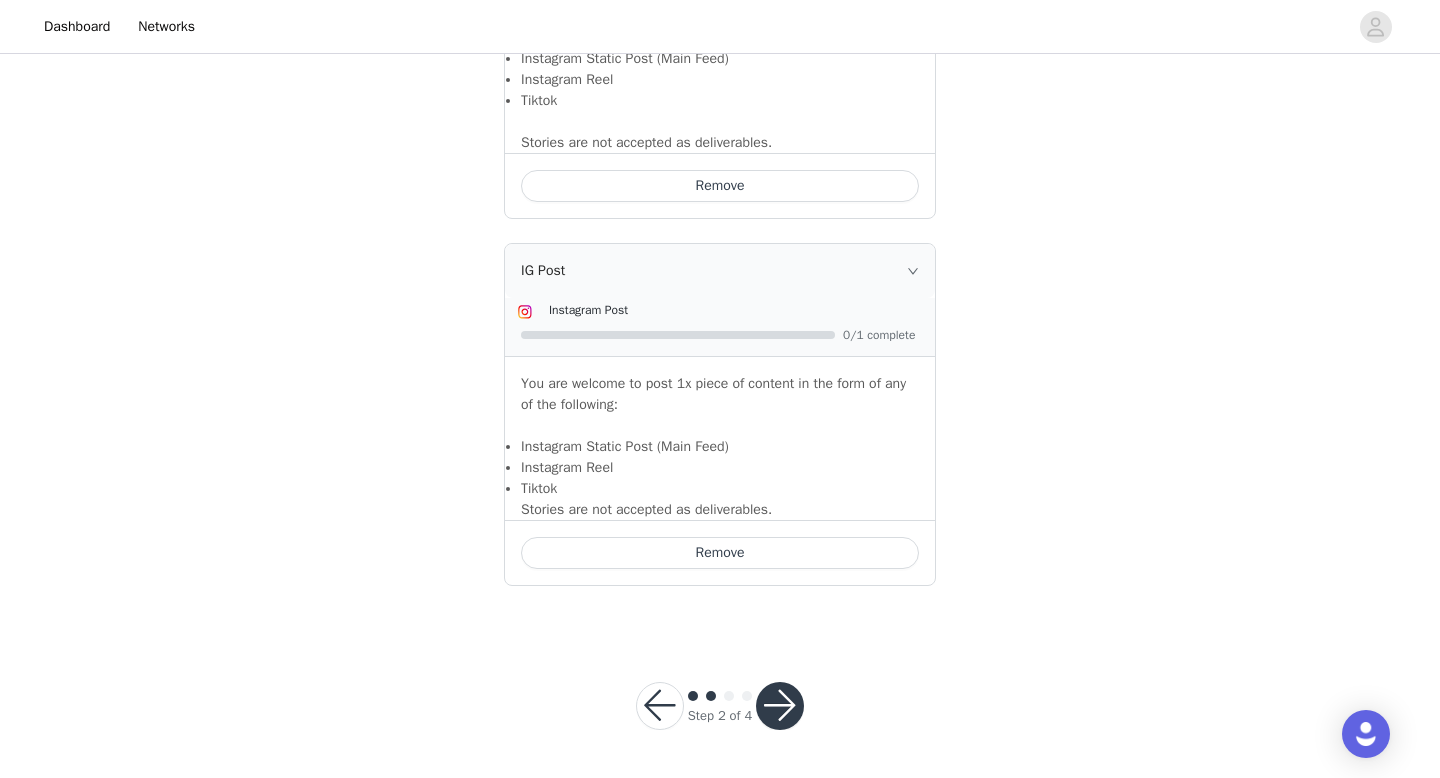 click at bounding box center [780, 706] 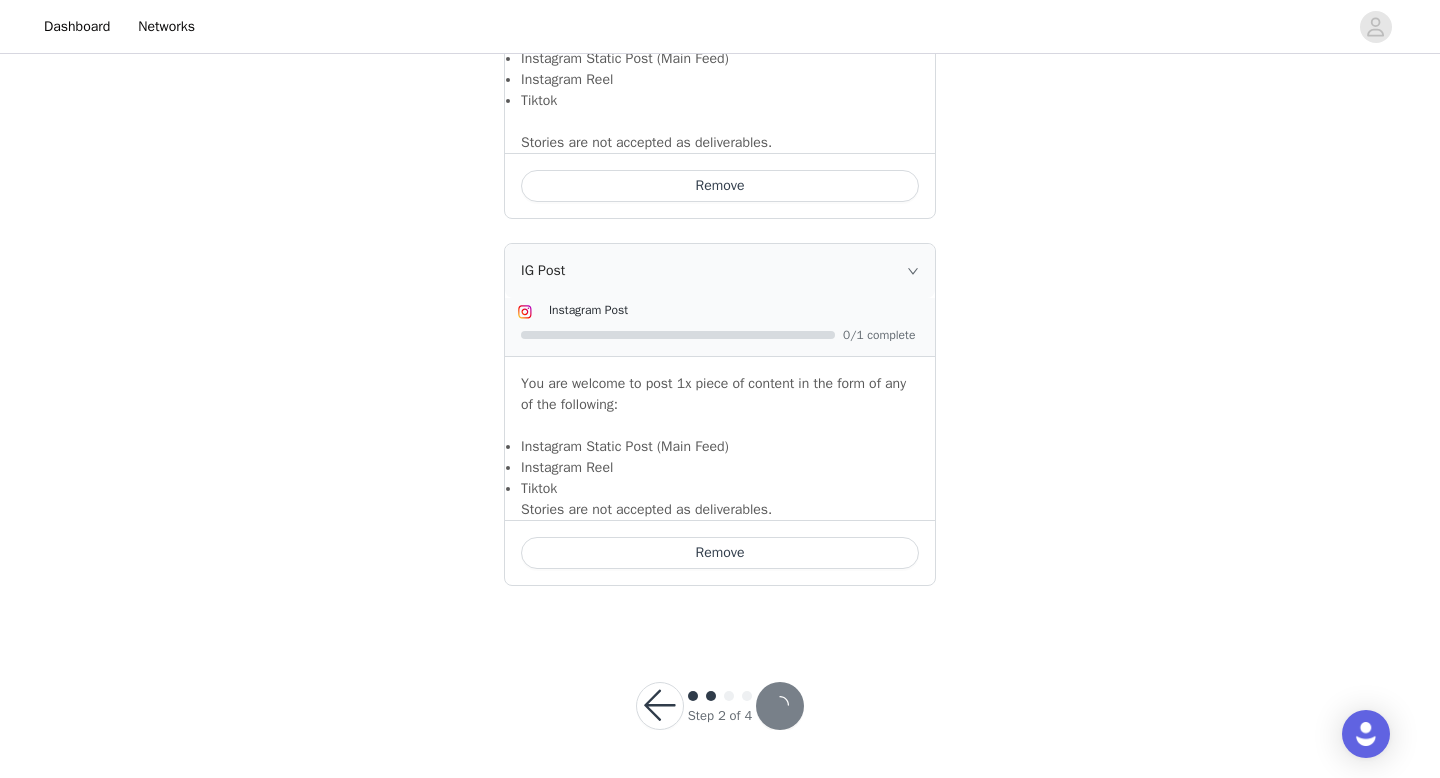 scroll, scrollTop: 0, scrollLeft: 0, axis: both 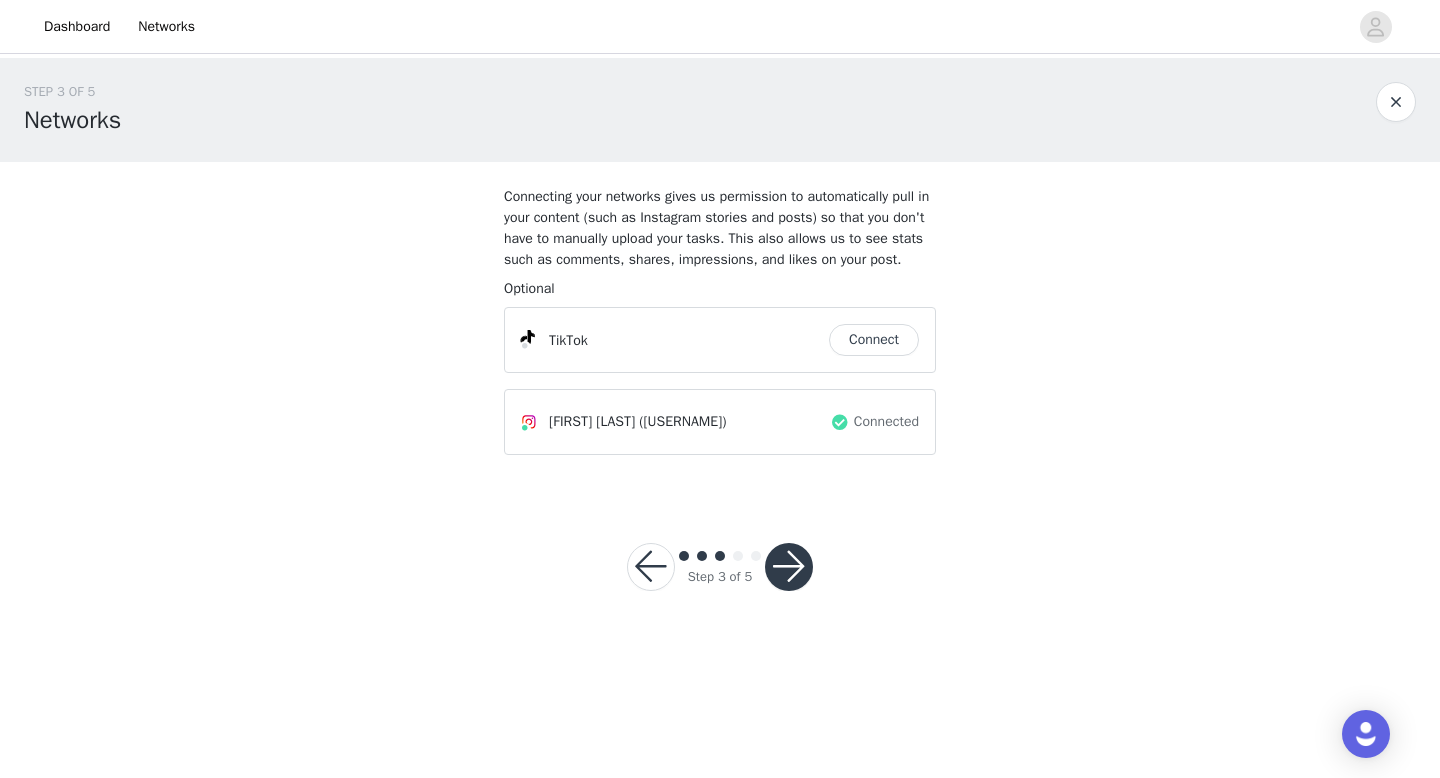 click at bounding box center (789, 567) 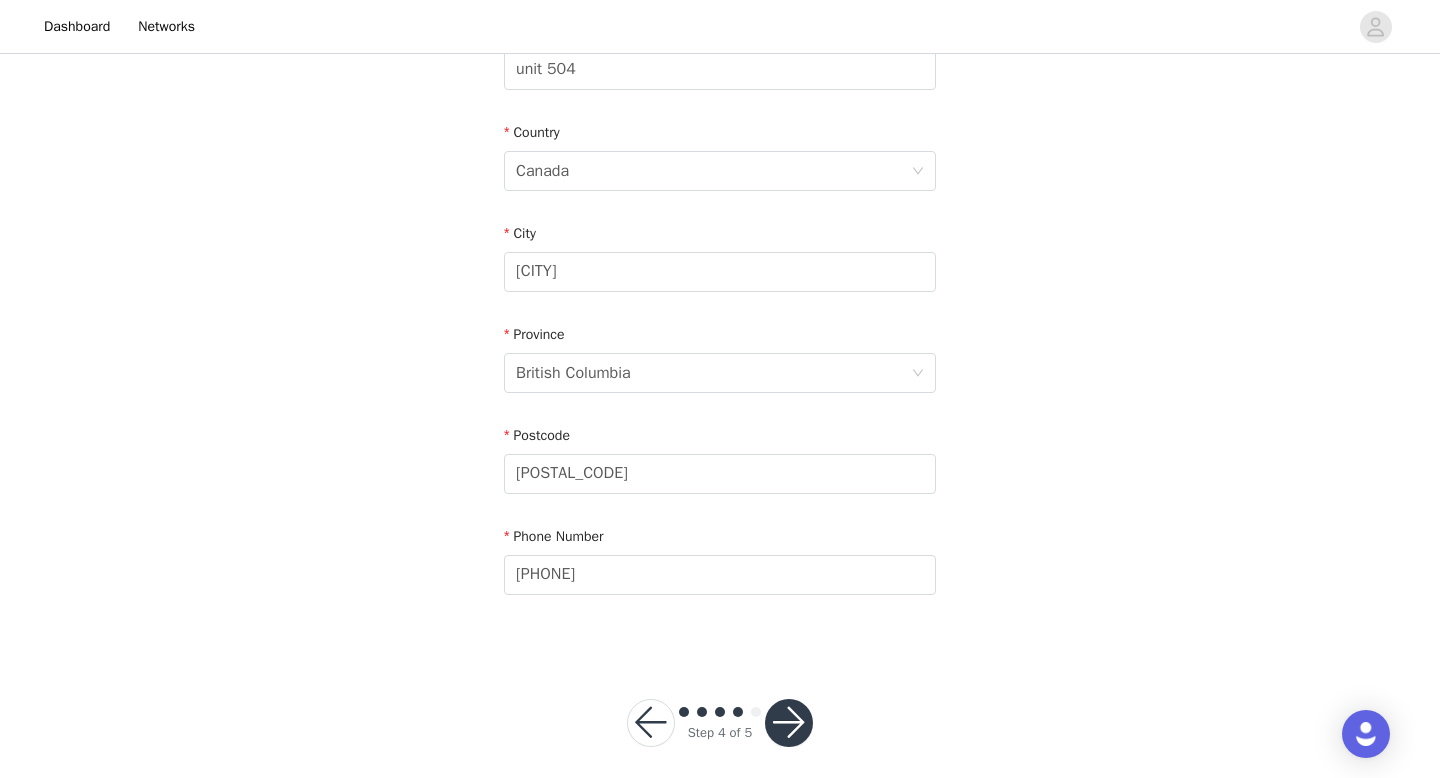scroll, scrollTop: 585, scrollLeft: 0, axis: vertical 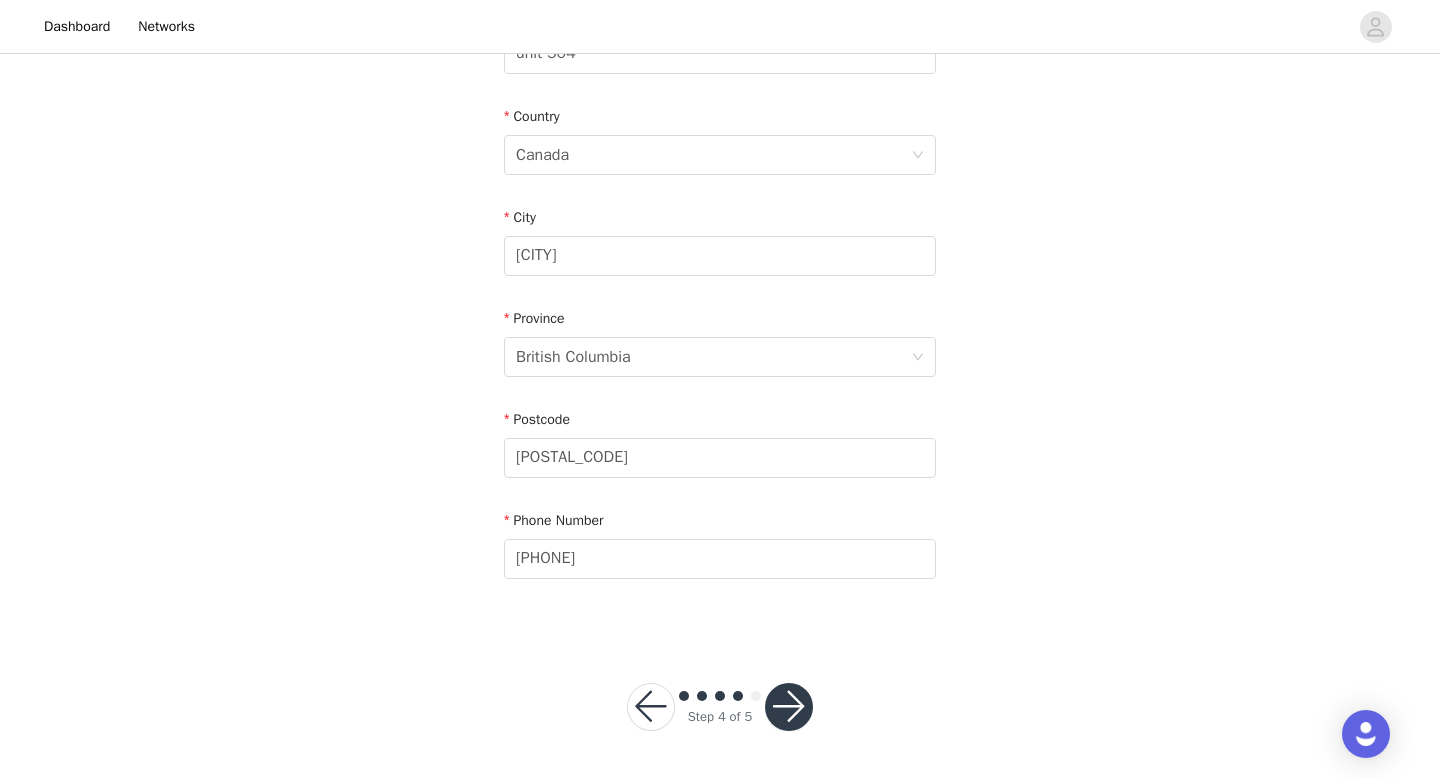 click at bounding box center (789, 707) 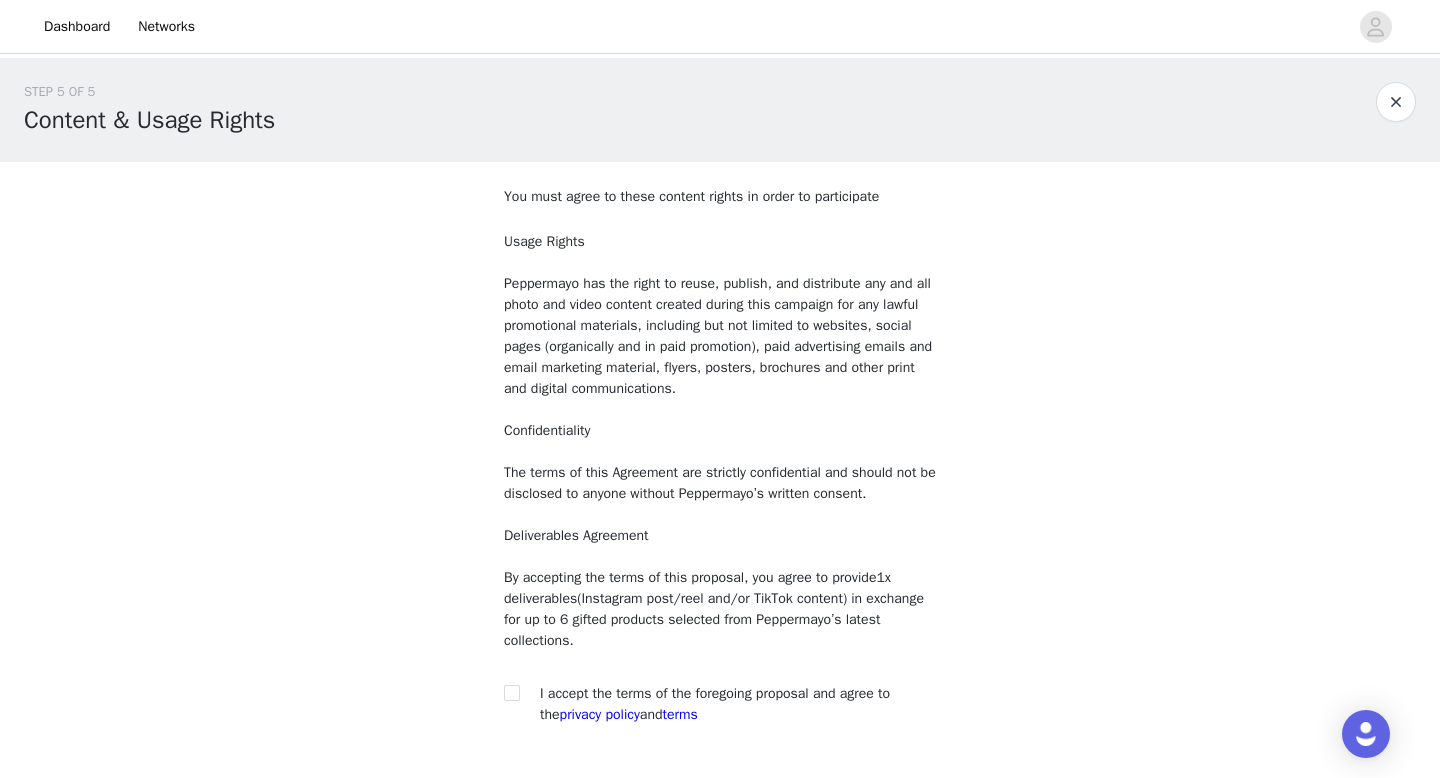 scroll, scrollTop: 146, scrollLeft: 0, axis: vertical 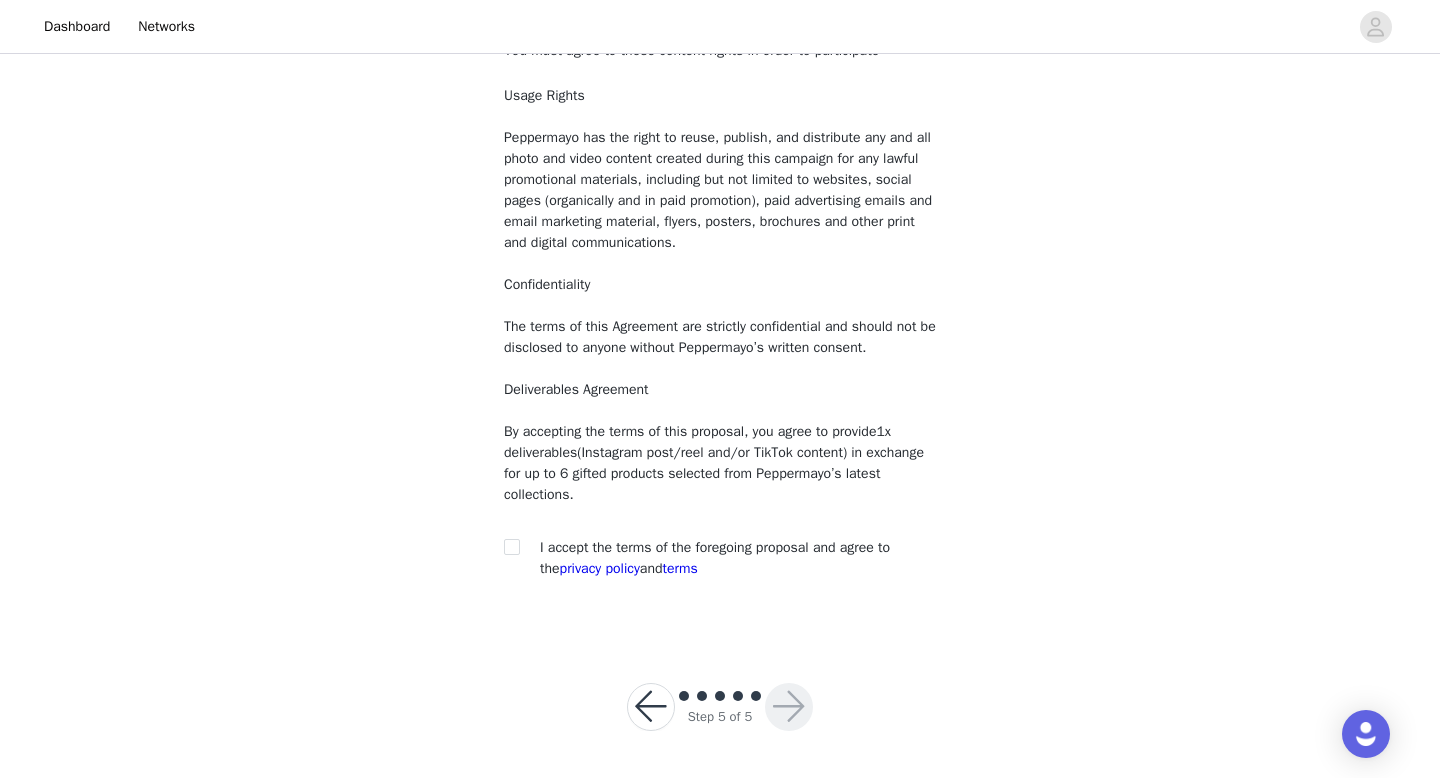 click at bounding box center [518, 547] 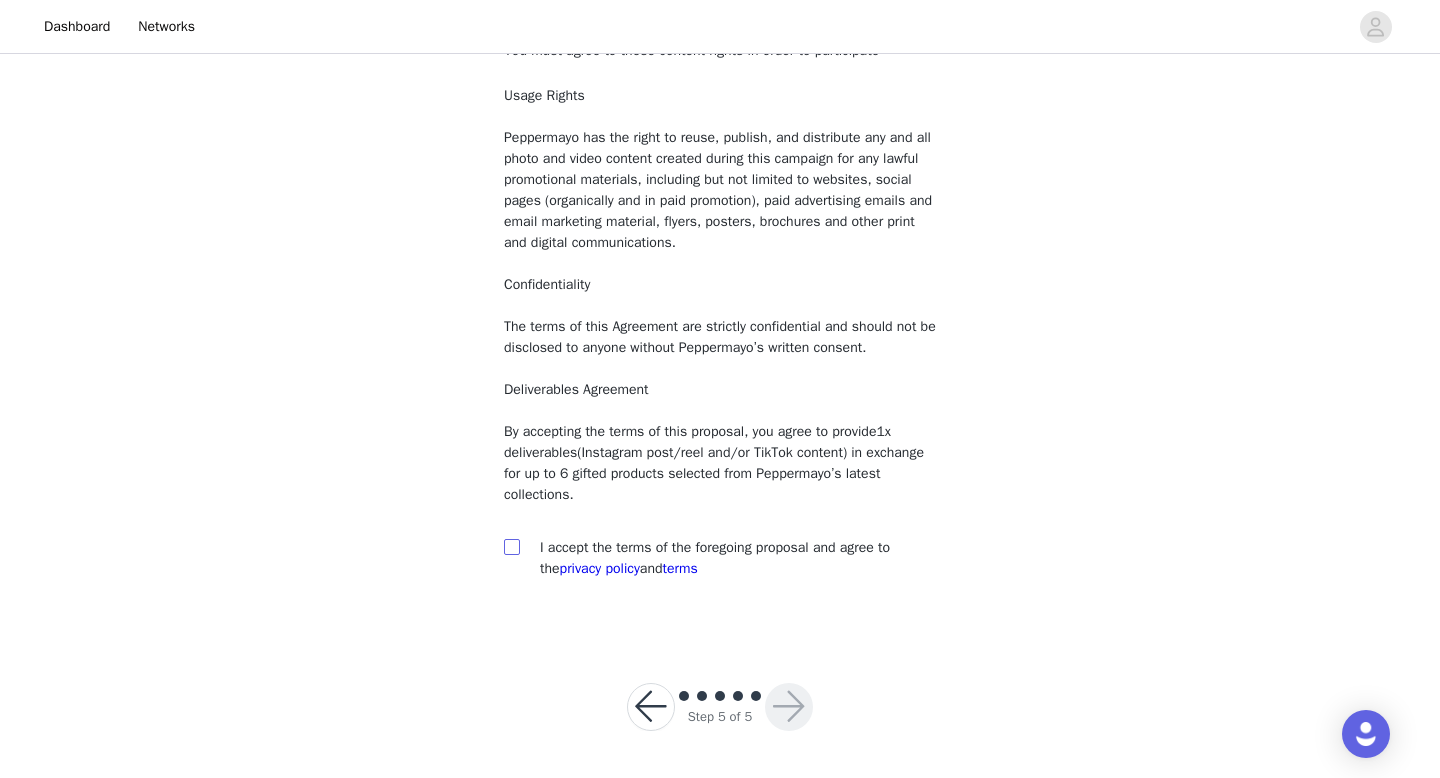 click at bounding box center (512, 547) 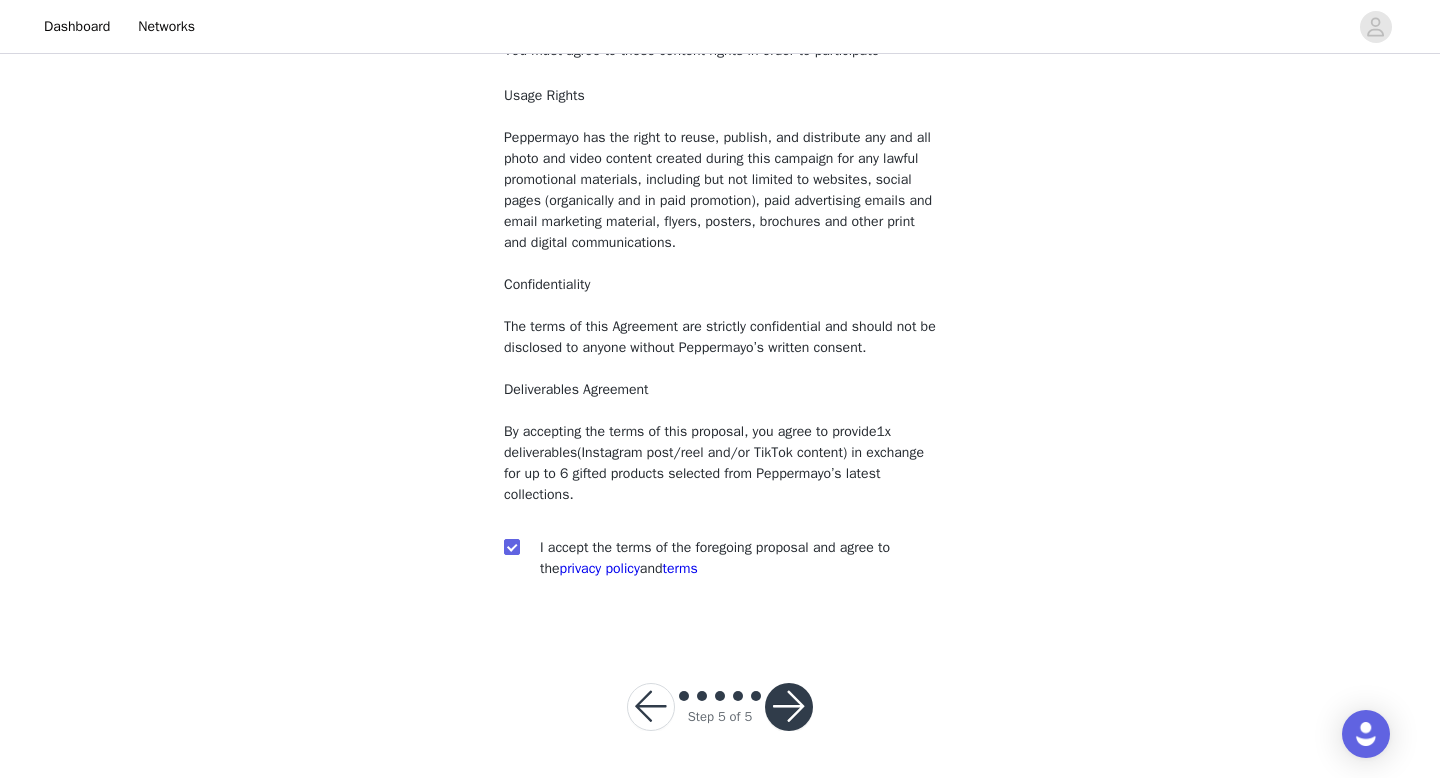 click at bounding box center [720, 697] 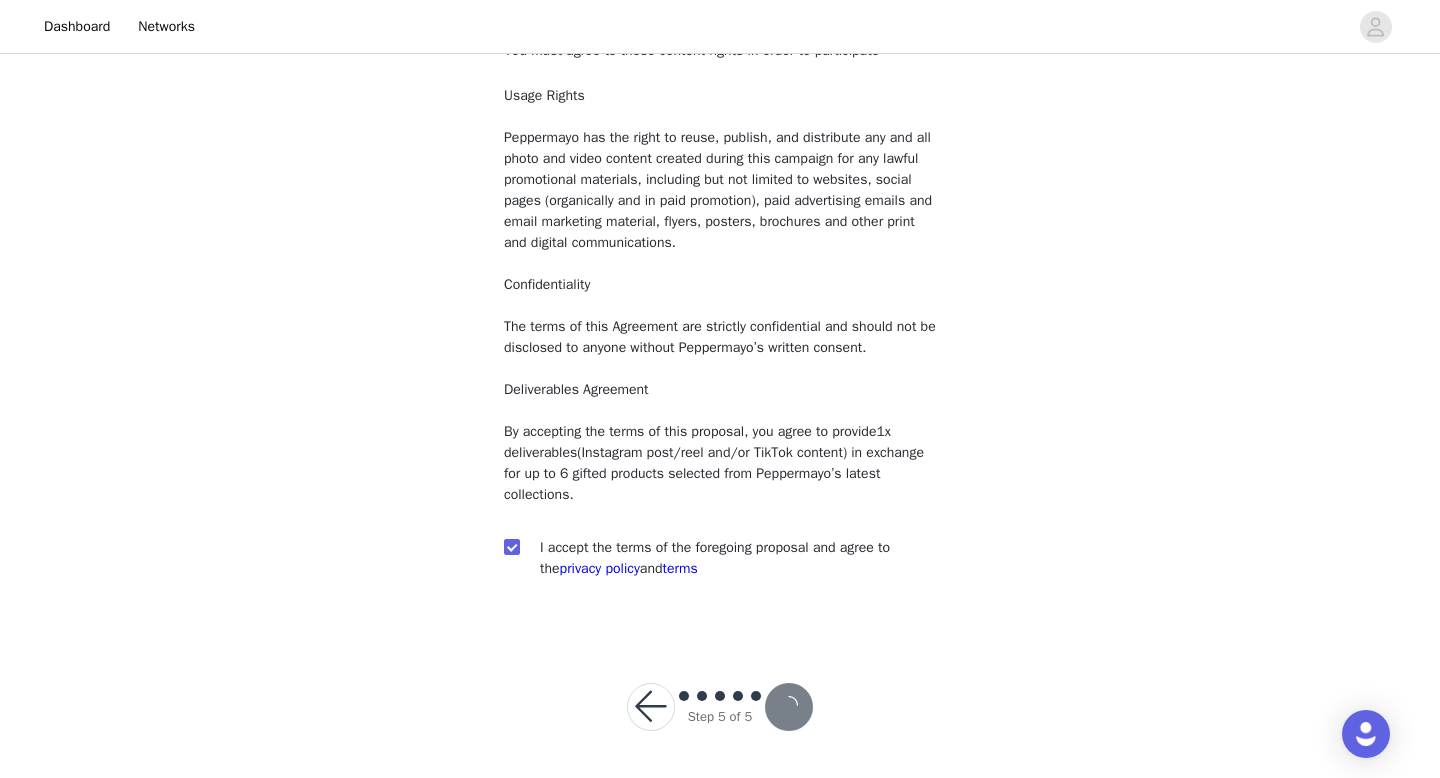 scroll, scrollTop: 0, scrollLeft: 0, axis: both 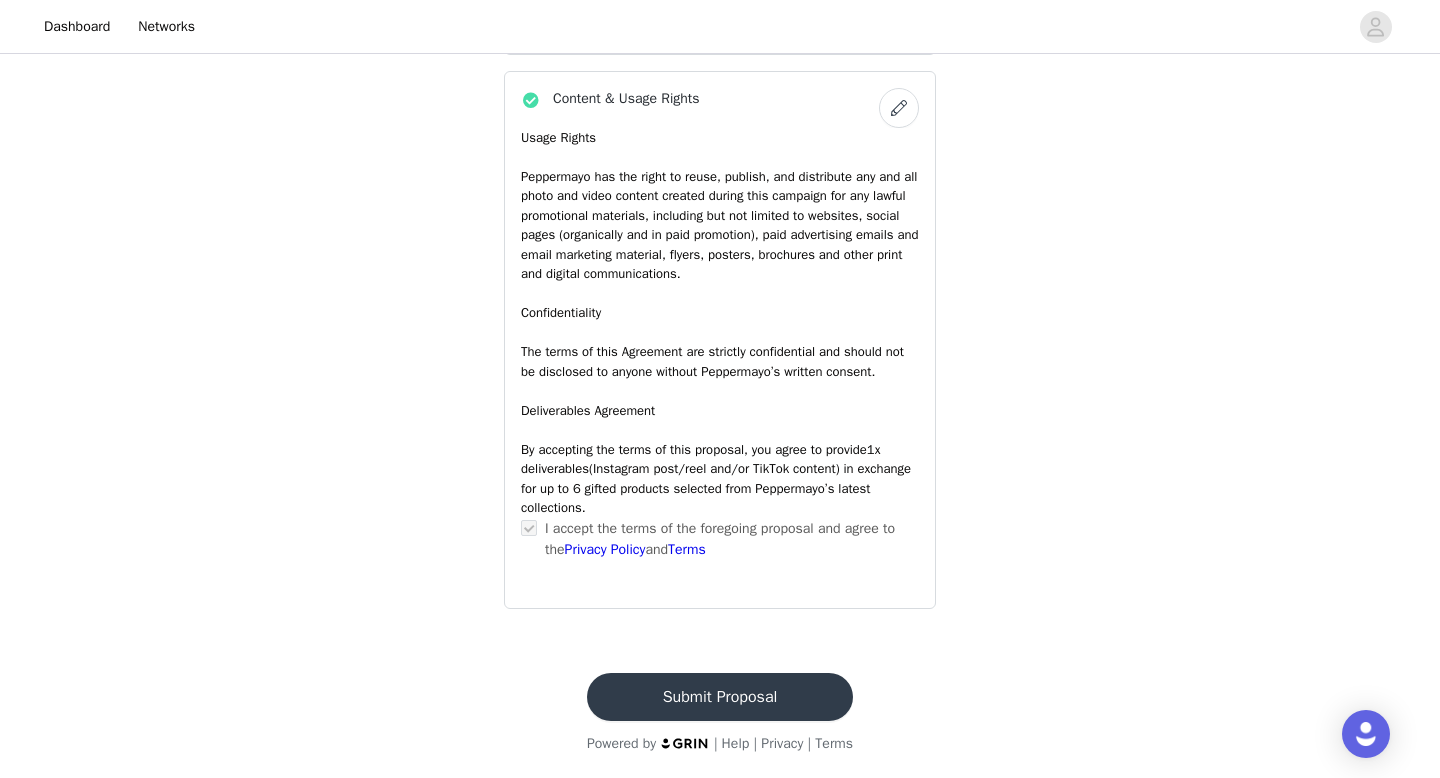 click on "Submit Proposal" at bounding box center (720, 697) 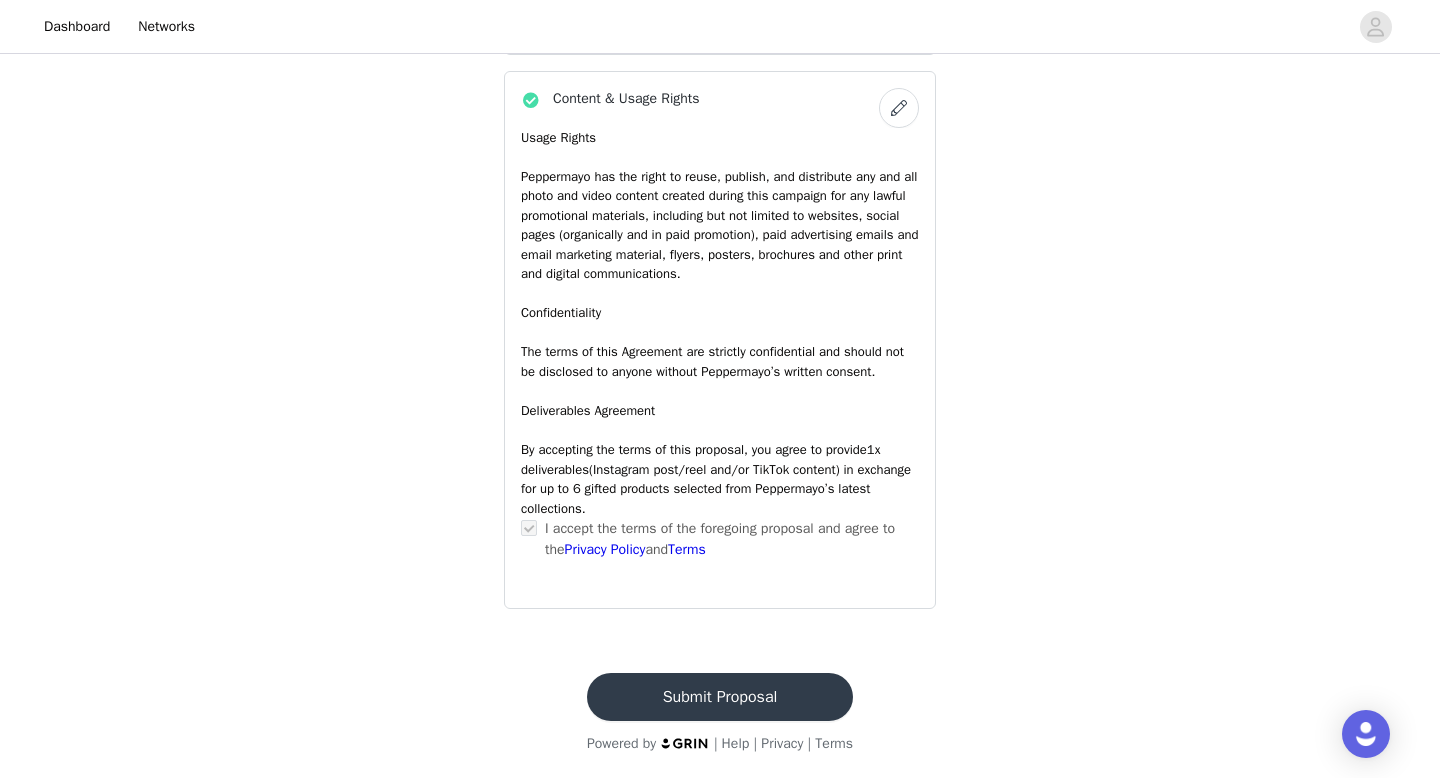 scroll, scrollTop: 0, scrollLeft: 0, axis: both 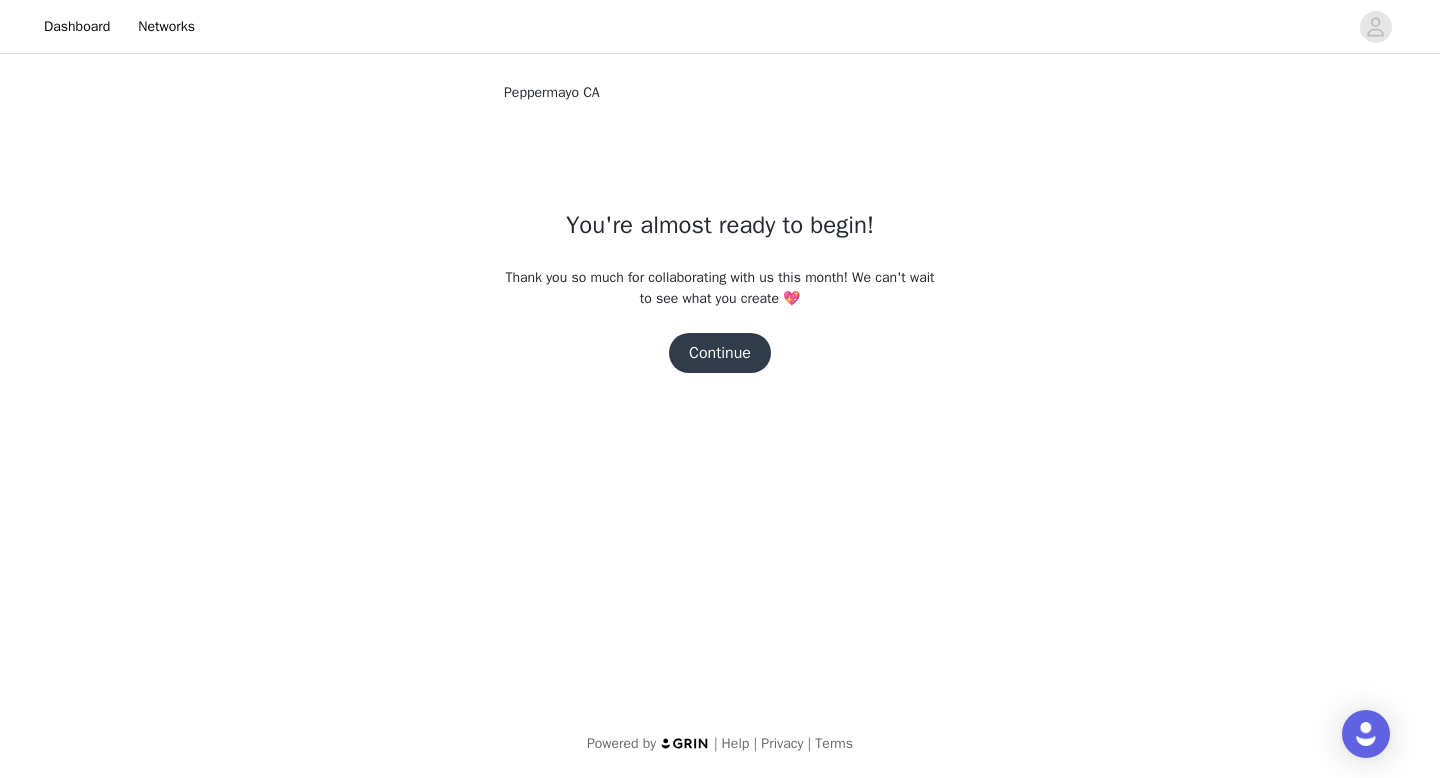 click on "Continue" at bounding box center [720, 353] 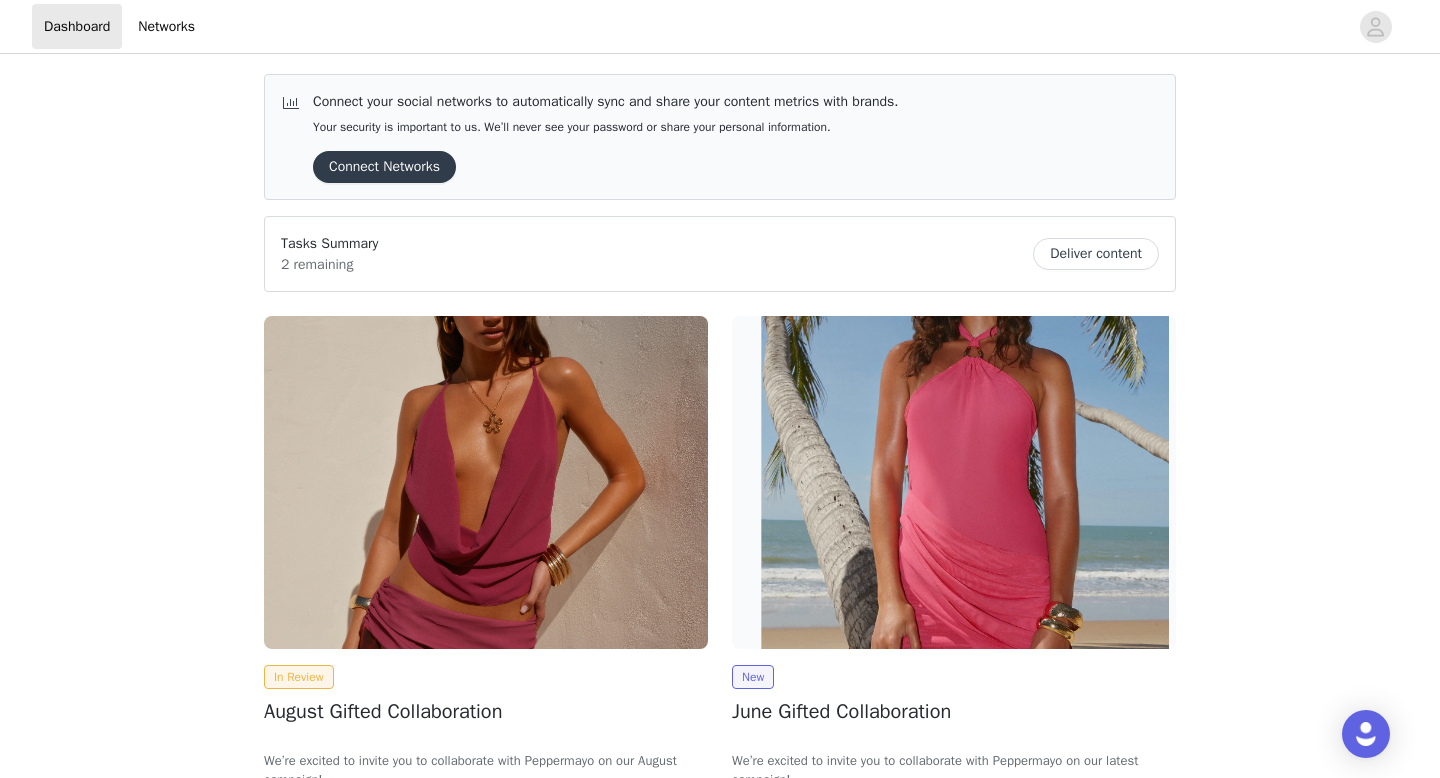 scroll, scrollTop: 0, scrollLeft: 0, axis: both 